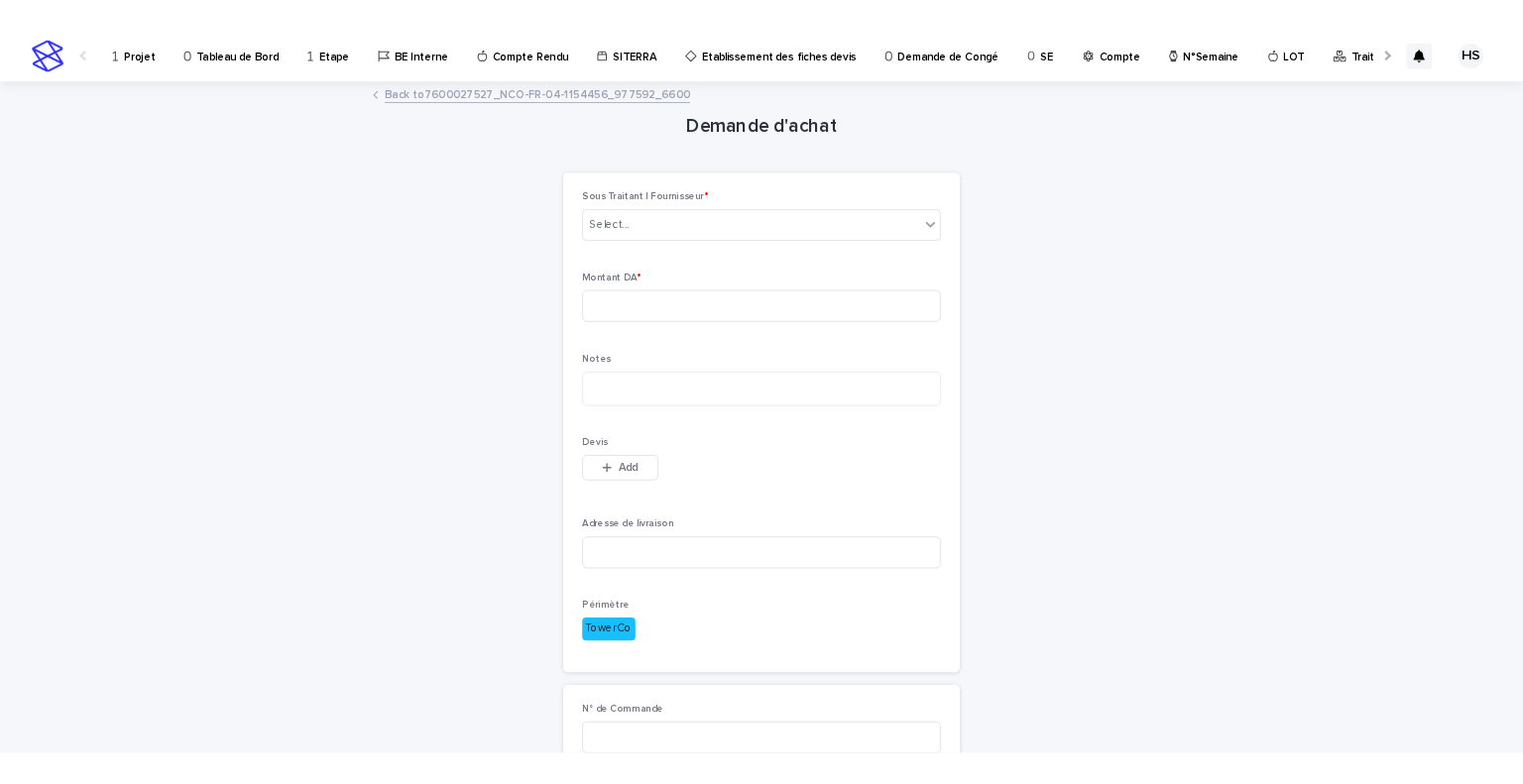 scroll, scrollTop: 0, scrollLeft: 0, axis: both 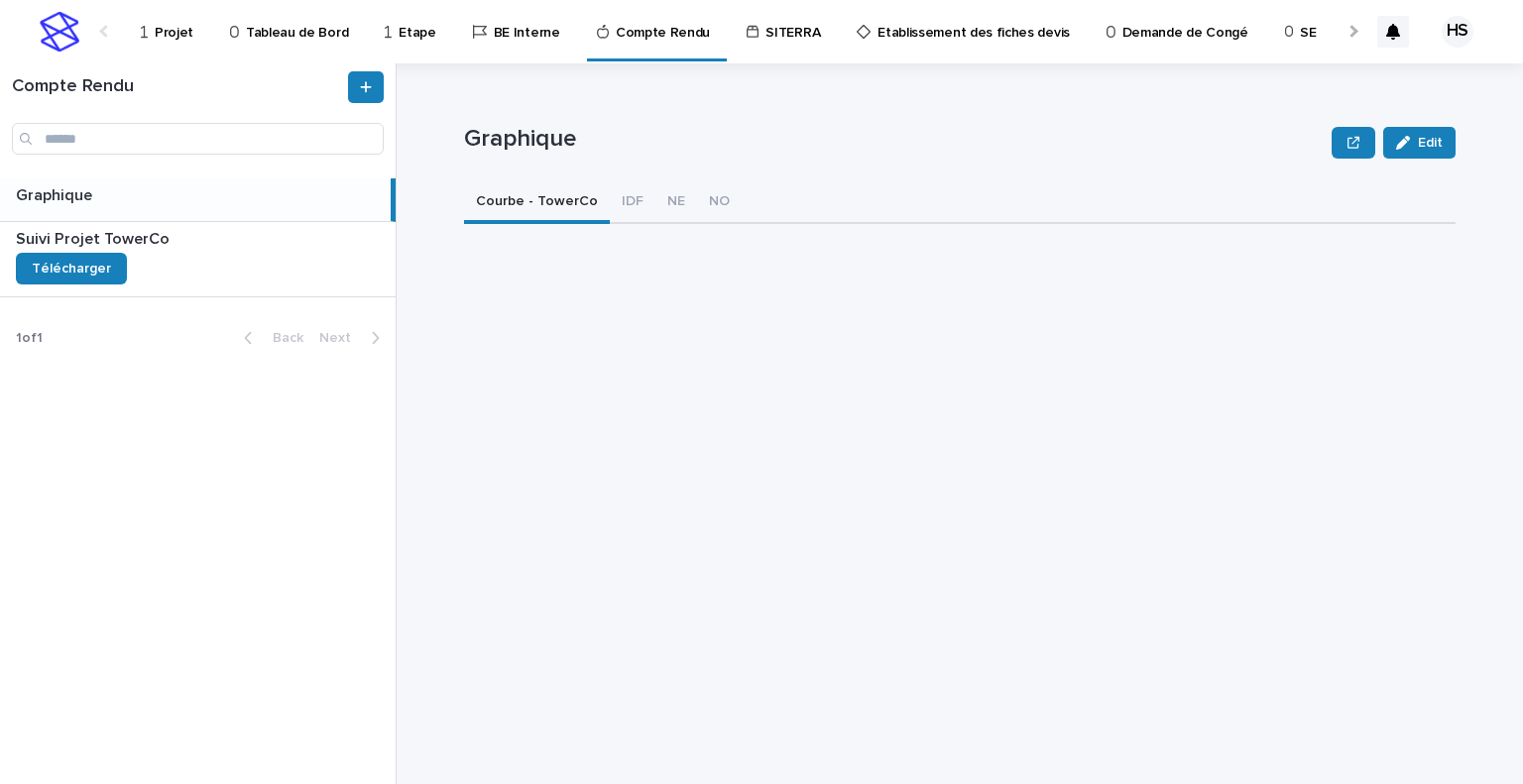 click at bounding box center (1351, 31) 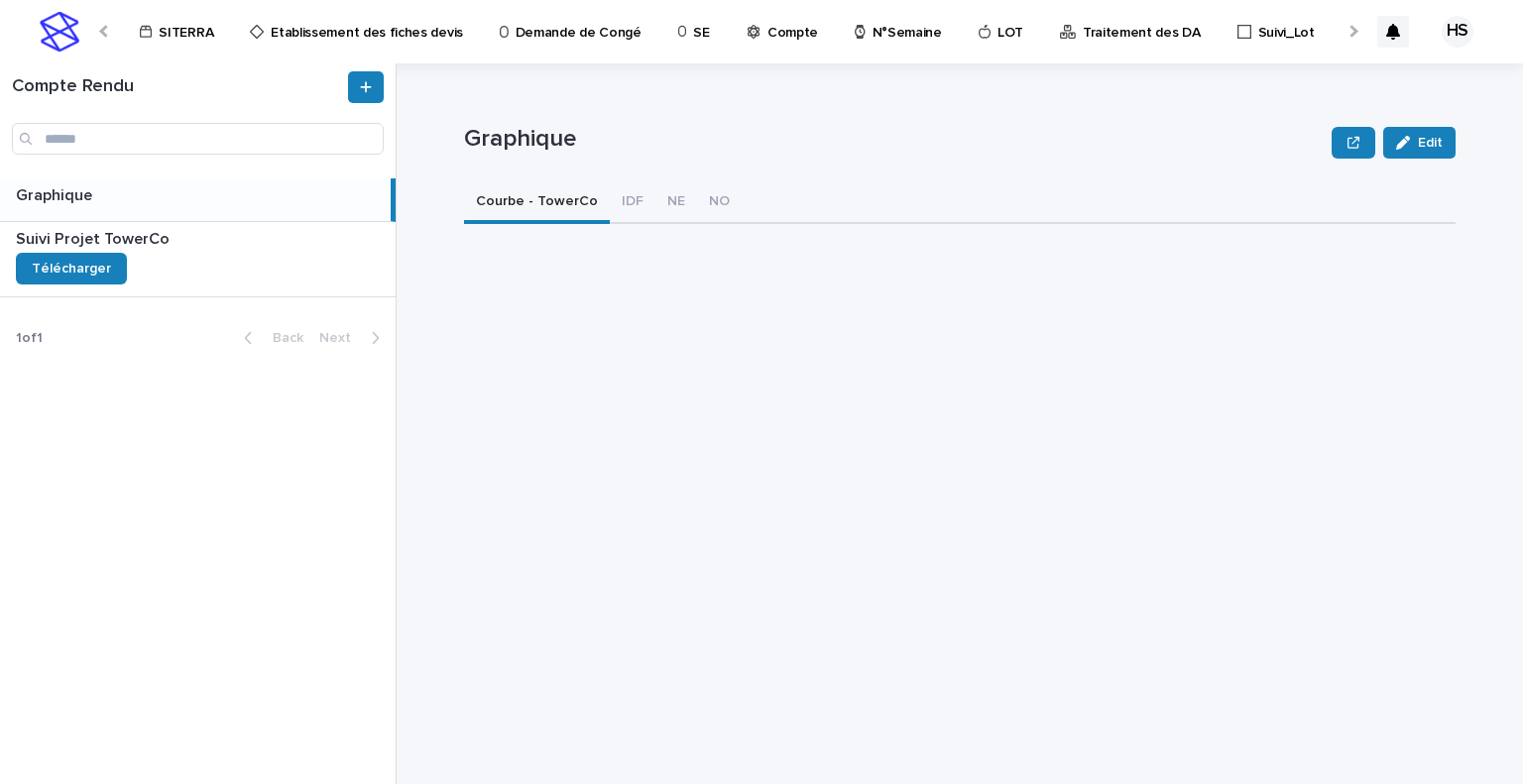click at bounding box center (1351, 31) 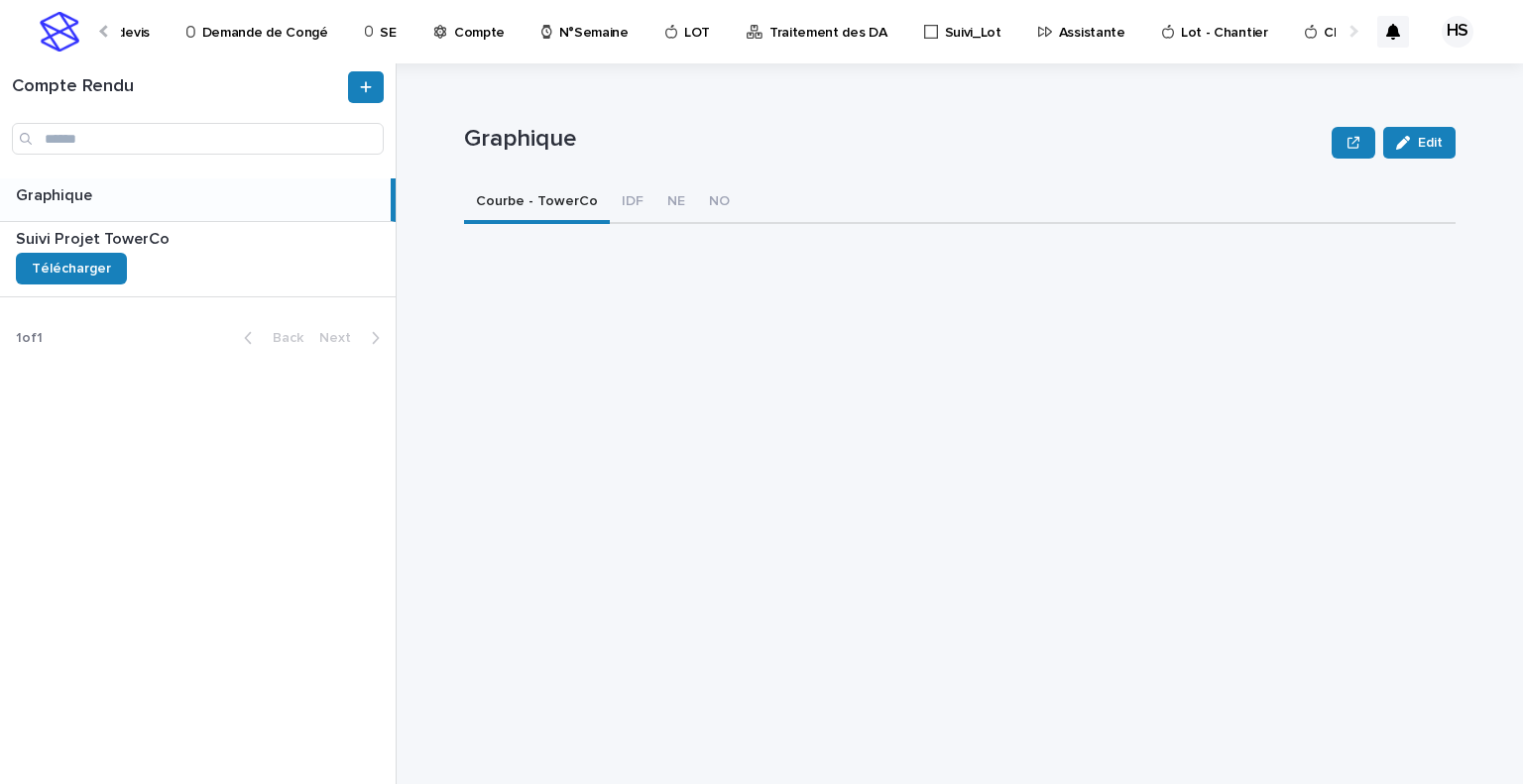 click at bounding box center [1351, 31] 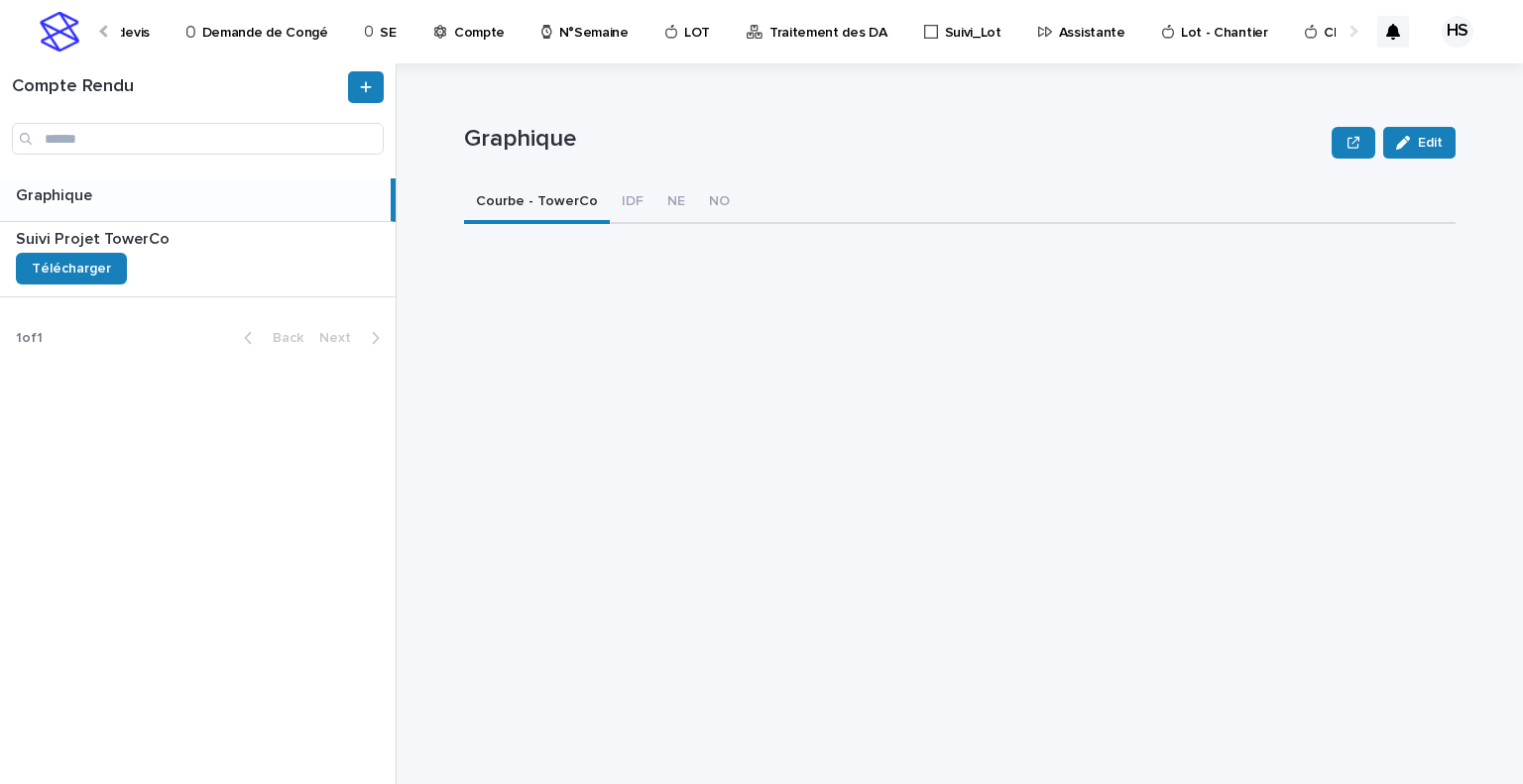 click on "CR_Compte" at bounding box center (1361, 21) 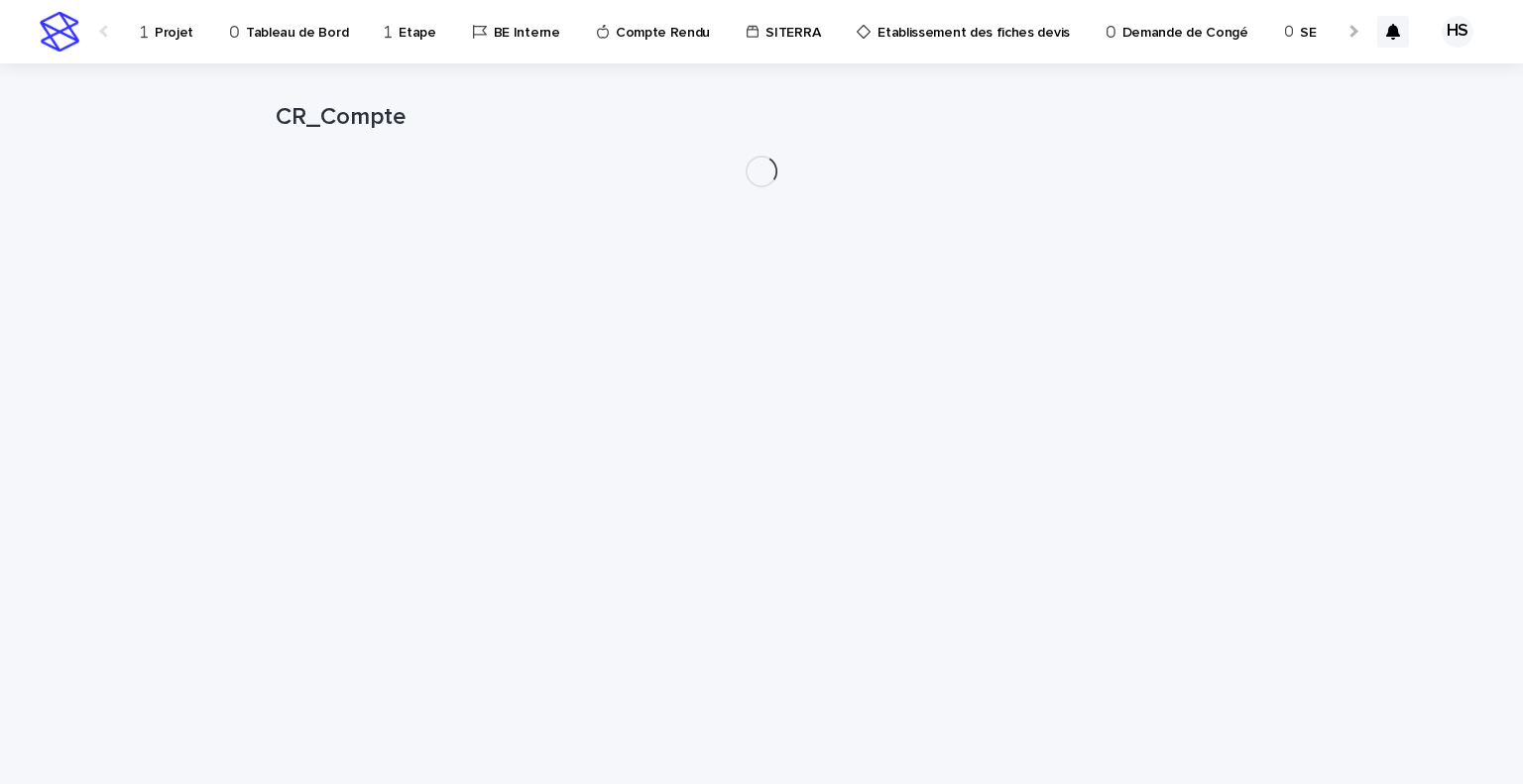scroll, scrollTop: 0, scrollLeft: 409, axis: horizontal 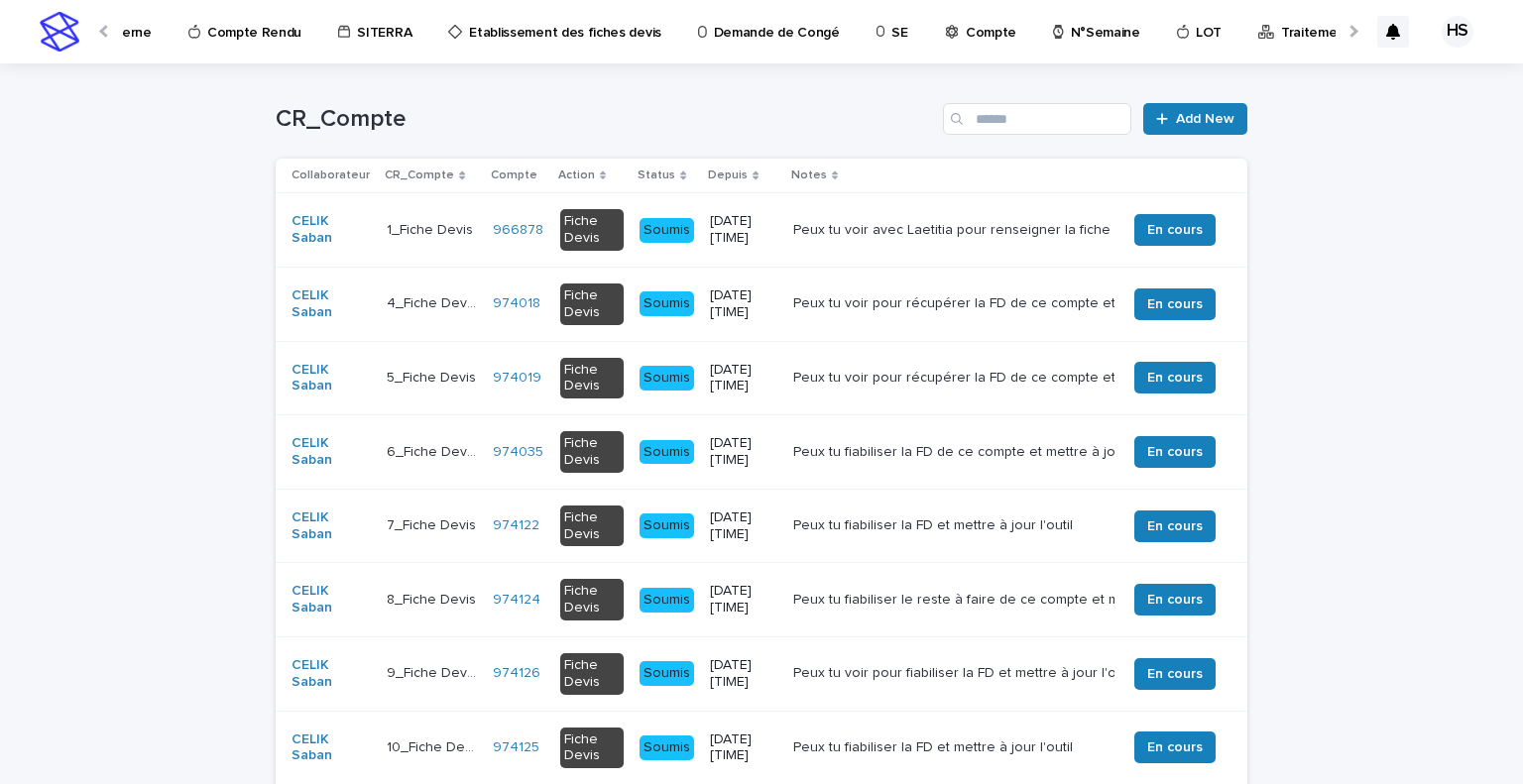 click on "Compte" at bounding box center [991, 21] 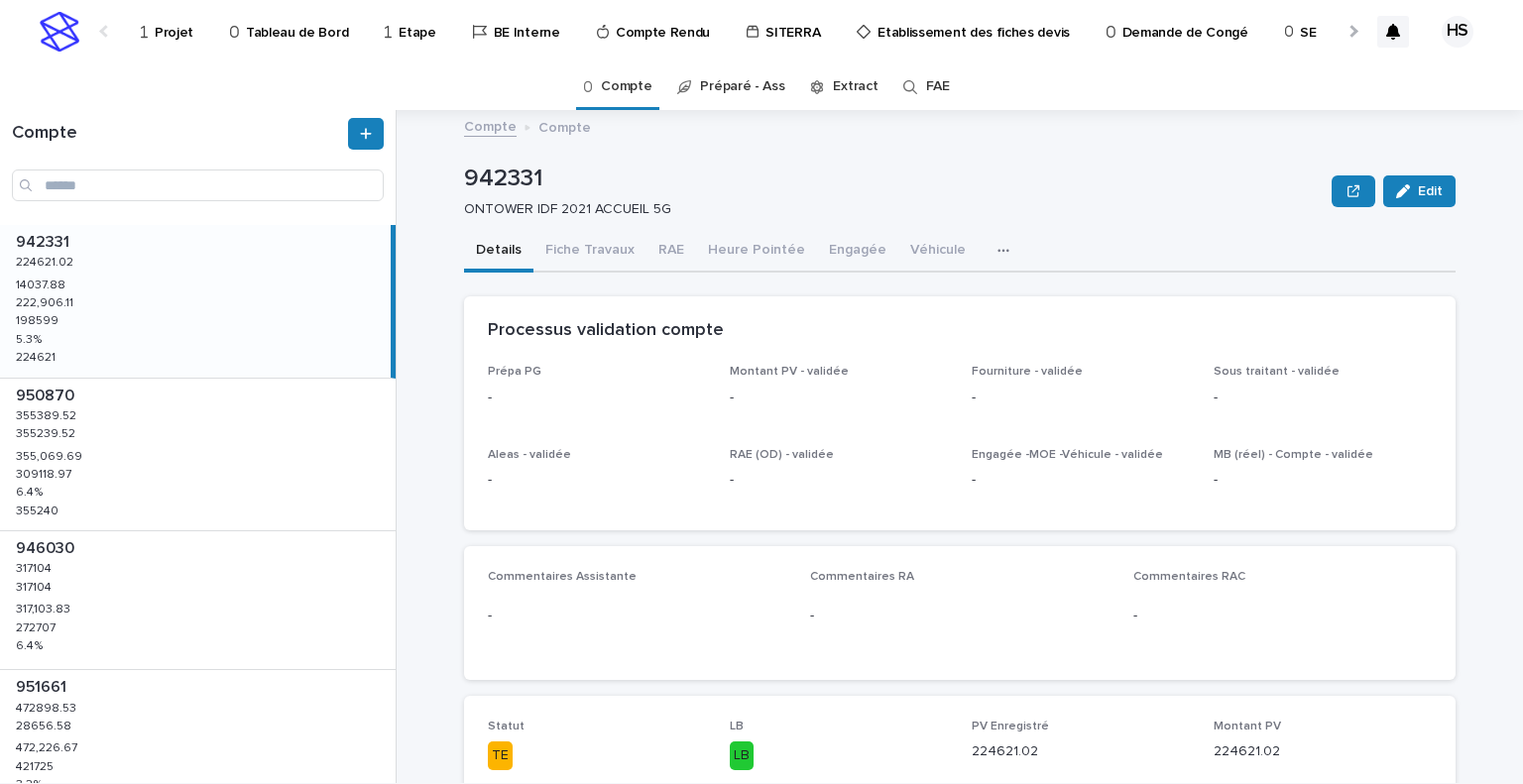 click on "Extract" at bounding box center (855, 86) 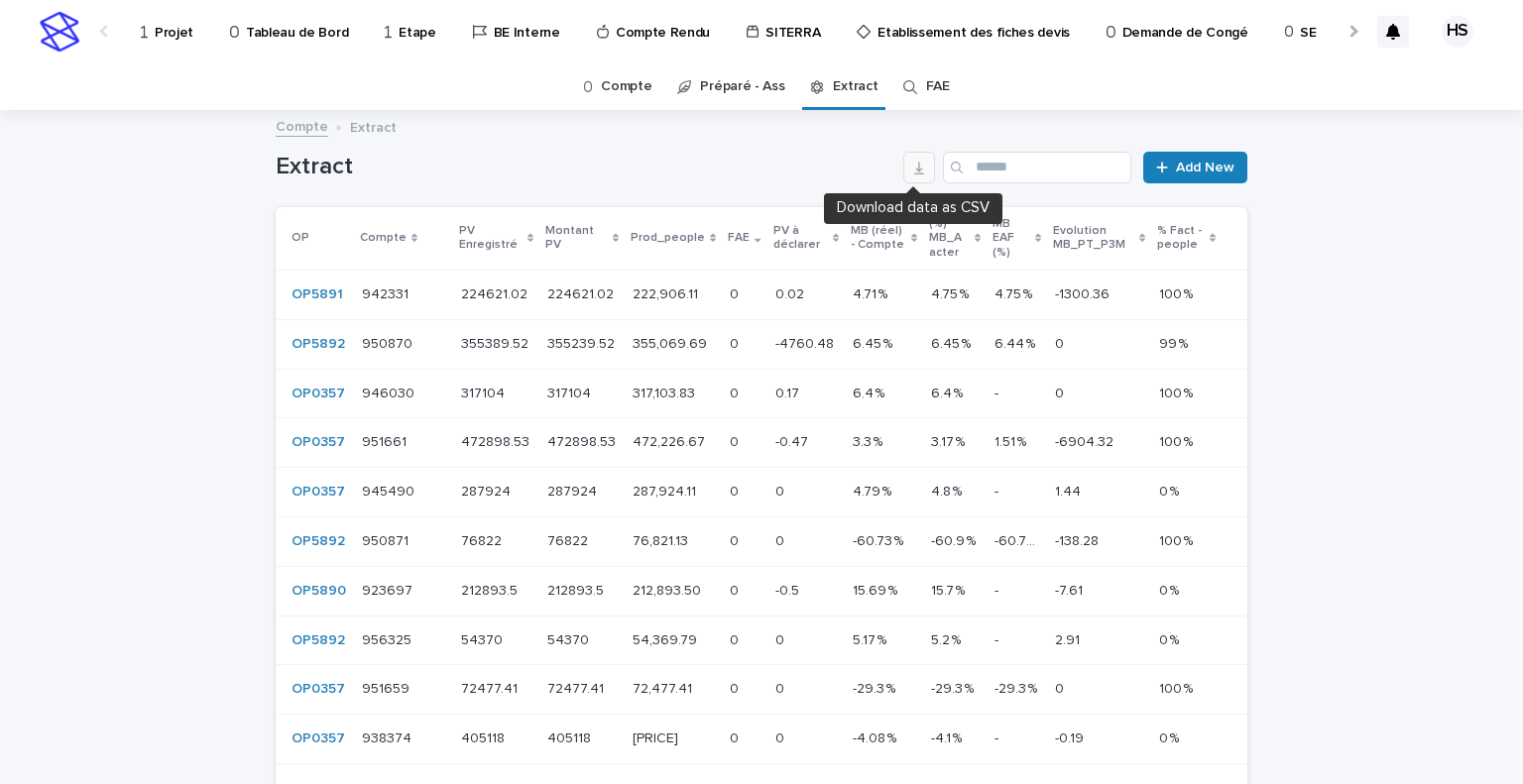 click at bounding box center (919, 168) 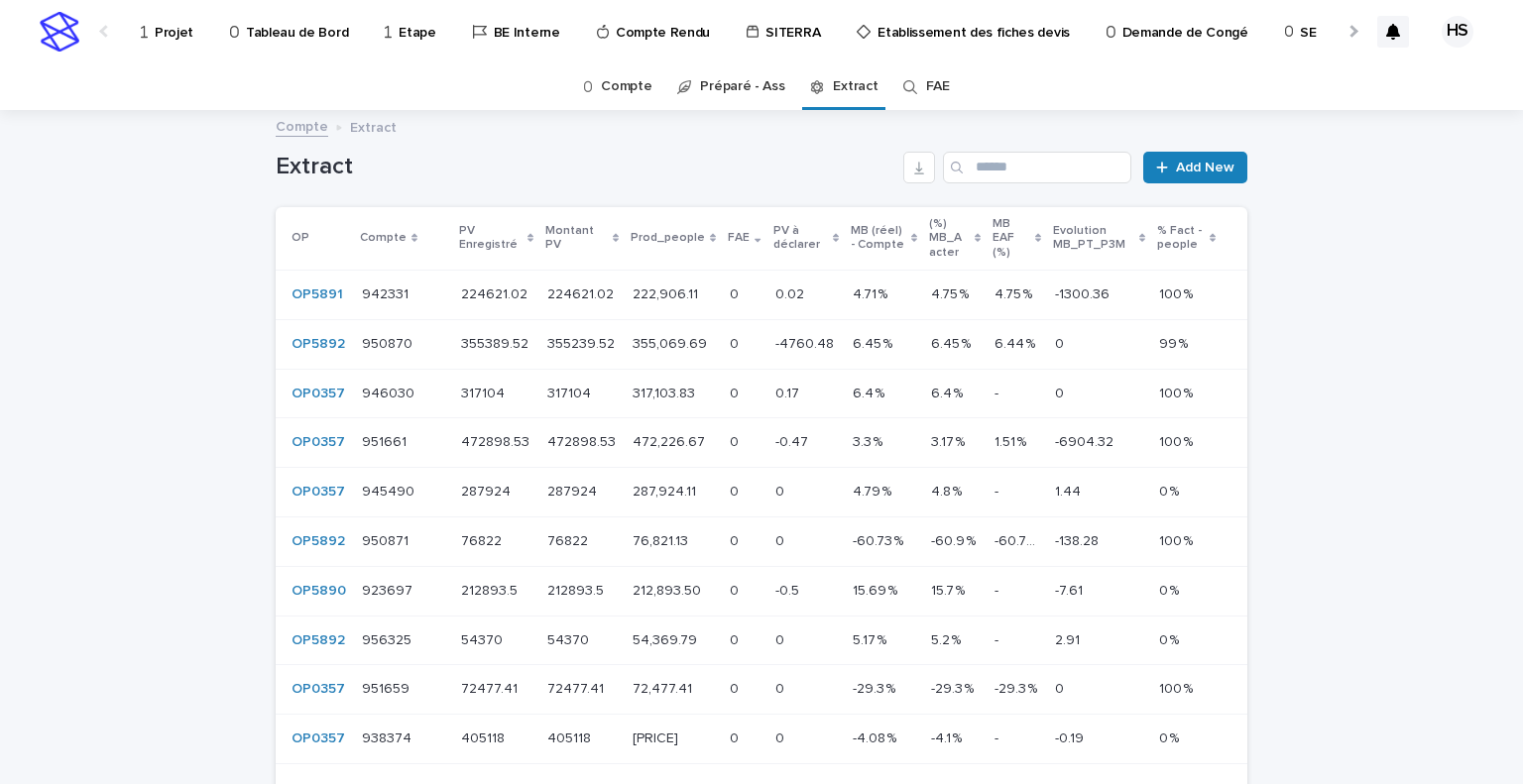 click at bounding box center [1351, 31] 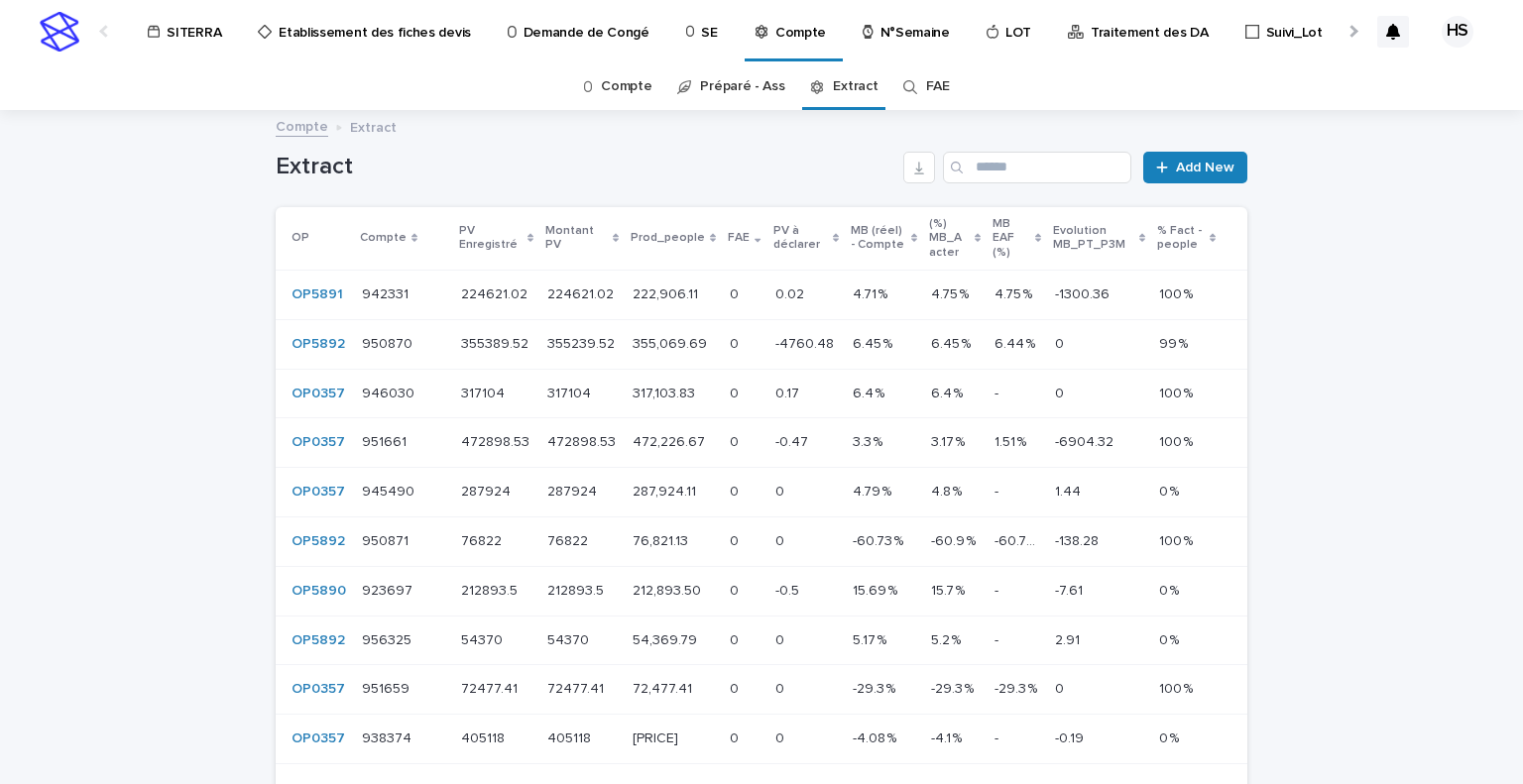 click at bounding box center [1351, 31] 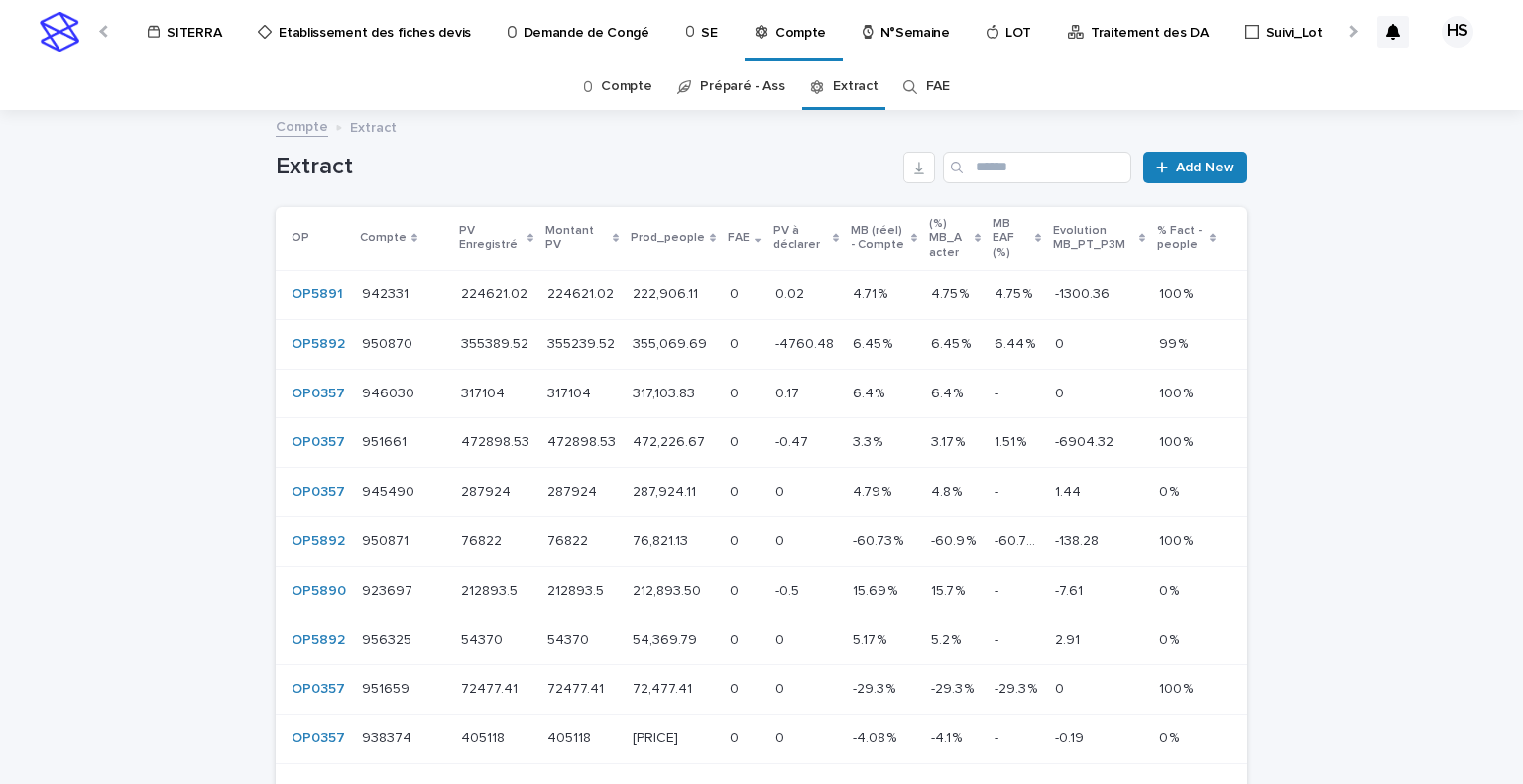 scroll, scrollTop: 0, scrollLeft: 936, axis: horizontal 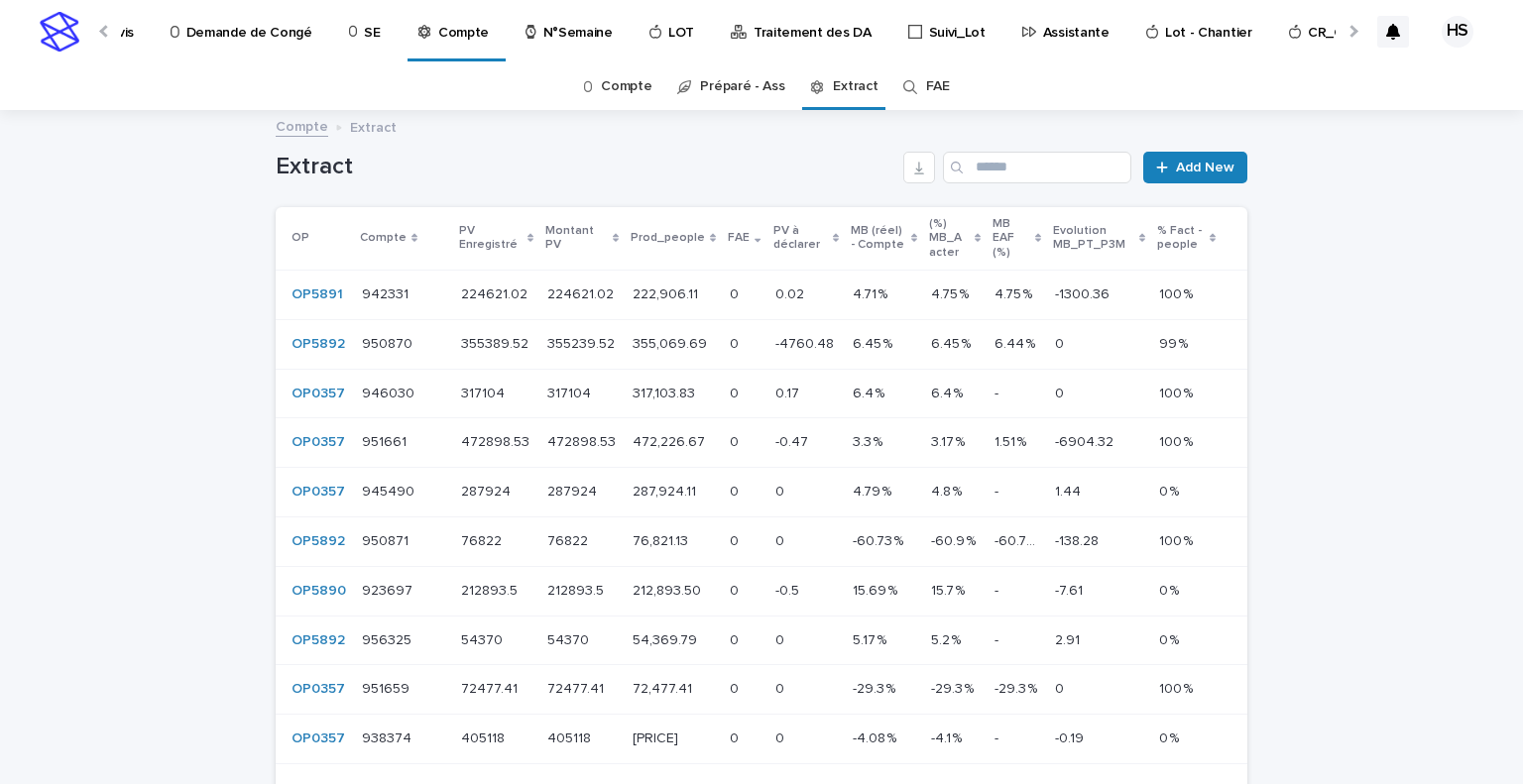 click at bounding box center [1351, 31] 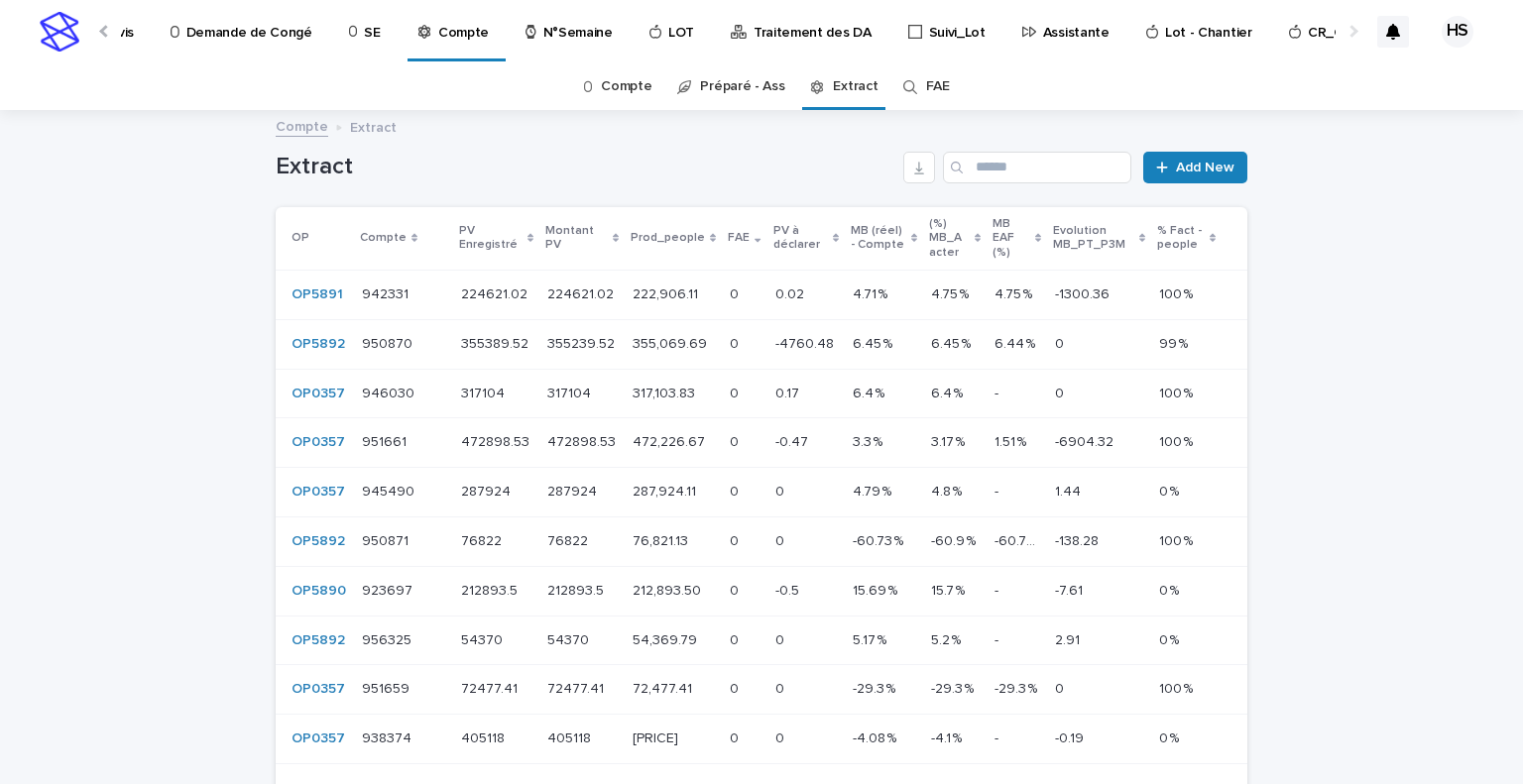 click on "Compte" at bounding box center (463, 21) 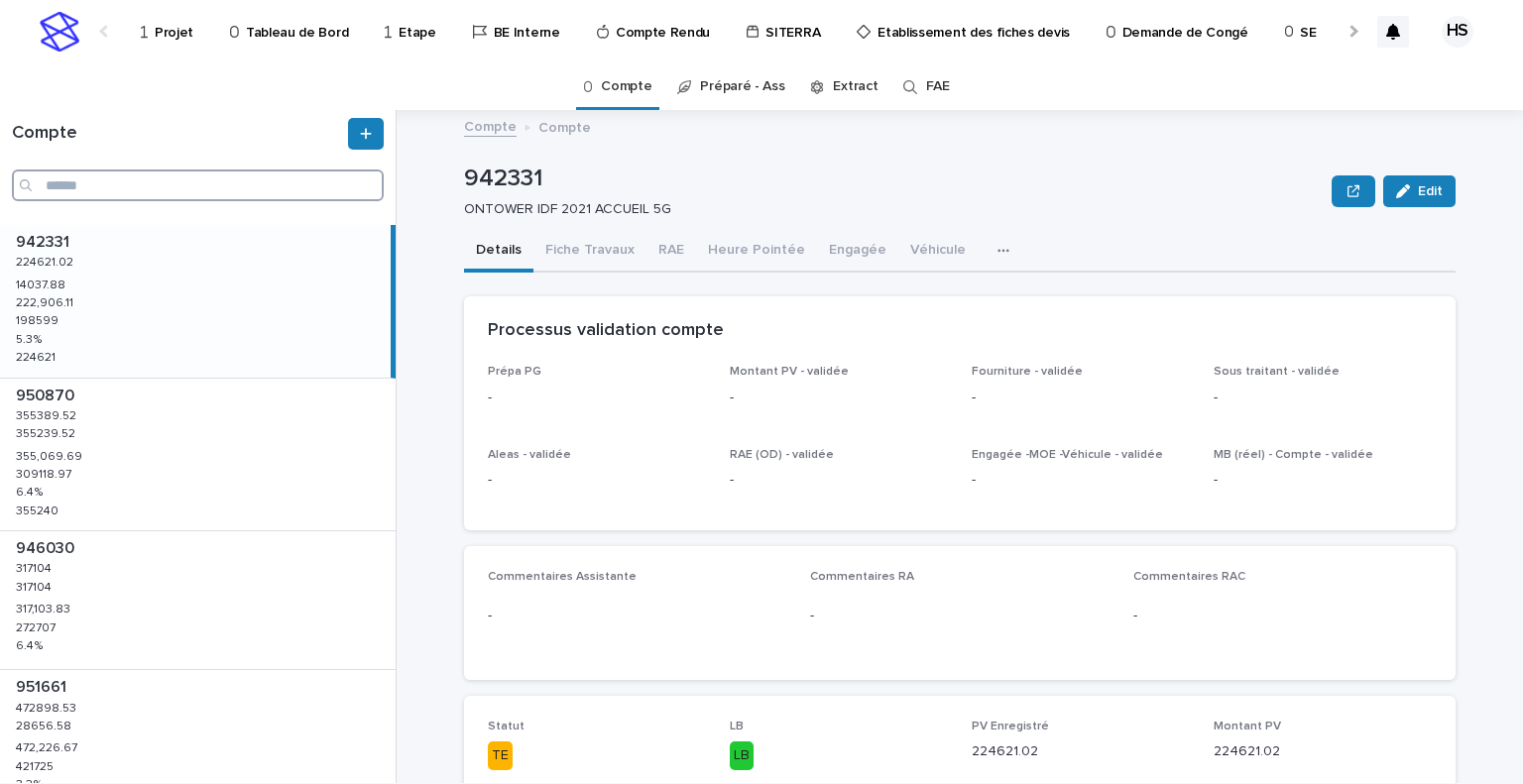 click at bounding box center (197, 185) 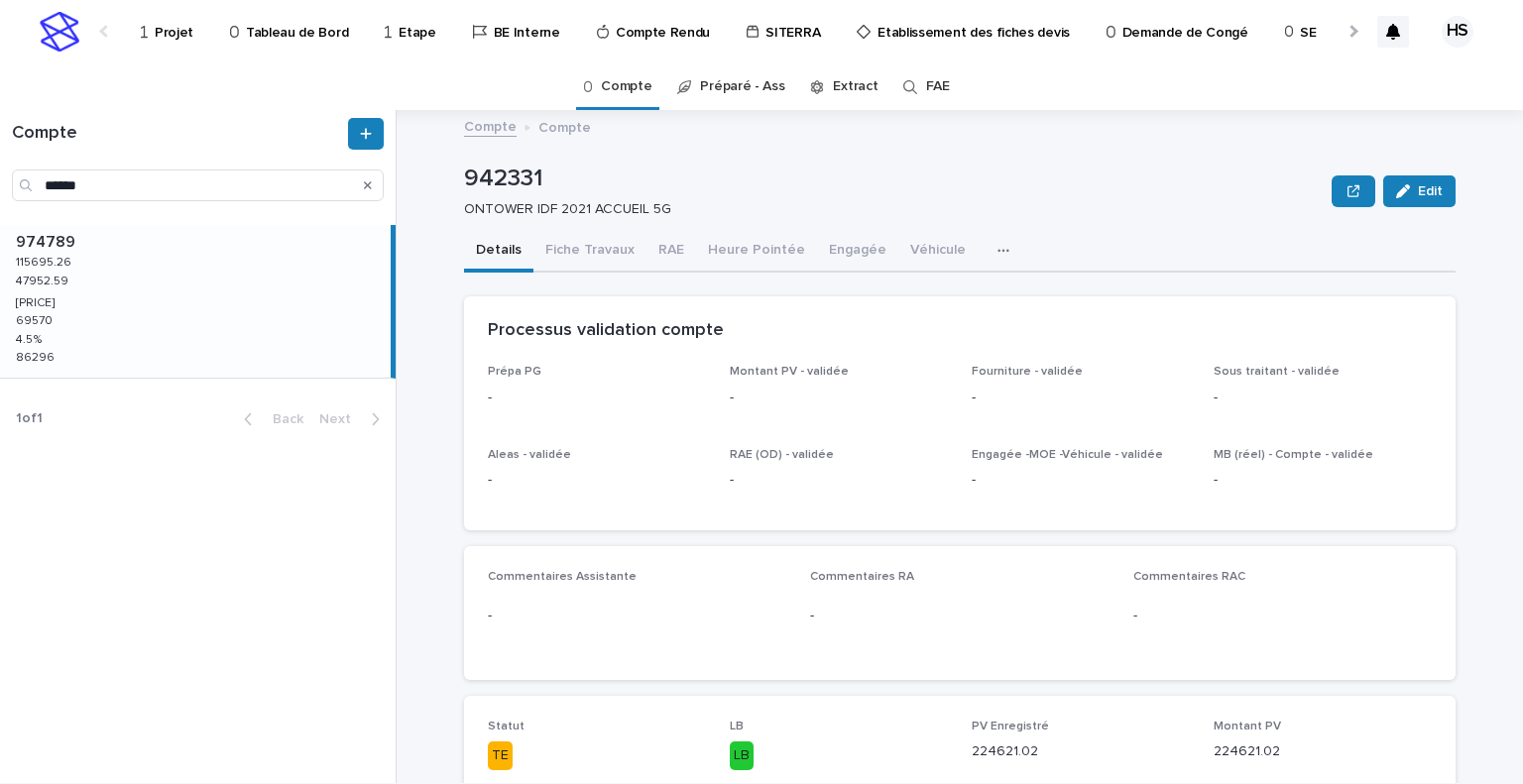 click on "974789 974789   115695.26 115695.26   47952.59 47952.59   82,566.23 82,566.23   69570 69570   4.5 % 4.5 %   86296 86296" at bounding box center (195, 301) 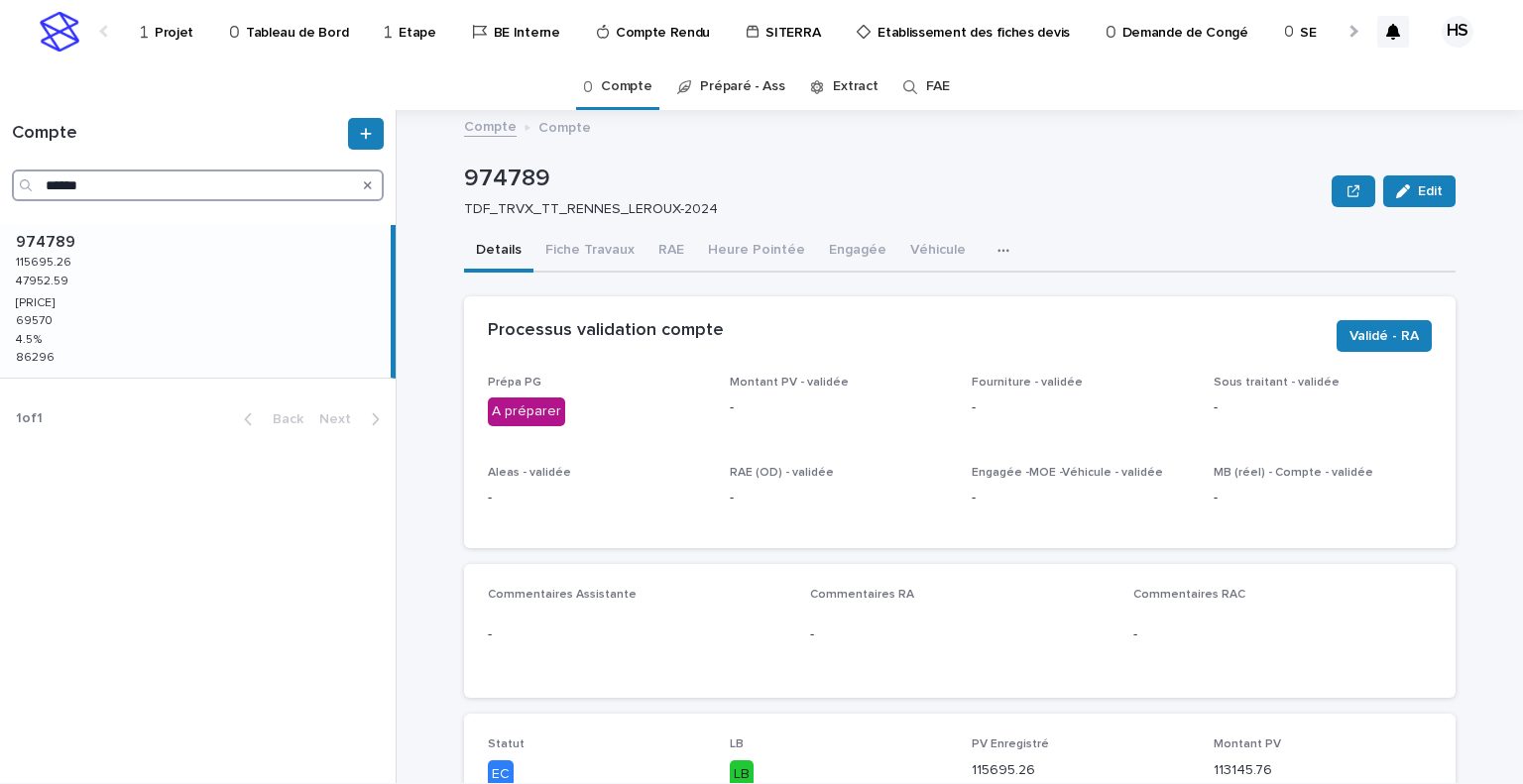 click on "******" at bounding box center (197, 185) 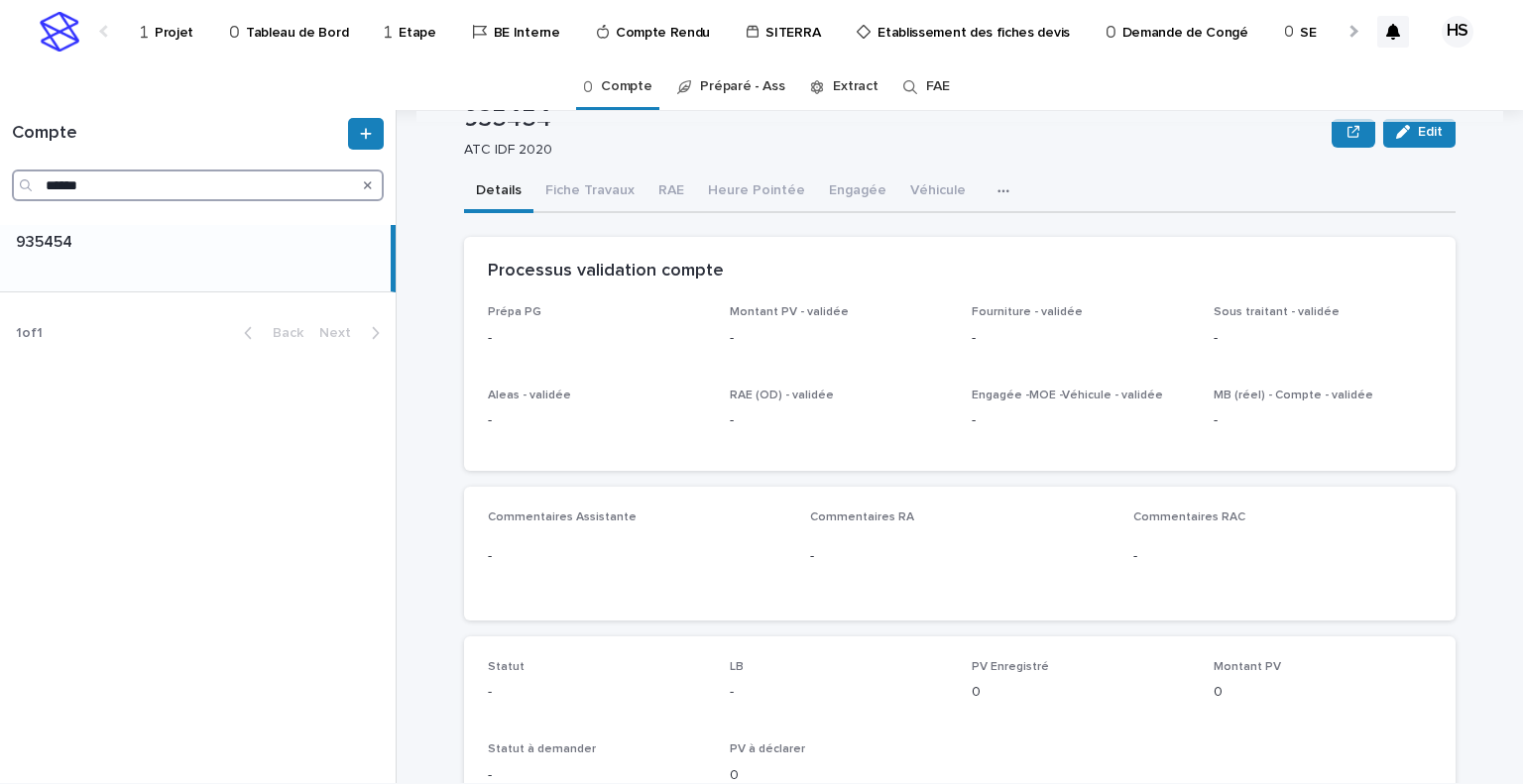 scroll, scrollTop: 46, scrollLeft: 0, axis: vertical 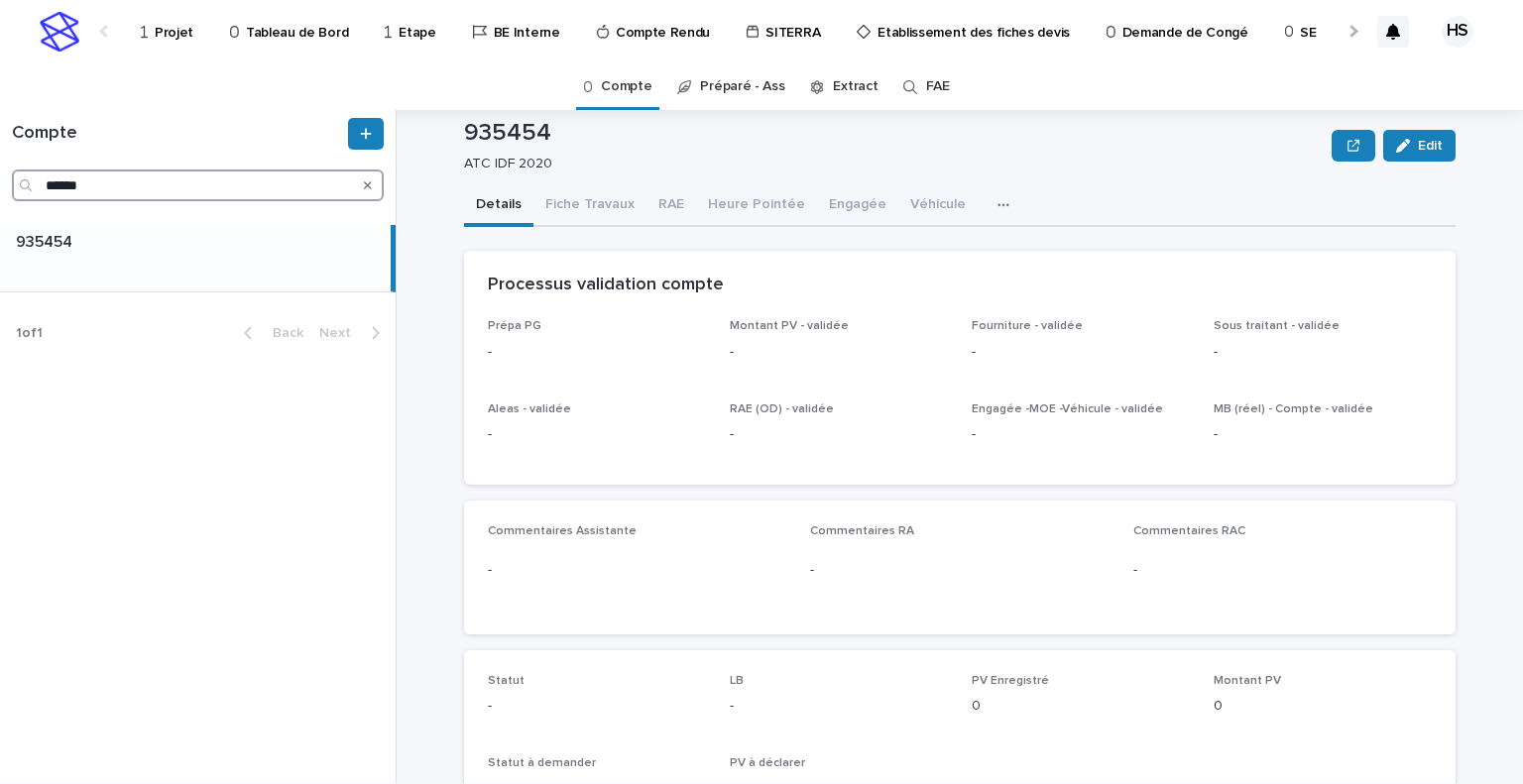type on "******" 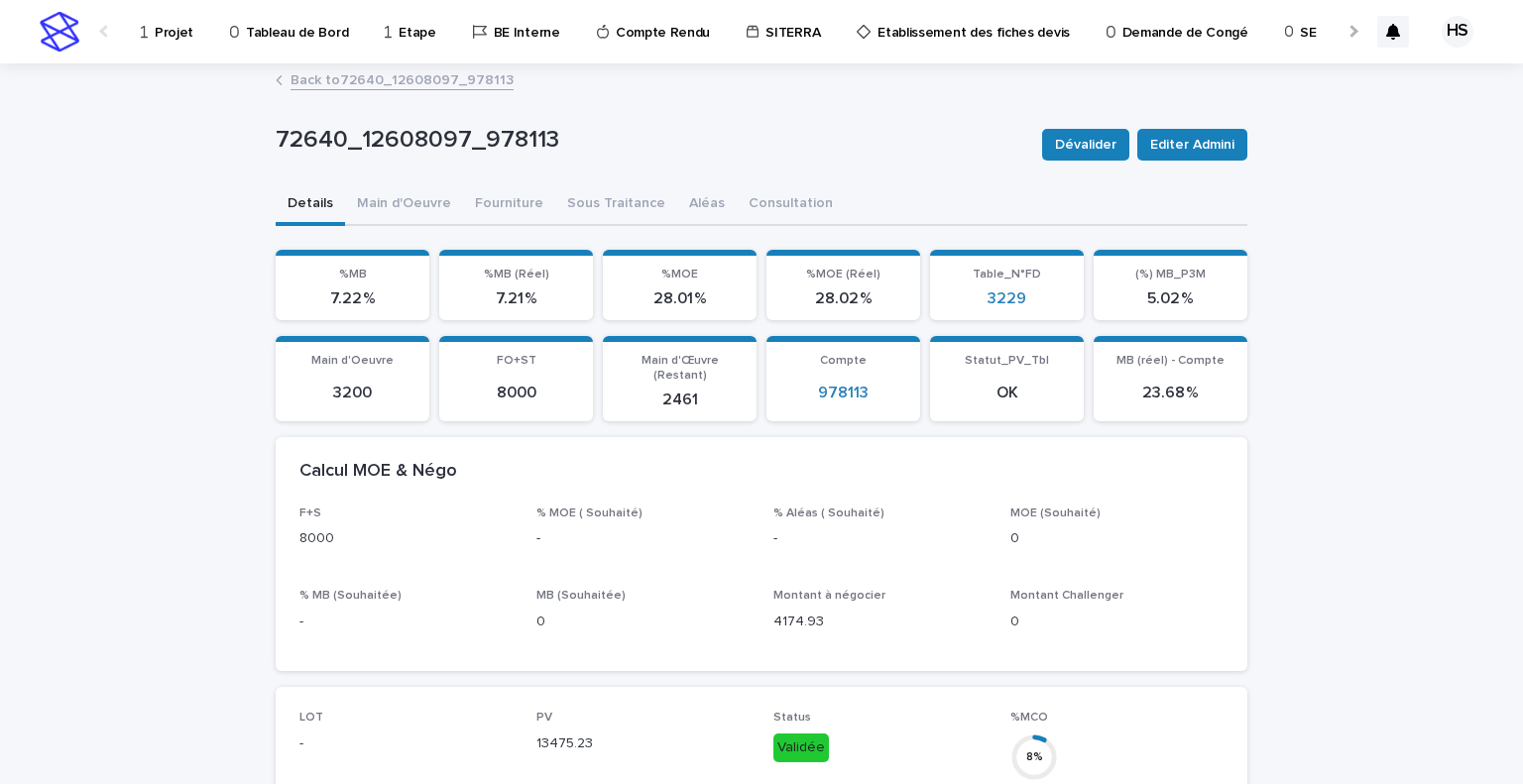 scroll, scrollTop: 0, scrollLeft: 0, axis: both 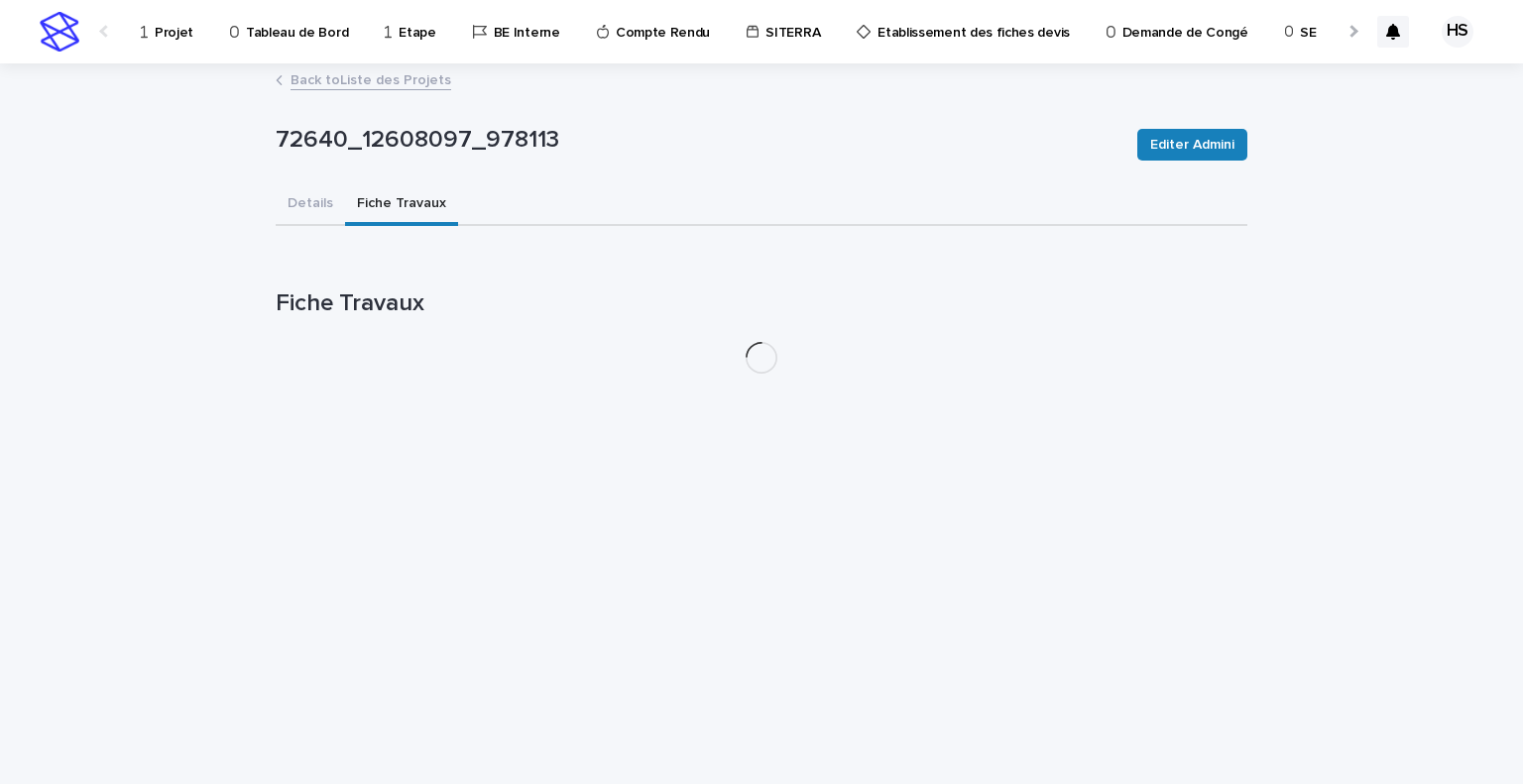 click on "Projet" at bounding box center (174, 21) 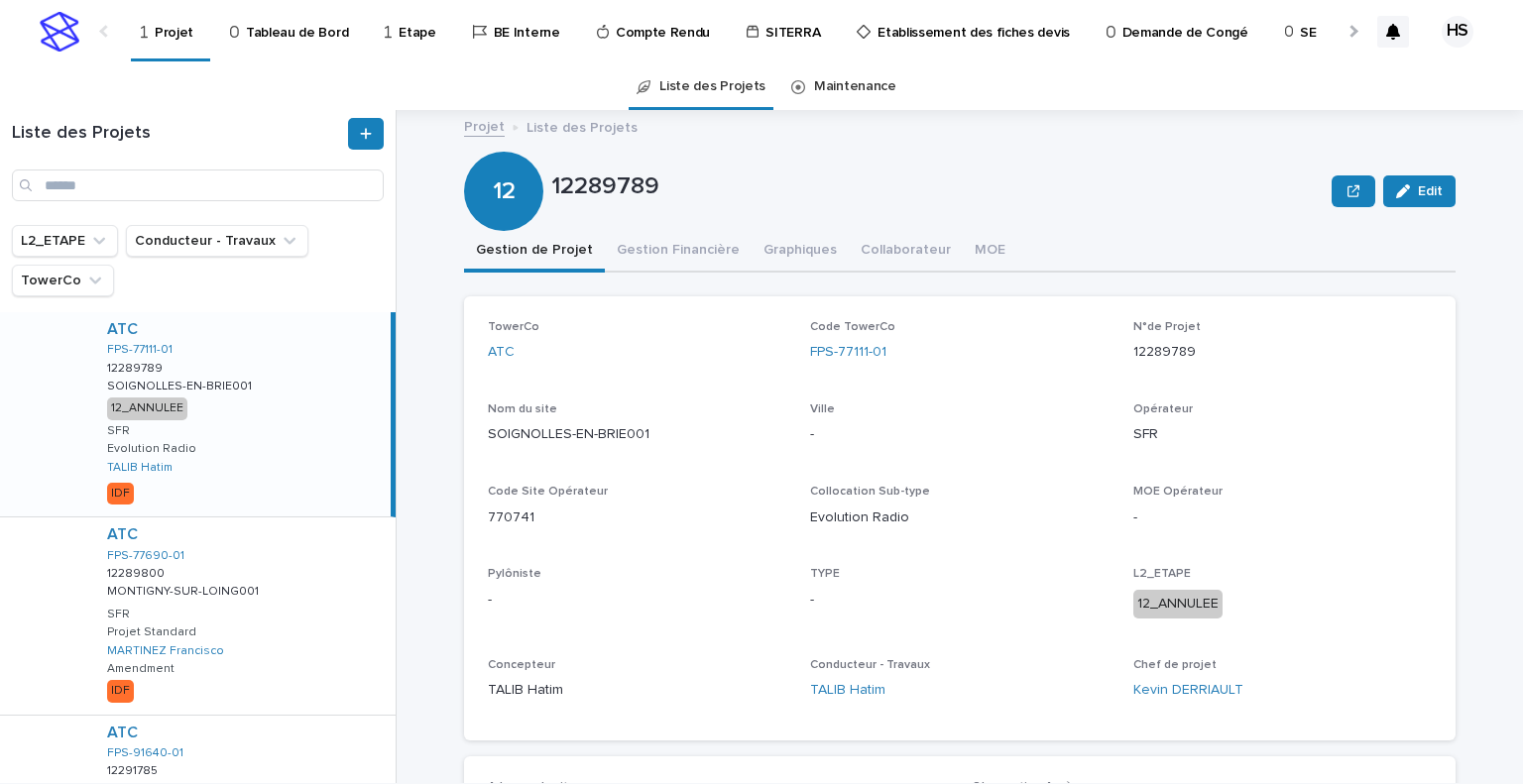 click at bounding box center (1351, 31) 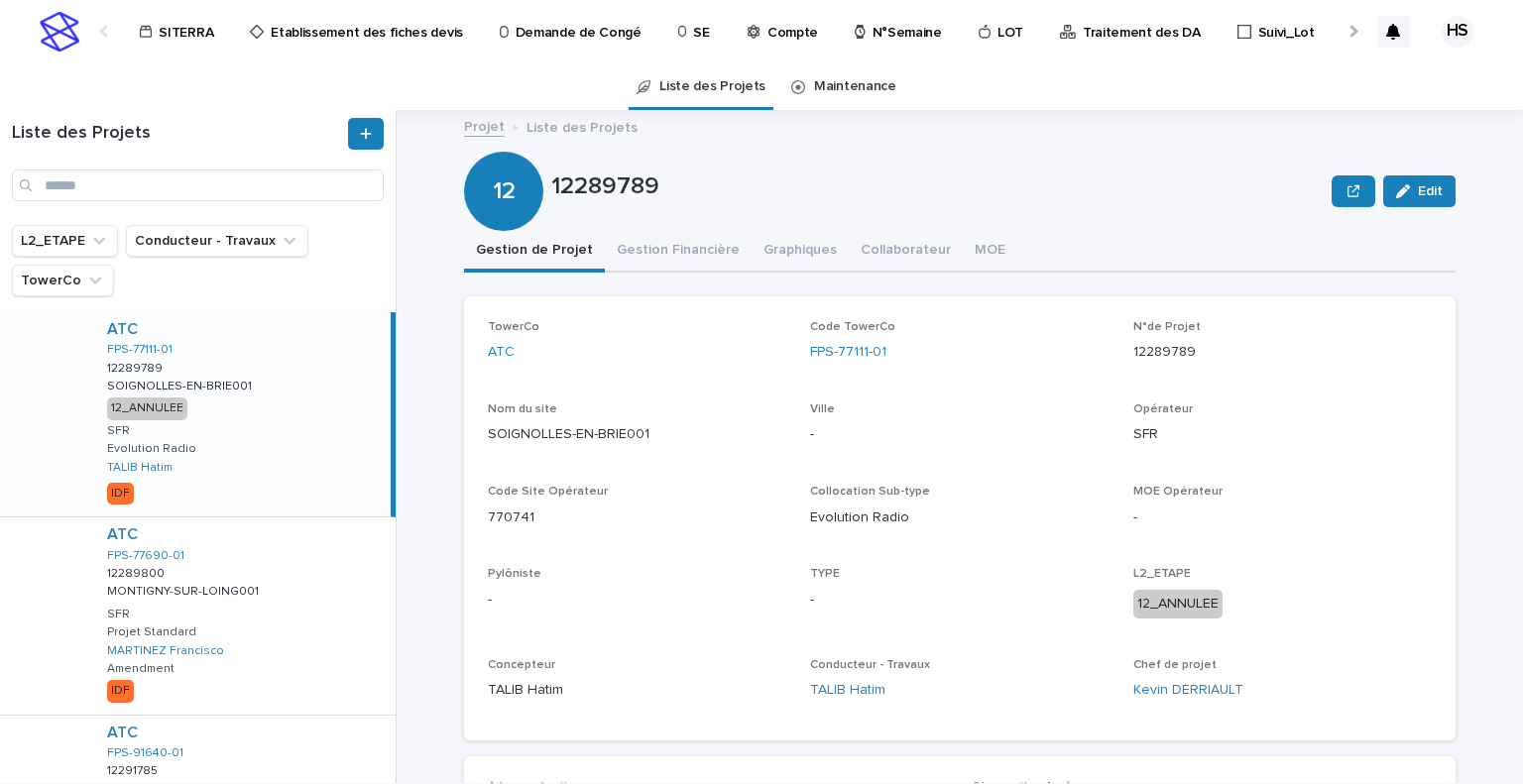 click at bounding box center (1351, 31) 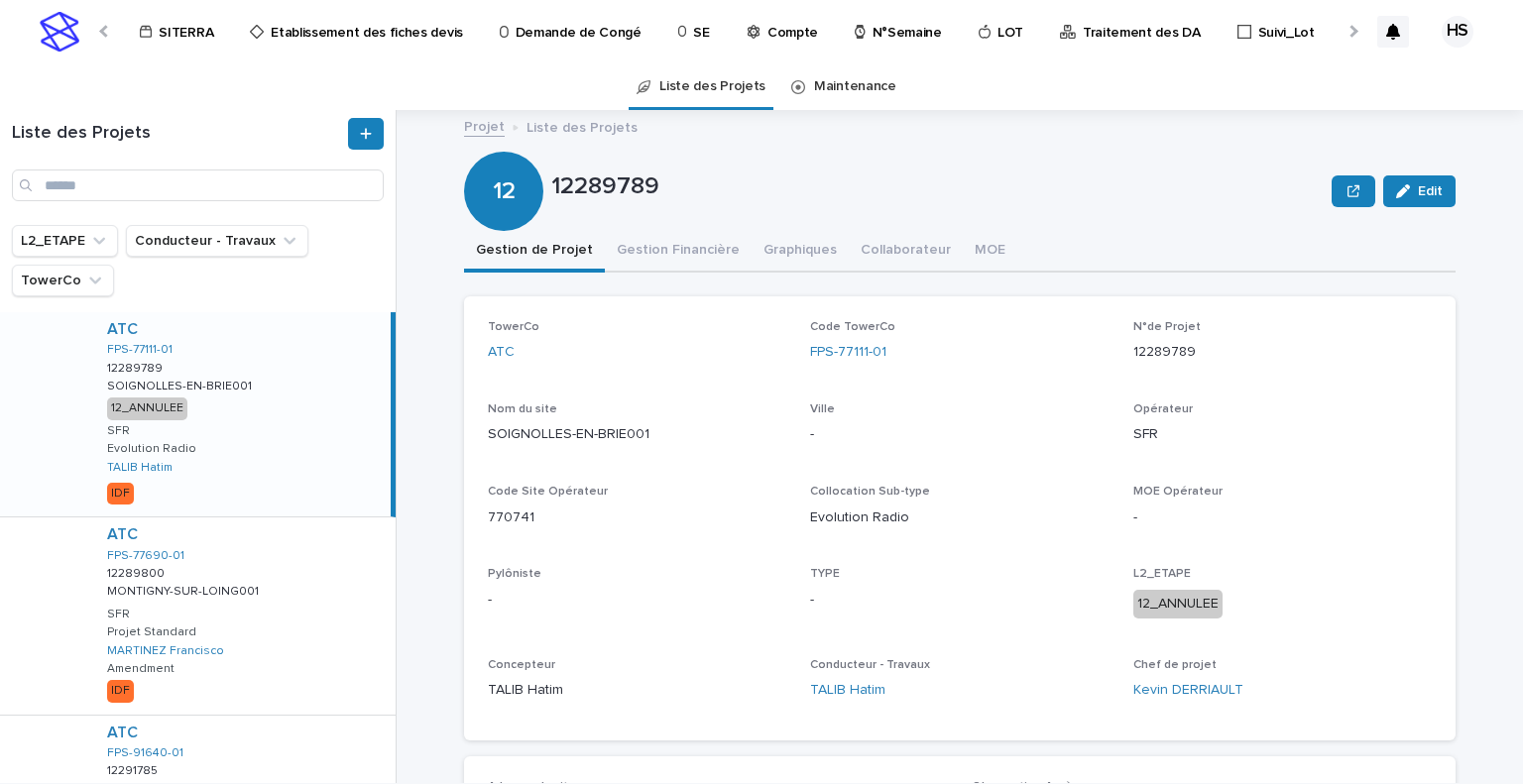 scroll, scrollTop: 0, scrollLeft: 920, axis: horizontal 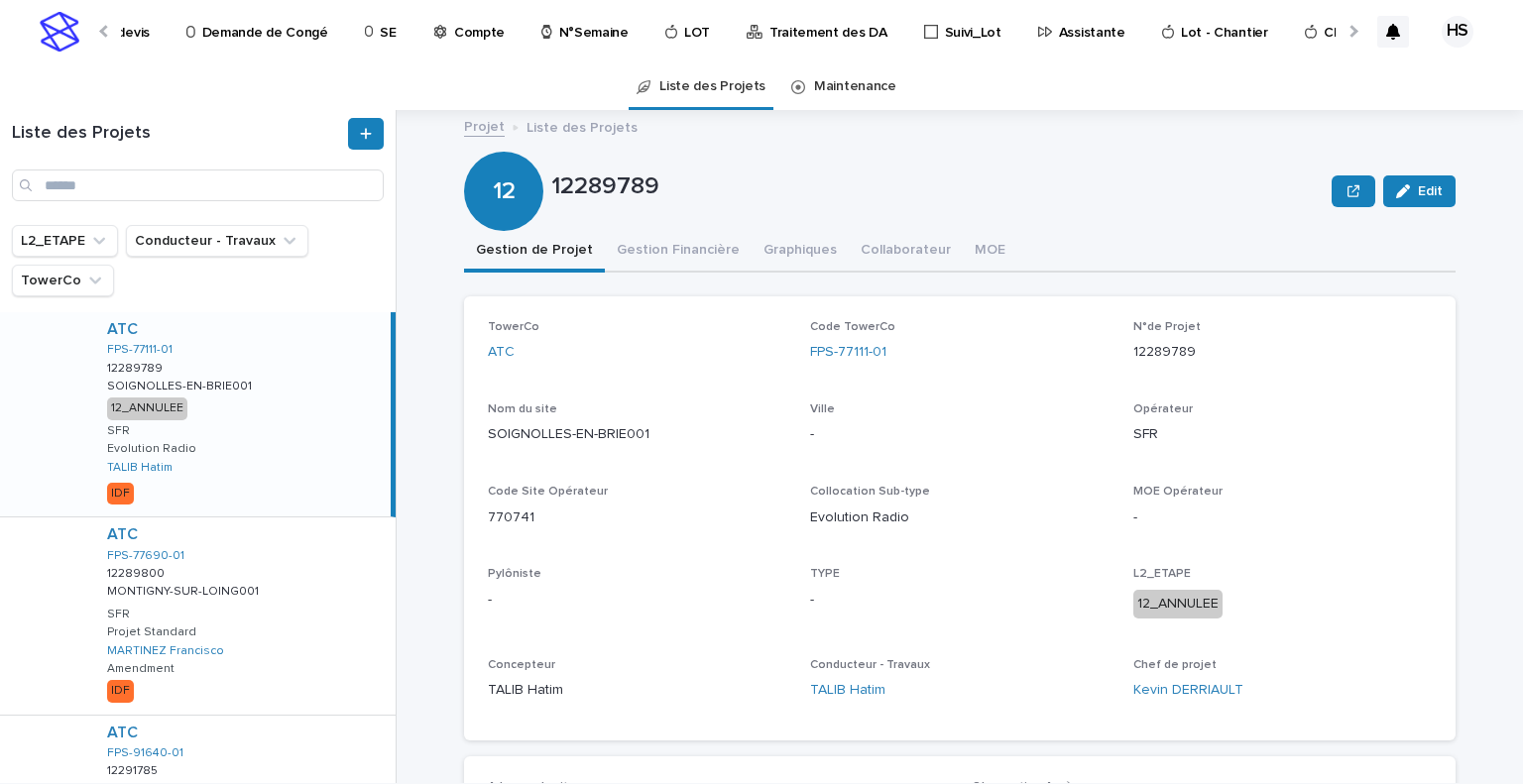click at bounding box center [1351, 31] 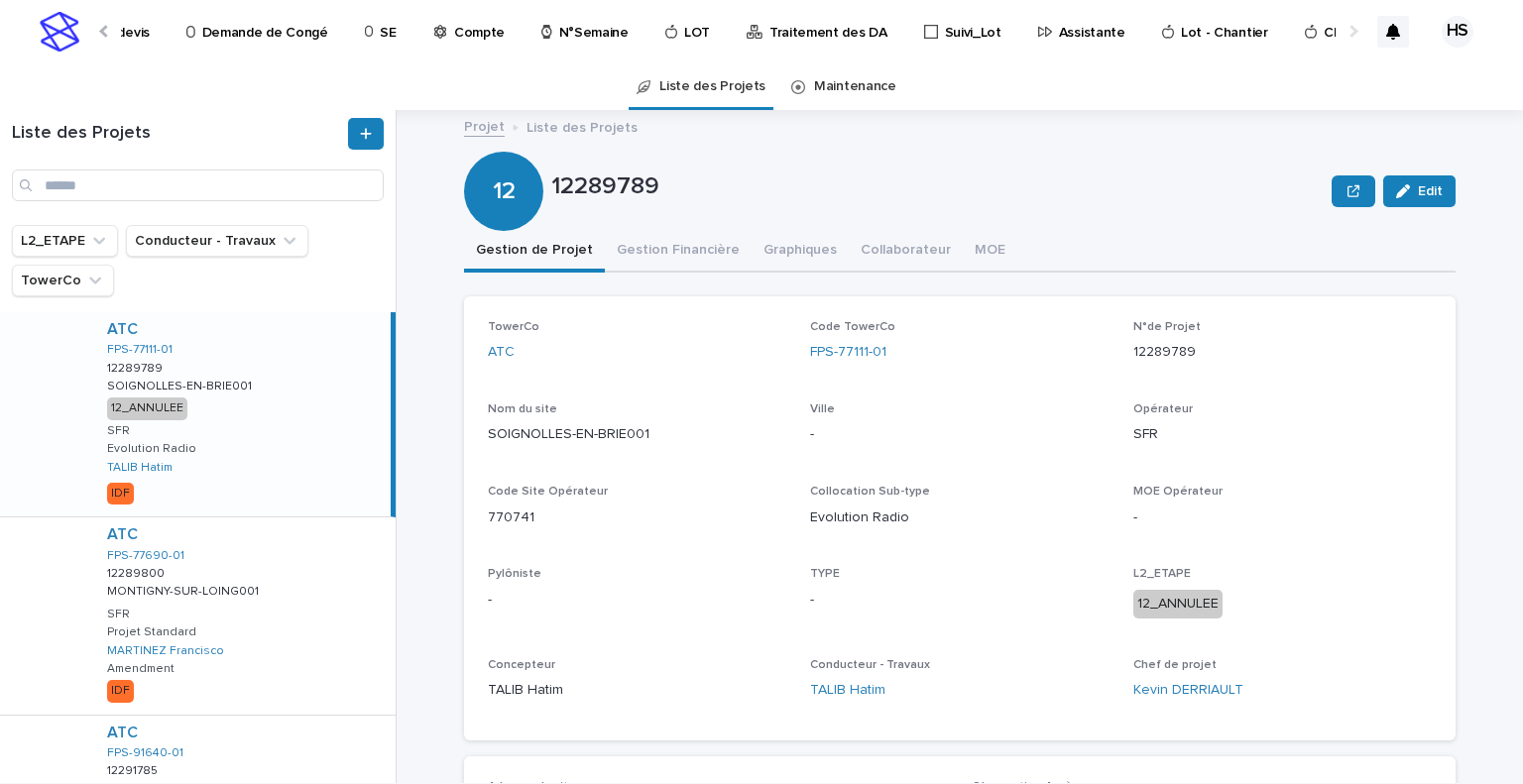 click at bounding box center [1351, 31] 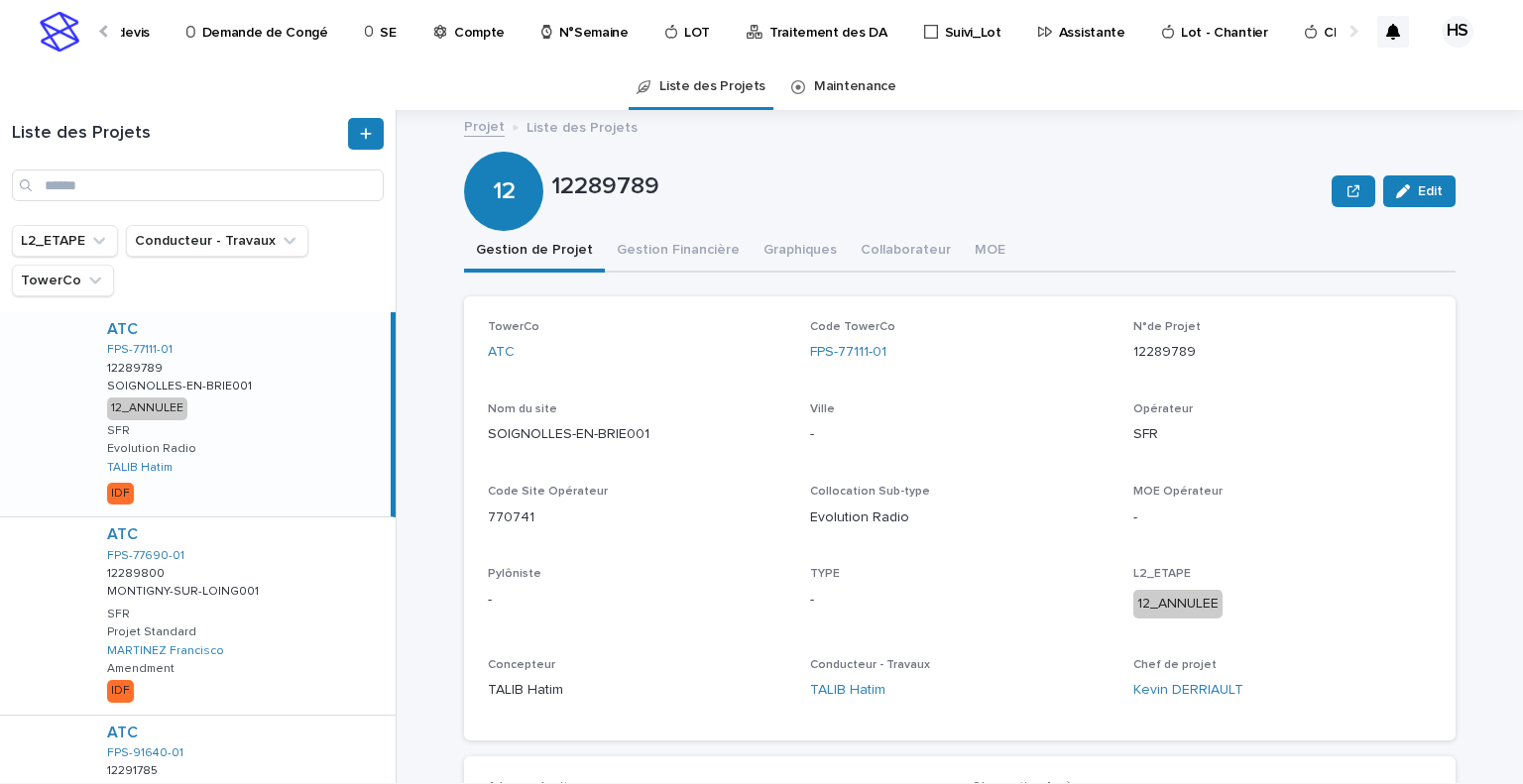 click at bounding box center (1351, 31) 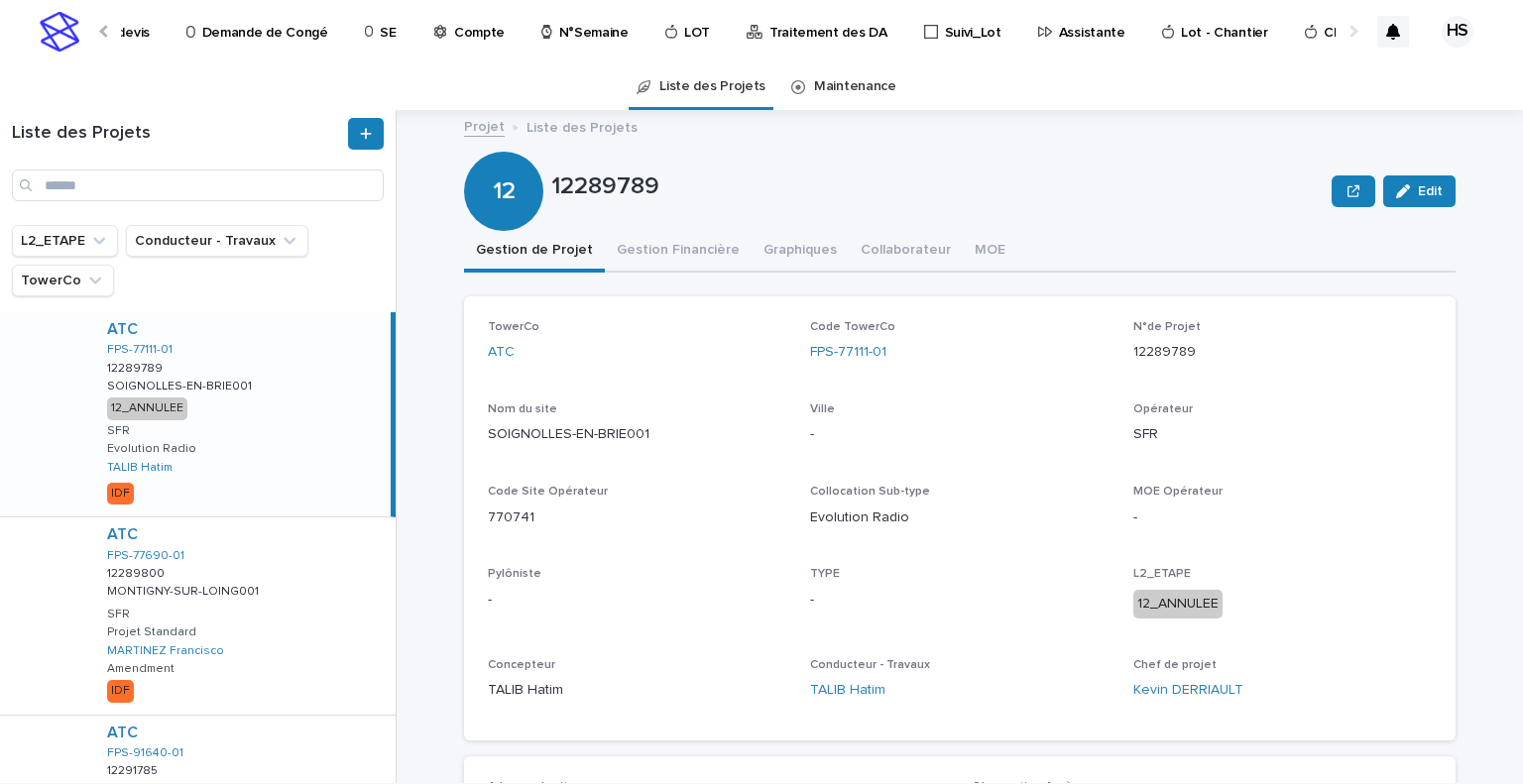 click on "Compte" at bounding box center (479, 21) 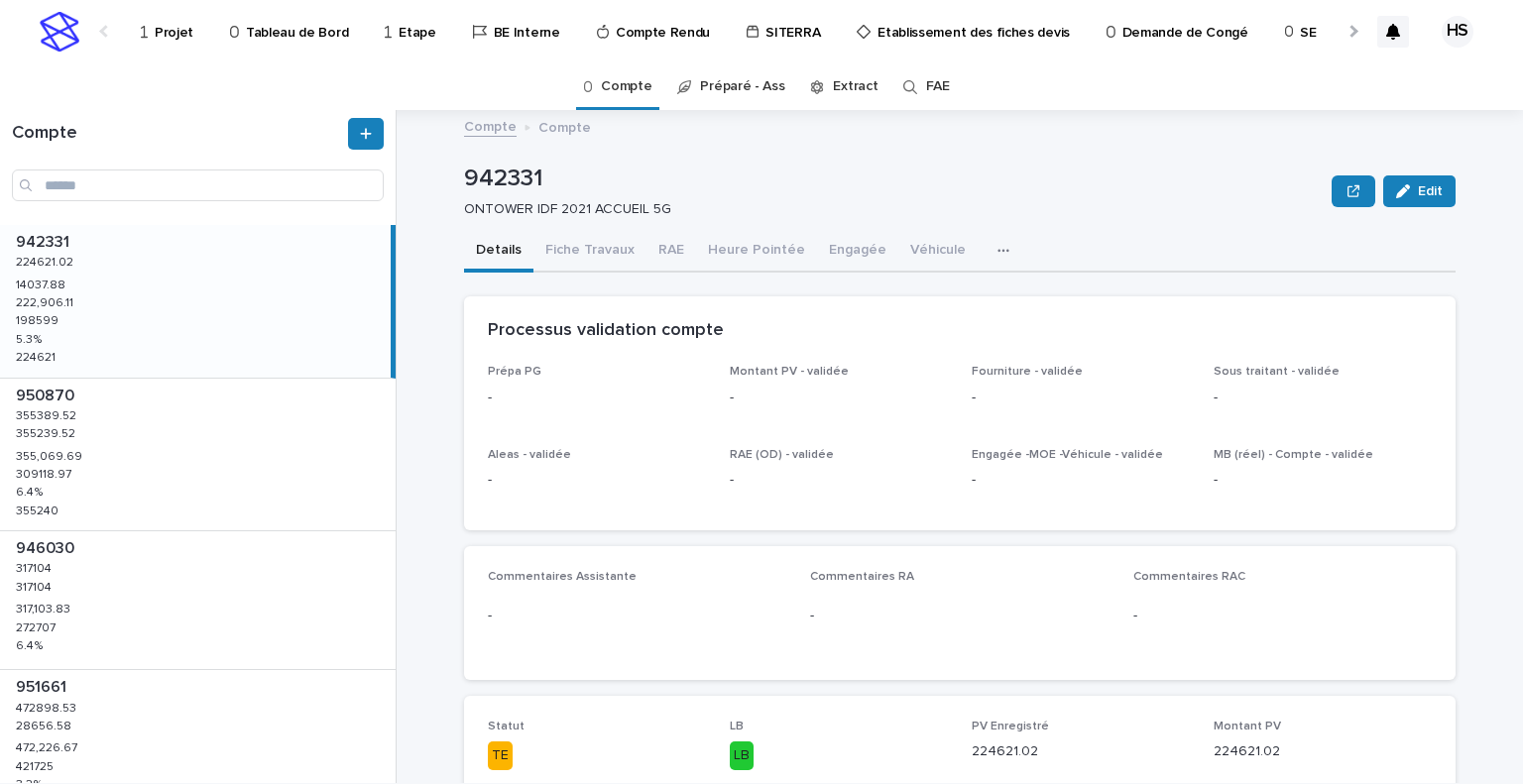 click on "942331 942331   224621.02 224621.02   14037.88 14037.88   222,906.11 222,906.11   198599 198599   5.3 % 5.3 %   224621 224621" at bounding box center (195, 301) 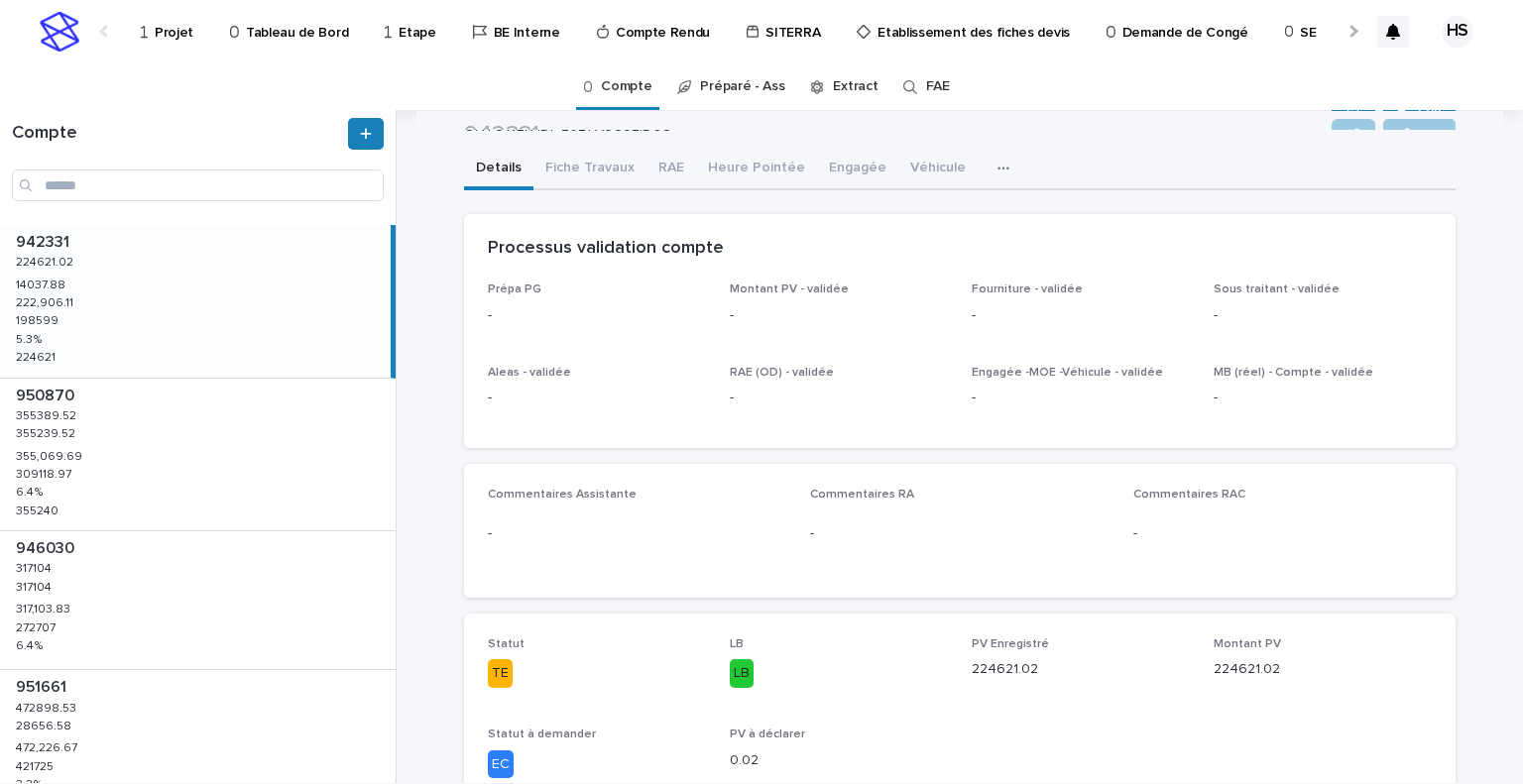 scroll, scrollTop: 73, scrollLeft: 0, axis: vertical 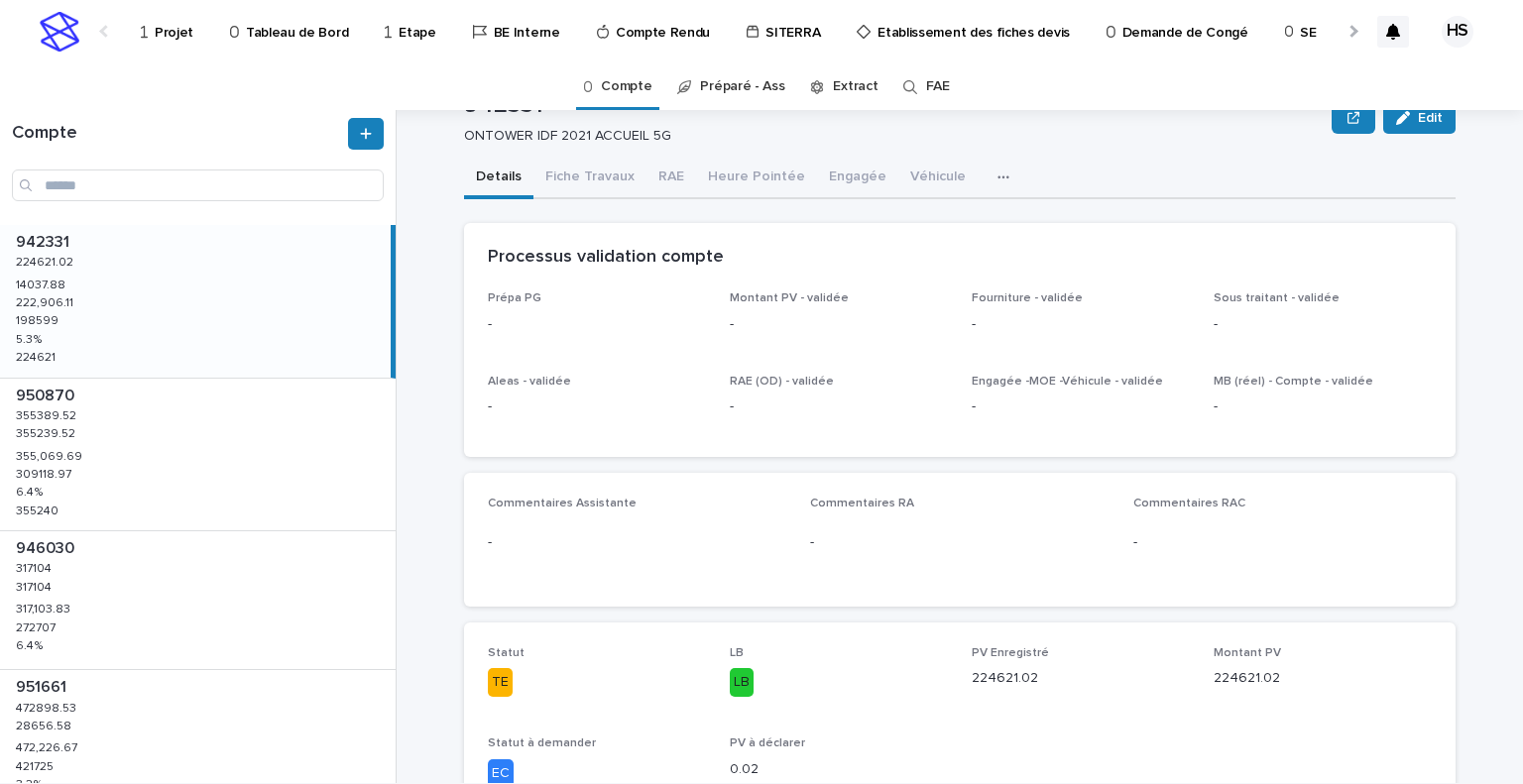 click on "Tableau de Bord" at bounding box center (296, 21) 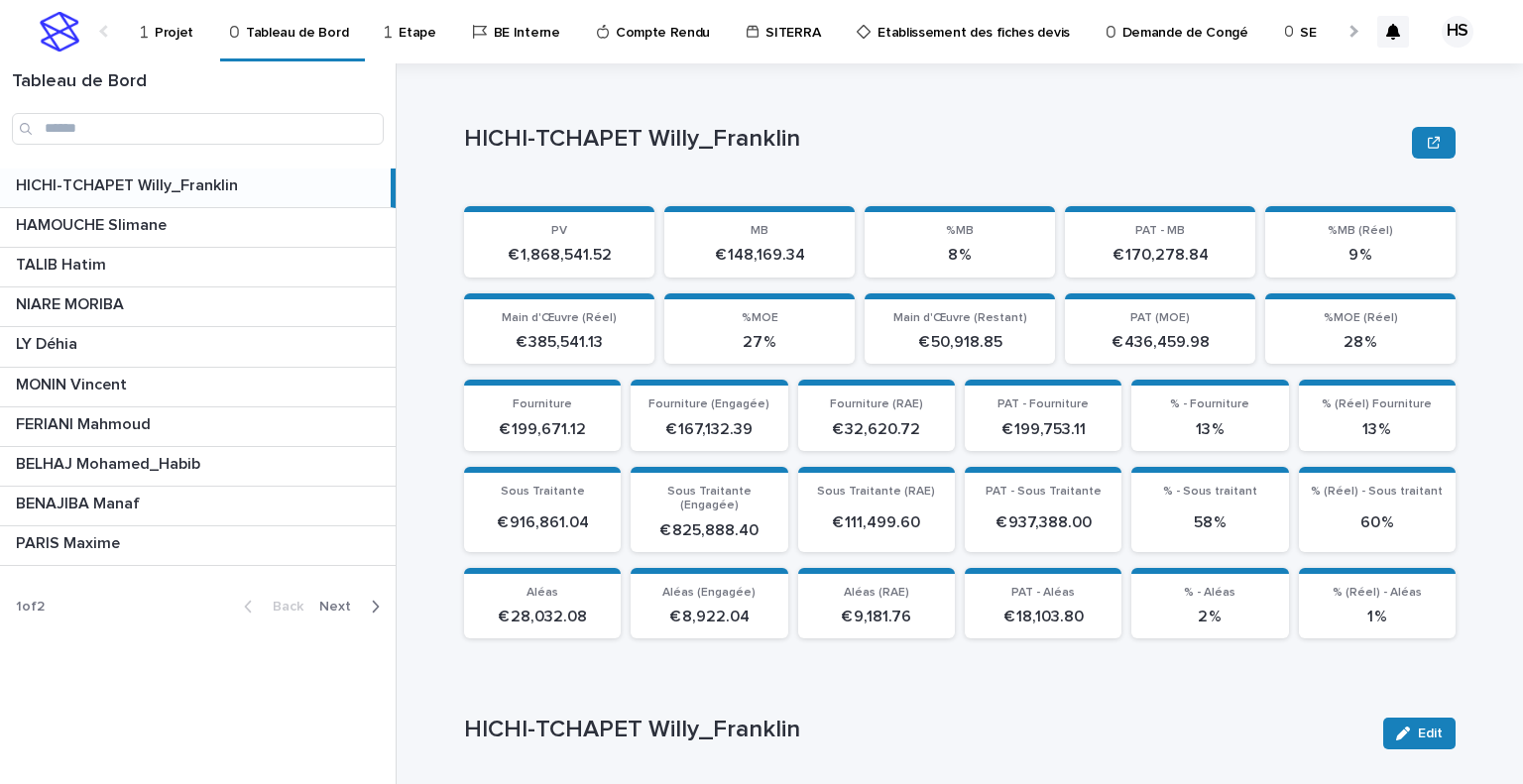 click on "Next" at bounding box center (341, 607) 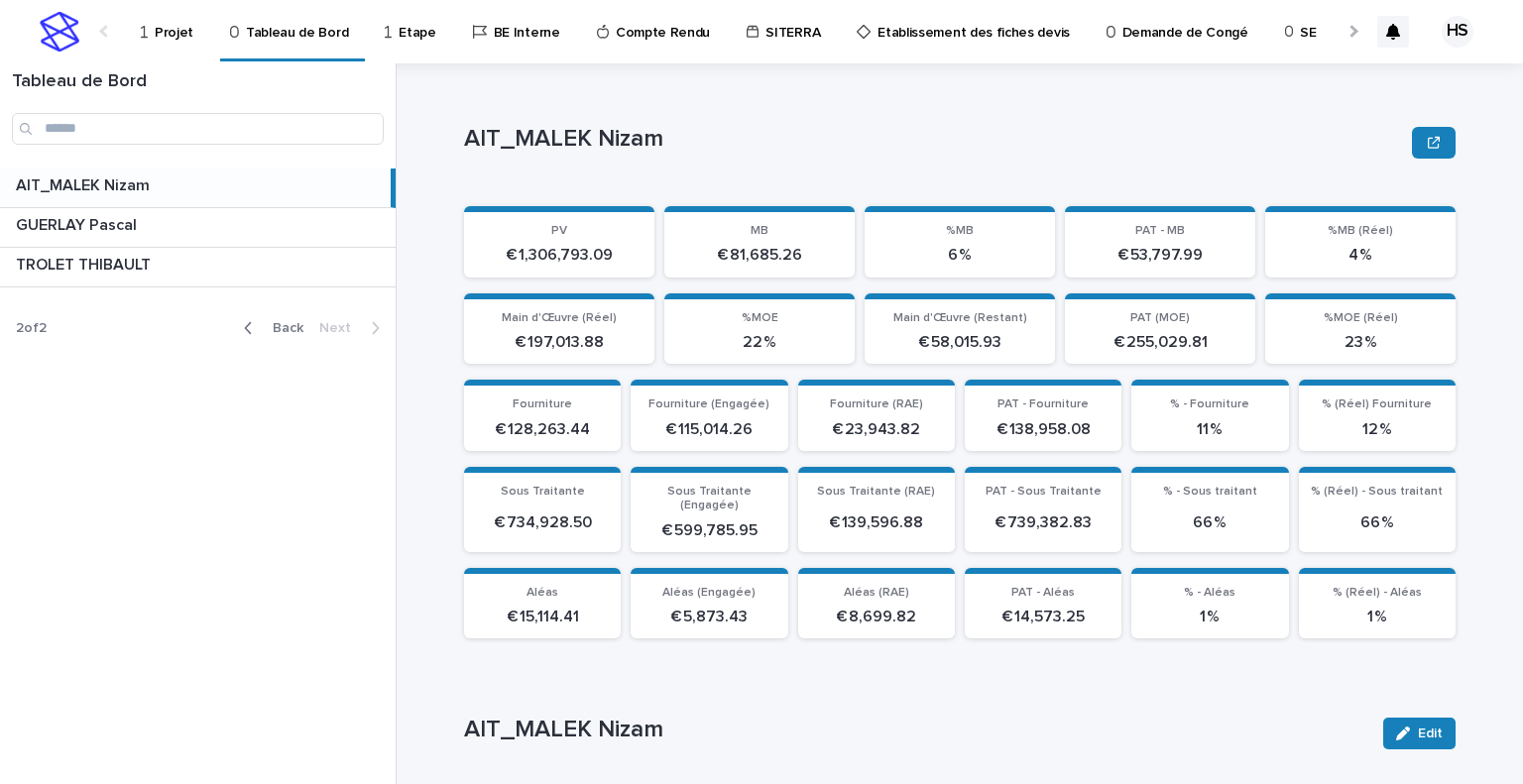 click on "Tableau de Bord     AIT_MALEK Nizam AIT_MALEK Nizam   GUERLAY  Pascal GUERLAY  Pascal   TROLET THIBAULT TROLET THIBAULT   2  of  2 Back Next" at bounding box center (198, 423) 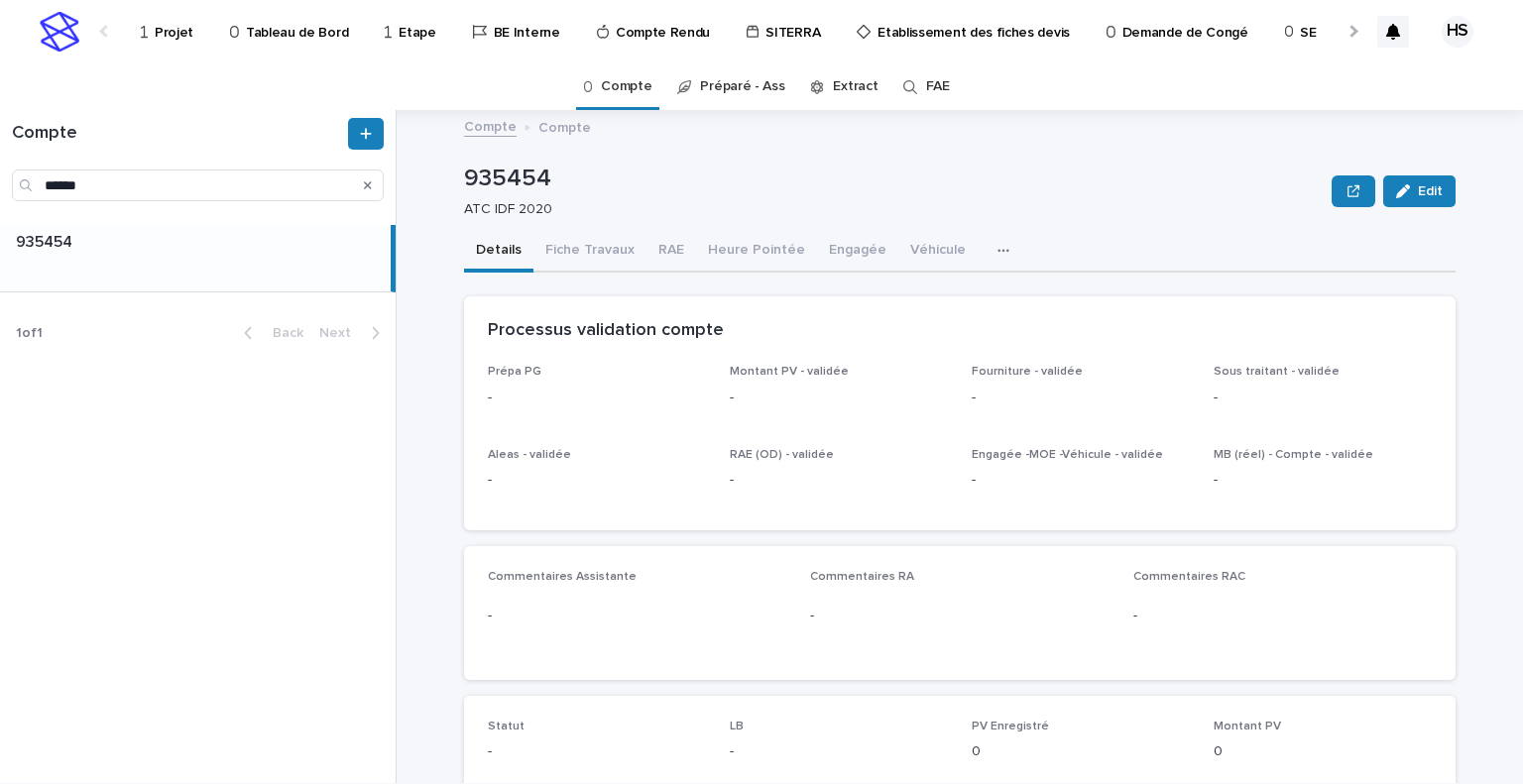 scroll, scrollTop: 0, scrollLeft: 0, axis: both 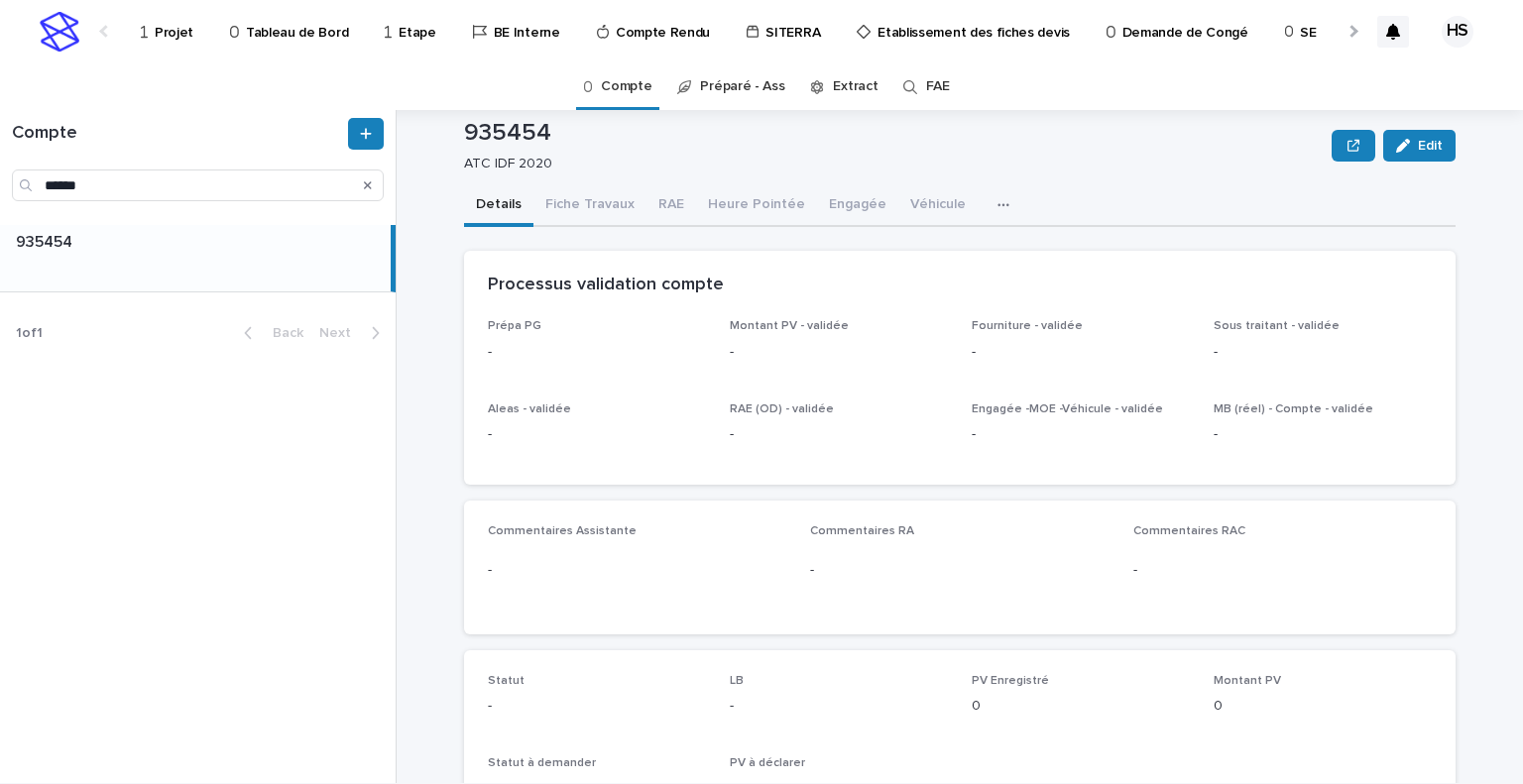 click at bounding box center (1351, 31) 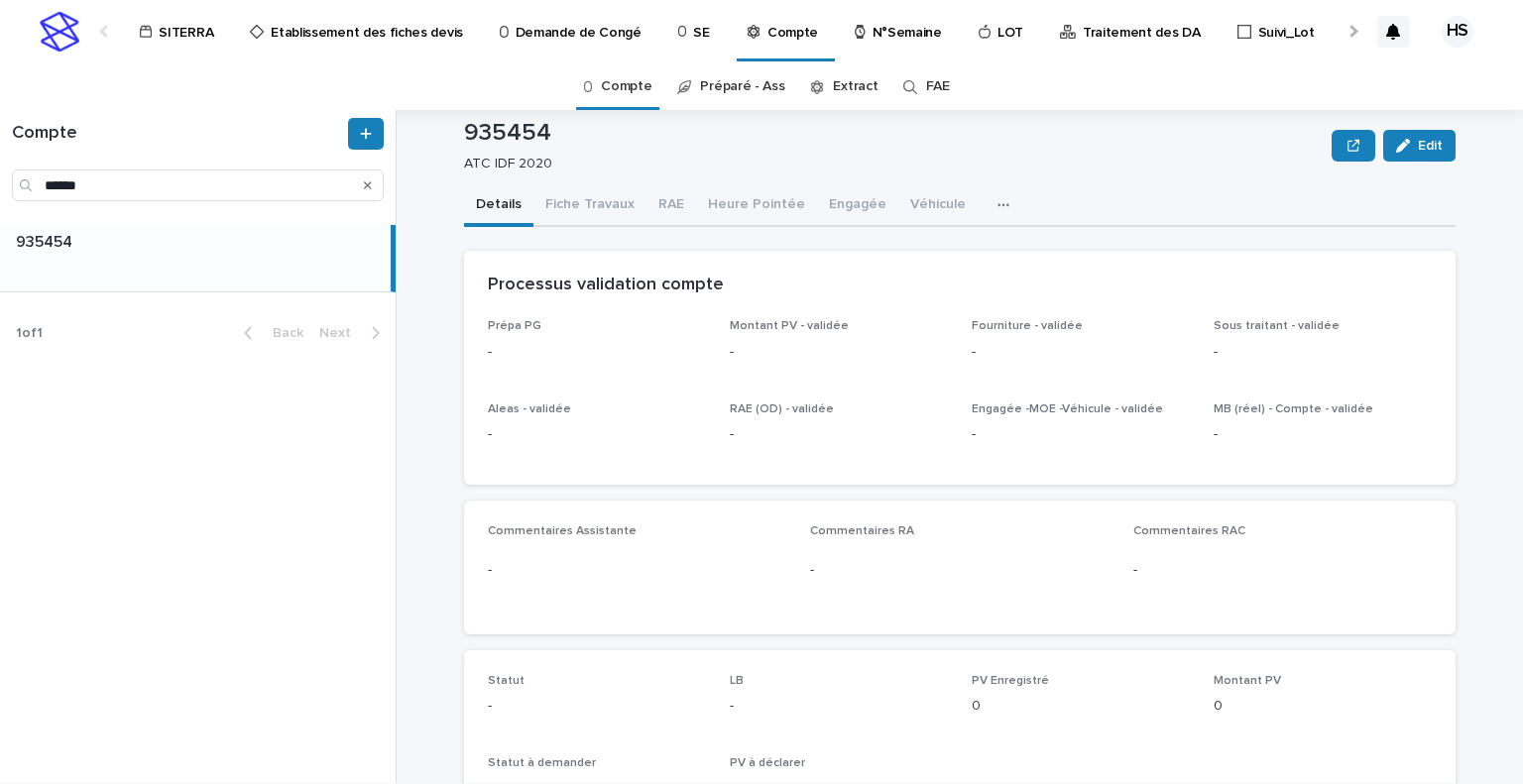 click at bounding box center (1351, 31) 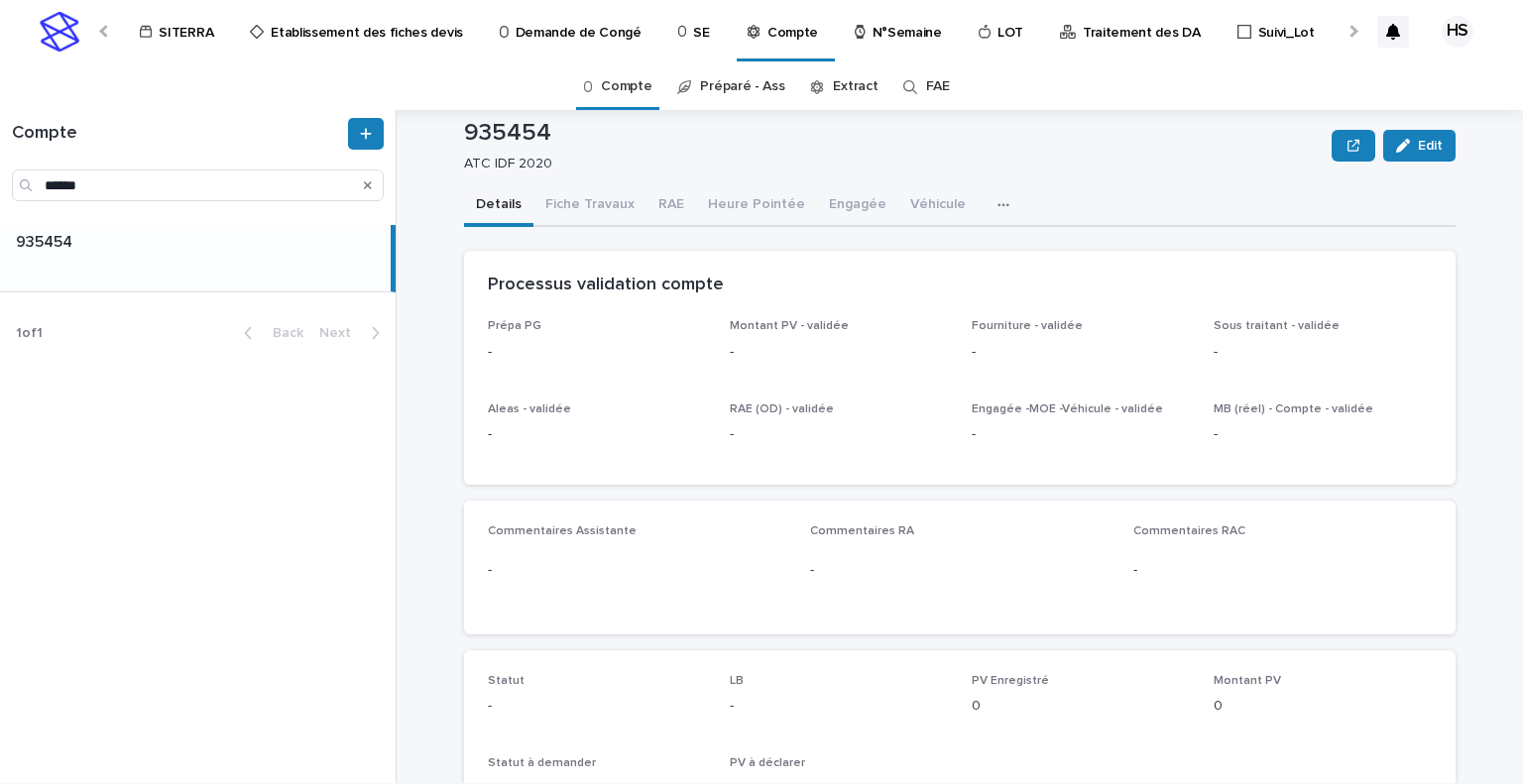 scroll, scrollTop: 0, scrollLeft: 920, axis: horizontal 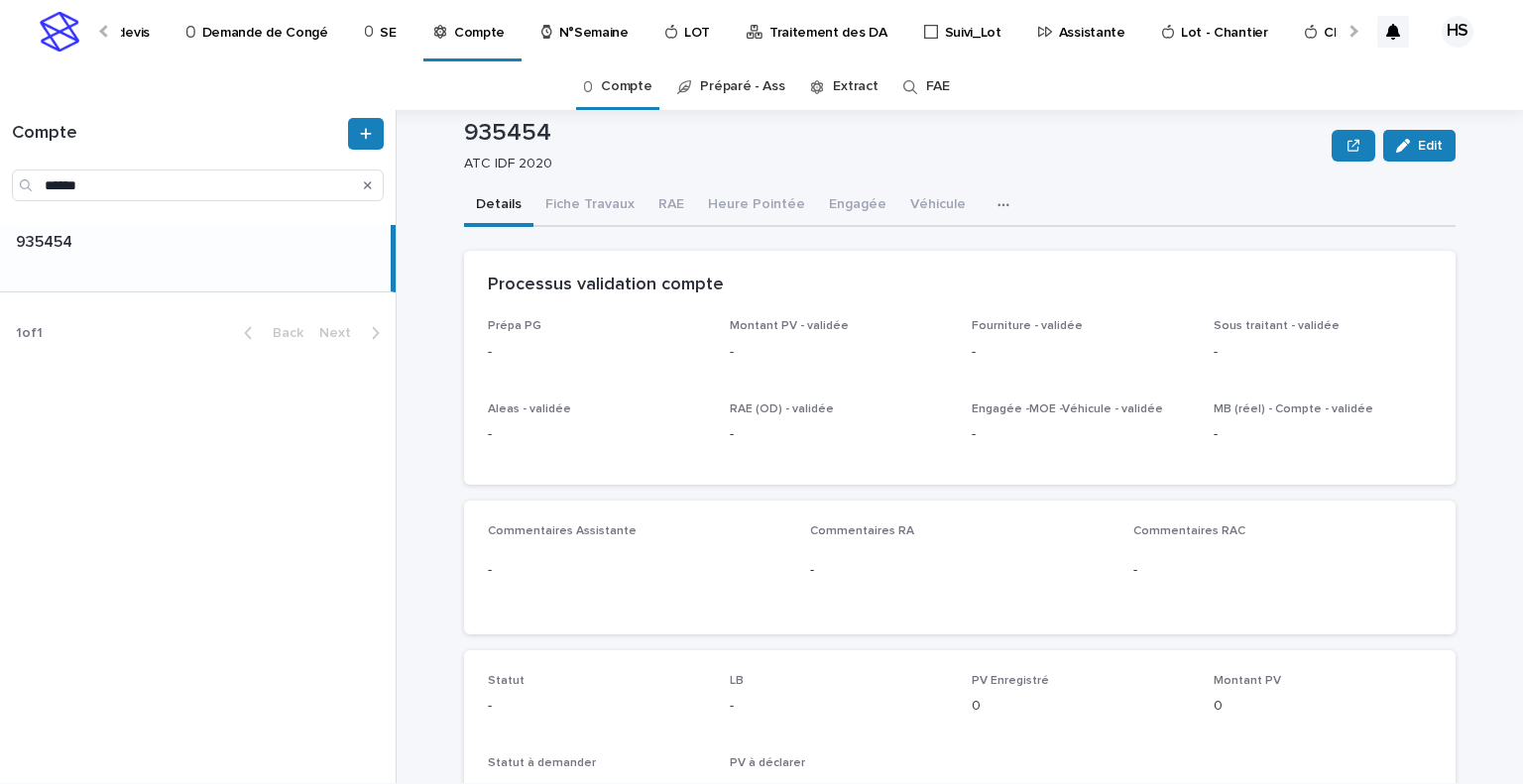 click at bounding box center [1351, 31] 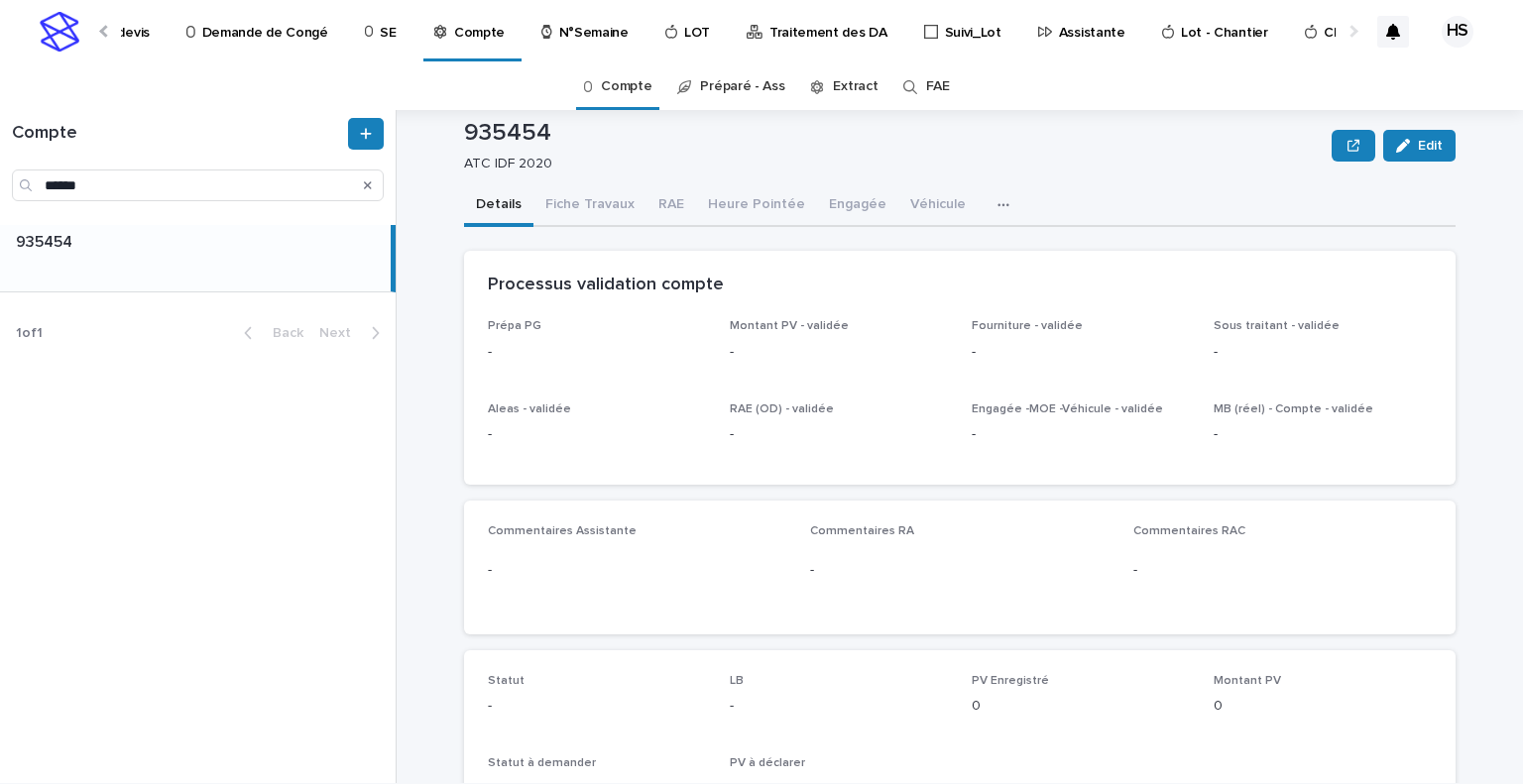 click at bounding box center (1351, 31) 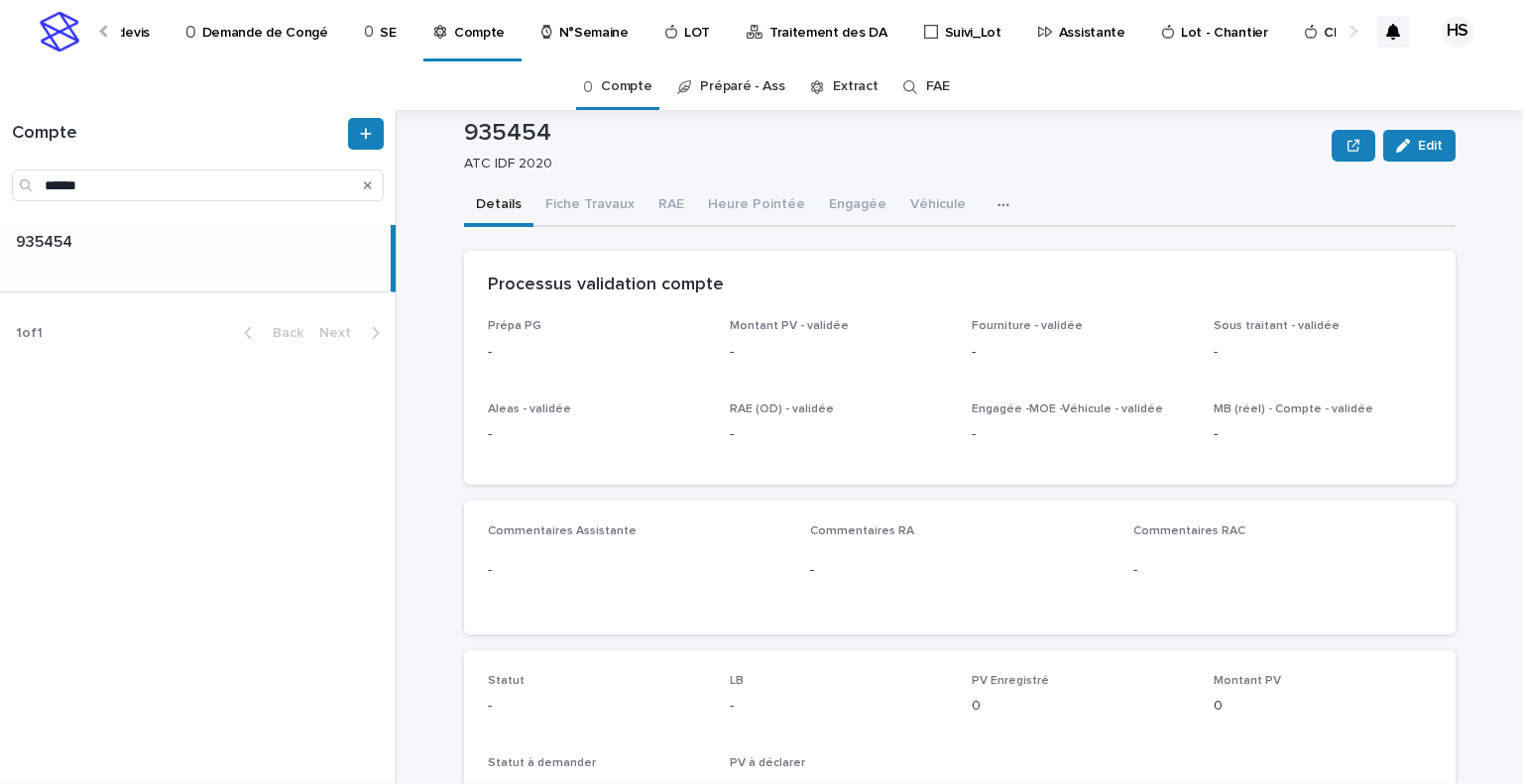 click on "Traitement des DA" at bounding box center (828, 21) 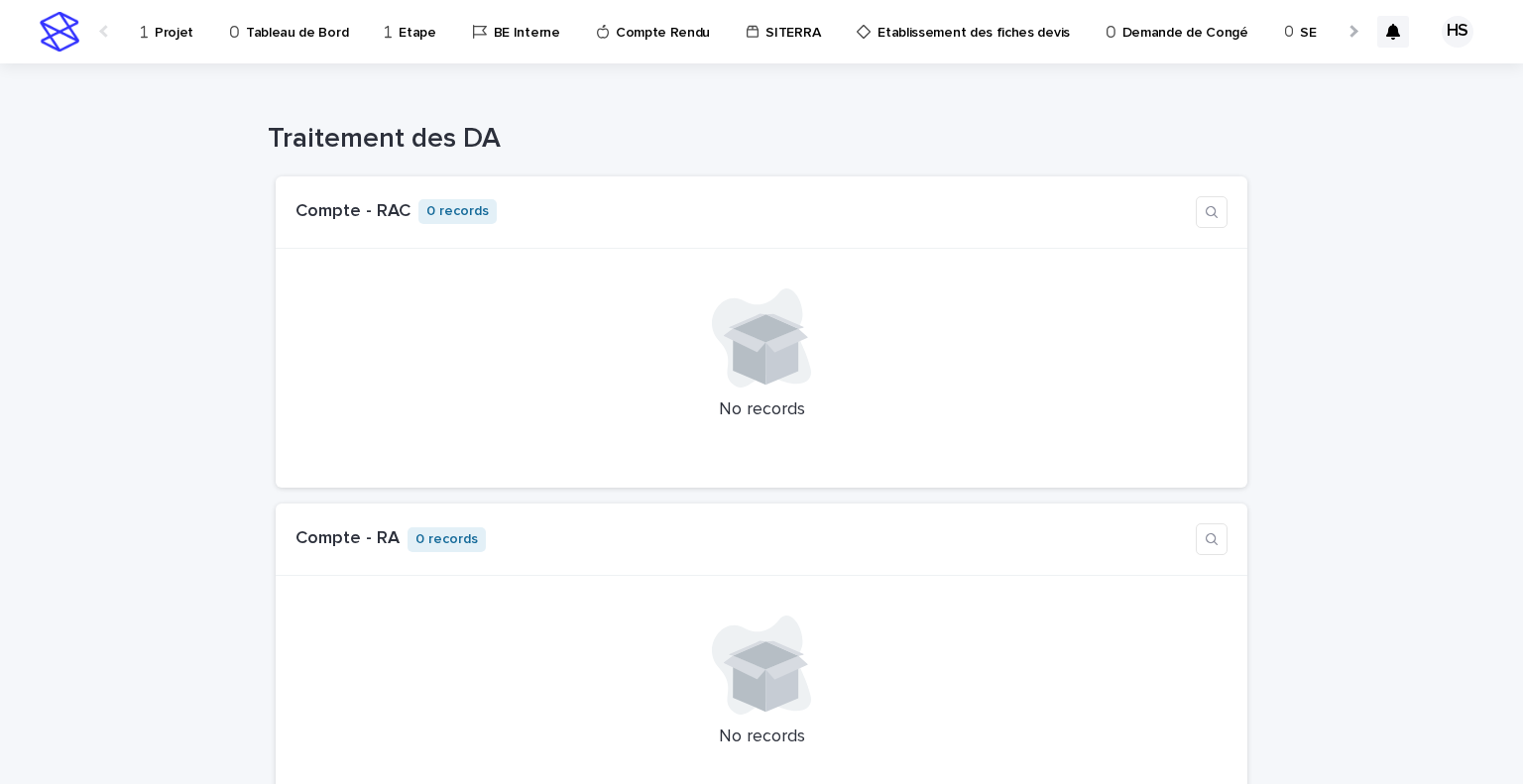 scroll, scrollTop: 486, scrollLeft: 0, axis: vertical 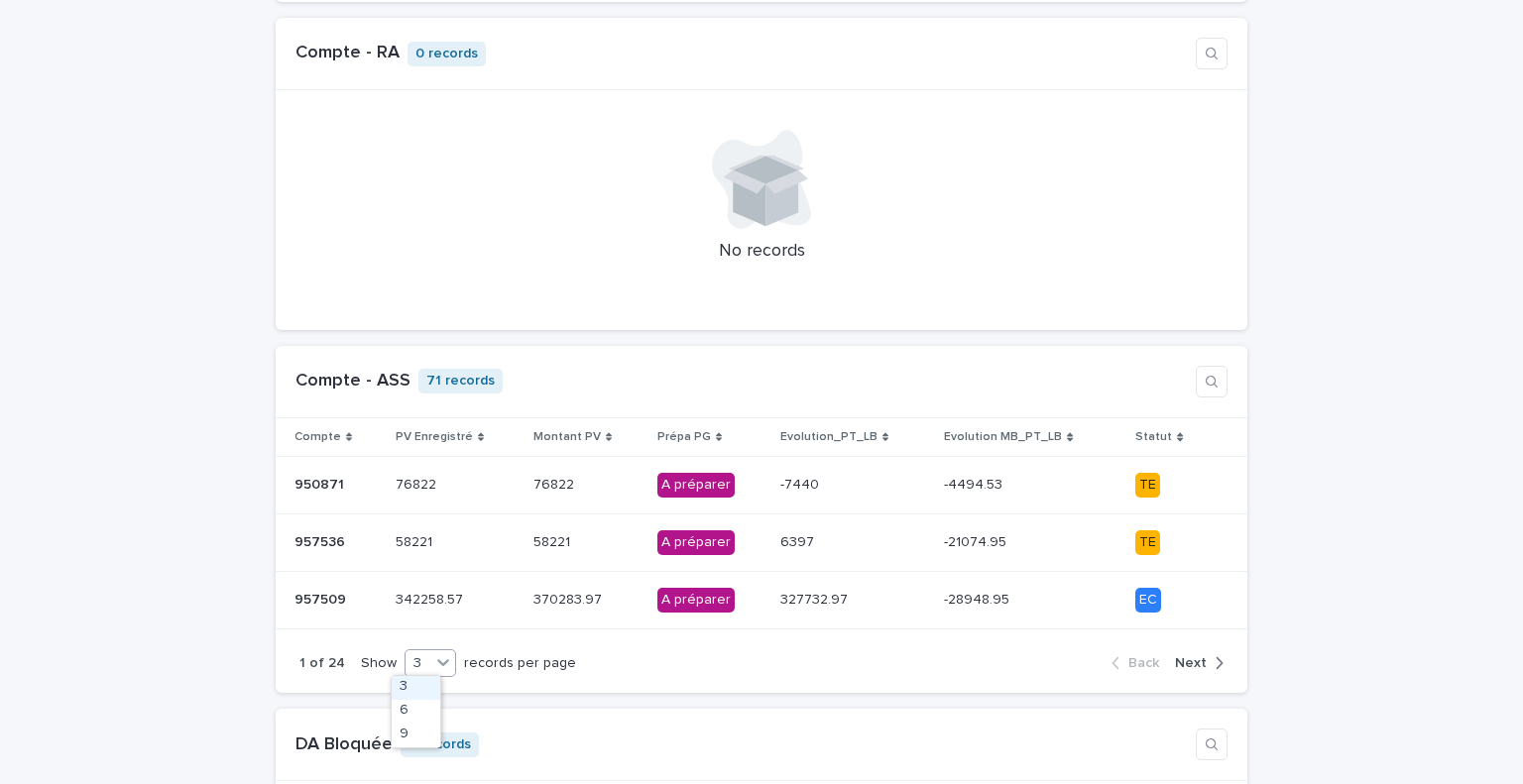 click 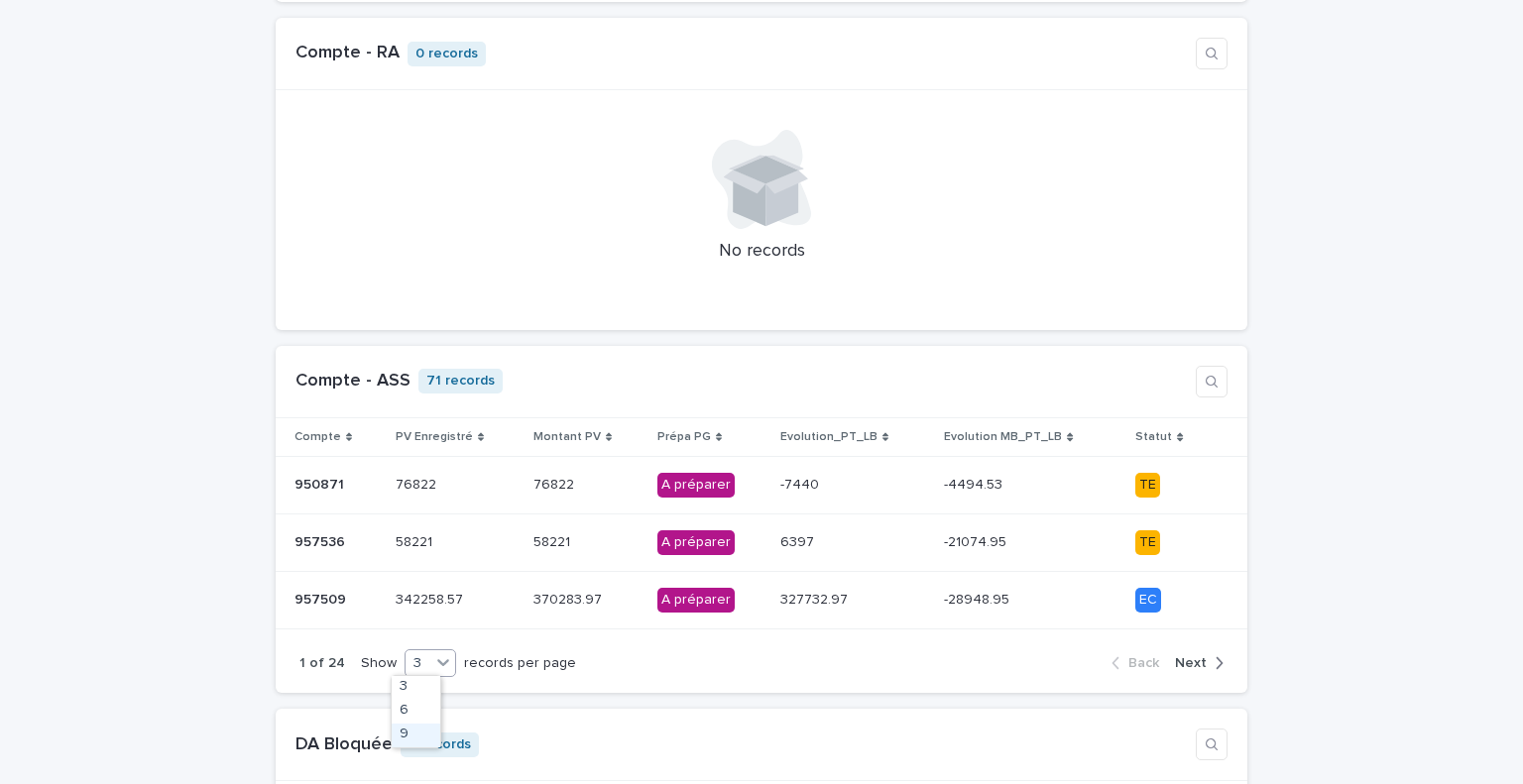 click on "9" at bounding box center (415, 735) 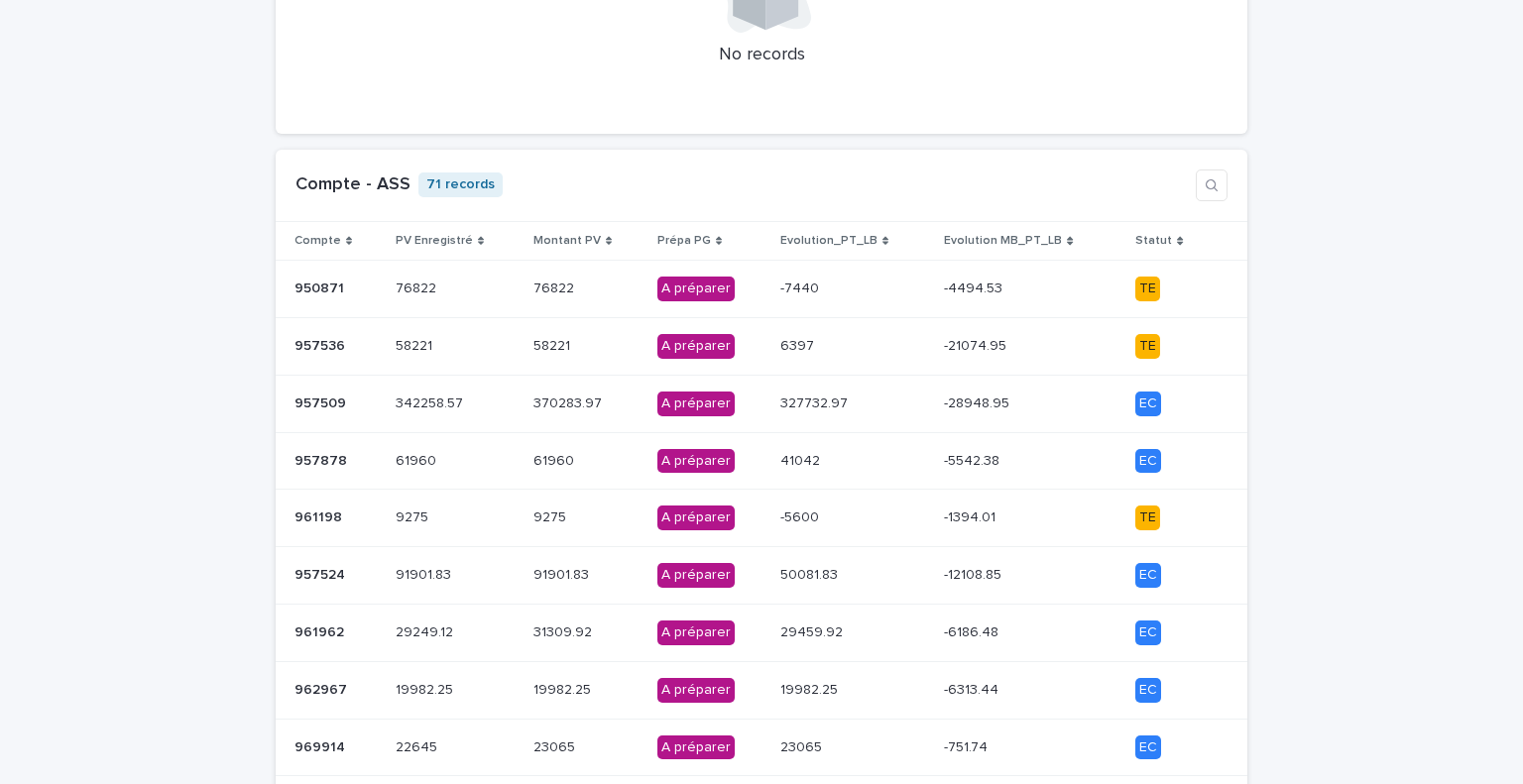 scroll, scrollTop: 865, scrollLeft: 0, axis: vertical 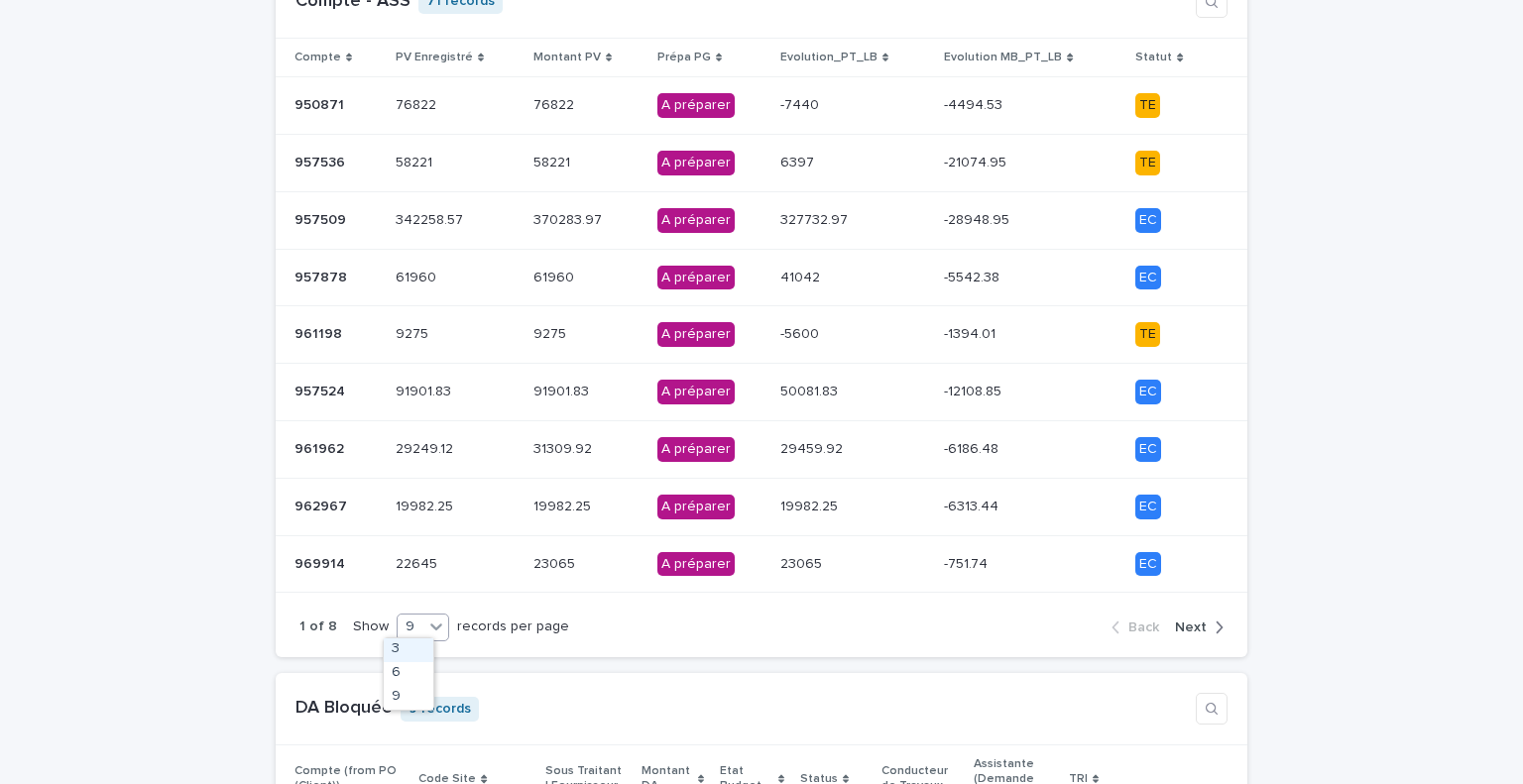 click 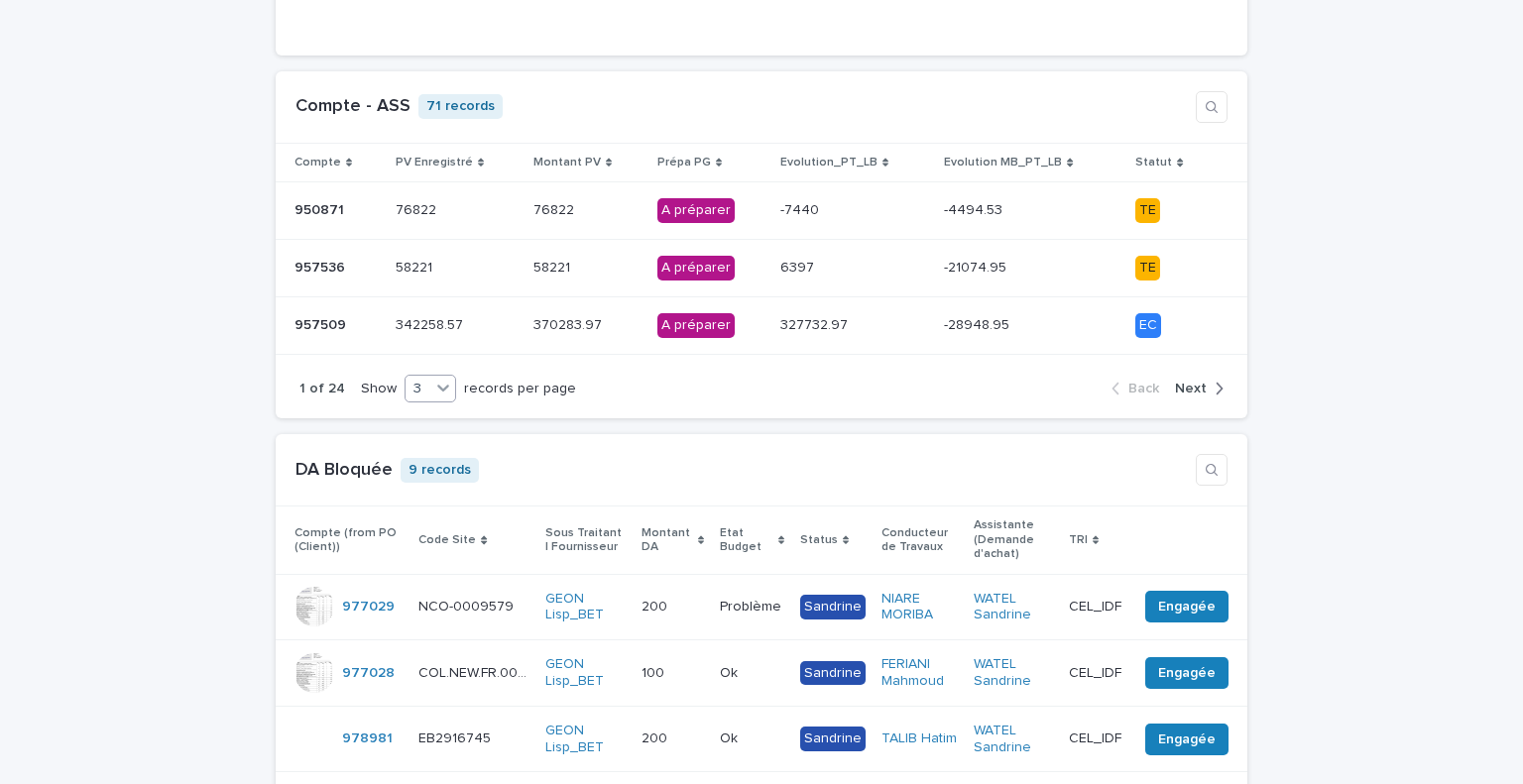 scroll, scrollTop: 748, scrollLeft: 0, axis: vertical 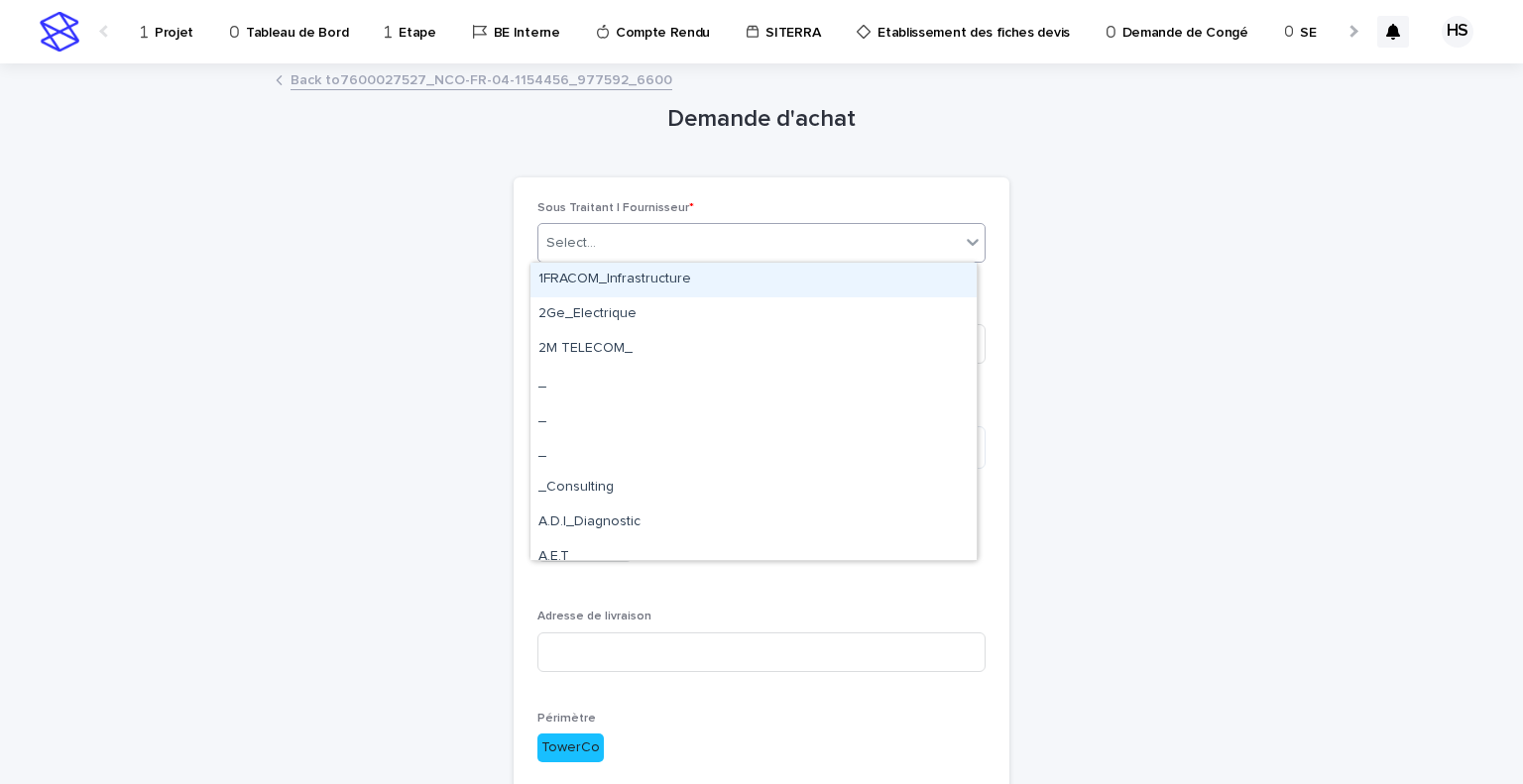 click on "Select..." at bounding box center [749, 243] 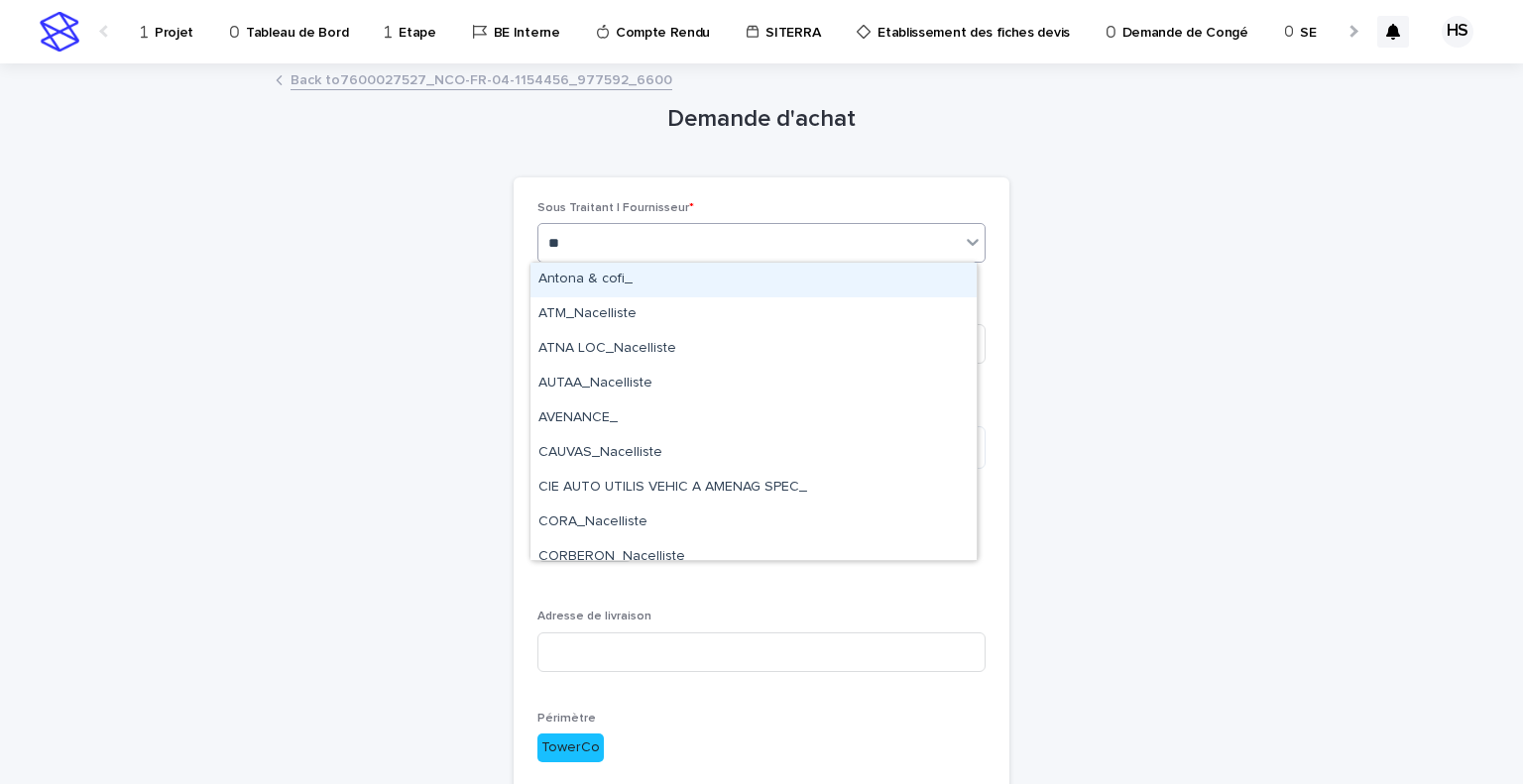 type on "***" 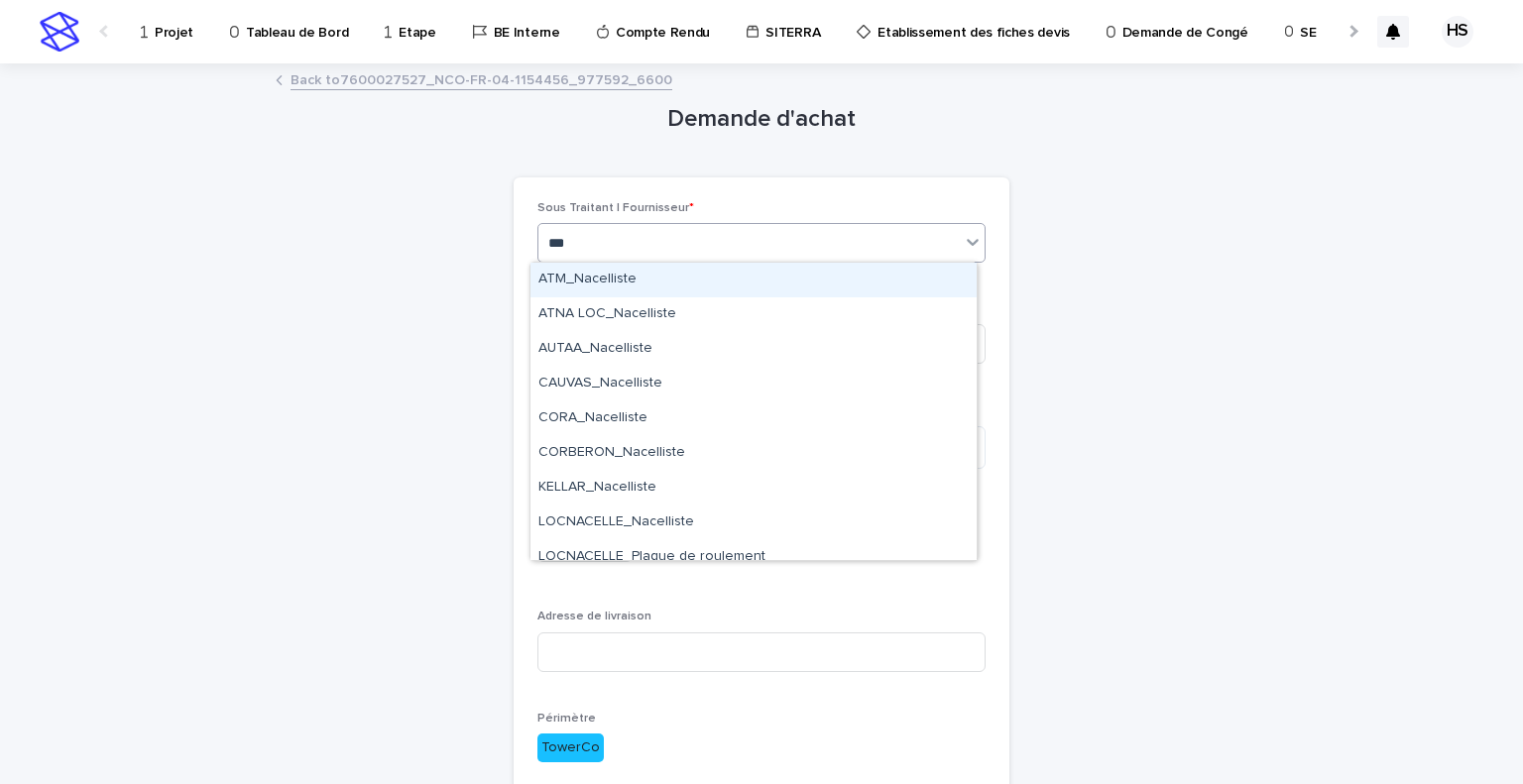 click on "ATM_Nacelliste" at bounding box center (754, 280) 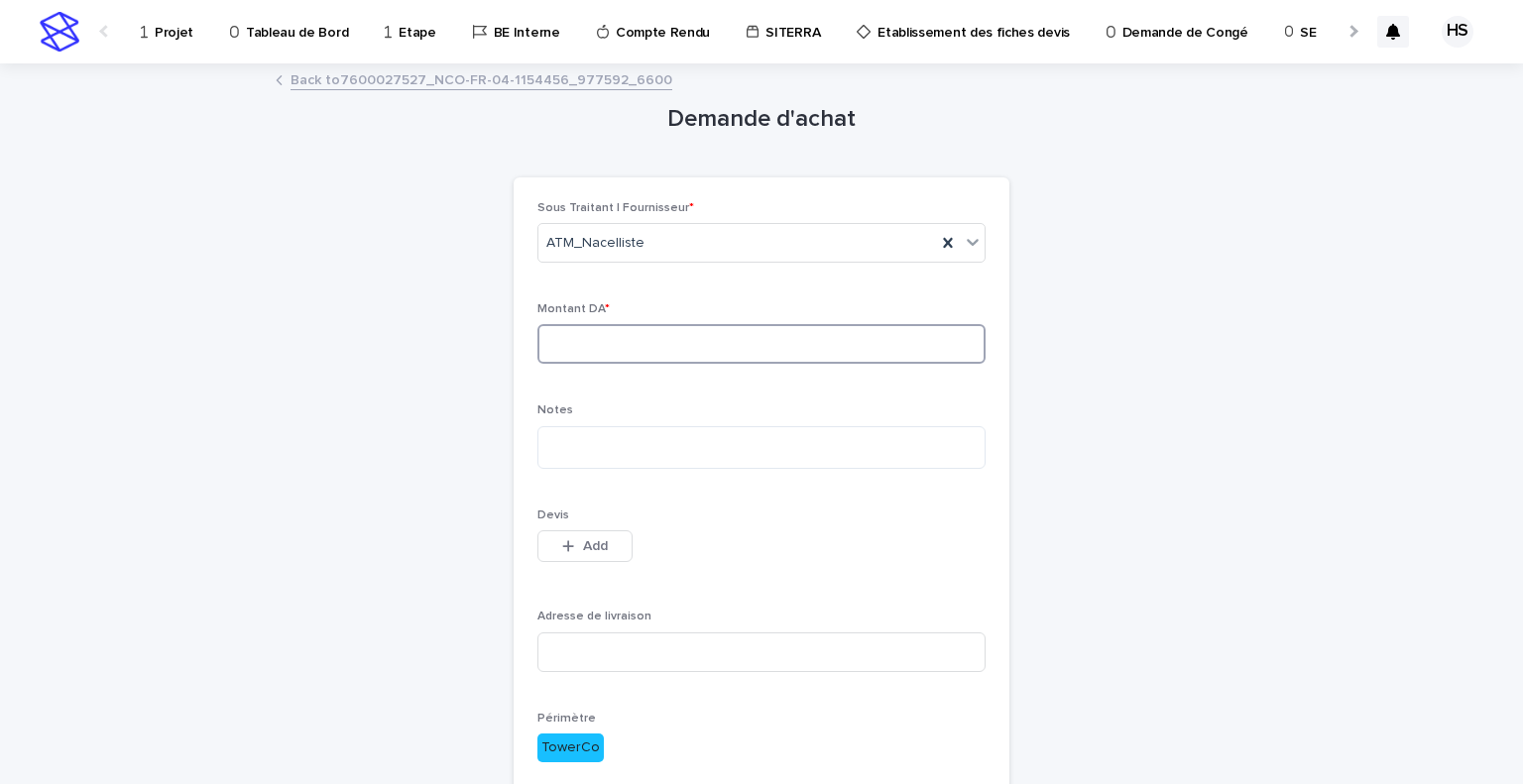 click at bounding box center (762, 344) 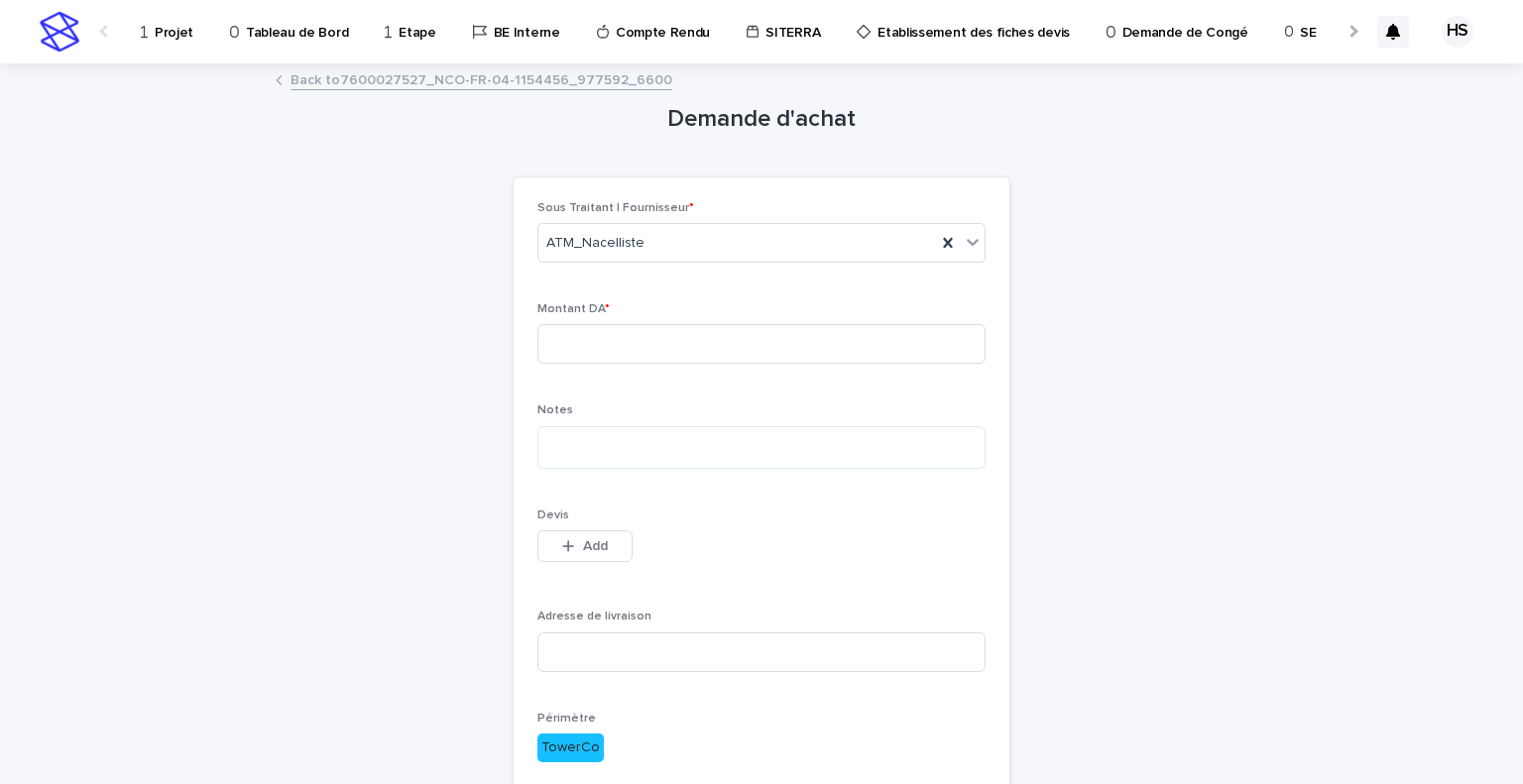 click on "Back to  7600027527_NCO-FR-04-1154456_977592_6600" at bounding box center (762, 81) 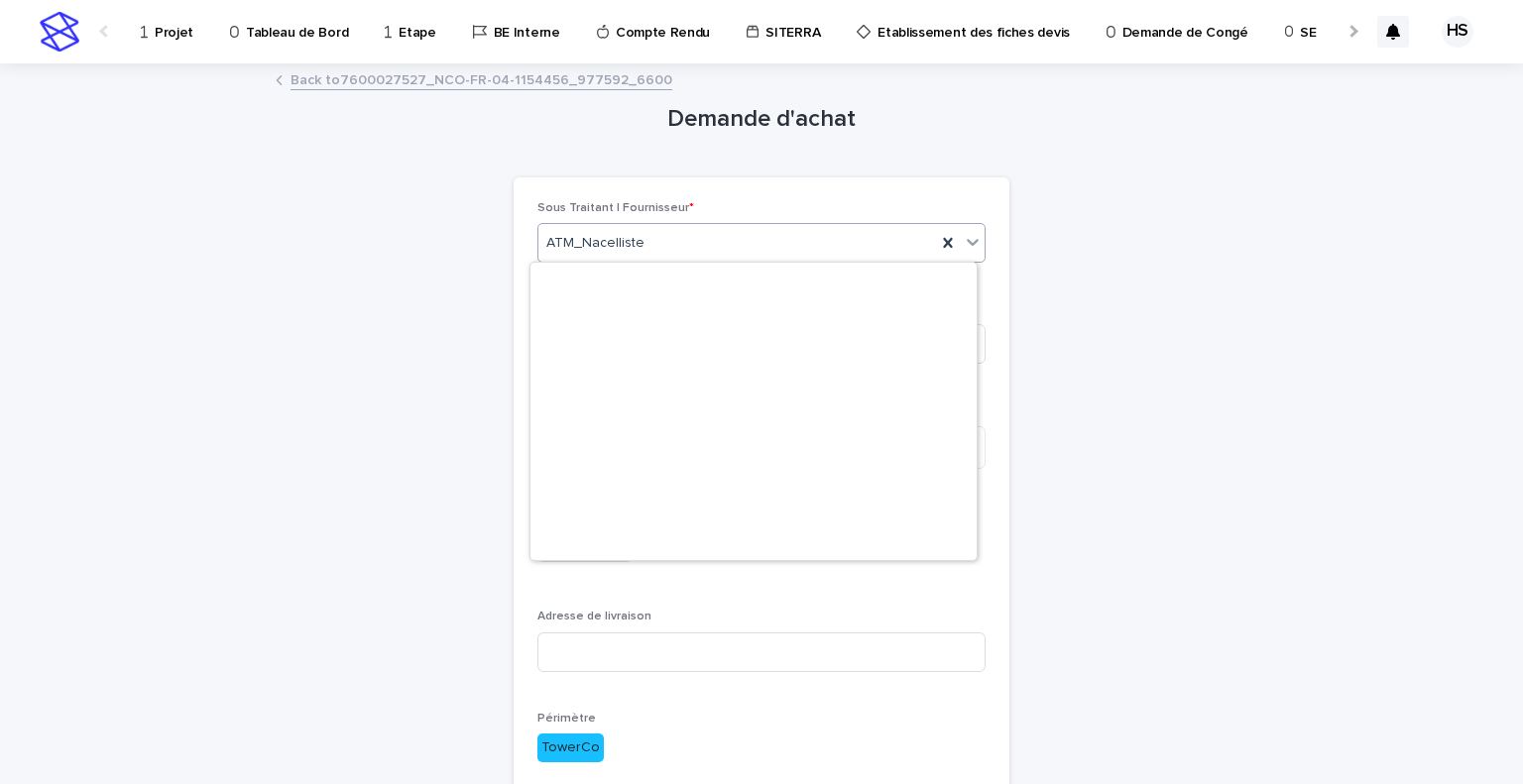 scroll, scrollTop: 1700, scrollLeft: 0, axis: vertical 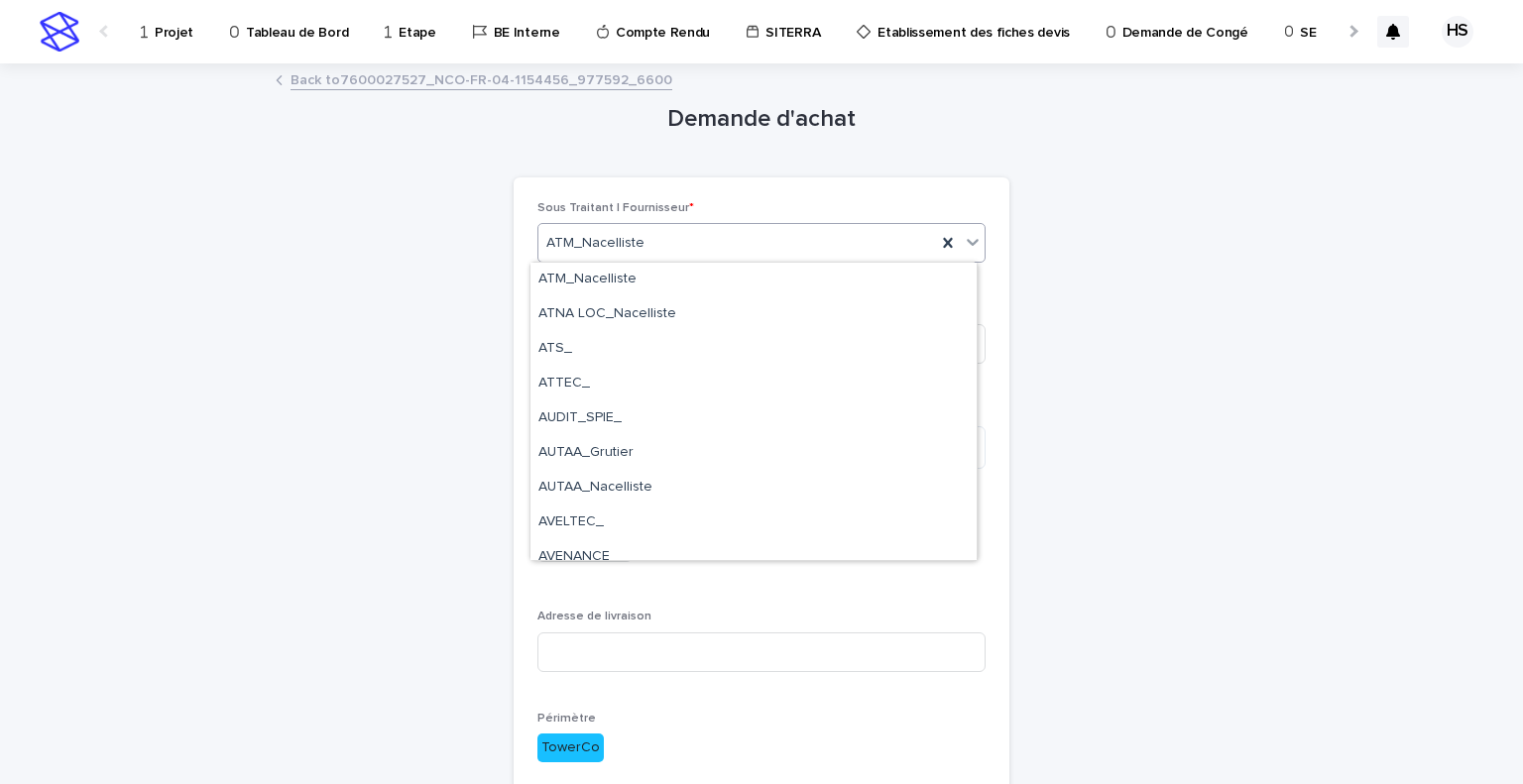 click on "ATM_Nacelliste" at bounding box center (737, 243) 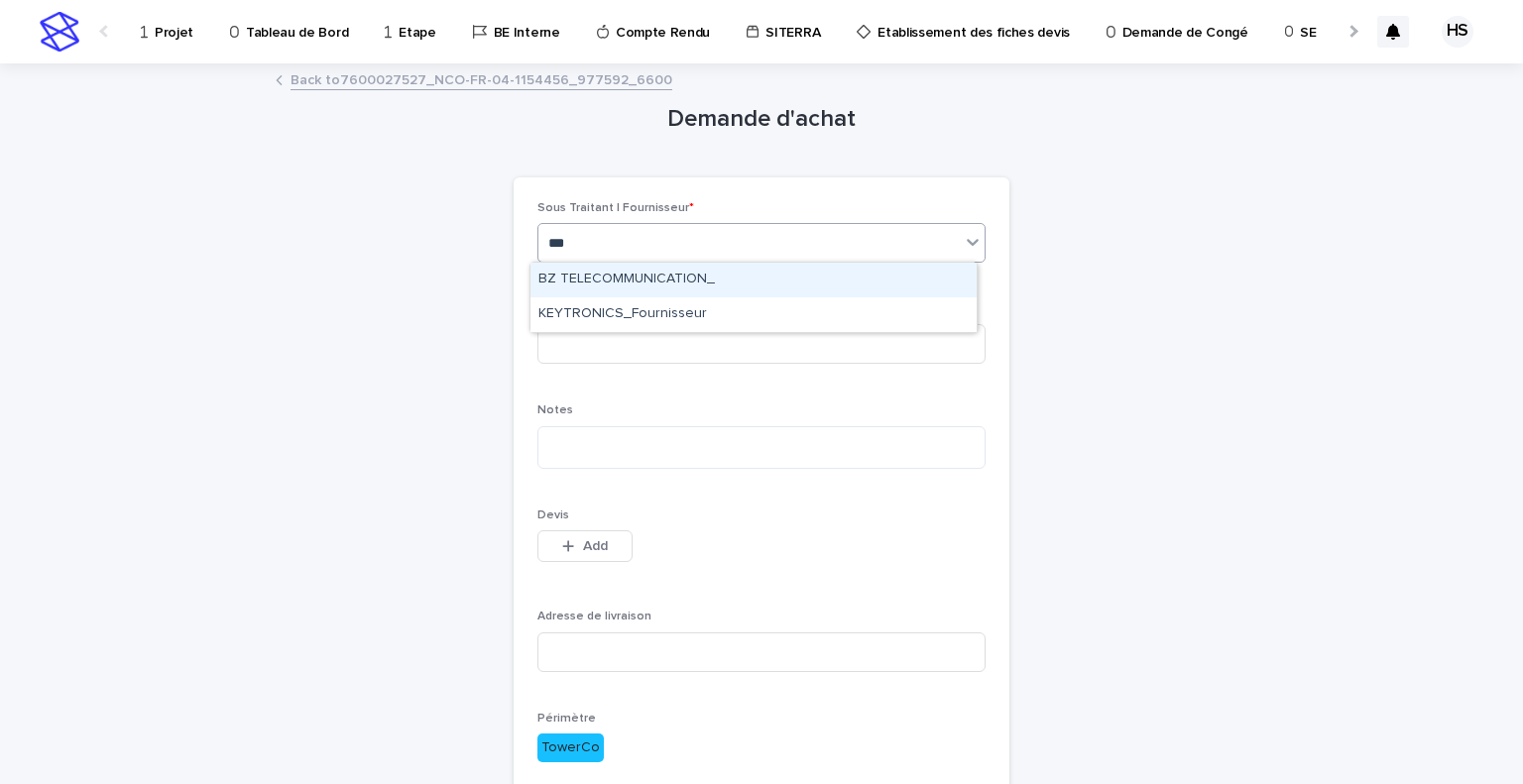 scroll, scrollTop: 0, scrollLeft: 0, axis: both 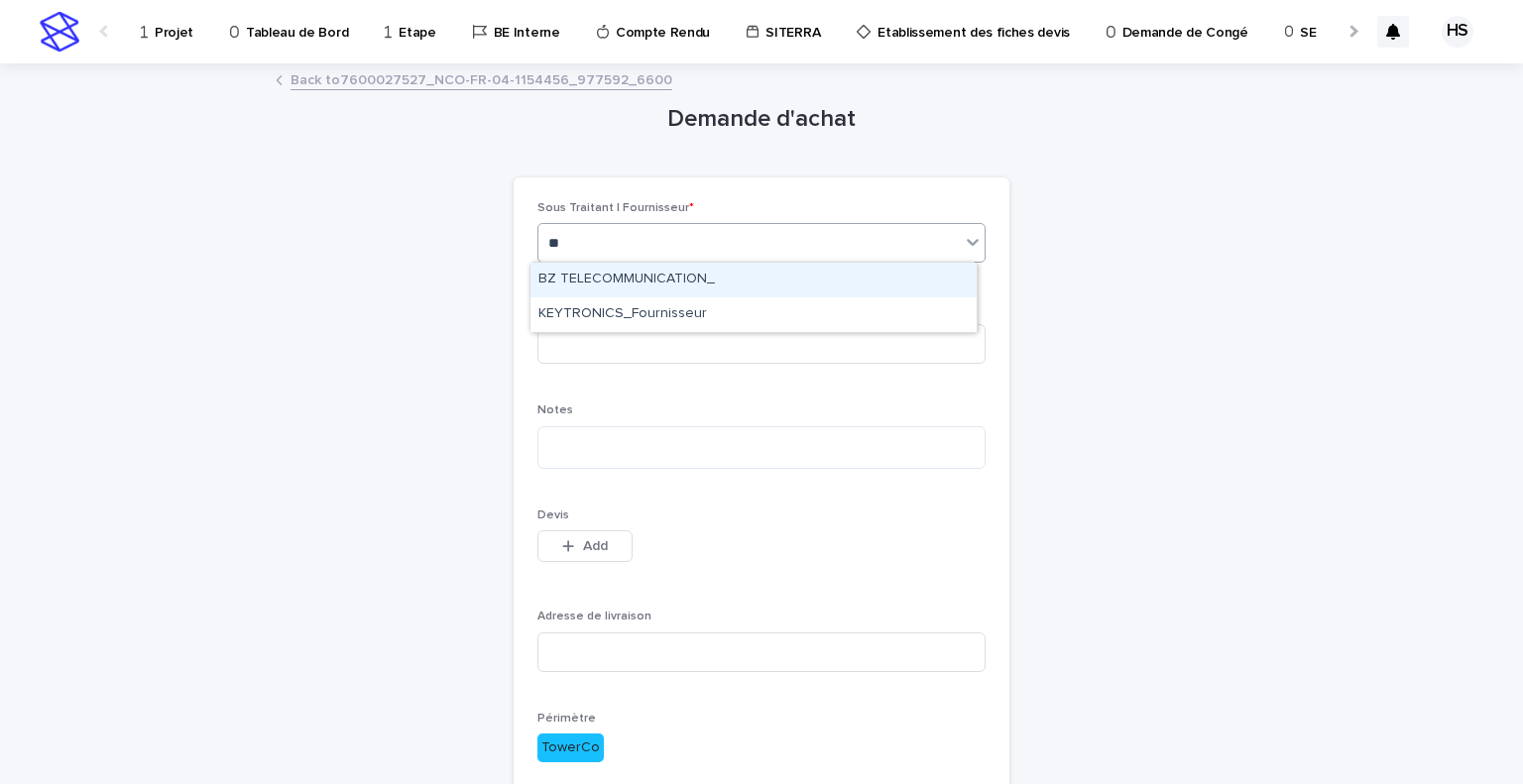 type on "*" 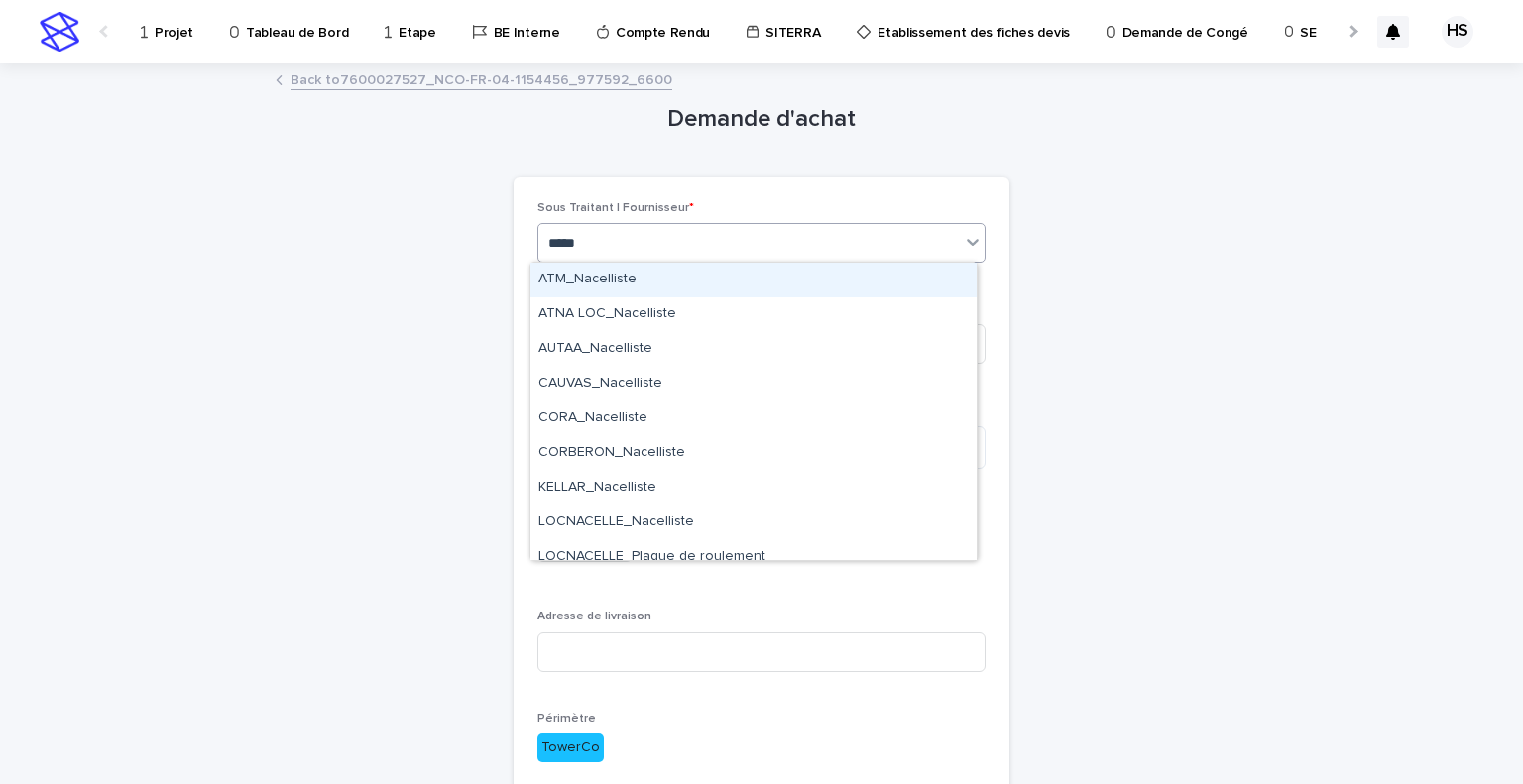 type on "******" 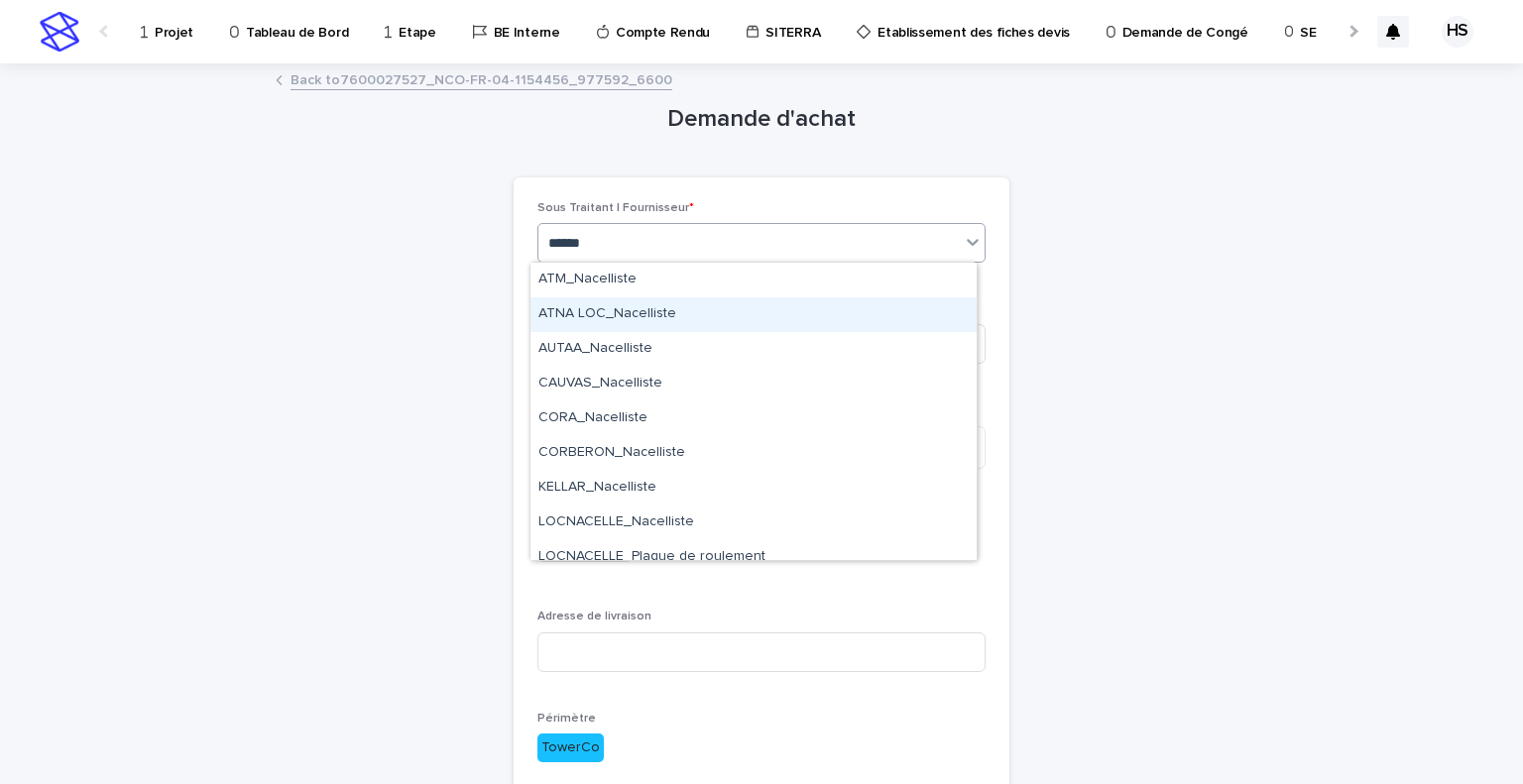 click on "ATNA LOC_Nacelliste" at bounding box center (754, 314) 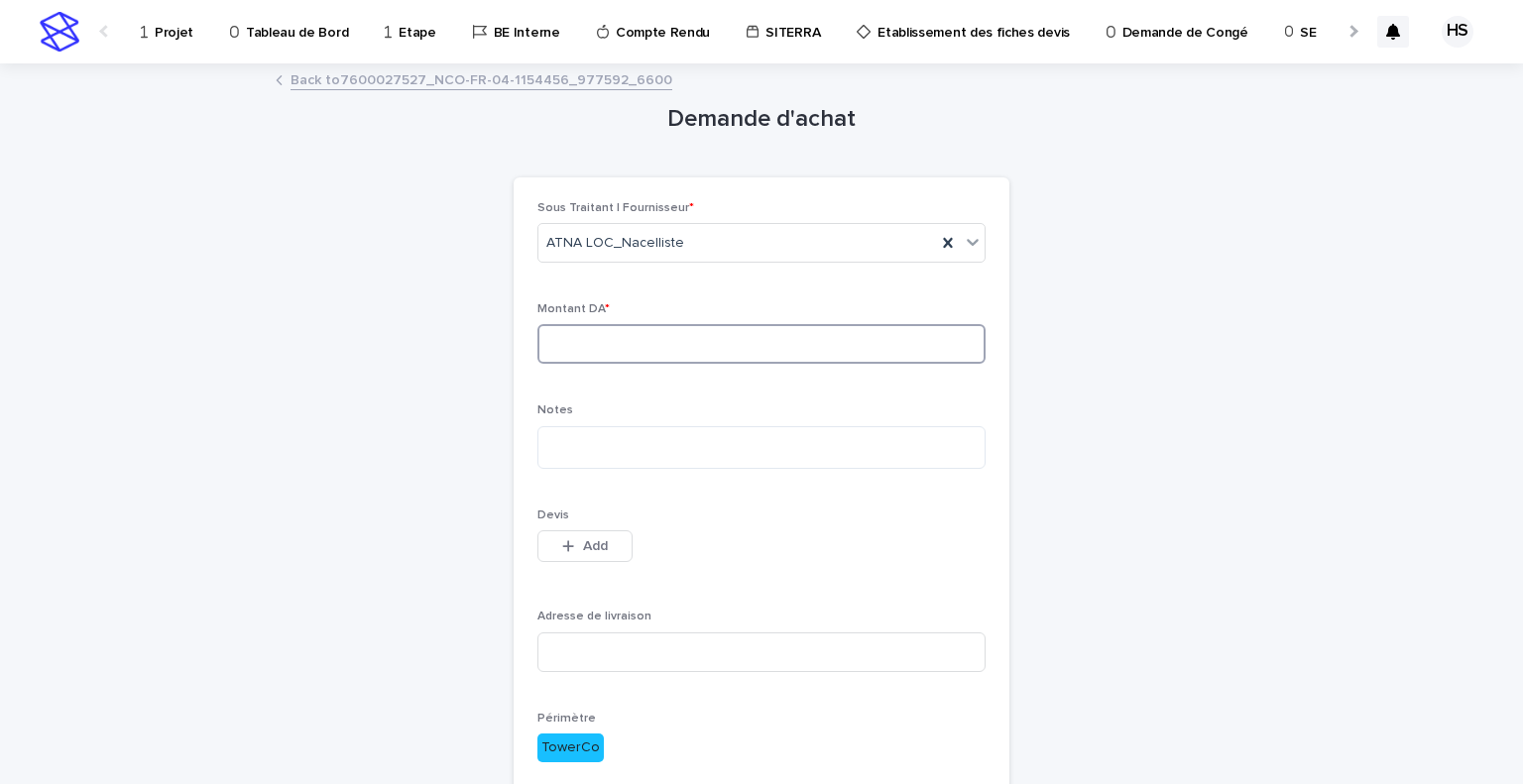 click at bounding box center (762, 344) 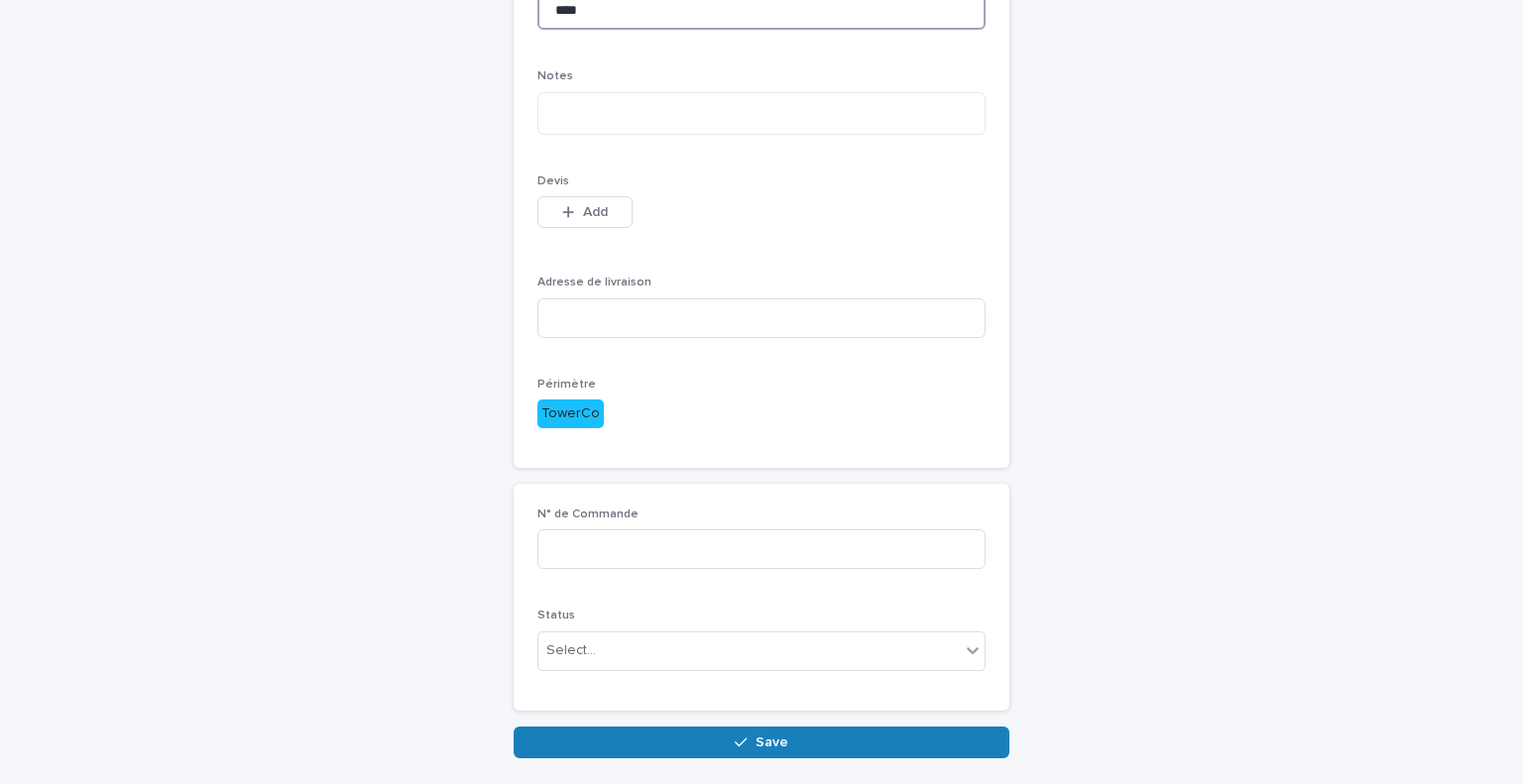 scroll, scrollTop: 405, scrollLeft: 0, axis: vertical 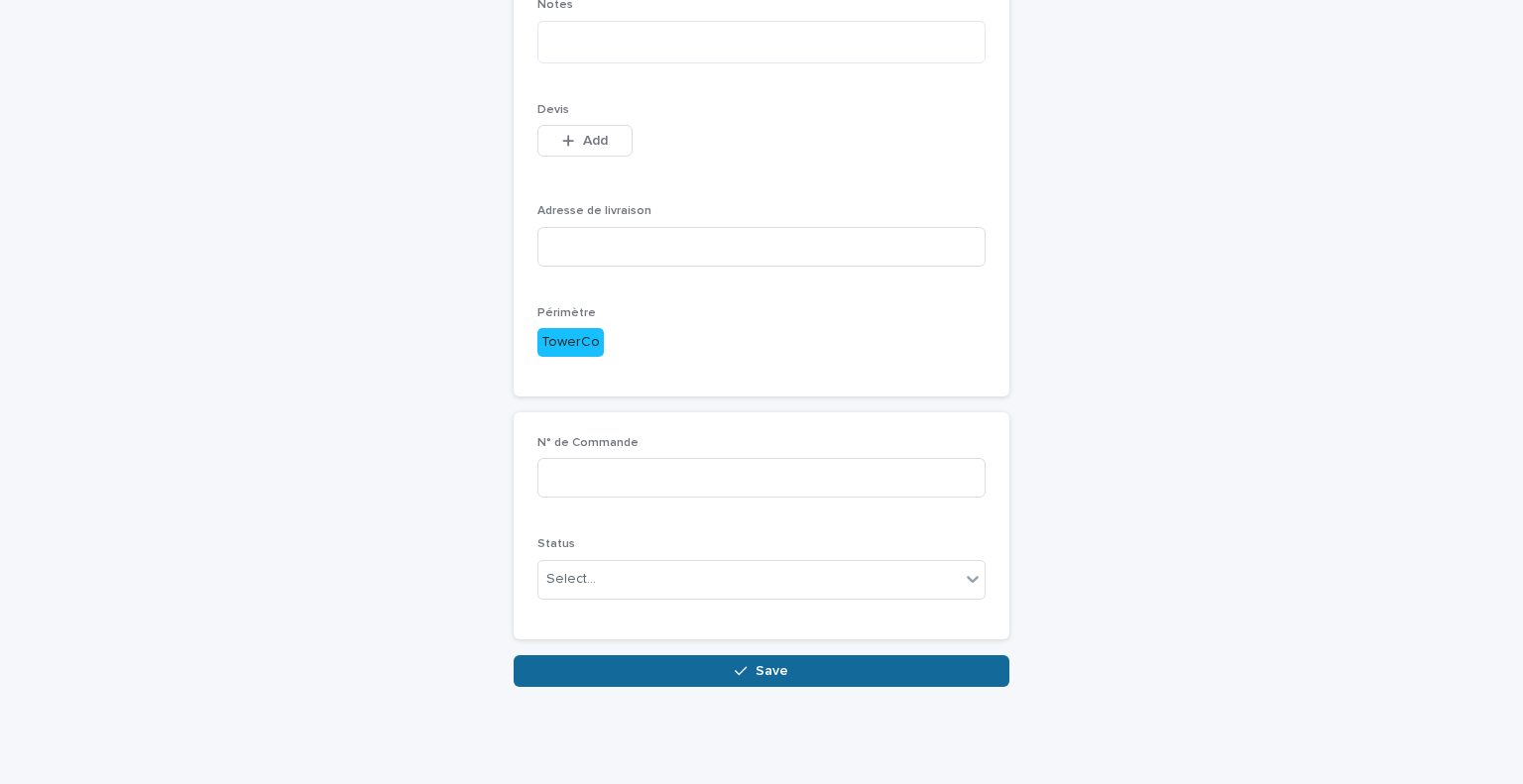 type on "****" 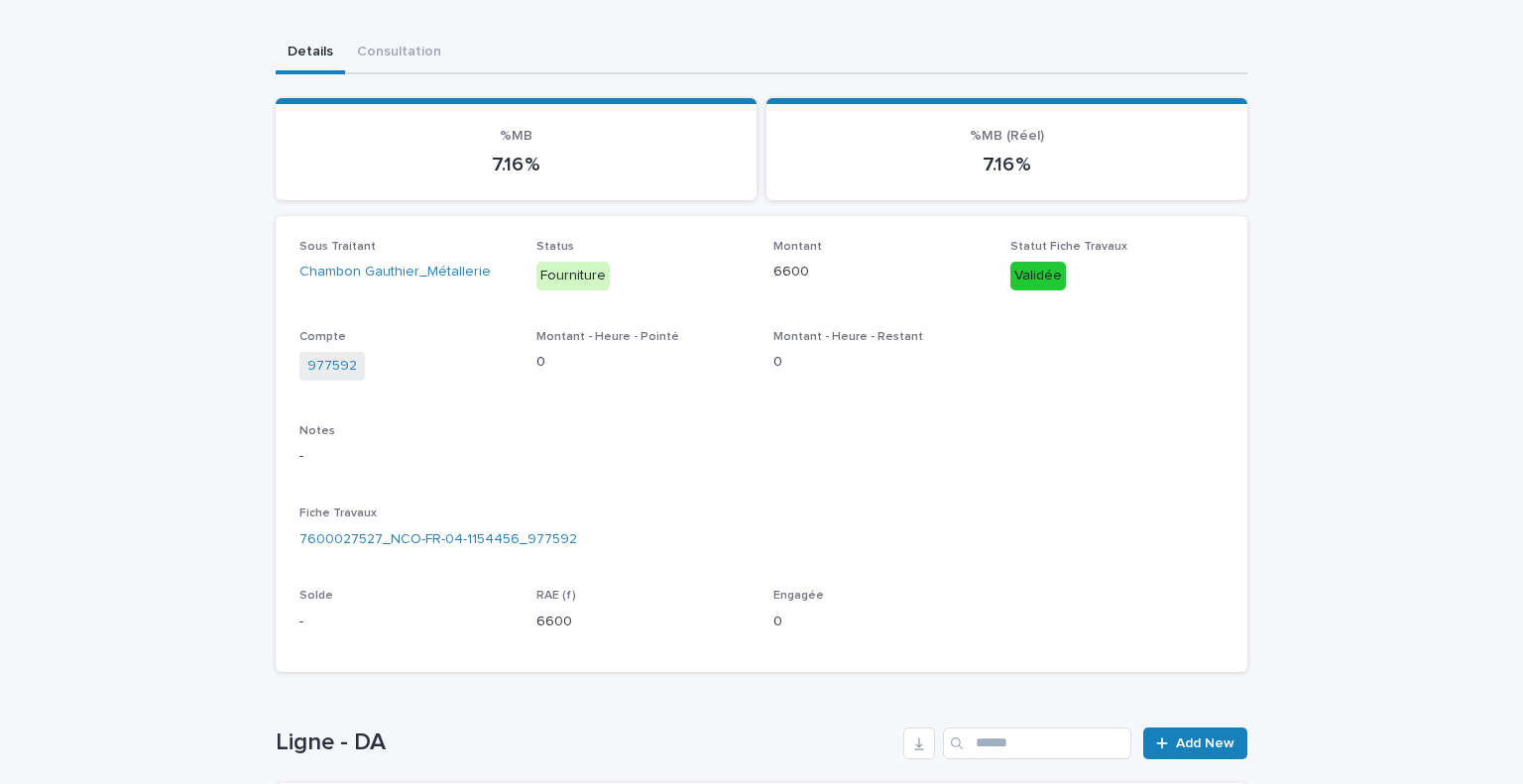 scroll, scrollTop: 208, scrollLeft: 0, axis: vertical 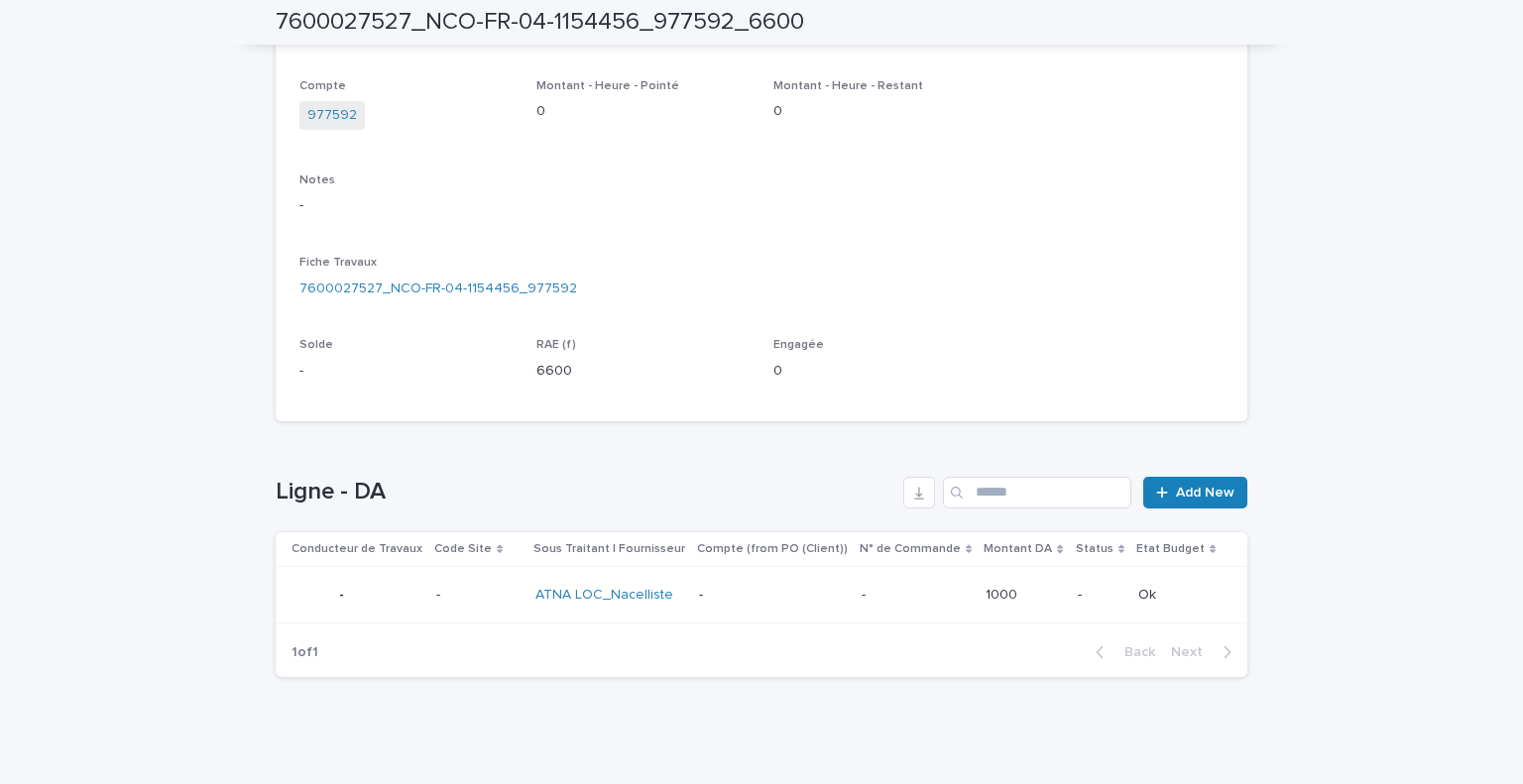 click on "-" at bounding box center (772, 595) 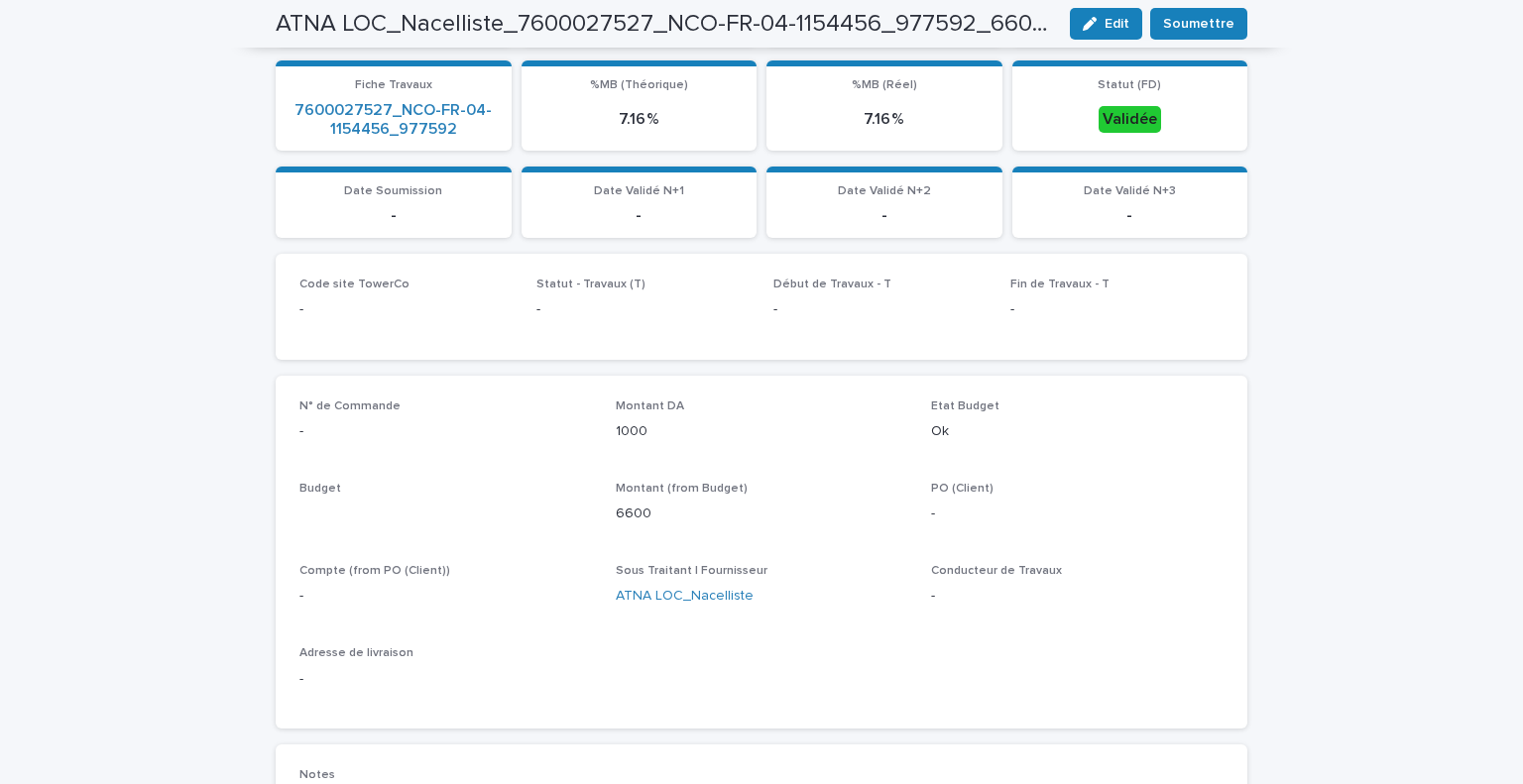 scroll, scrollTop: 403, scrollLeft: 0, axis: vertical 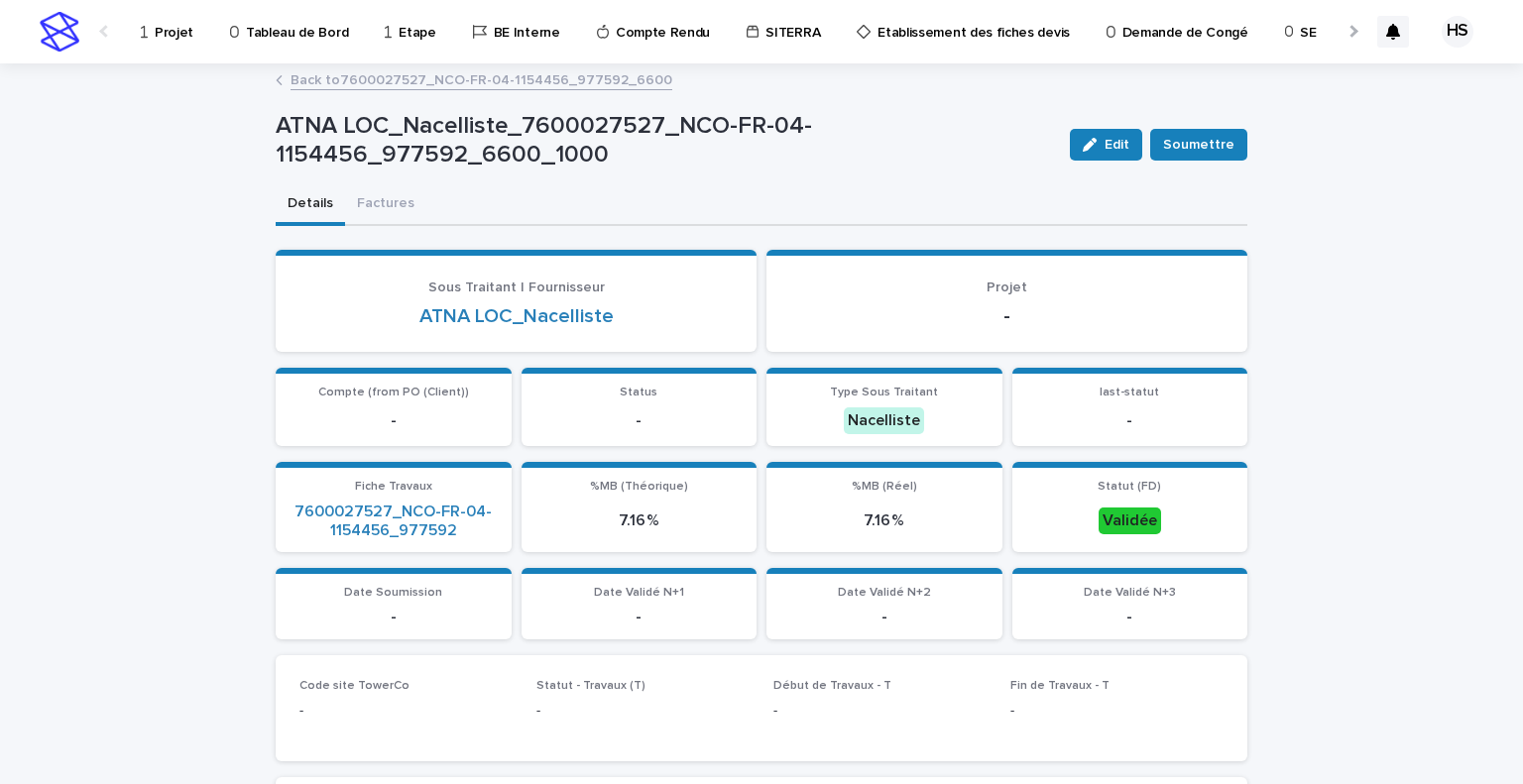 click at bounding box center (1351, 31) 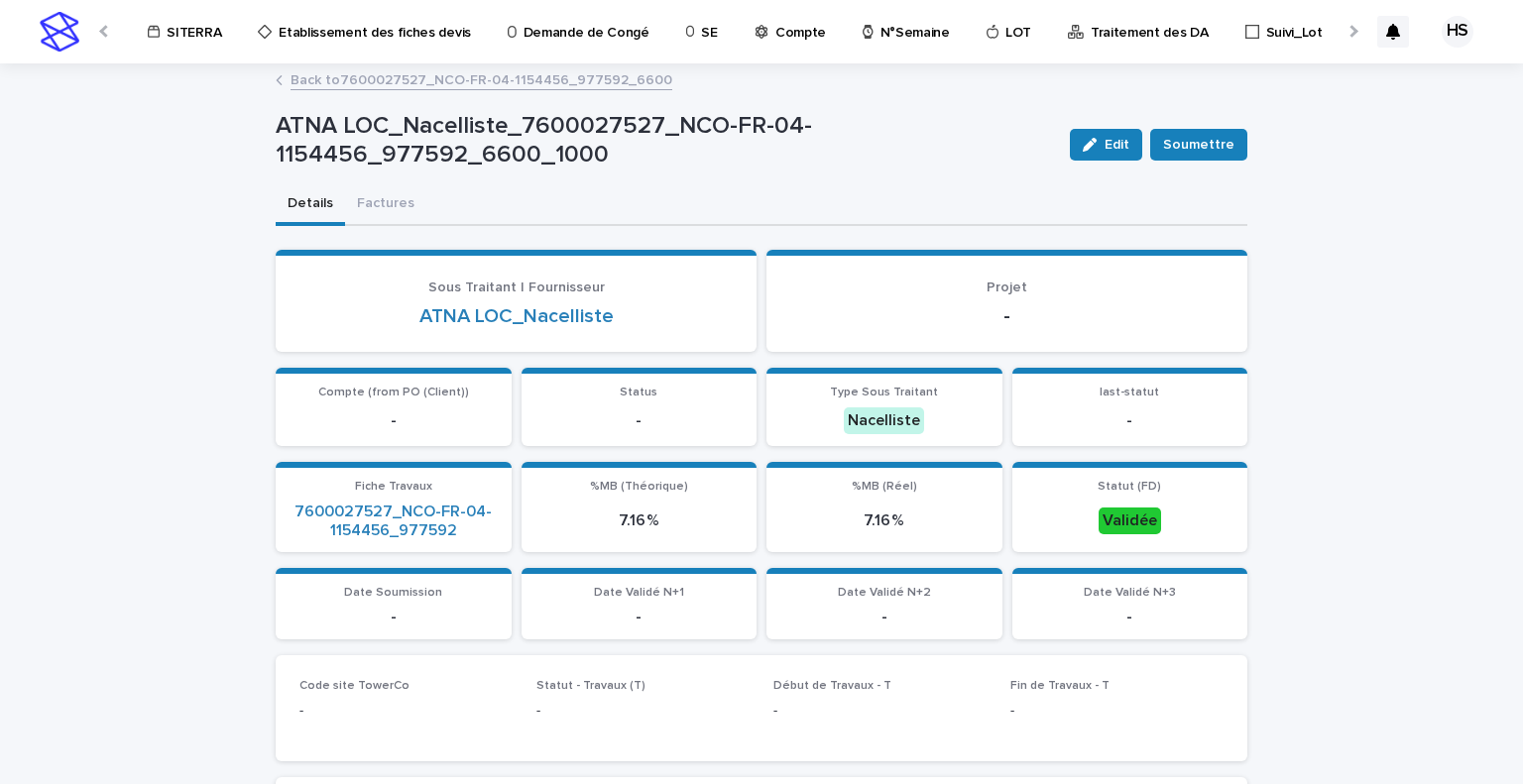 click at bounding box center (1351, 31) 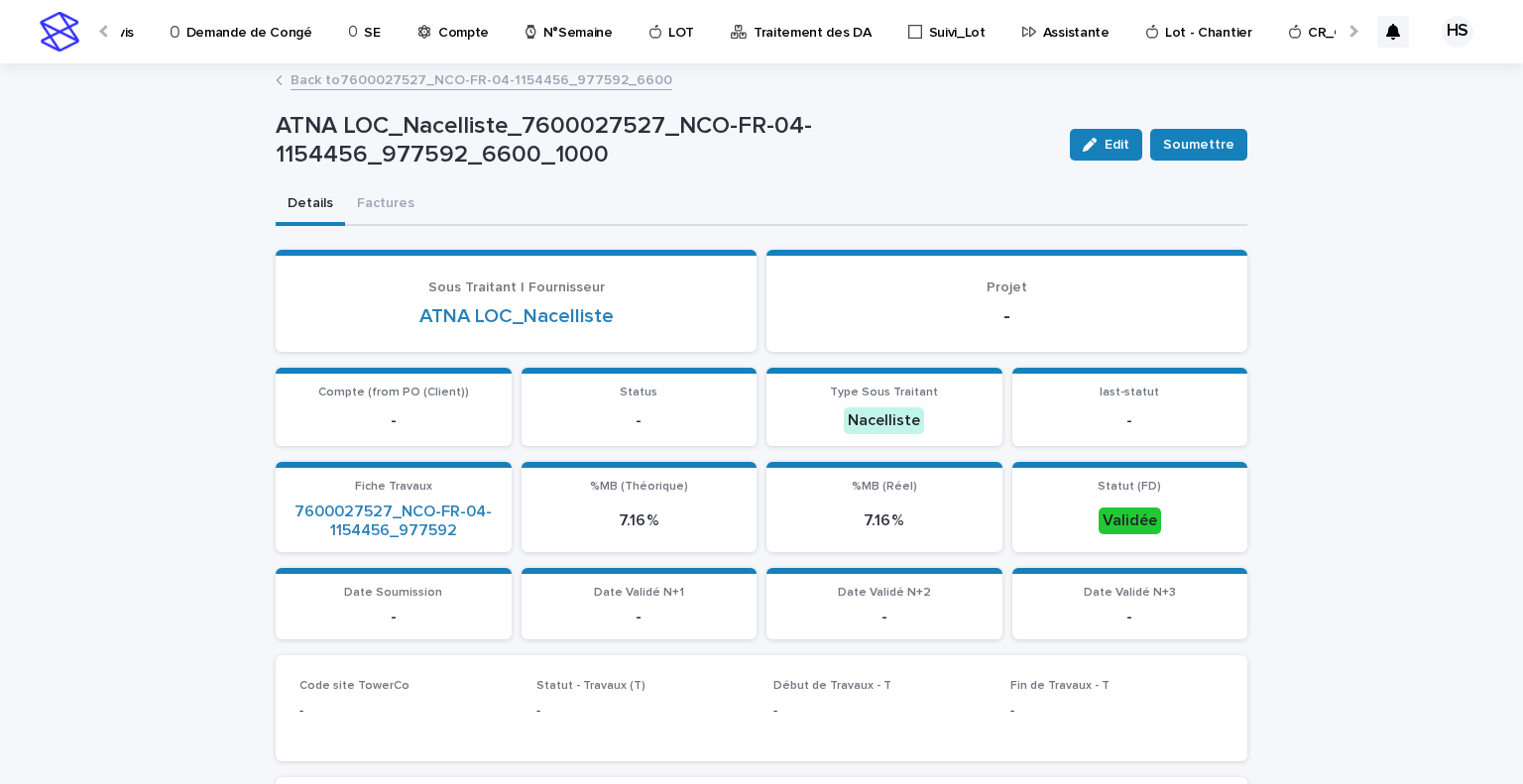 click at bounding box center (1351, 31) 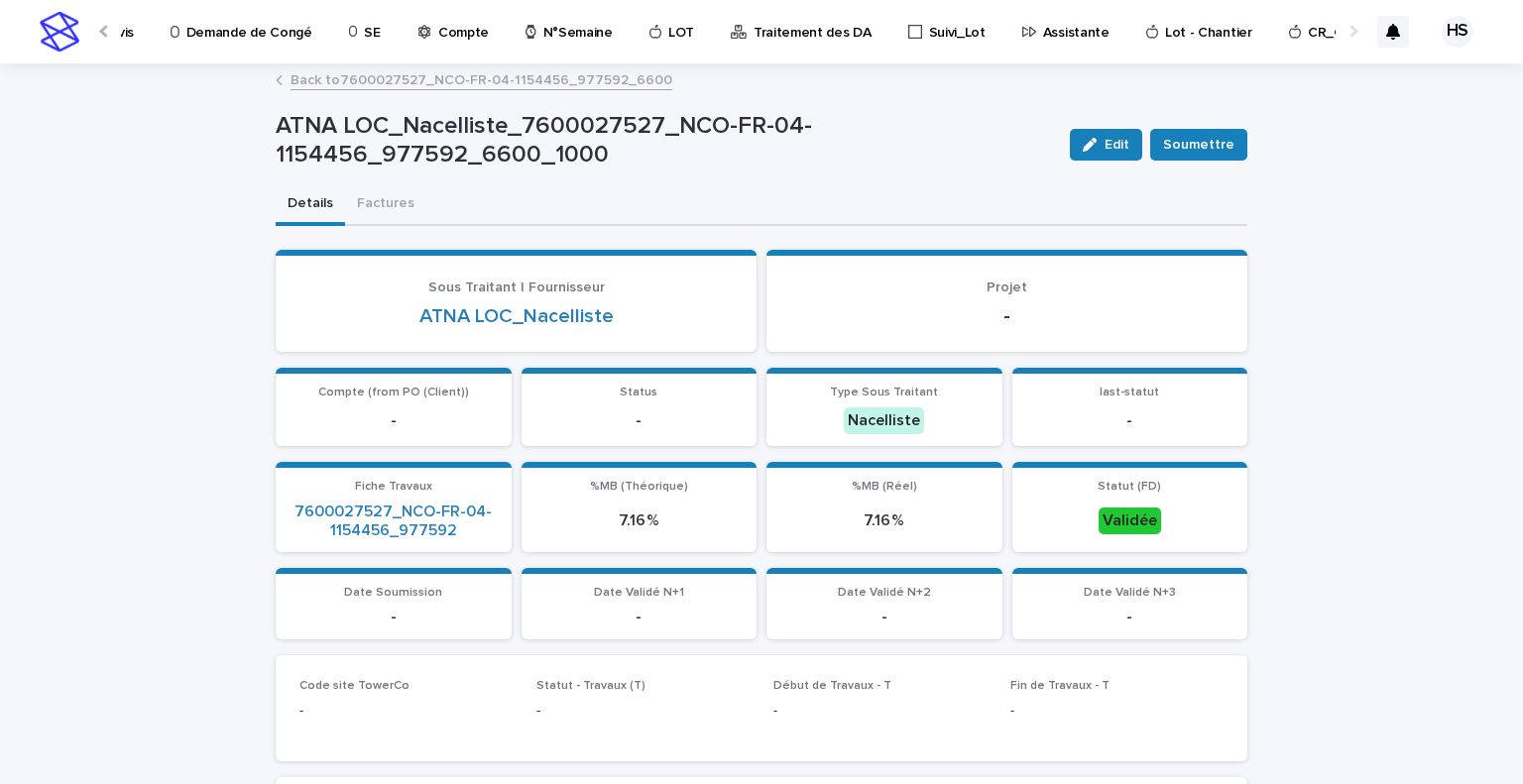 click at bounding box center (1351, 31) 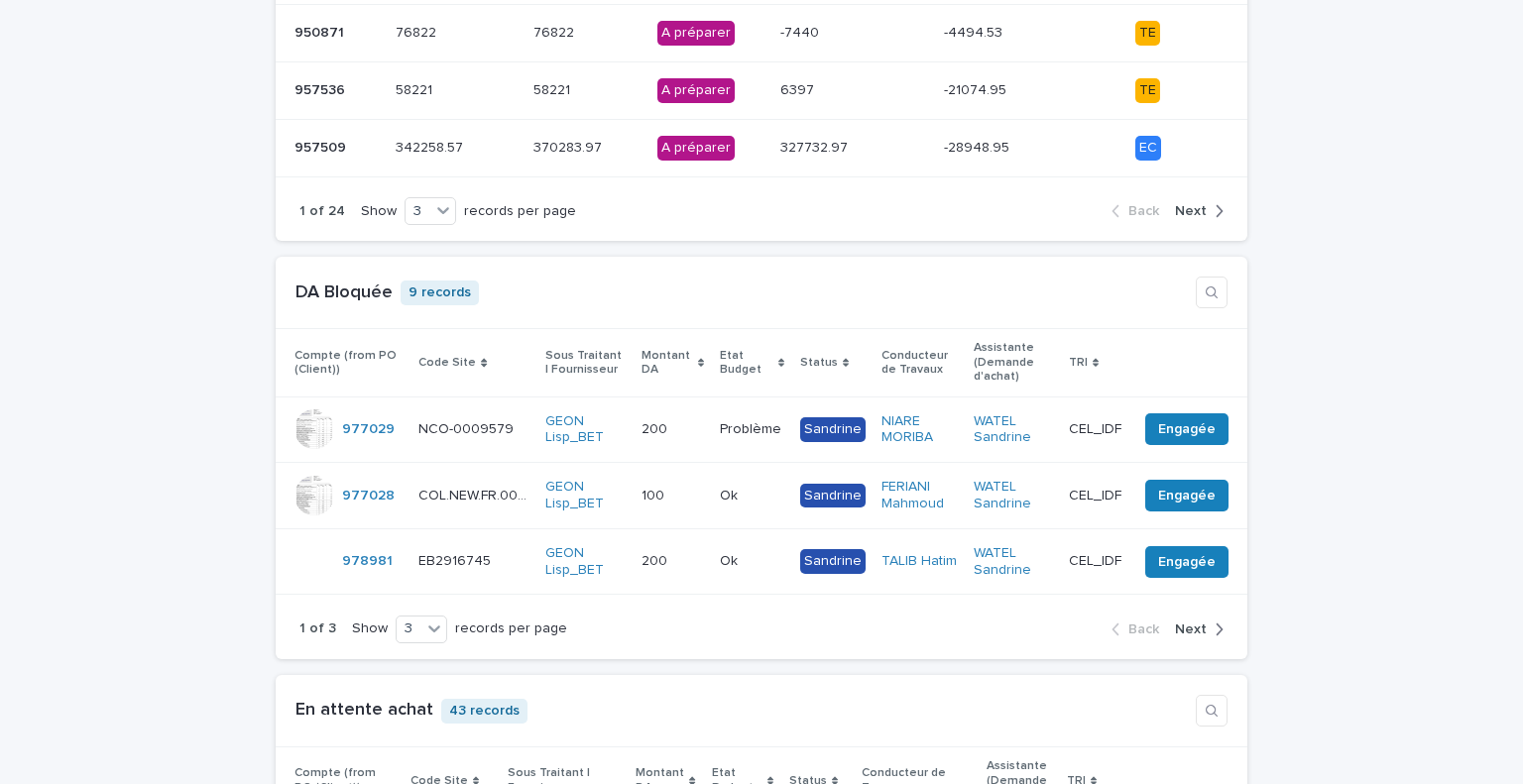 scroll, scrollTop: 944, scrollLeft: 0, axis: vertical 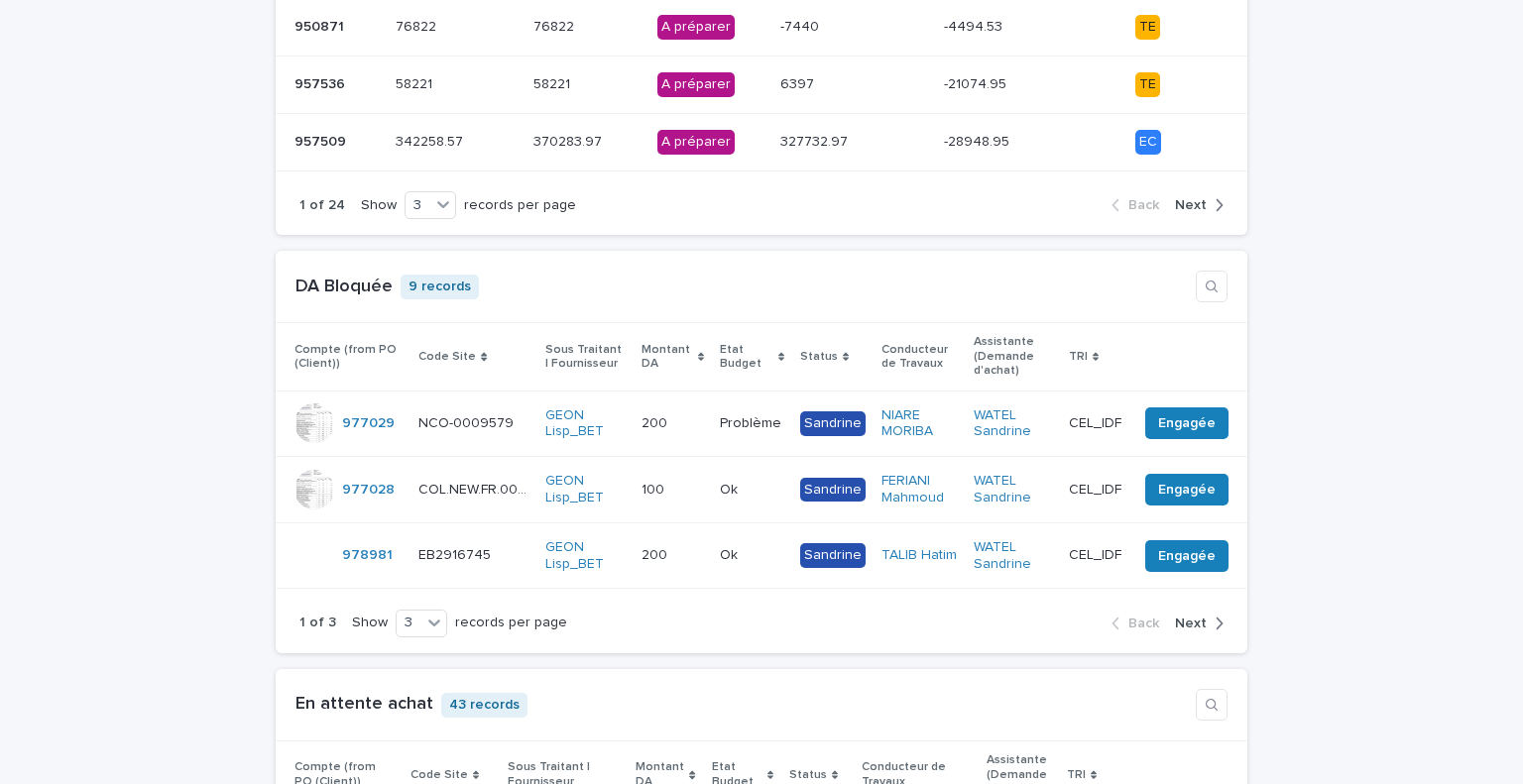click on "Next" at bounding box center [1191, 623] 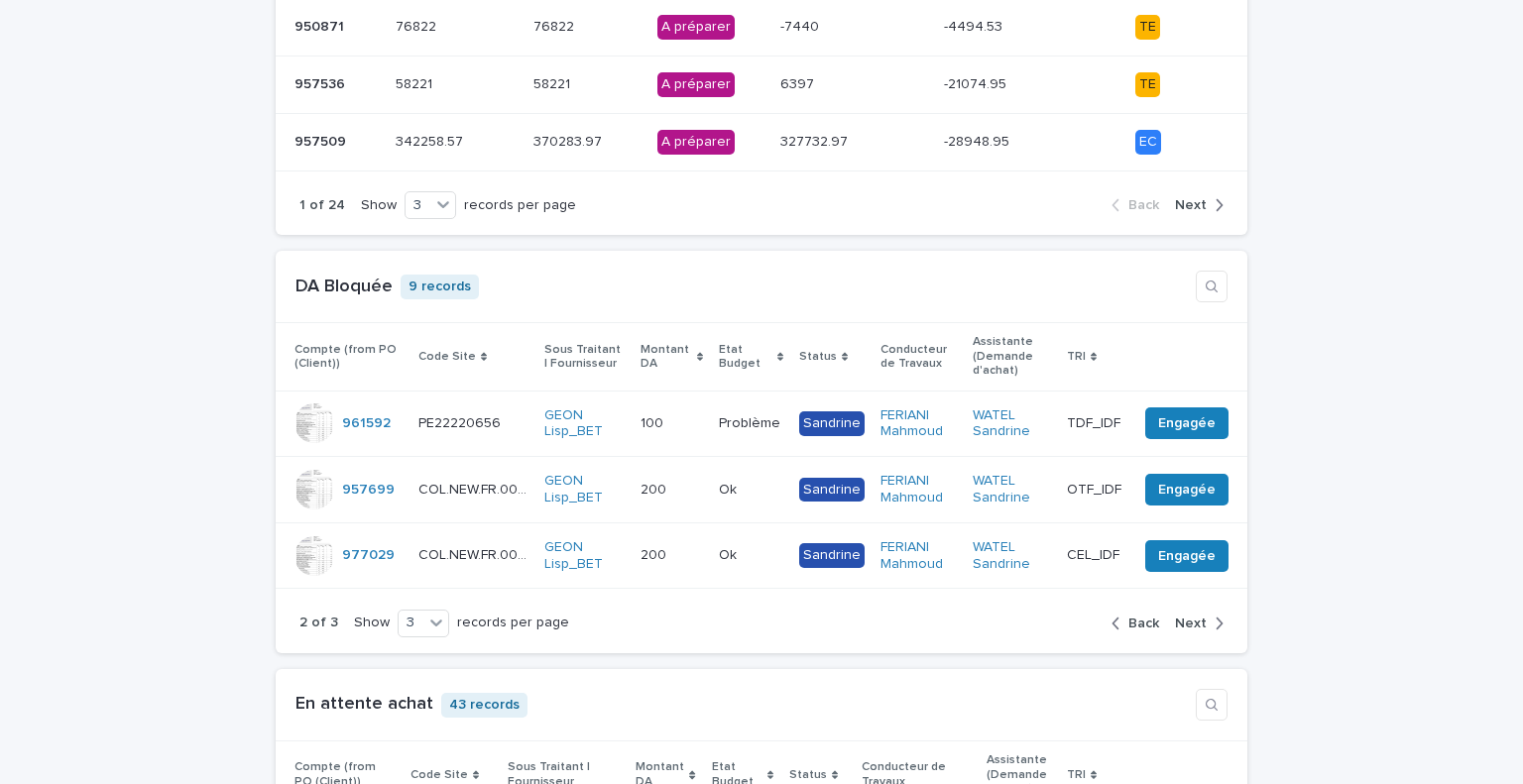 click on "Next" at bounding box center (1191, 623) 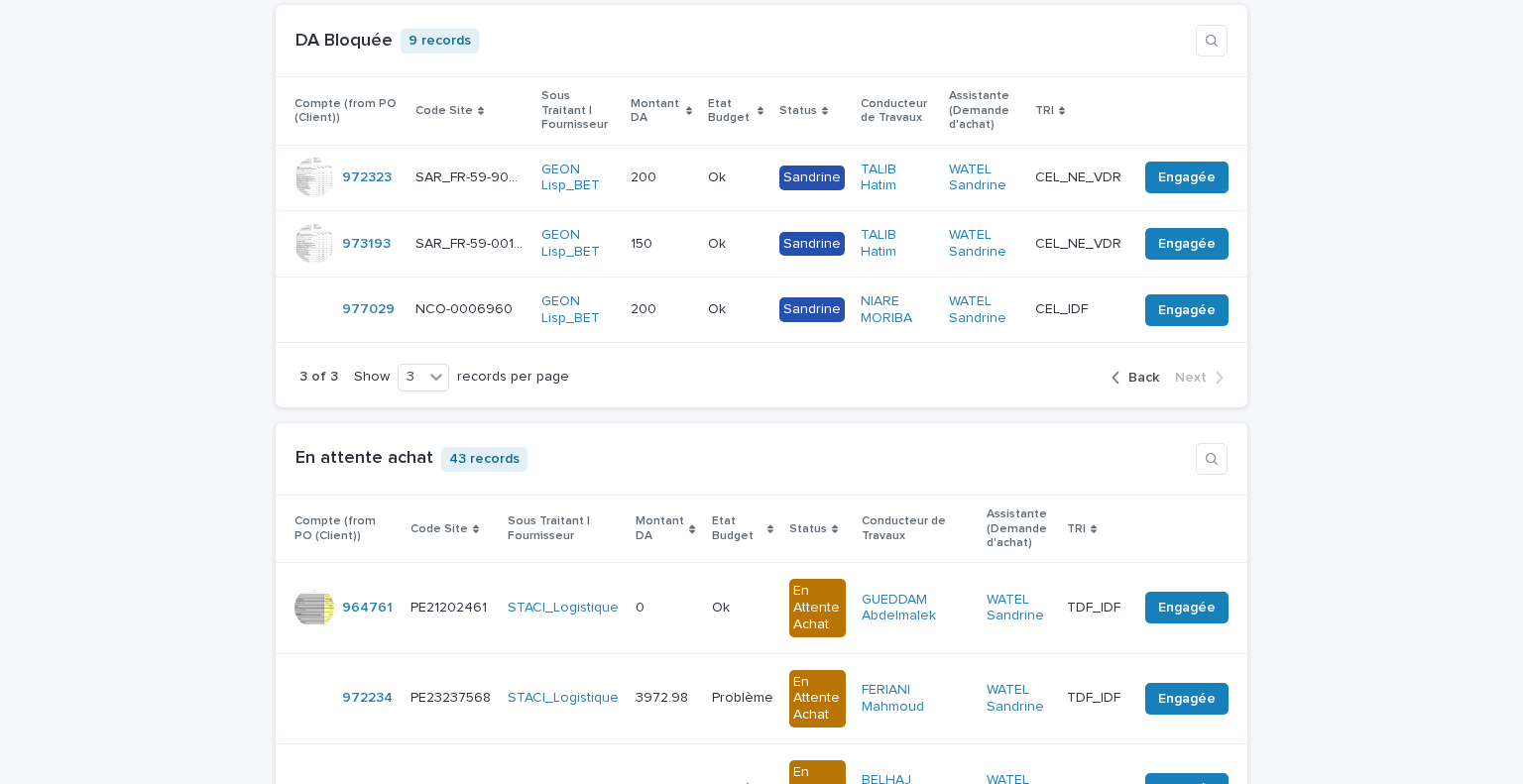 scroll, scrollTop: 1202, scrollLeft: 0, axis: vertical 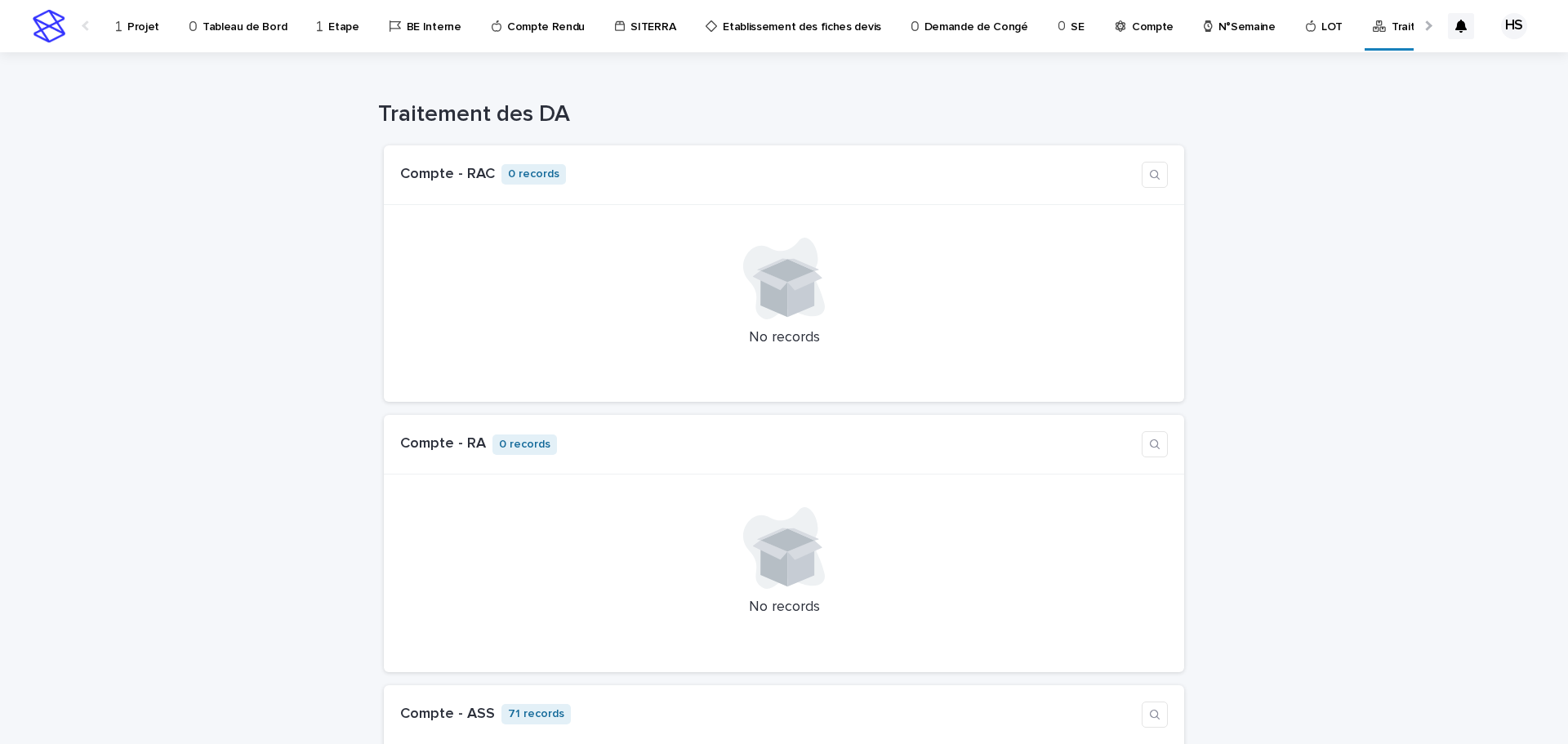 click on "Projet" at bounding box center [143, 17] 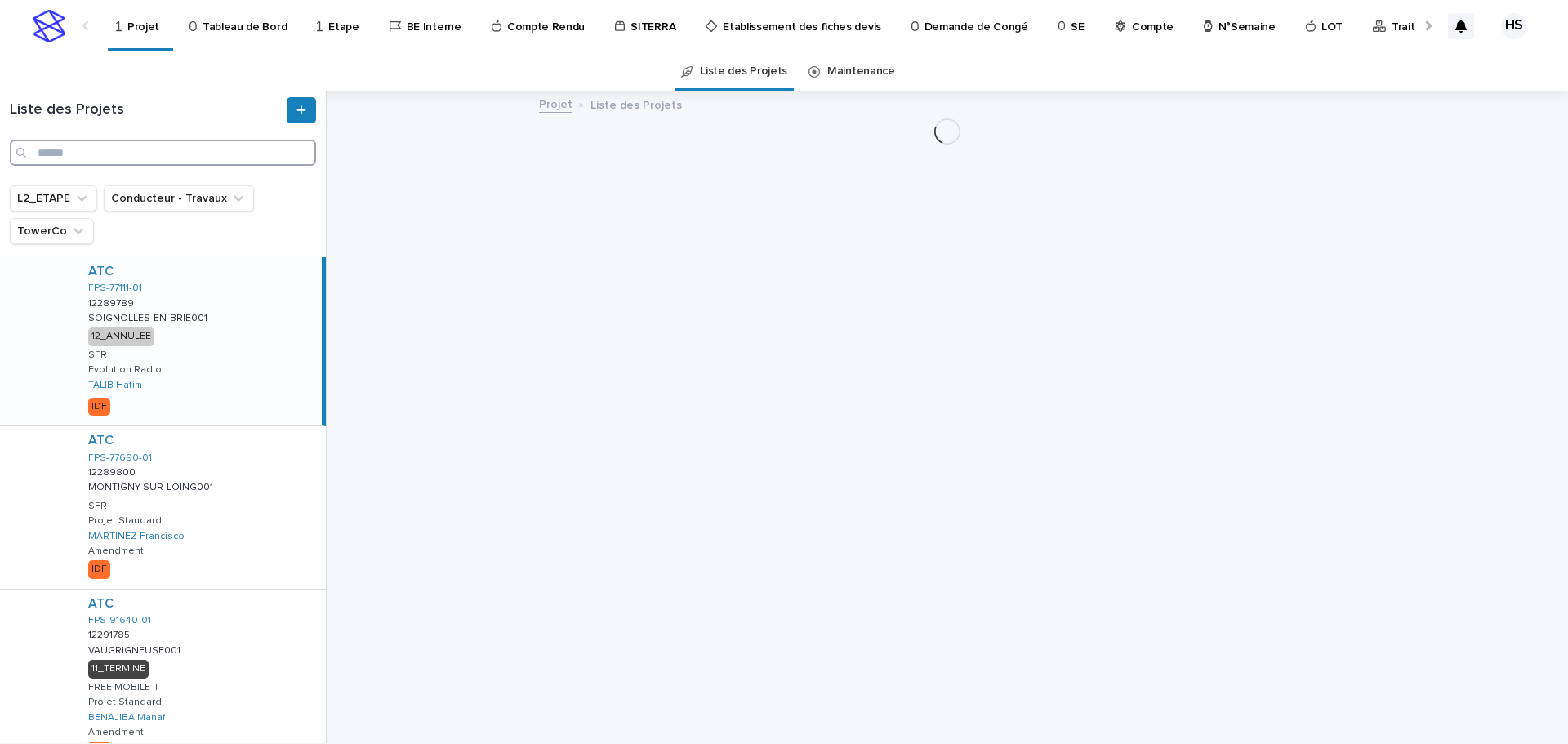click at bounding box center [163, 153] 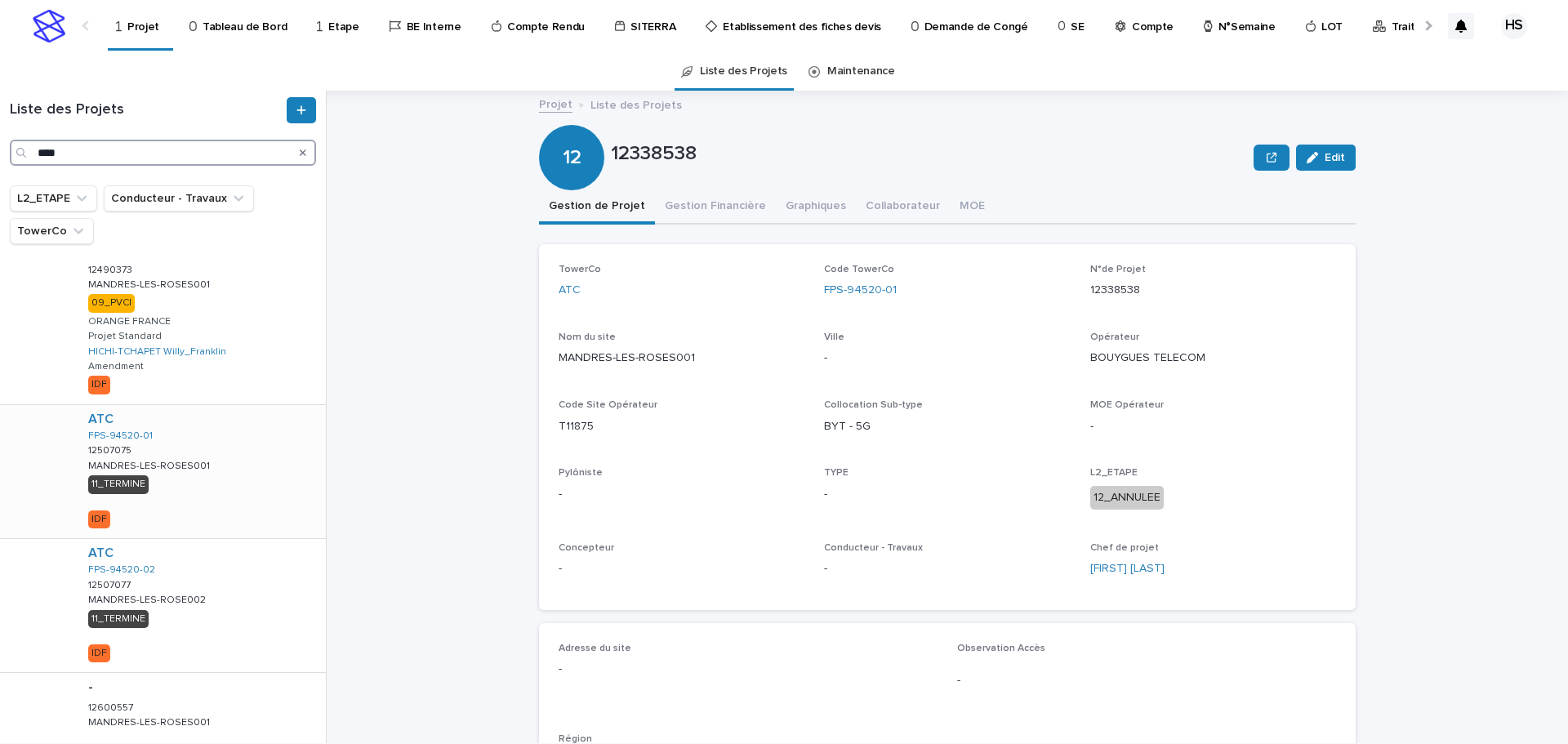 scroll, scrollTop: 1150, scrollLeft: 0, axis: vertical 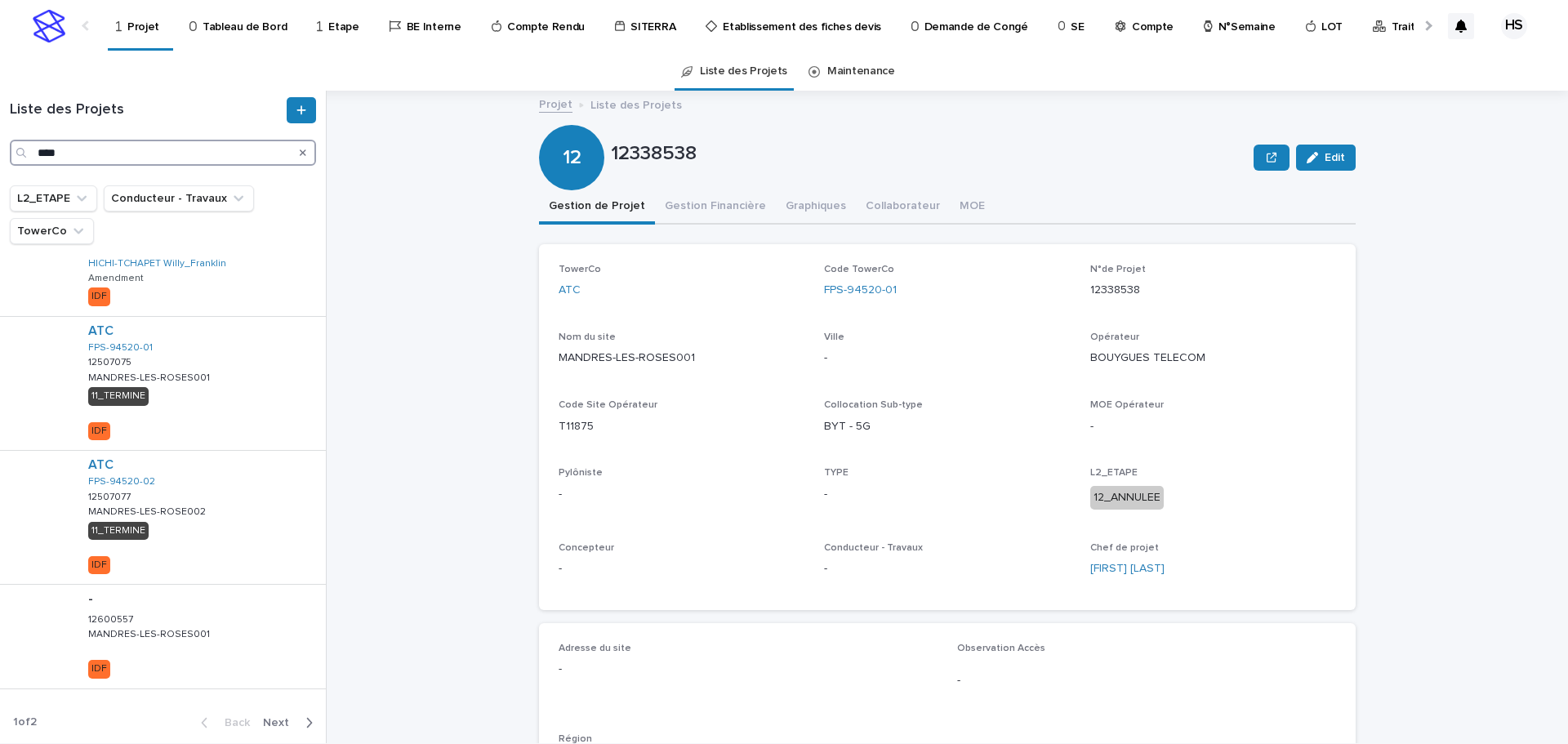 type on "****" 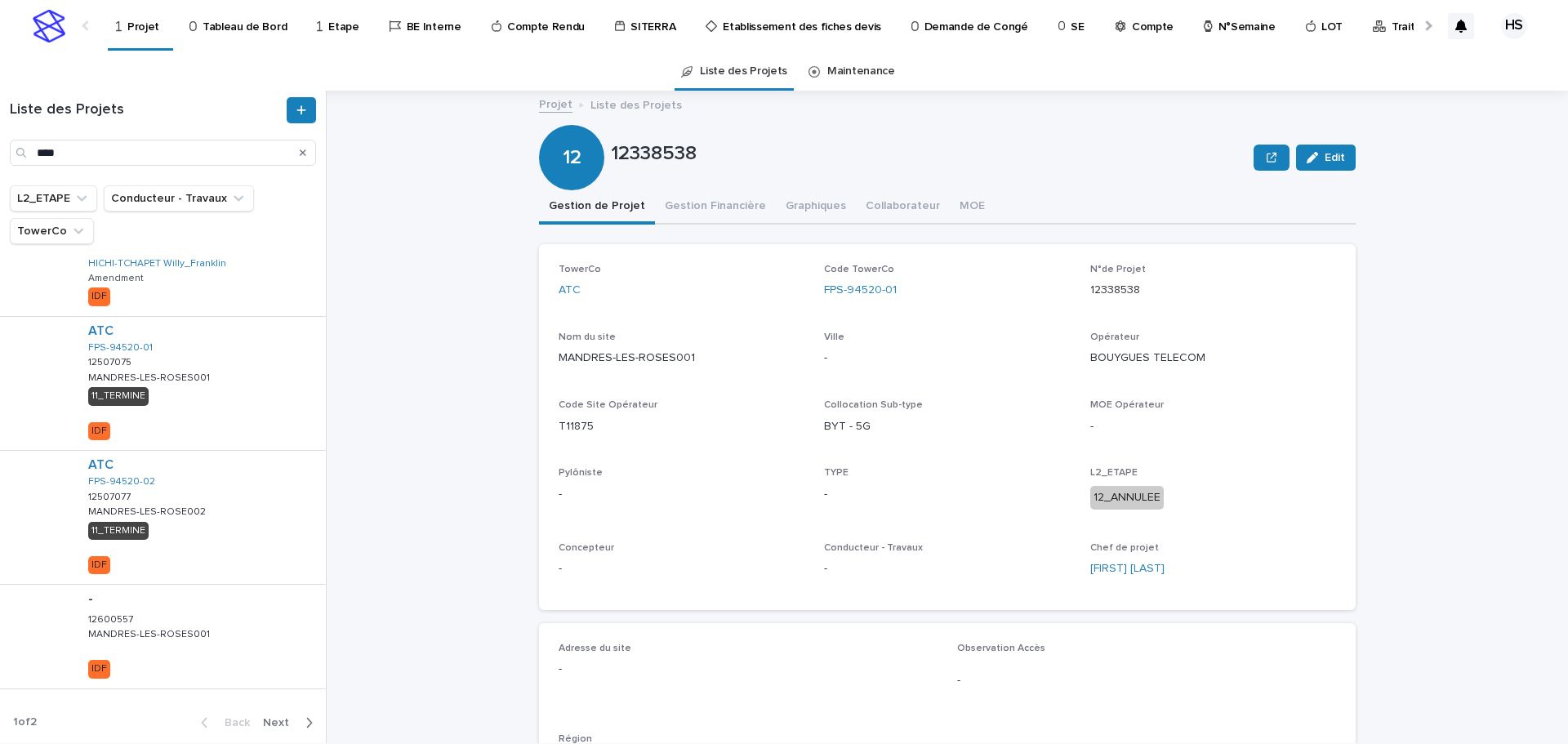 click on "Next" at bounding box center (281, 723) 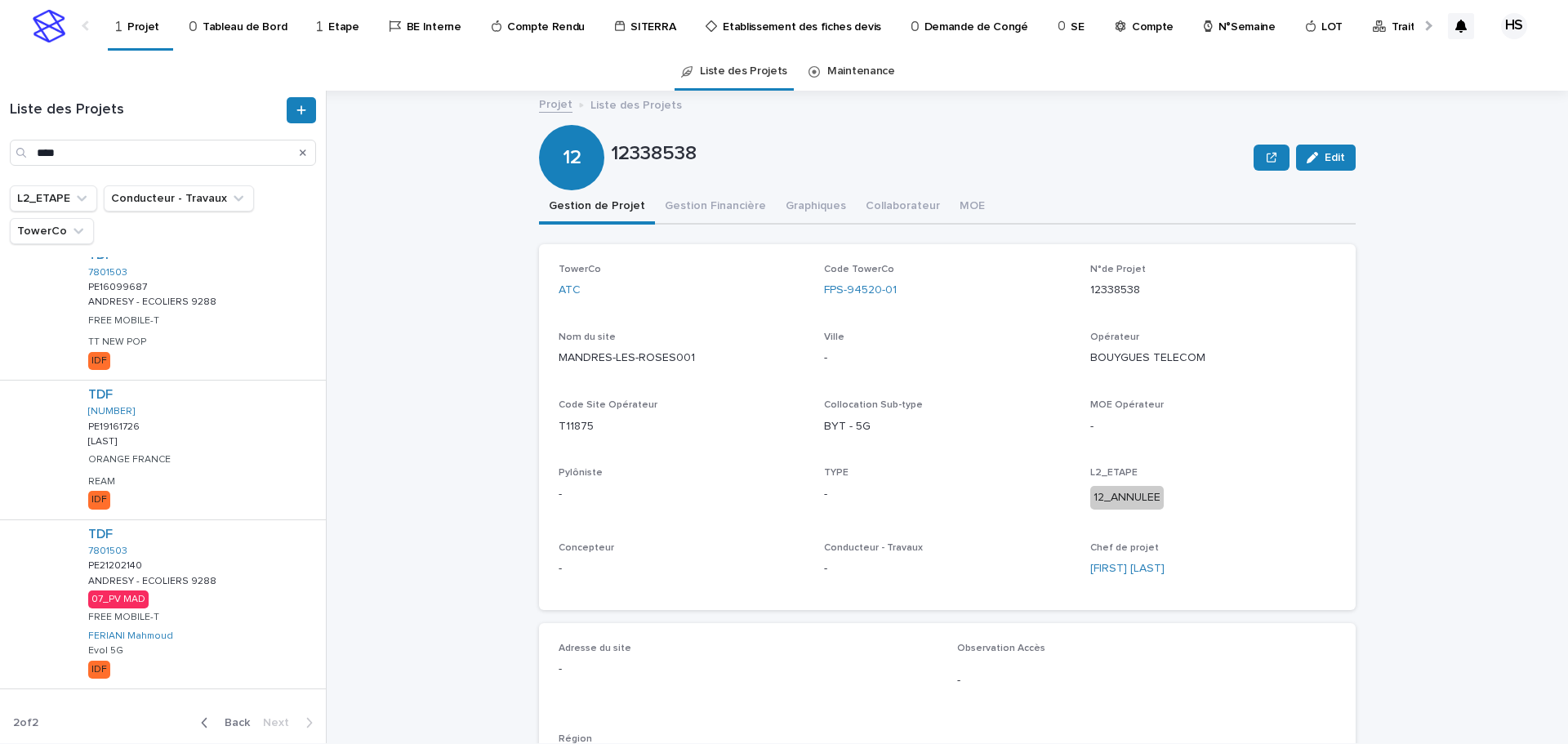 scroll, scrollTop: 120, scrollLeft: 0, axis: vertical 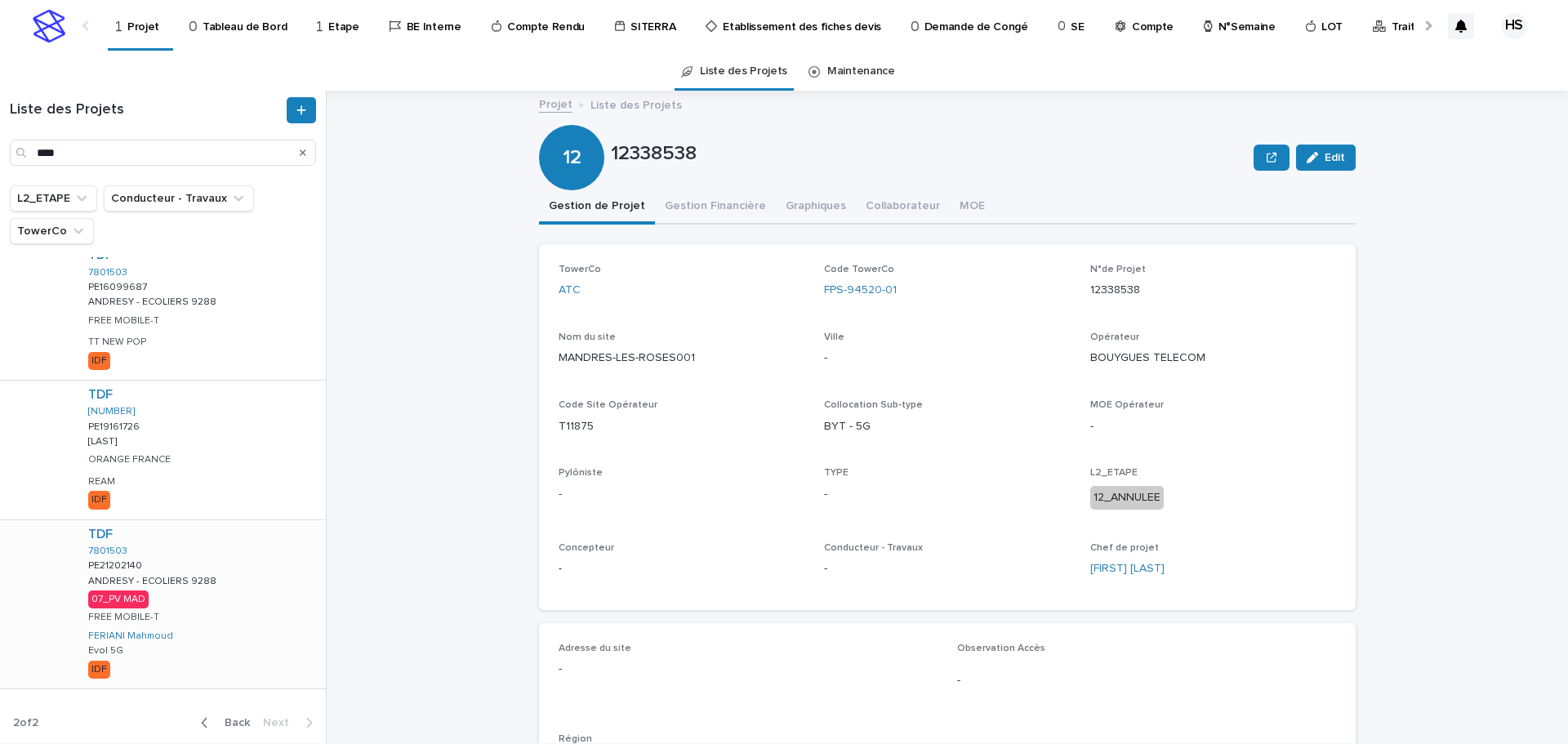 click on "TDF   7801503   PE21202140 PE21202140   ANDRESY - ECOLIERS 9288 ANDRESY - ECOLIERS 9288   07_PV MAD FREE MOBILE-T FERIANI Mahmoud   Evol 5G  IDF" at bounding box center [200, 604] 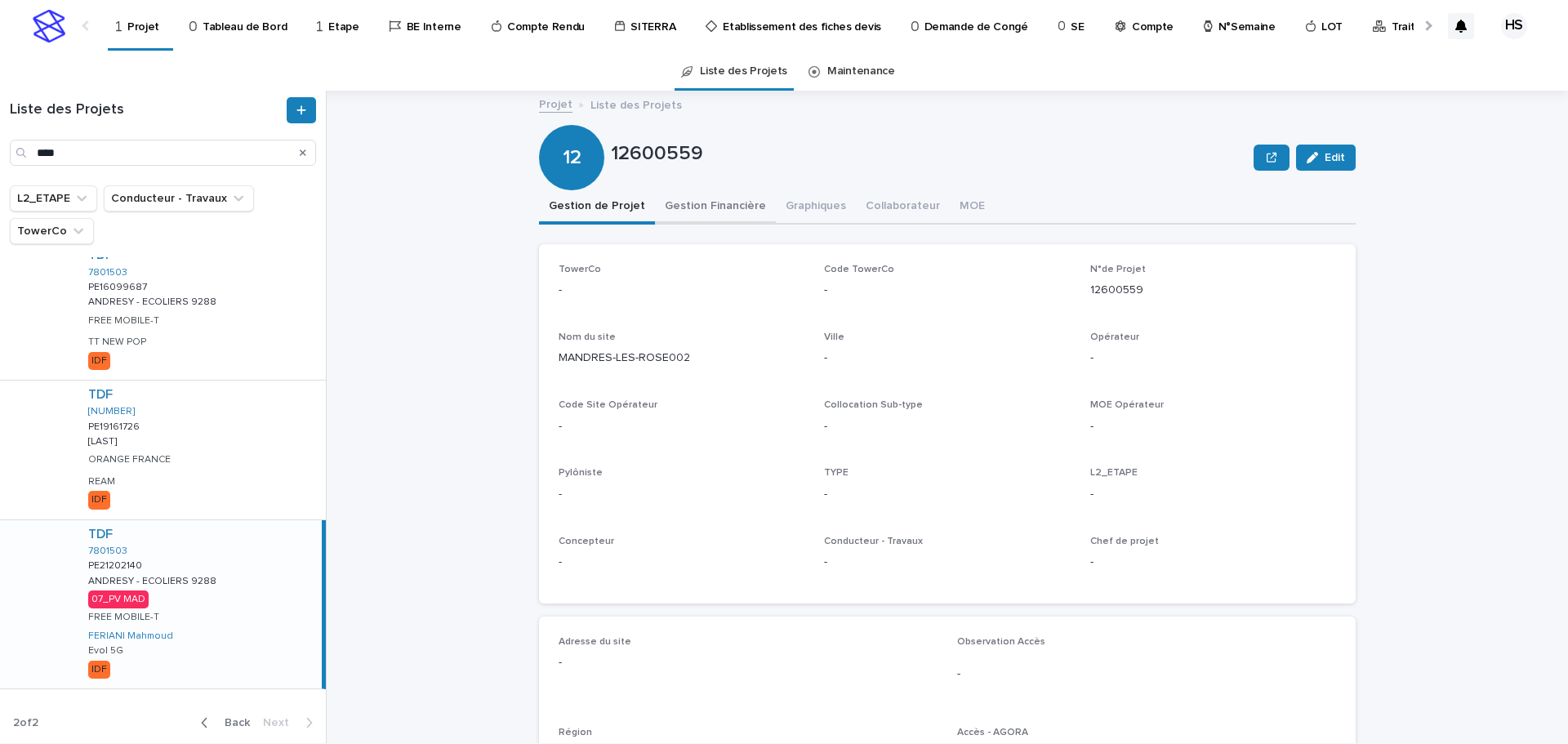 click on "Gestion Financière" at bounding box center [715, 207] 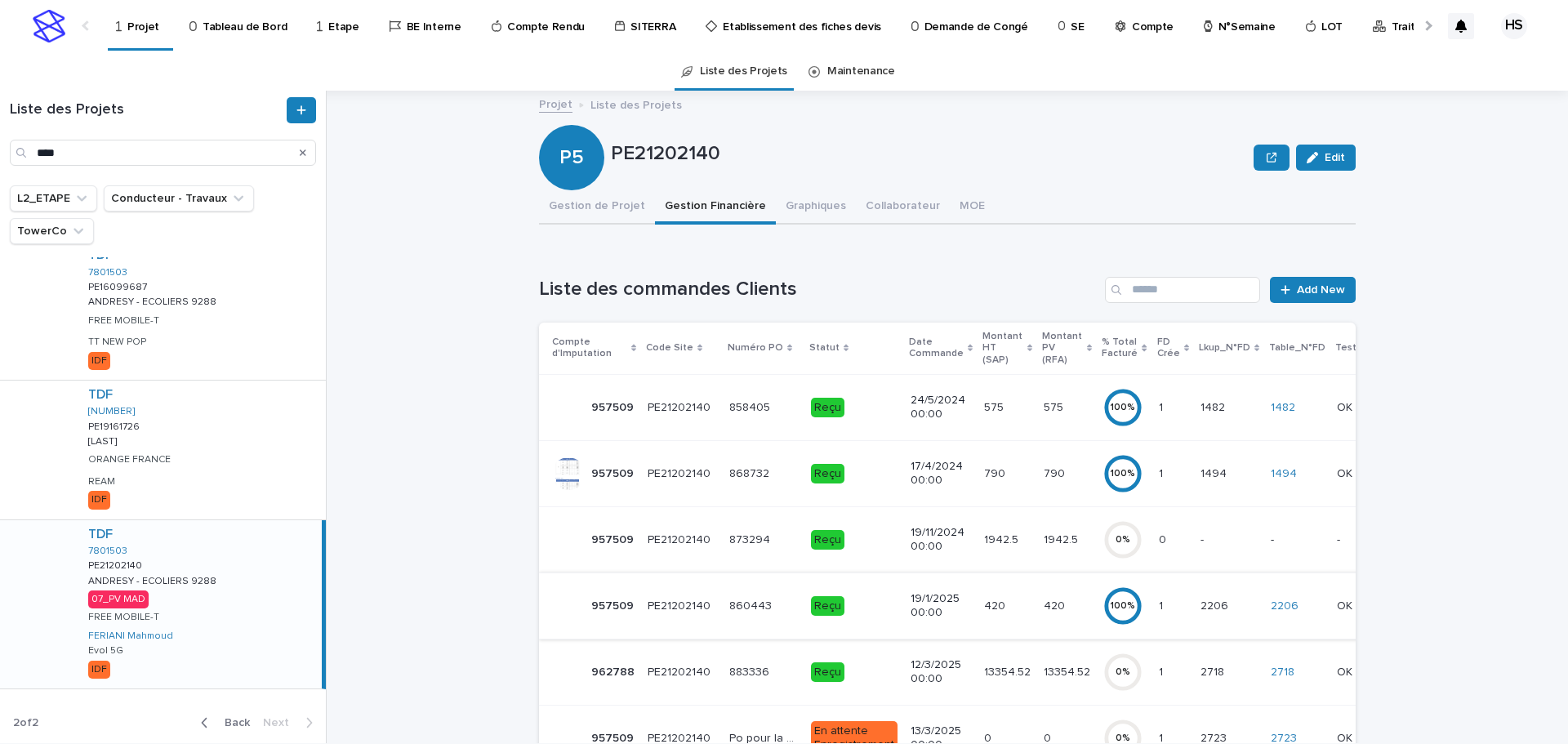 scroll, scrollTop: 163, scrollLeft: 0, axis: vertical 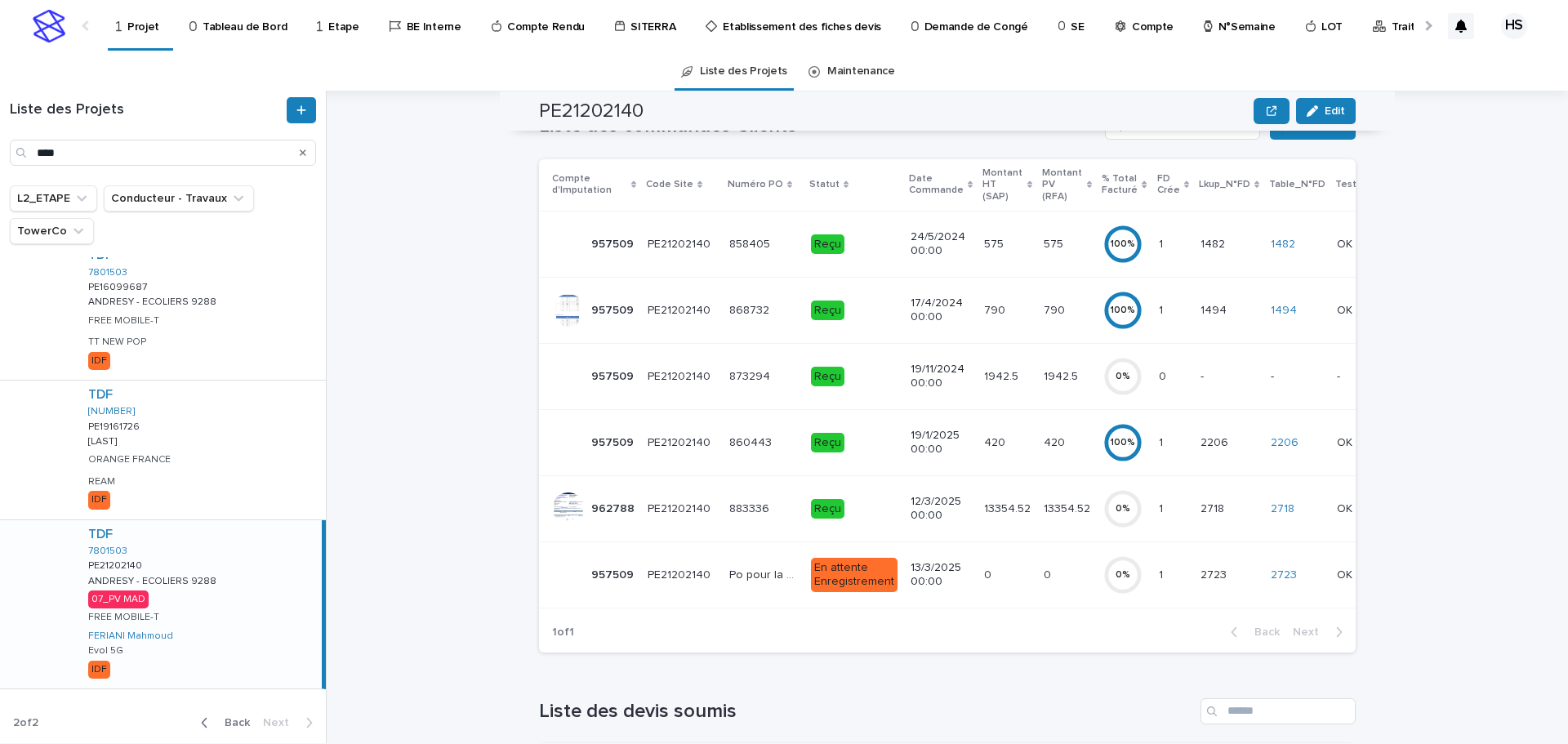 click on "13354.52" at bounding box center [1068, 507] 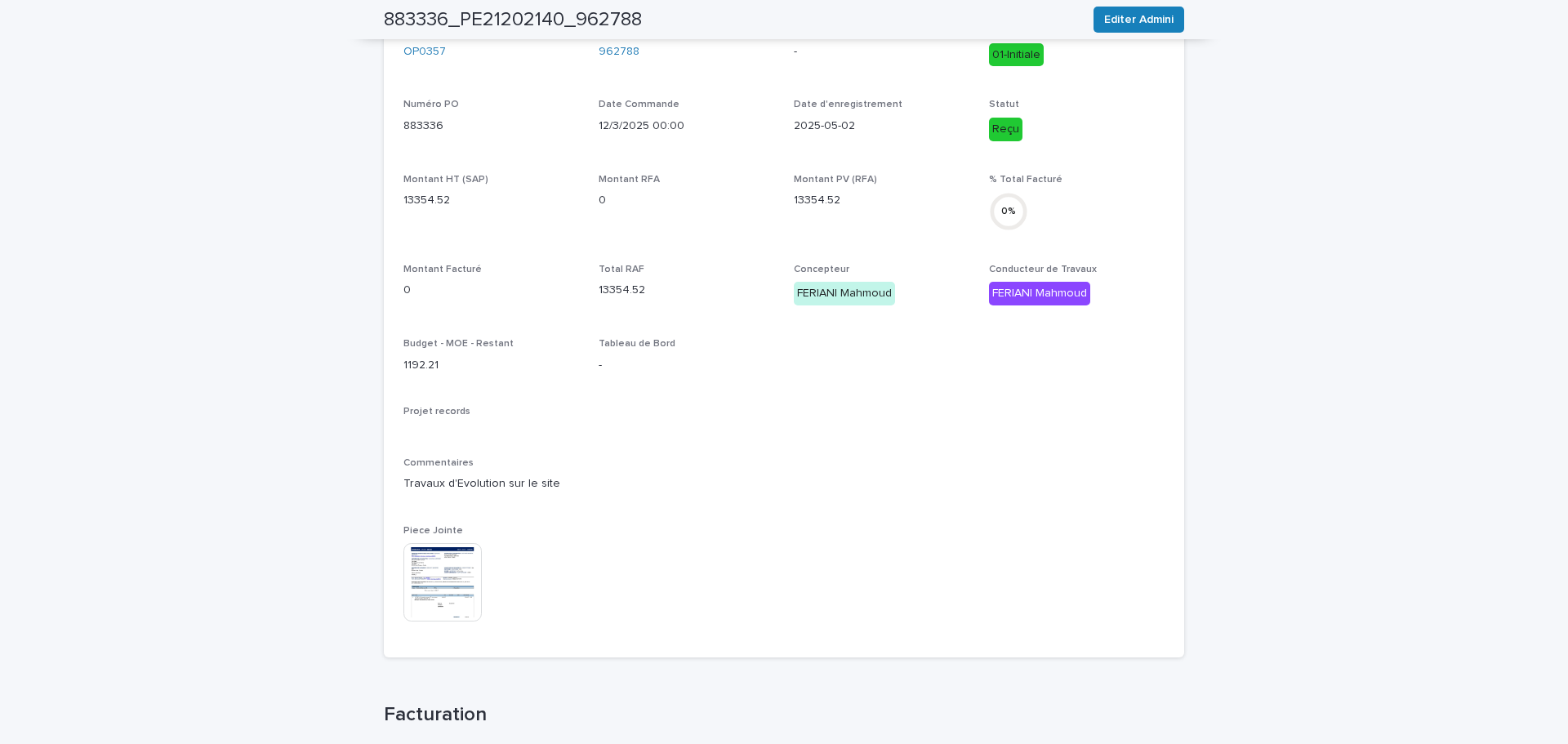 scroll, scrollTop: 626, scrollLeft: 0, axis: vertical 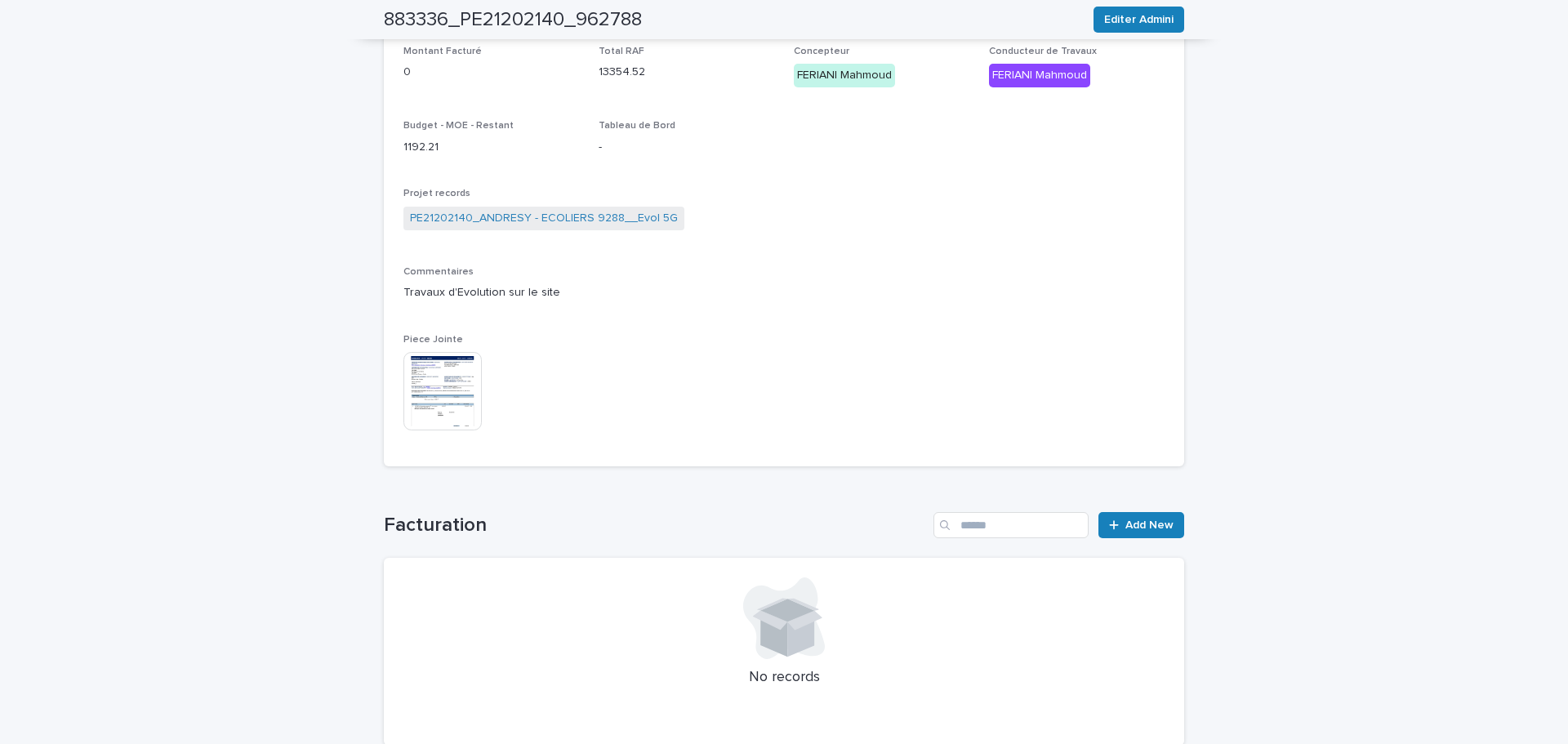 click at bounding box center (443, 391) 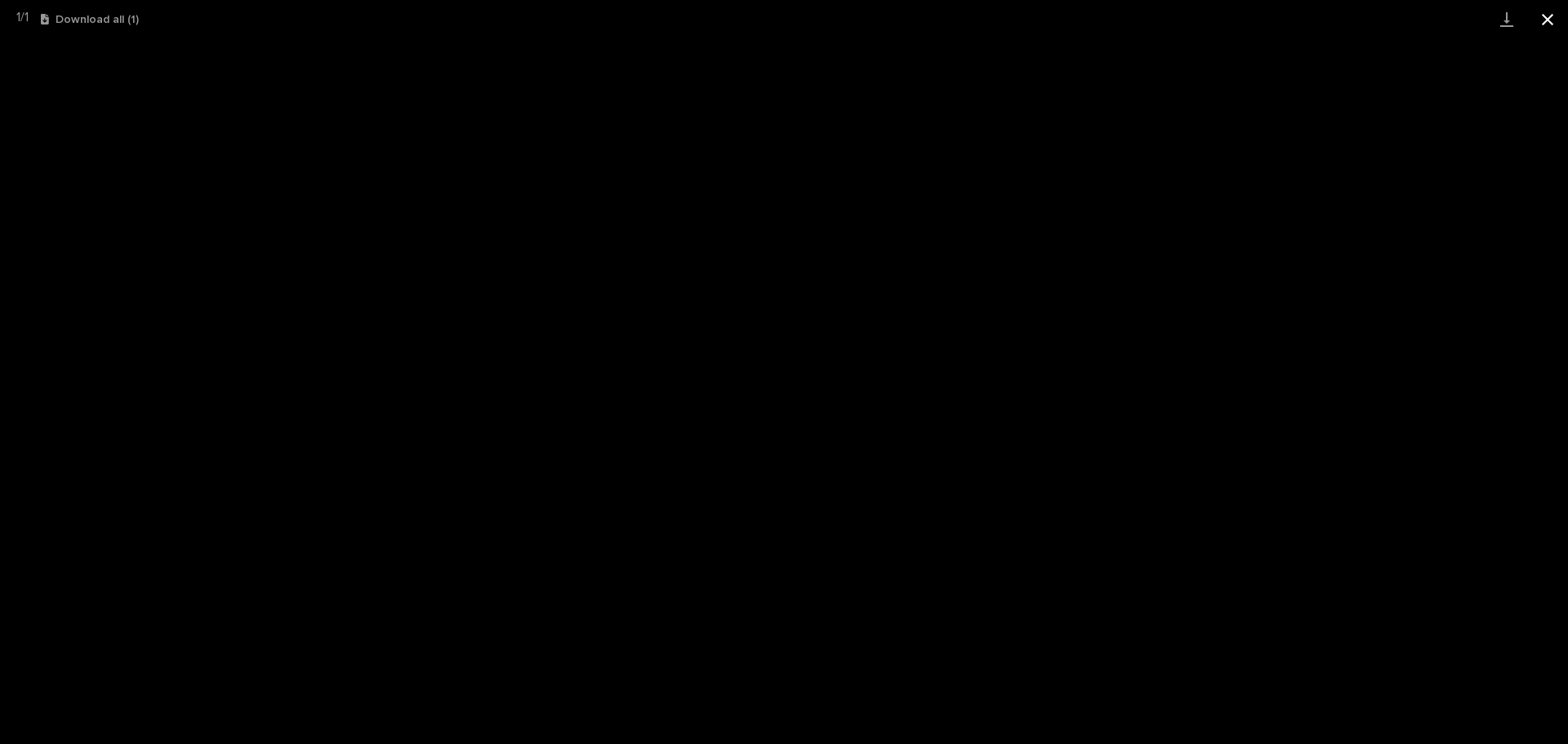 click at bounding box center (1548, 19) 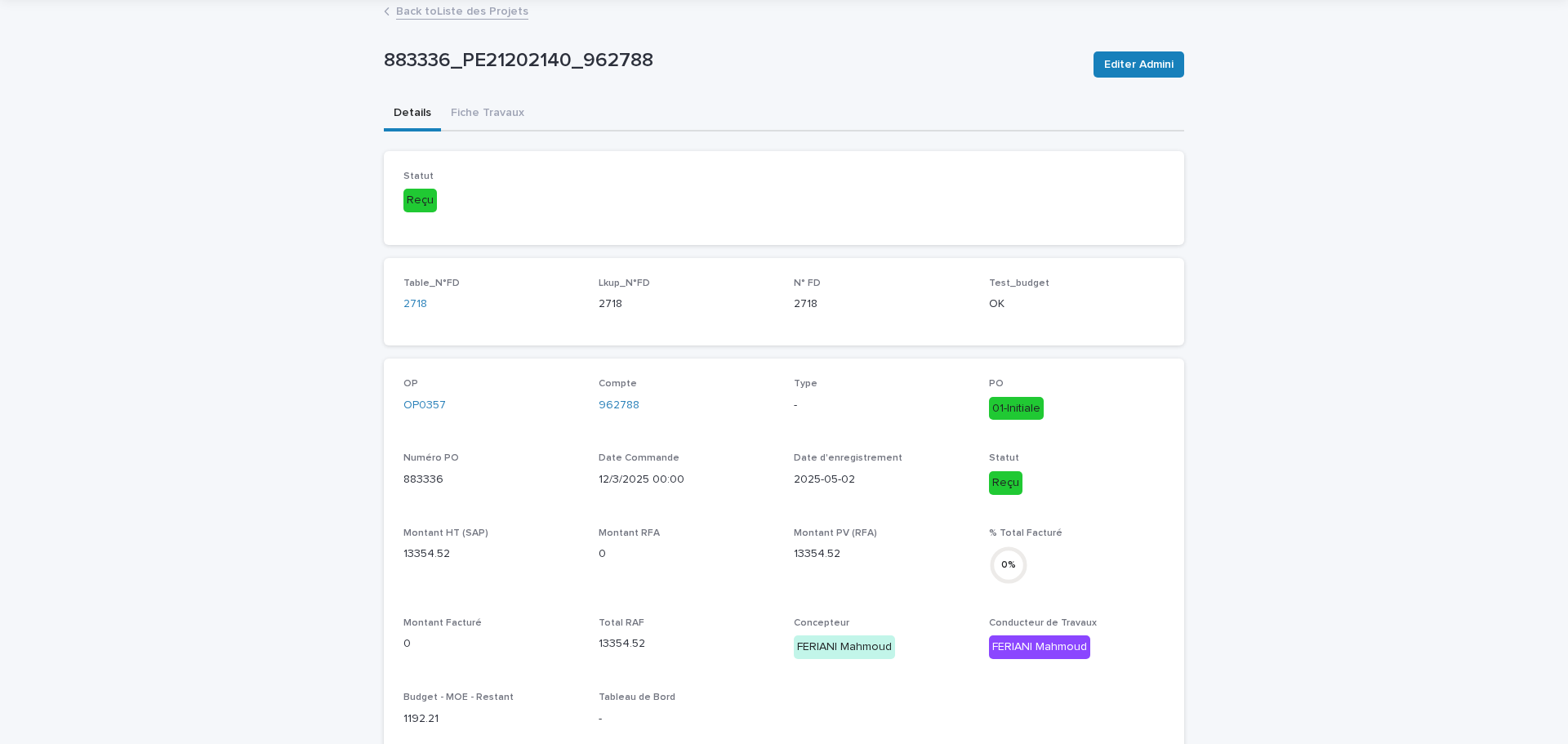 scroll, scrollTop: 0, scrollLeft: 0, axis: both 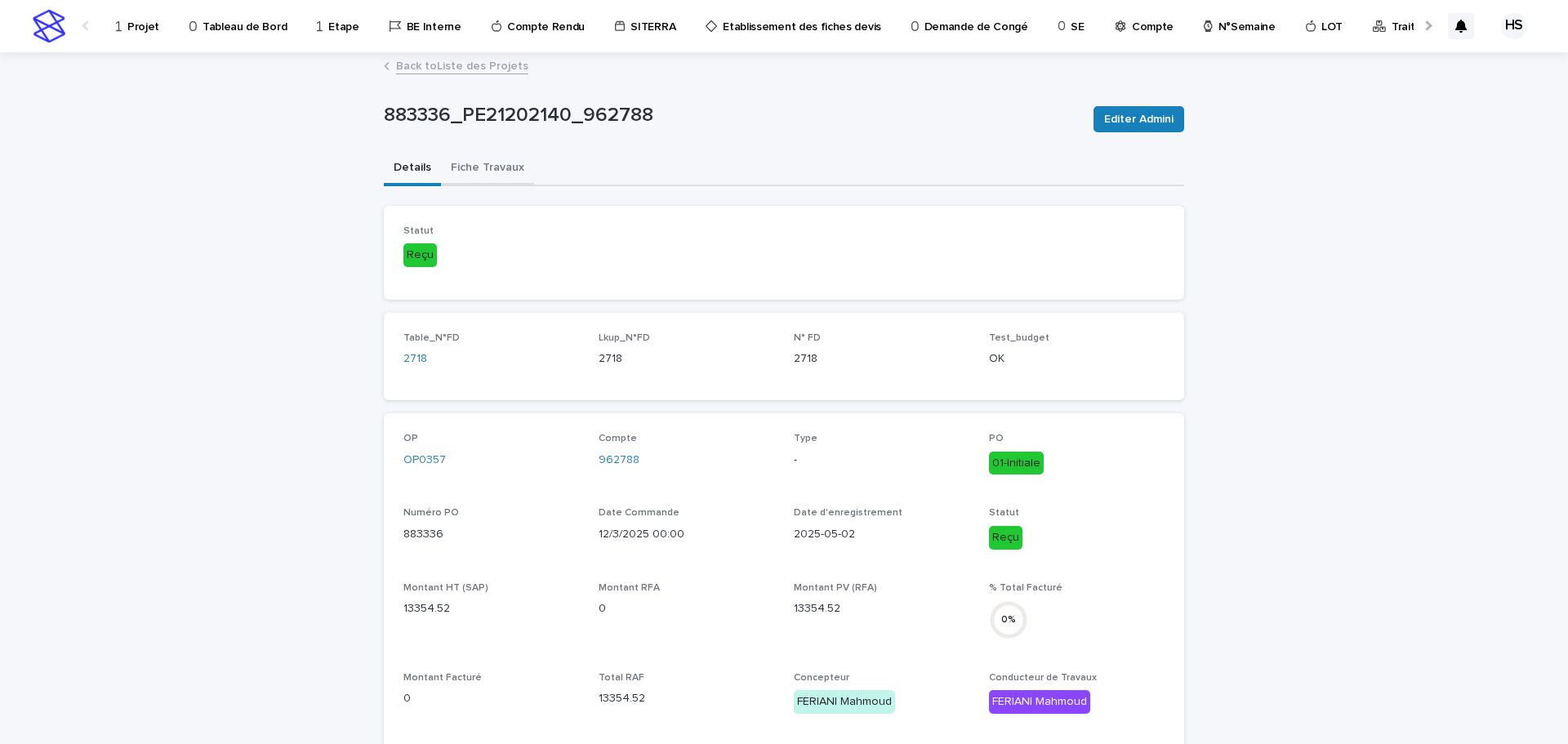 click on "Fiche Travaux" at bounding box center [488, 169] 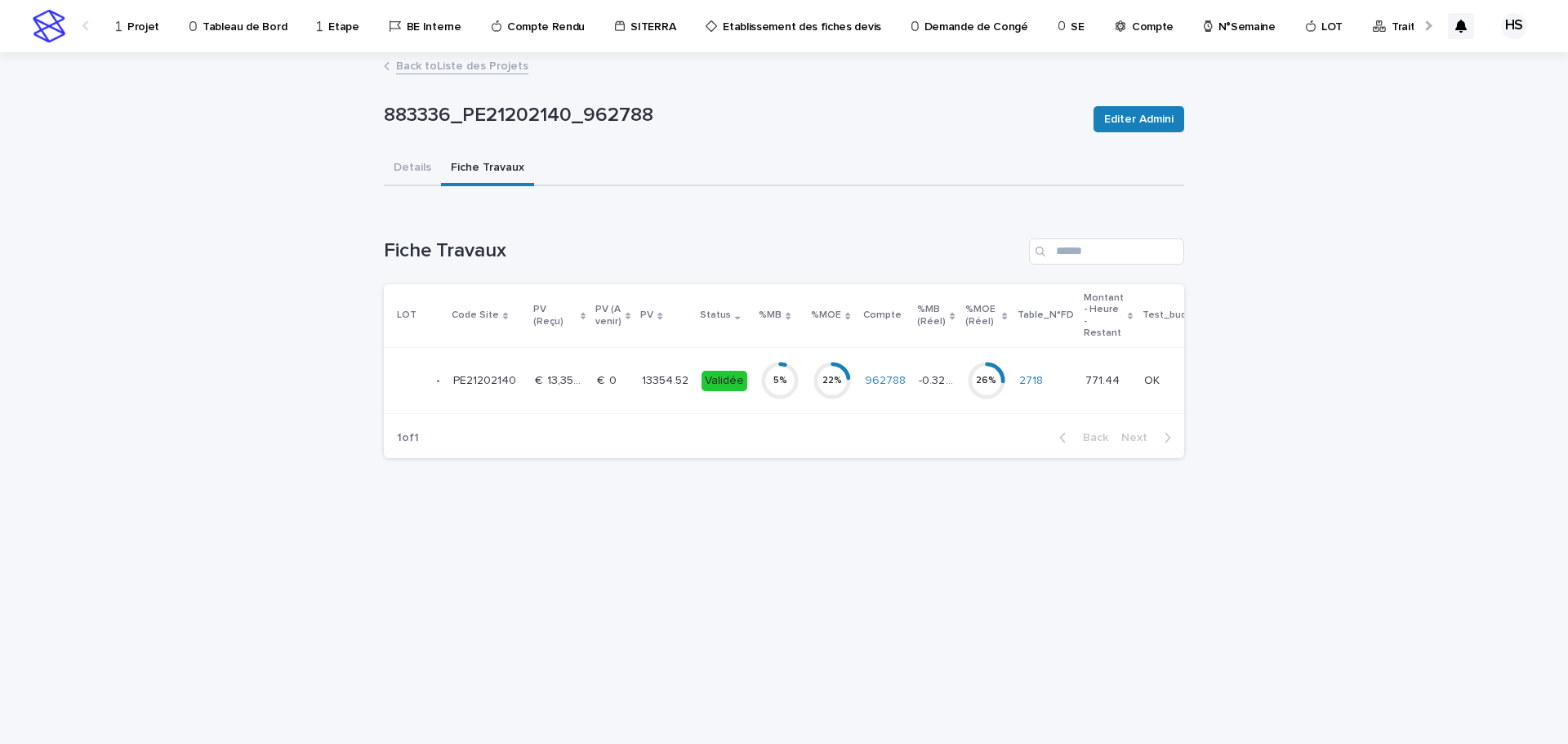 click at bounding box center [612, 381] 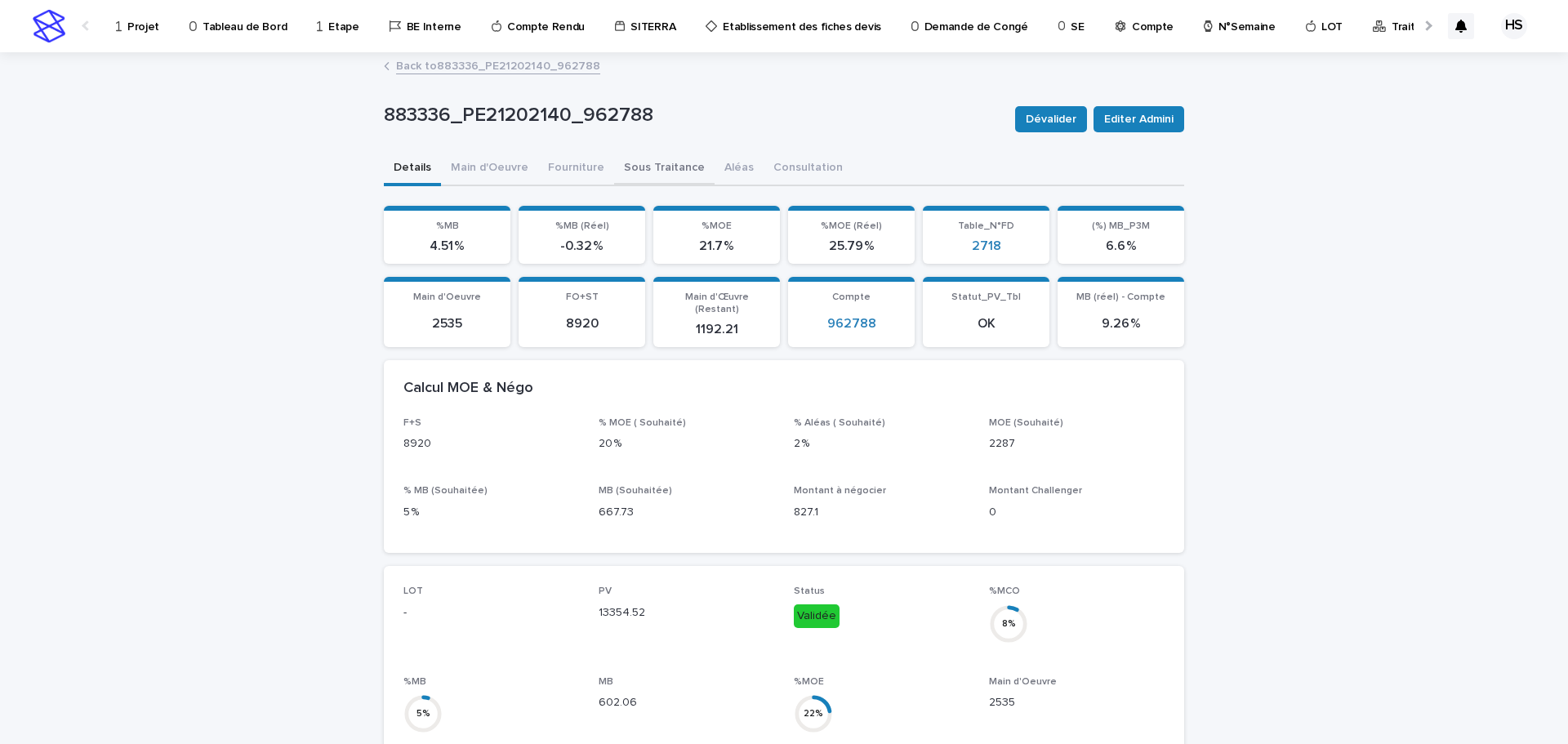 click on "Sous Traitance" at bounding box center [664, 169] 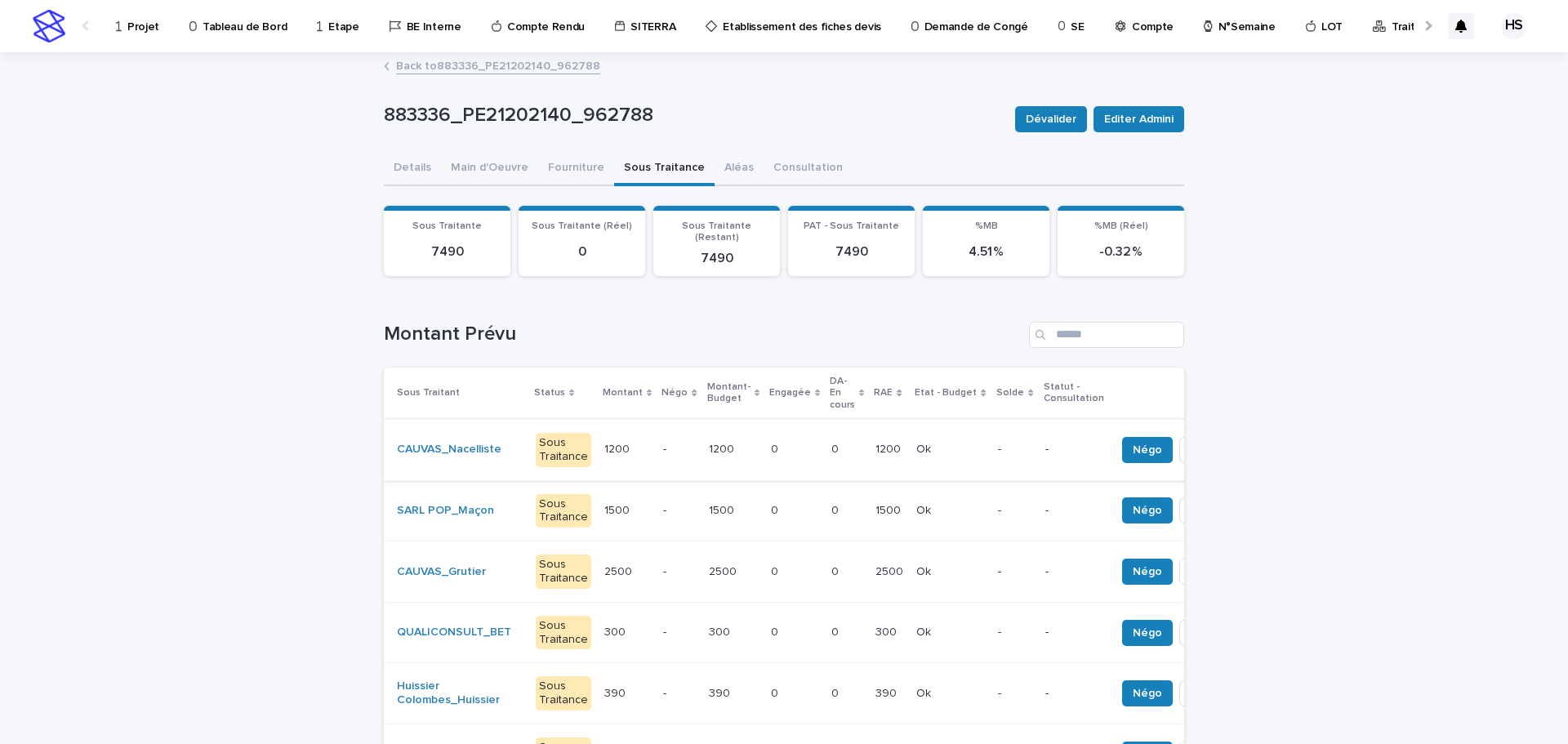 scroll, scrollTop: 82, scrollLeft: 0, axis: vertical 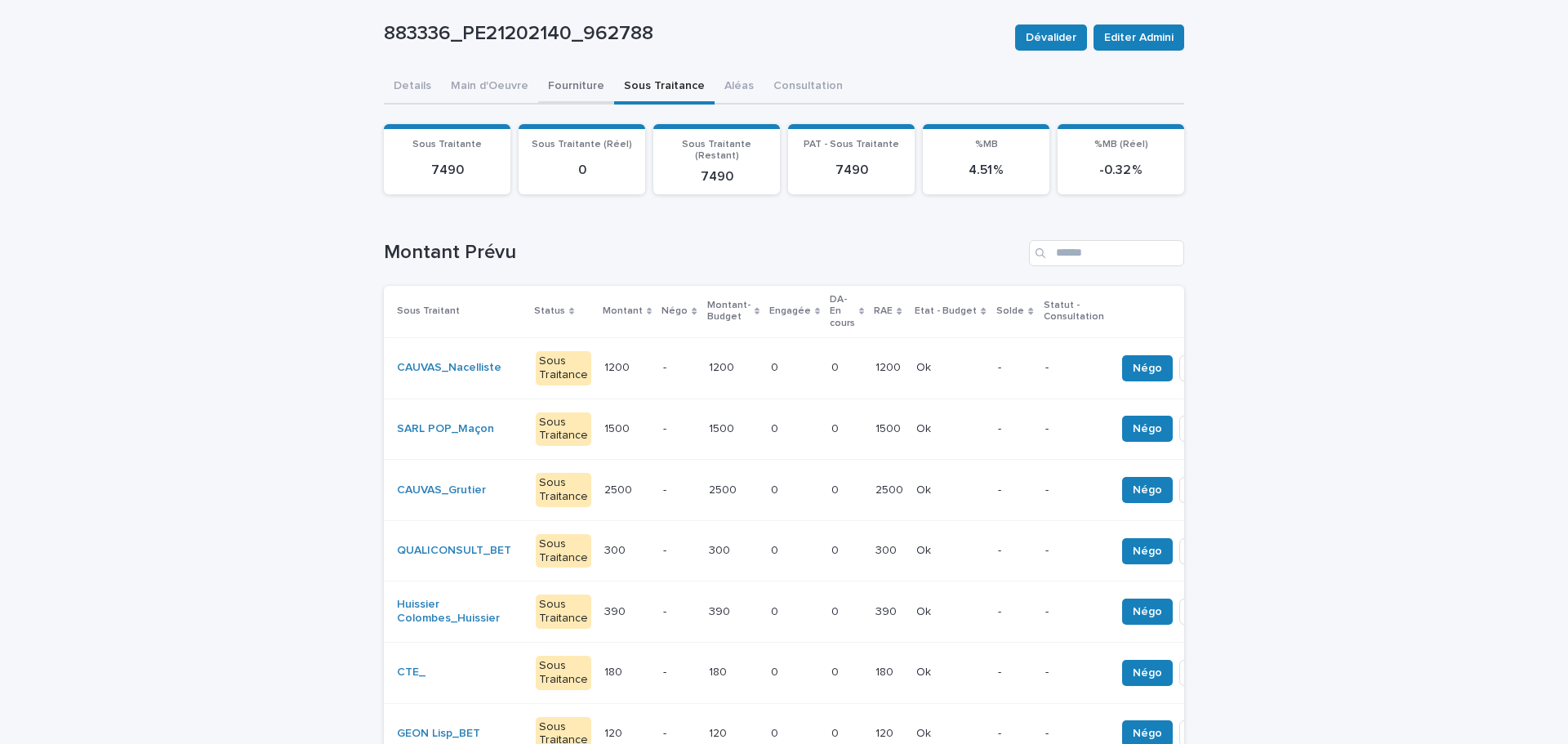 click on "883336_PE21202140_962788 Dévalider Editer Admini 883336_PE21202140_962788 Dévalider Editer Admini Sorry, there was an error saving your record. Please try again. Please fill out the required fields below. Details Main d'Oeuvre Fourniture Sous Traitance Aléas Consultation Can't display tree at index  0 Can't display tree at index  1 Can't display tree at index  3 Loading... Saving… Loading... Saving… Loading... Saving… Sous Traitante 7490 Sous Traitante (Réel) 0 Sous Traitante (Restant) 7490 PAT - Sous Traitante 7490 %MB 4.51 % %MB (Réel) -0.32 % Loading... Saving… Loading... Saving… Montant Prévu Sous Traitant Status Montant Négo Montant-Budget Engagée DA-En cours RAE Etat - Budget Solde Statut - Consultation CAUVAS_Nacelliste   Sous Traitance 1200 1200   - 1200 1200   0 0   0 0   1200 1200   Ok Ok   - - Négo Solder SARL POP_Maçon   Sous Traitance 1500 1500   - 1500 1500   0 0   0 0   1500 1500   Ok Ok   - - Négo Solder CAUVAS_Grutier   Sous Traitance 2500 2500   - 2500 0" at bounding box center [784, 628] 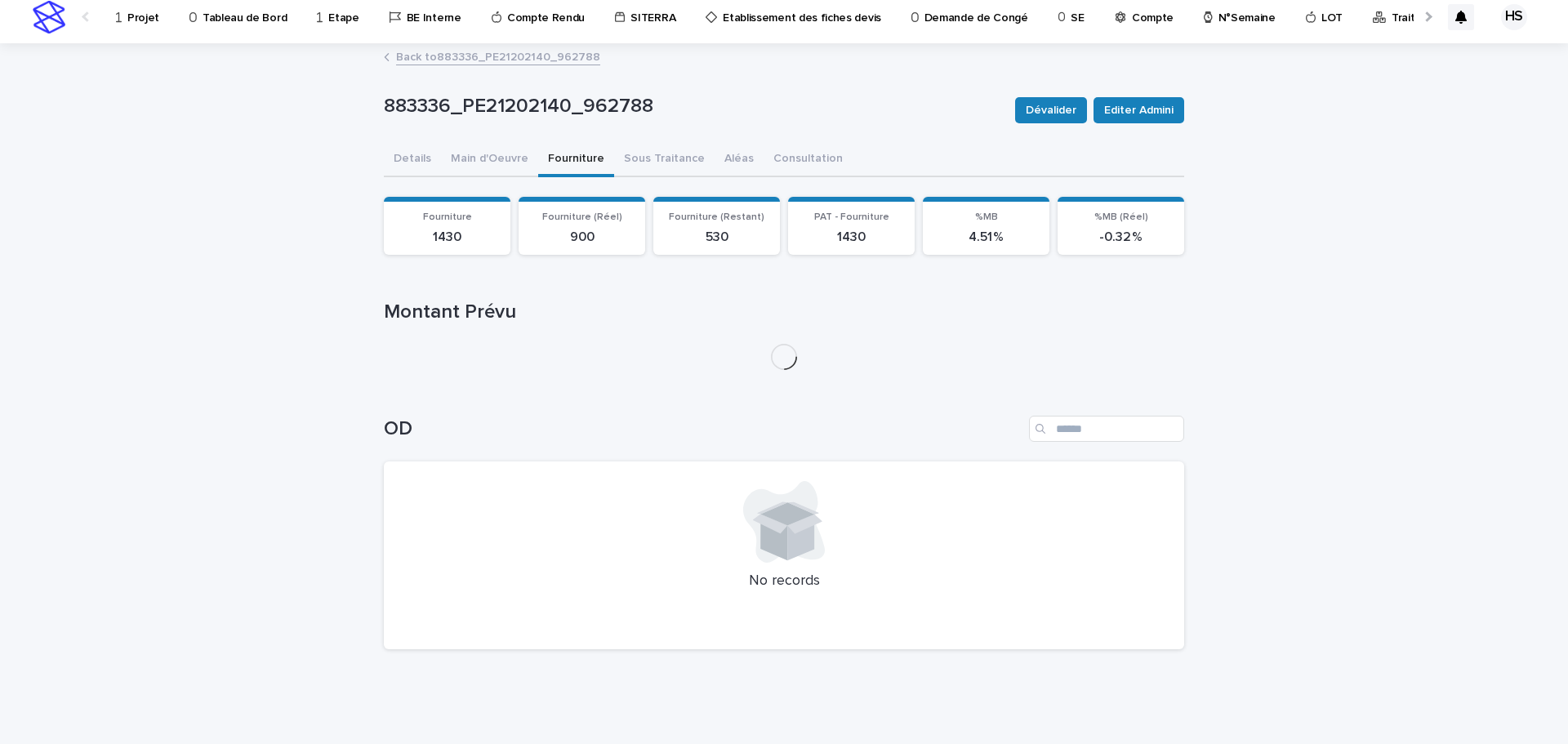 scroll, scrollTop: 0, scrollLeft: 0, axis: both 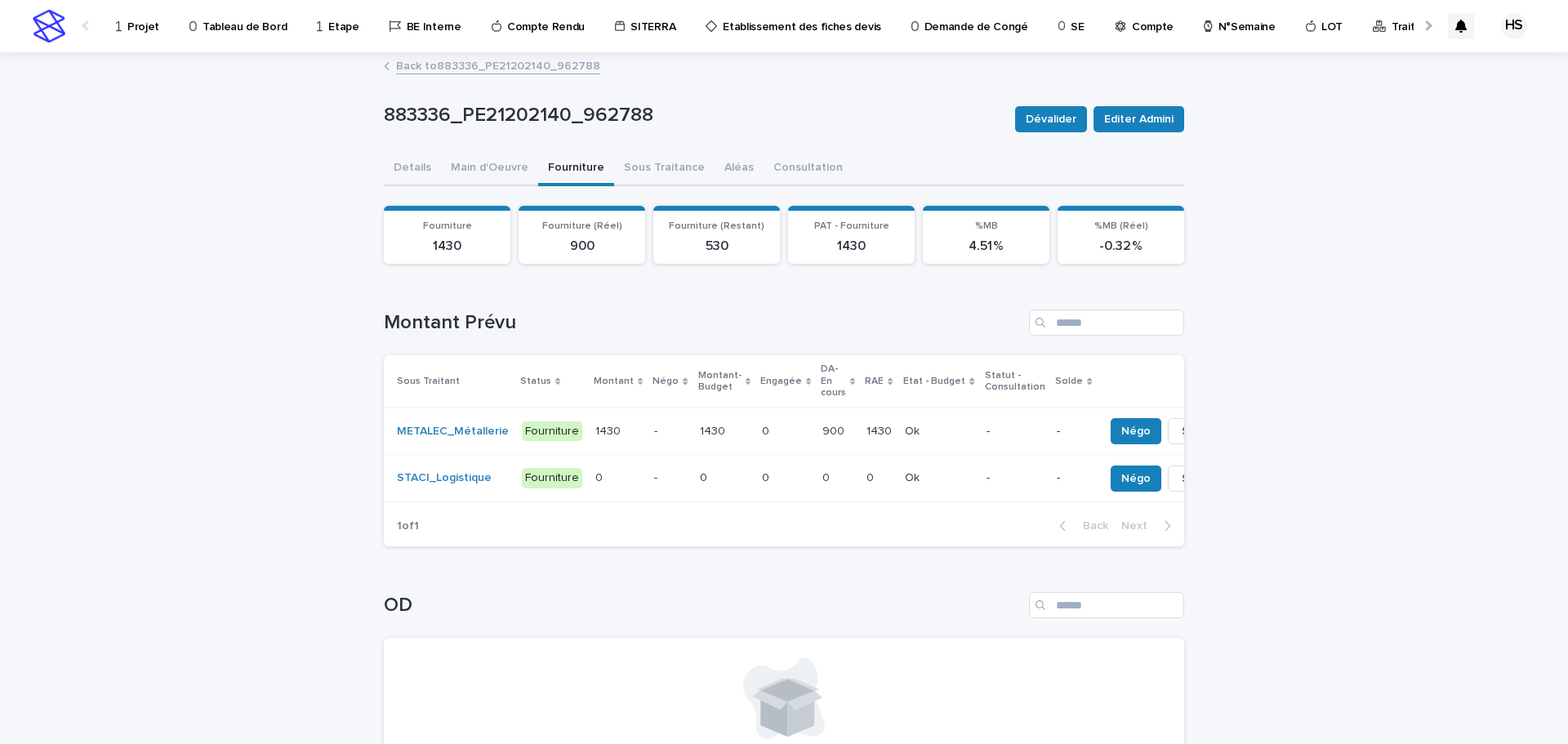 click at bounding box center (786, 431) 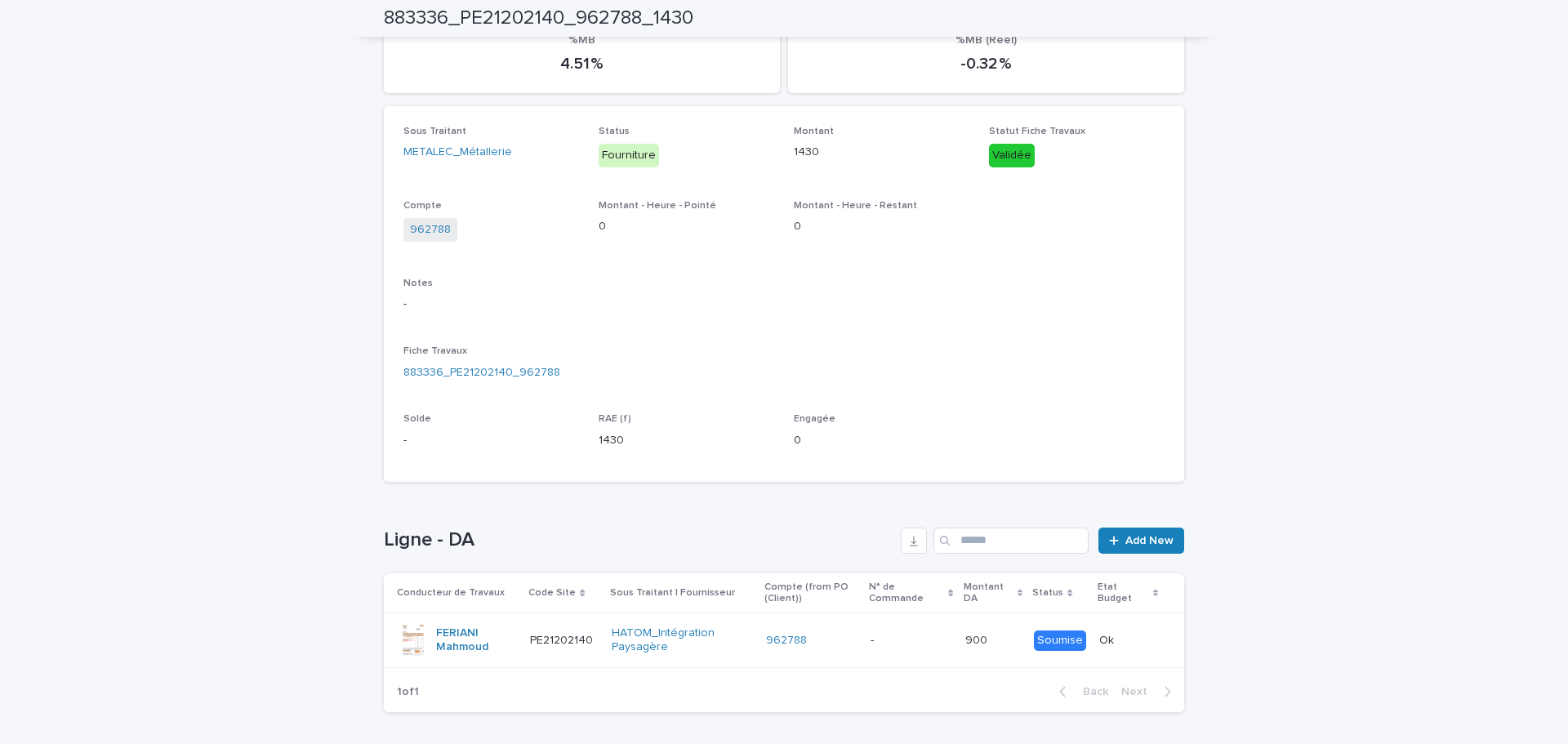 scroll, scrollTop: 0, scrollLeft: 0, axis: both 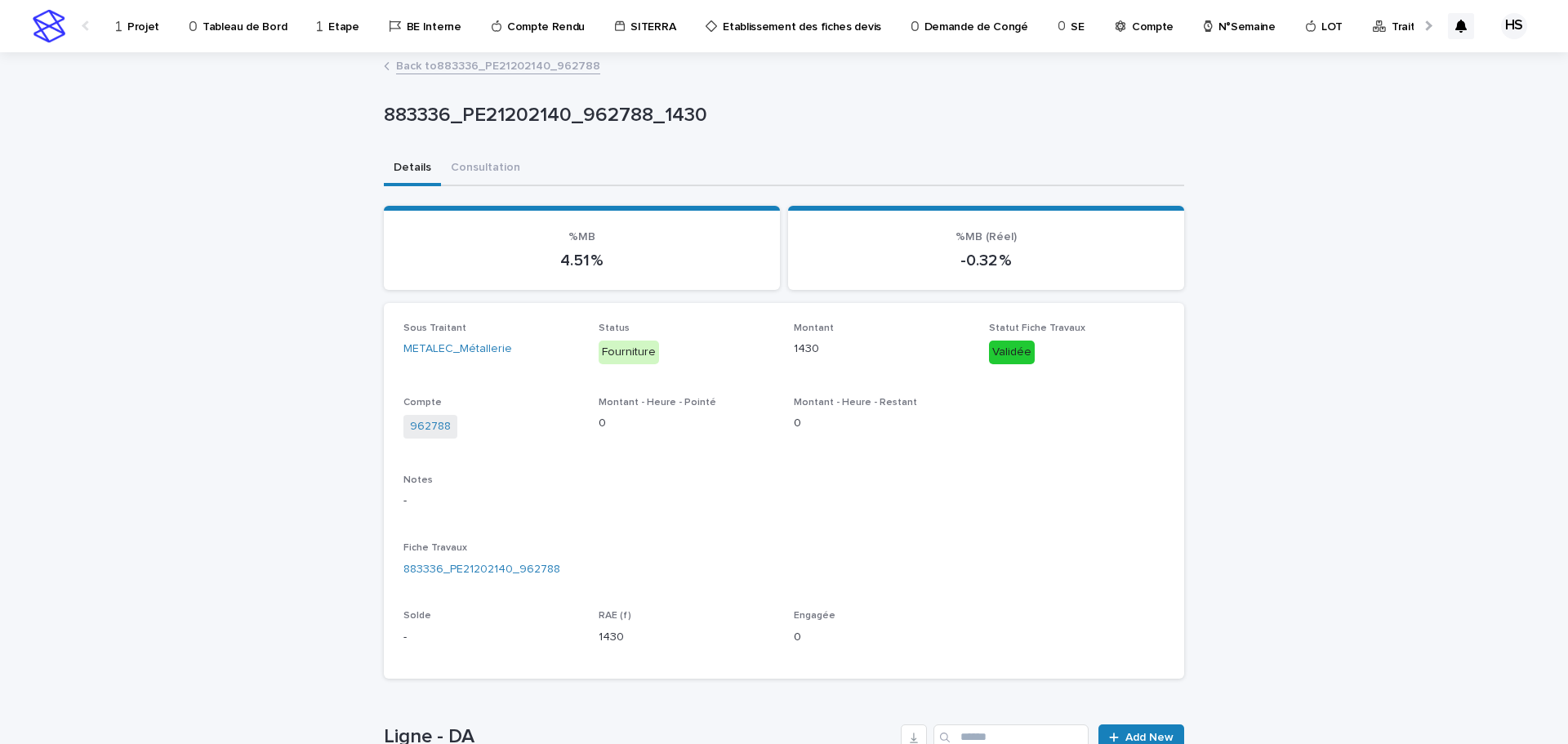 click on "Back to  883336_PE21202140_962788" at bounding box center (498, 65) 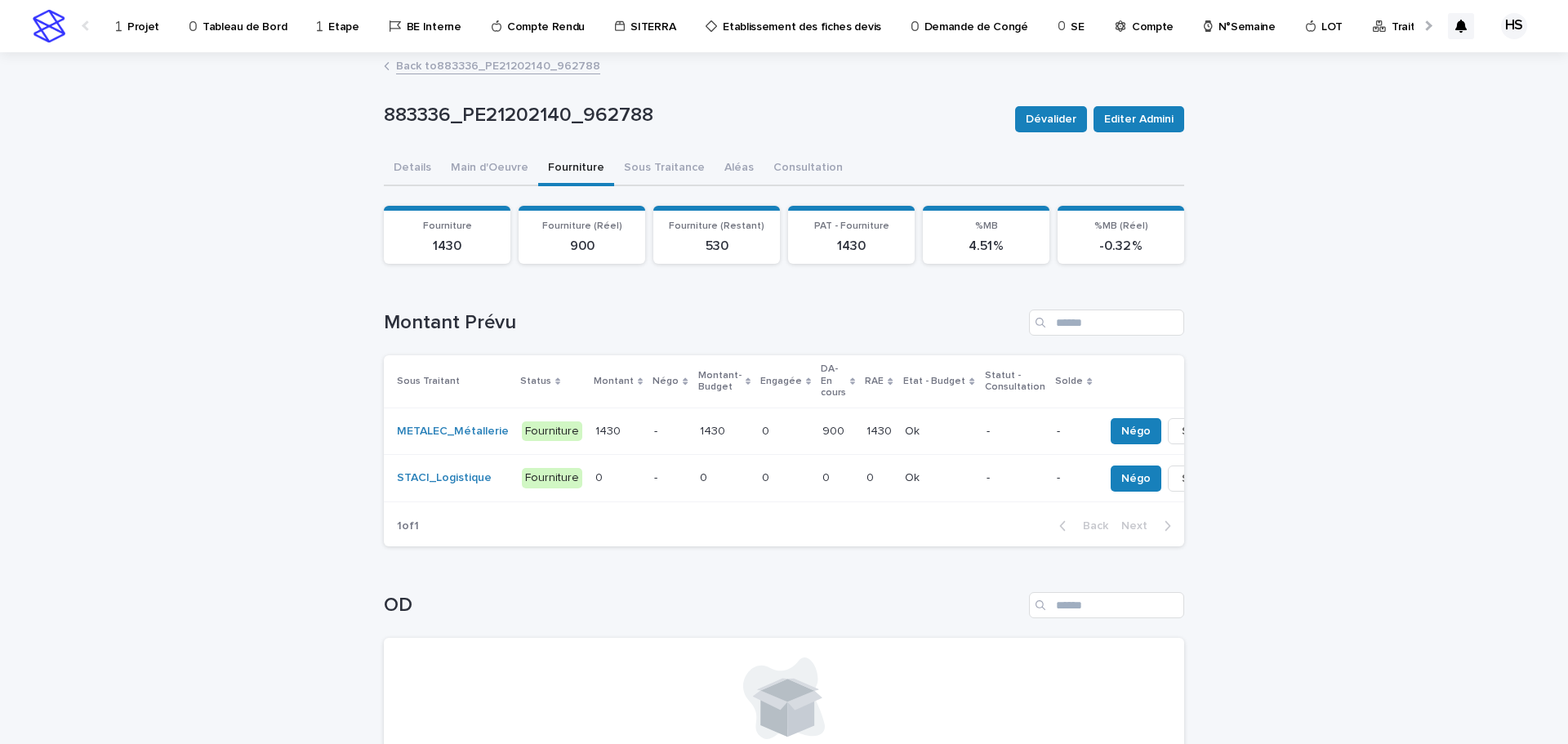 click at bounding box center (786, 431) 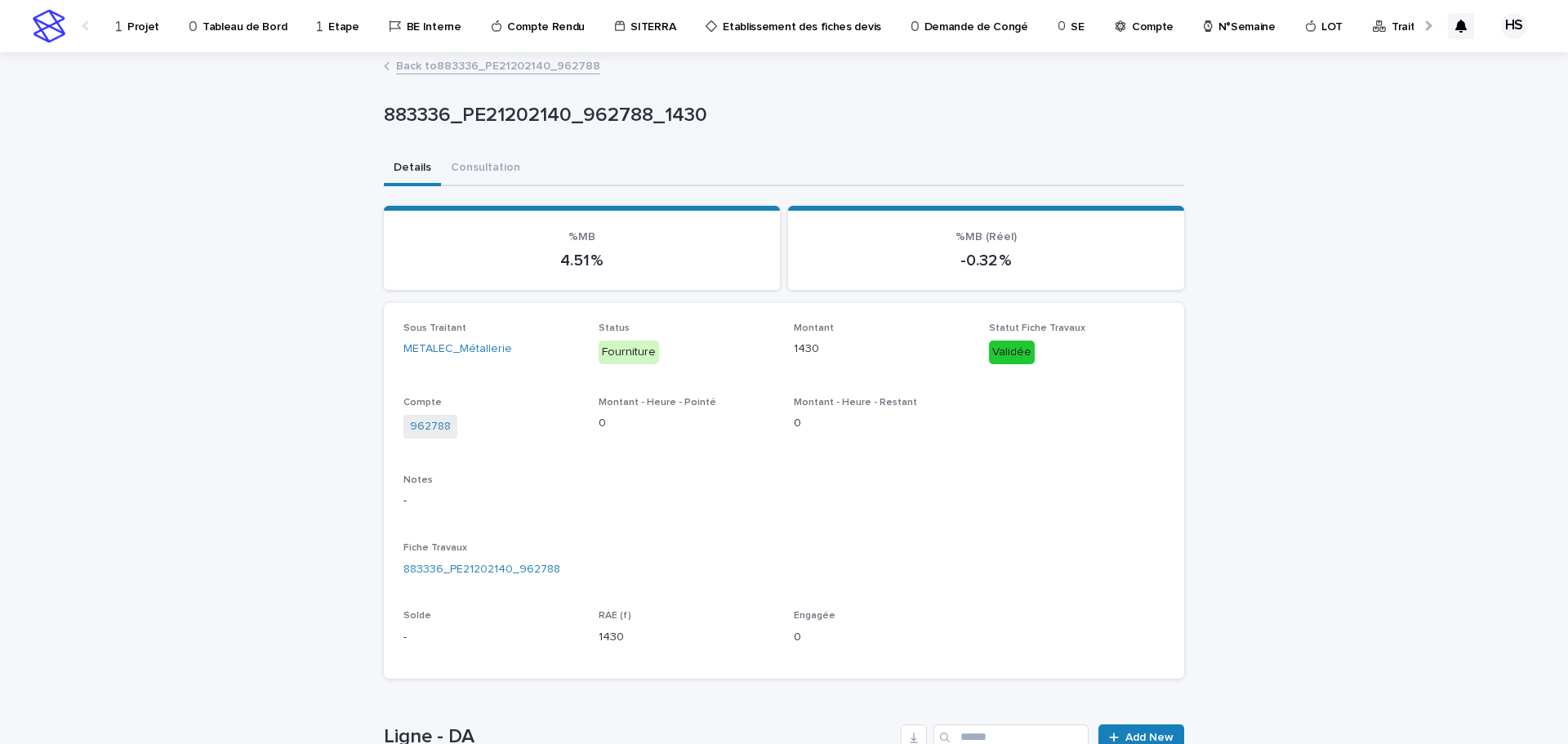 scroll, scrollTop: 260, scrollLeft: 0, axis: vertical 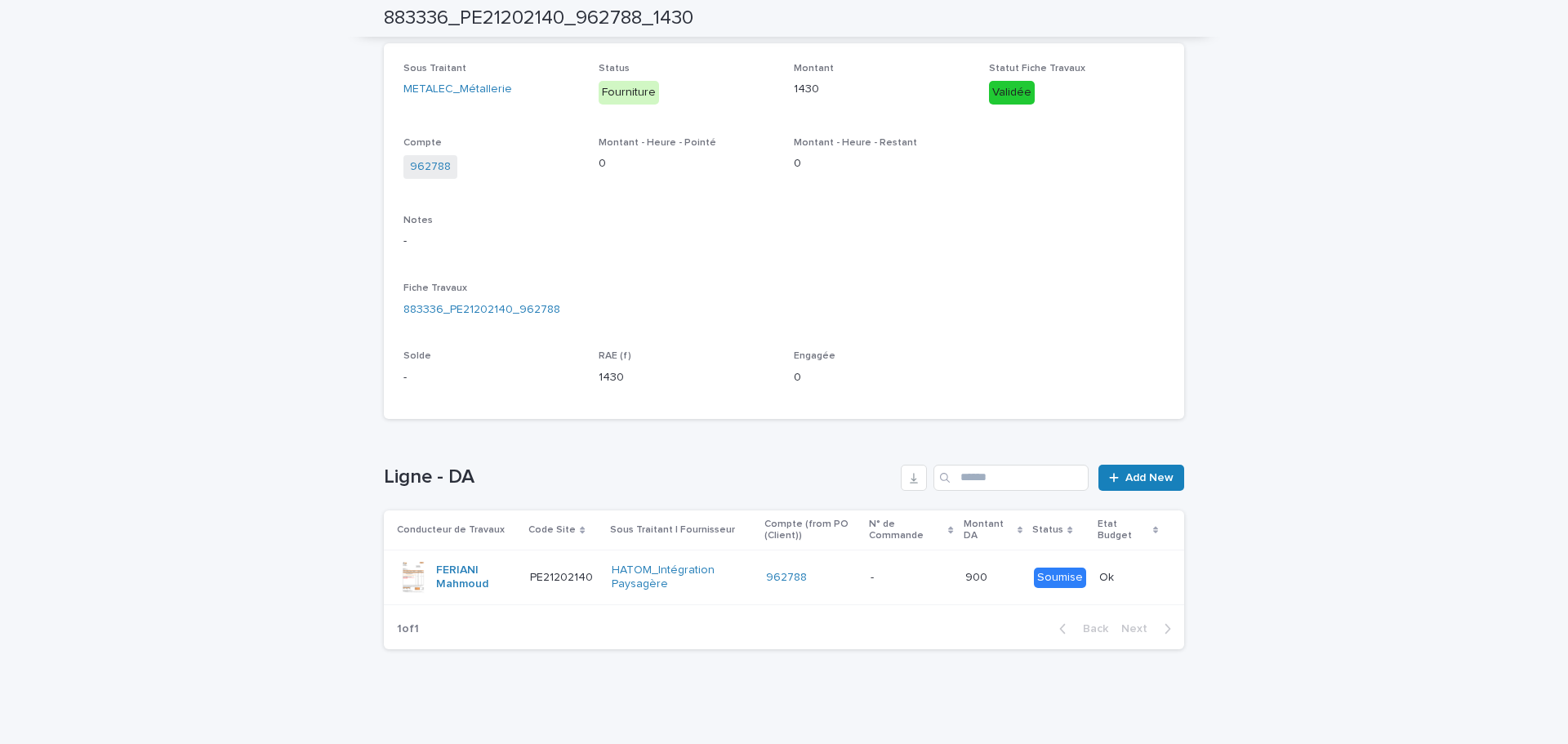 click at bounding box center [911, 577] 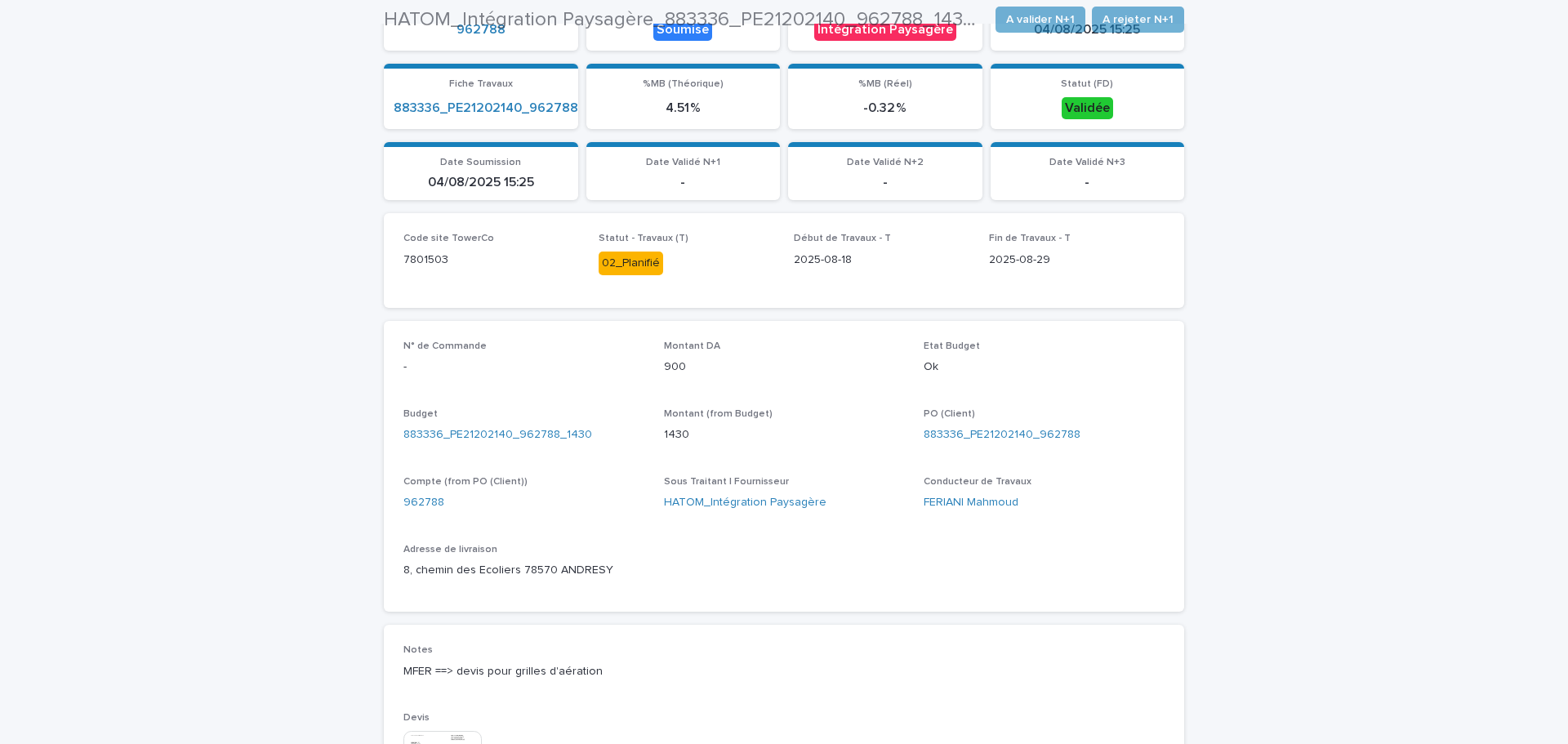 scroll, scrollTop: 581, scrollLeft: 0, axis: vertical 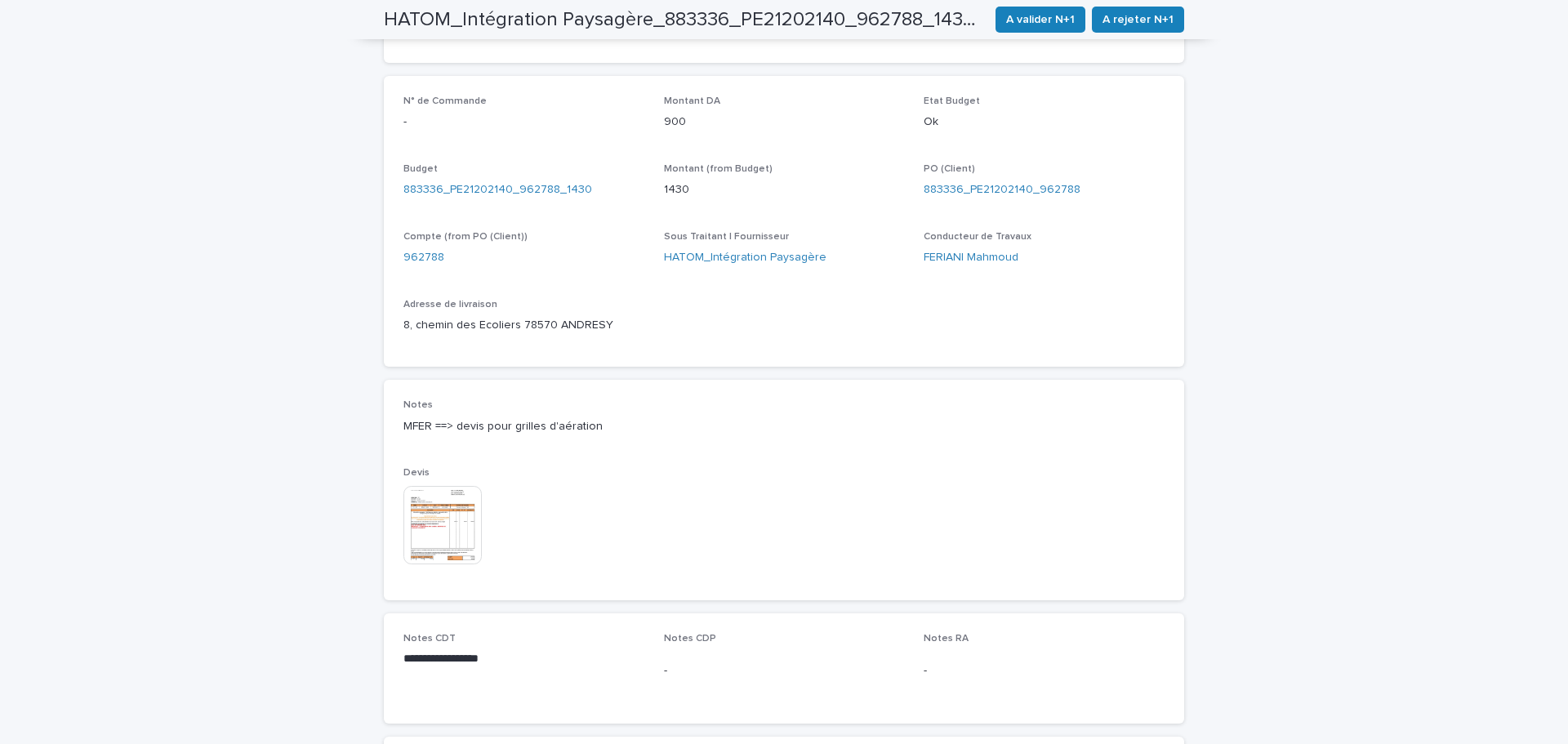 click at bounding box center [443, 525] 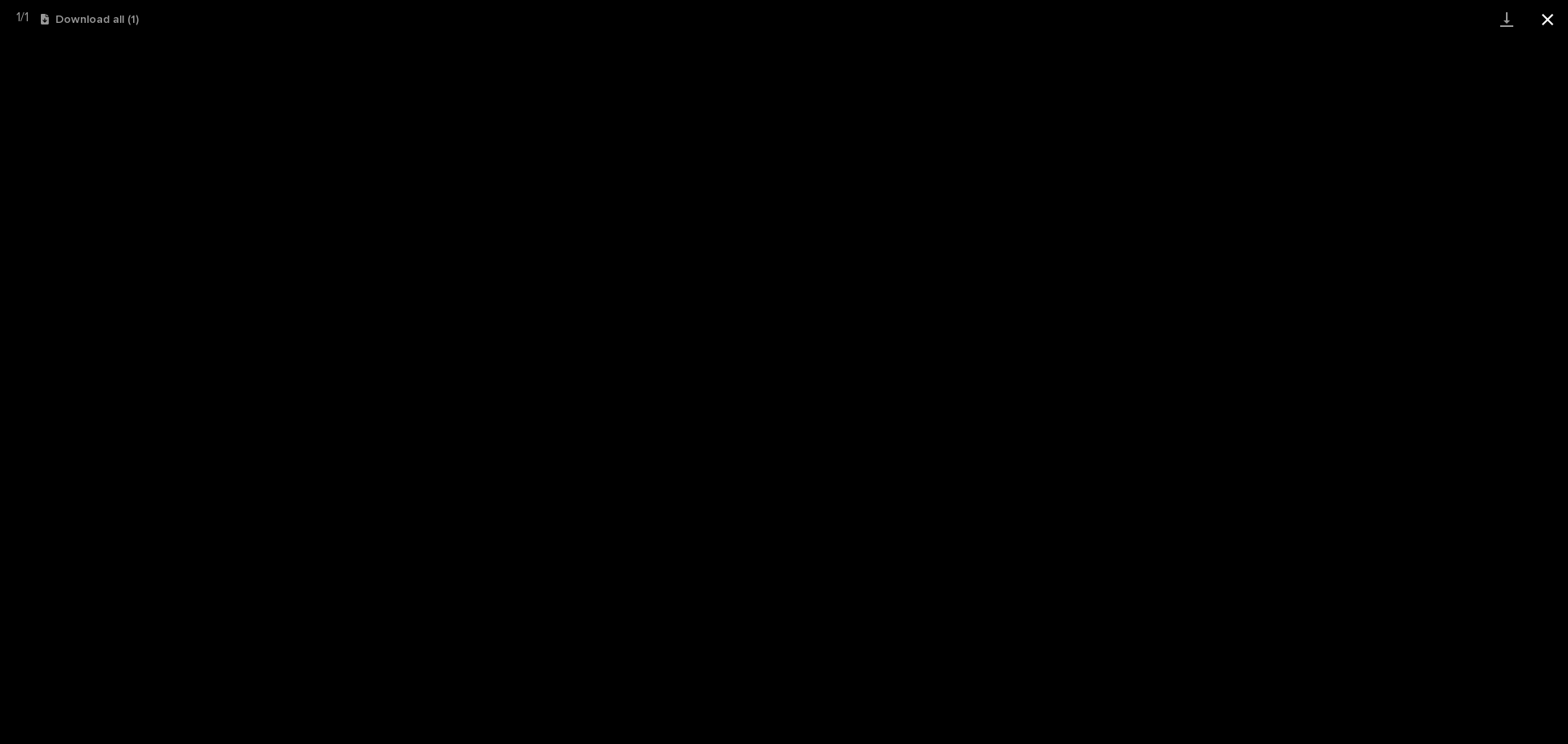 click at bounding box center [1548, 19] 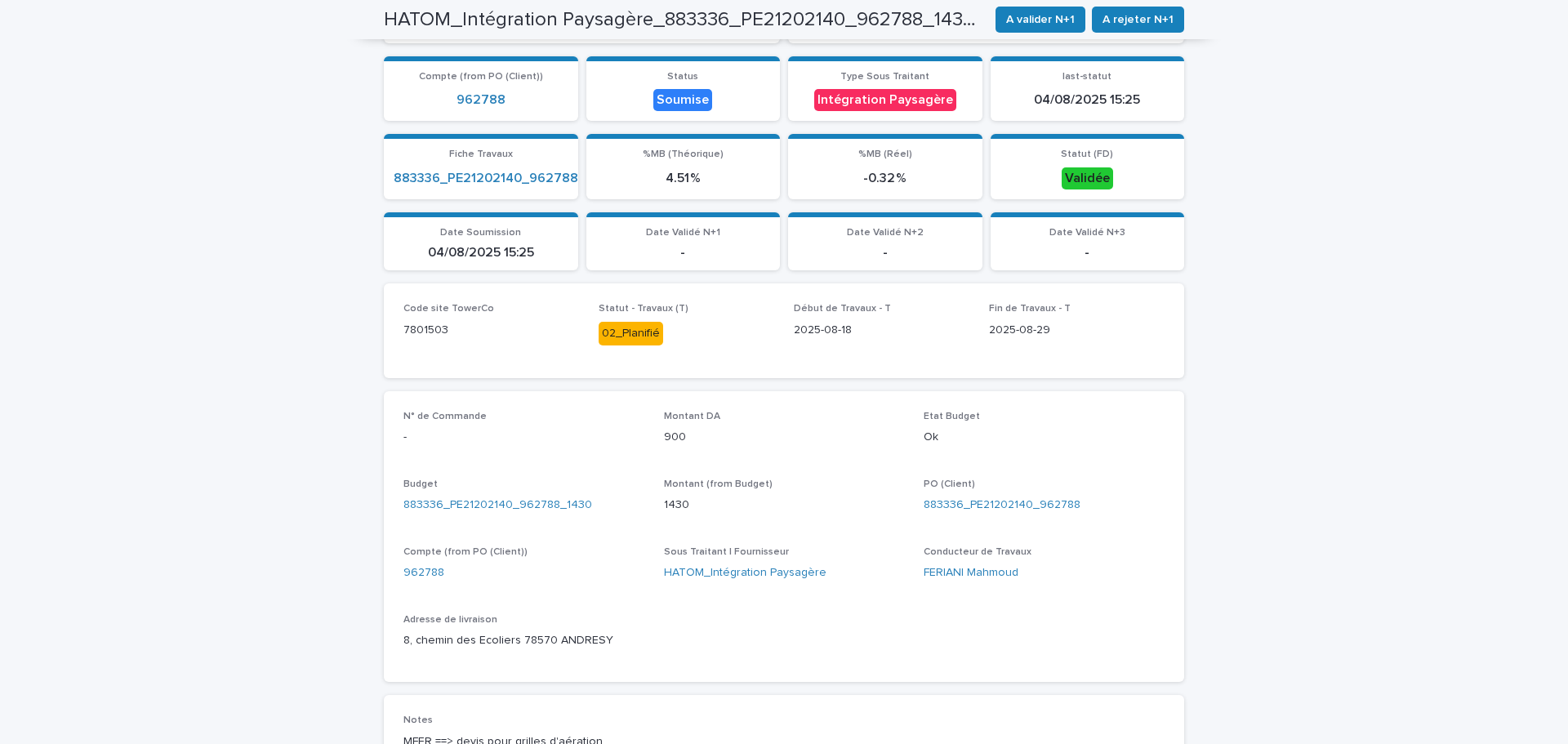 scroll, scrollTop: 0, scrollLeft: 0, axis: both 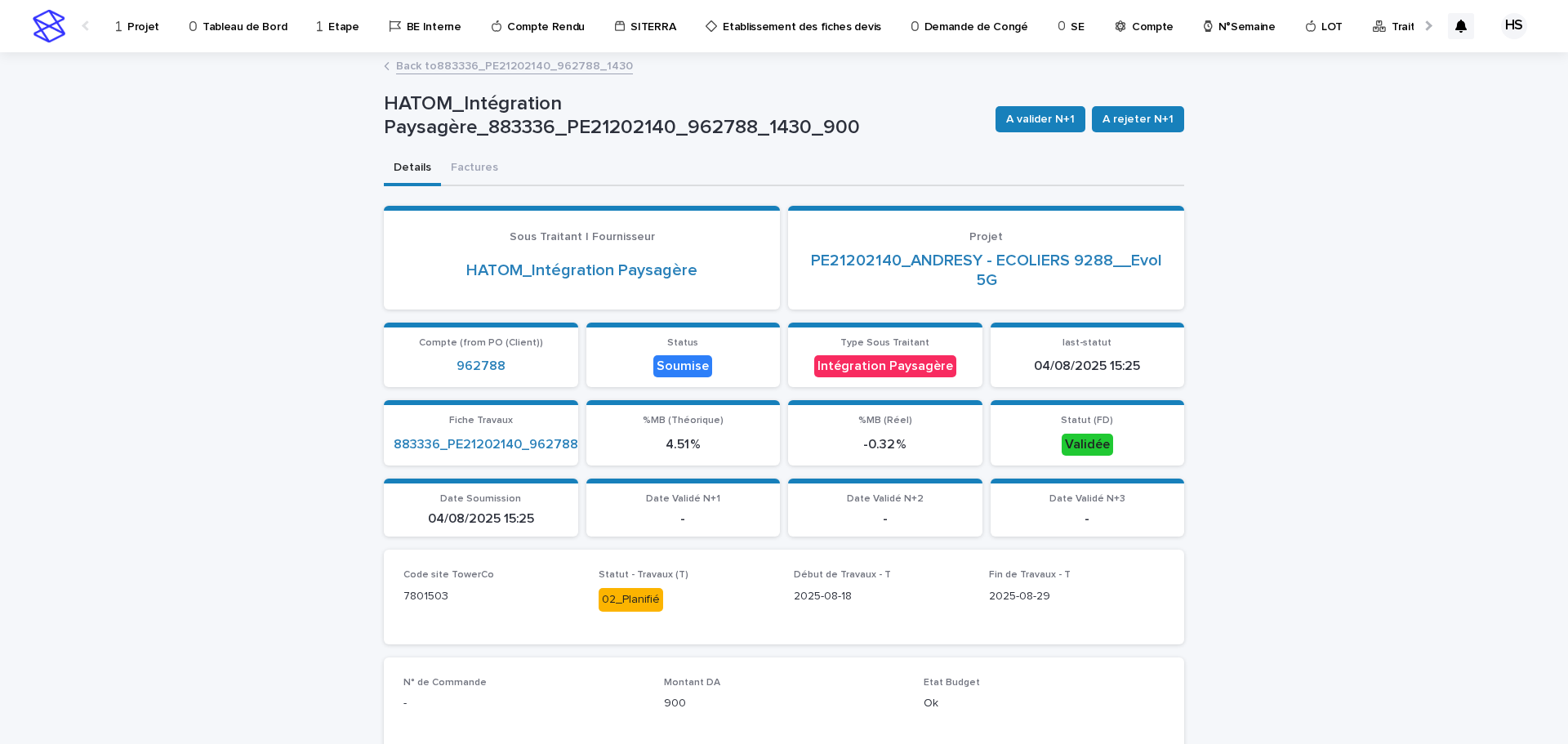 click on "Back to  883336_PE21202140_962788_1430" at bounding box center (514, 65) 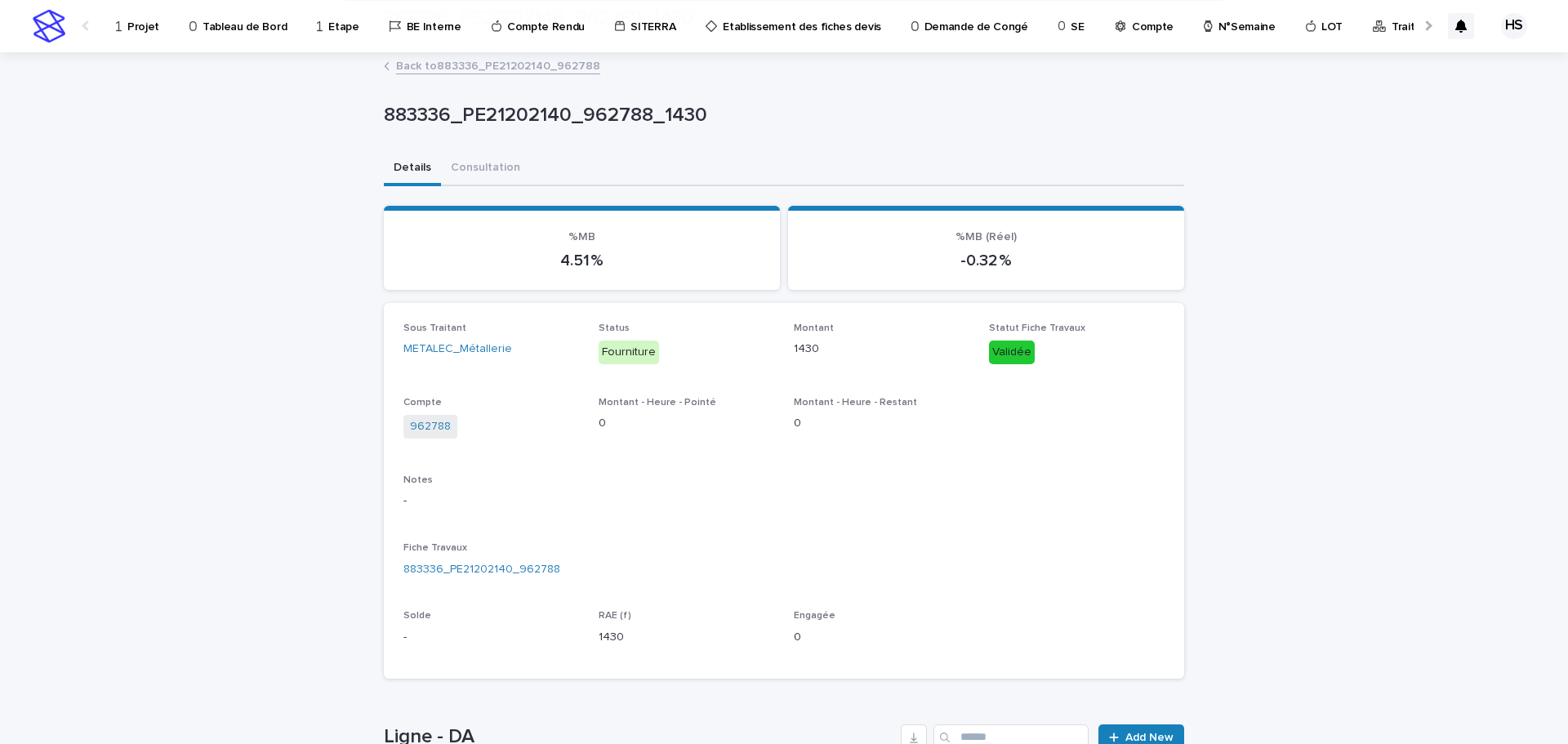 scroll, scrollTop: 260, scrollLeft: 0, axis: vertical 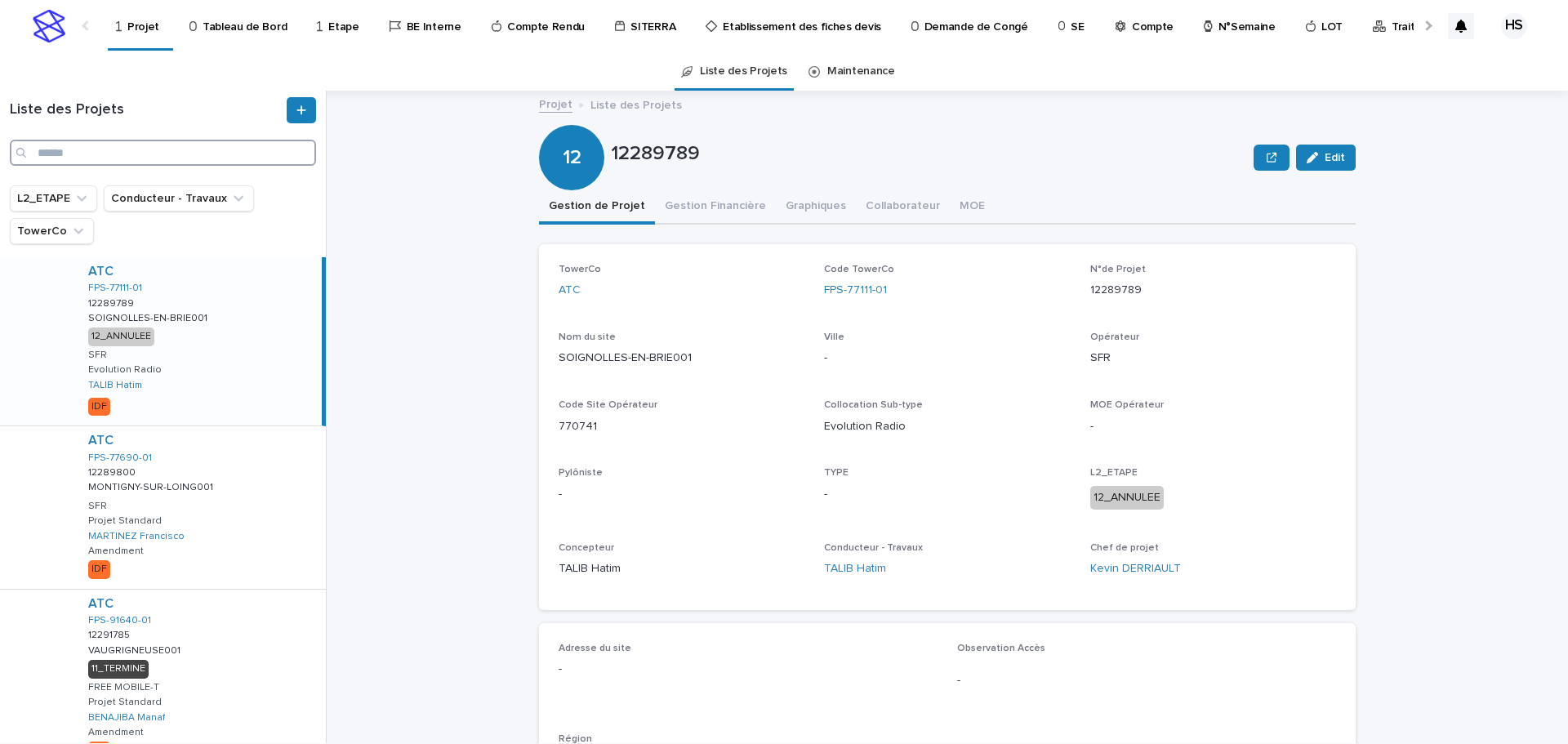 click at bounding box center (163, 153) 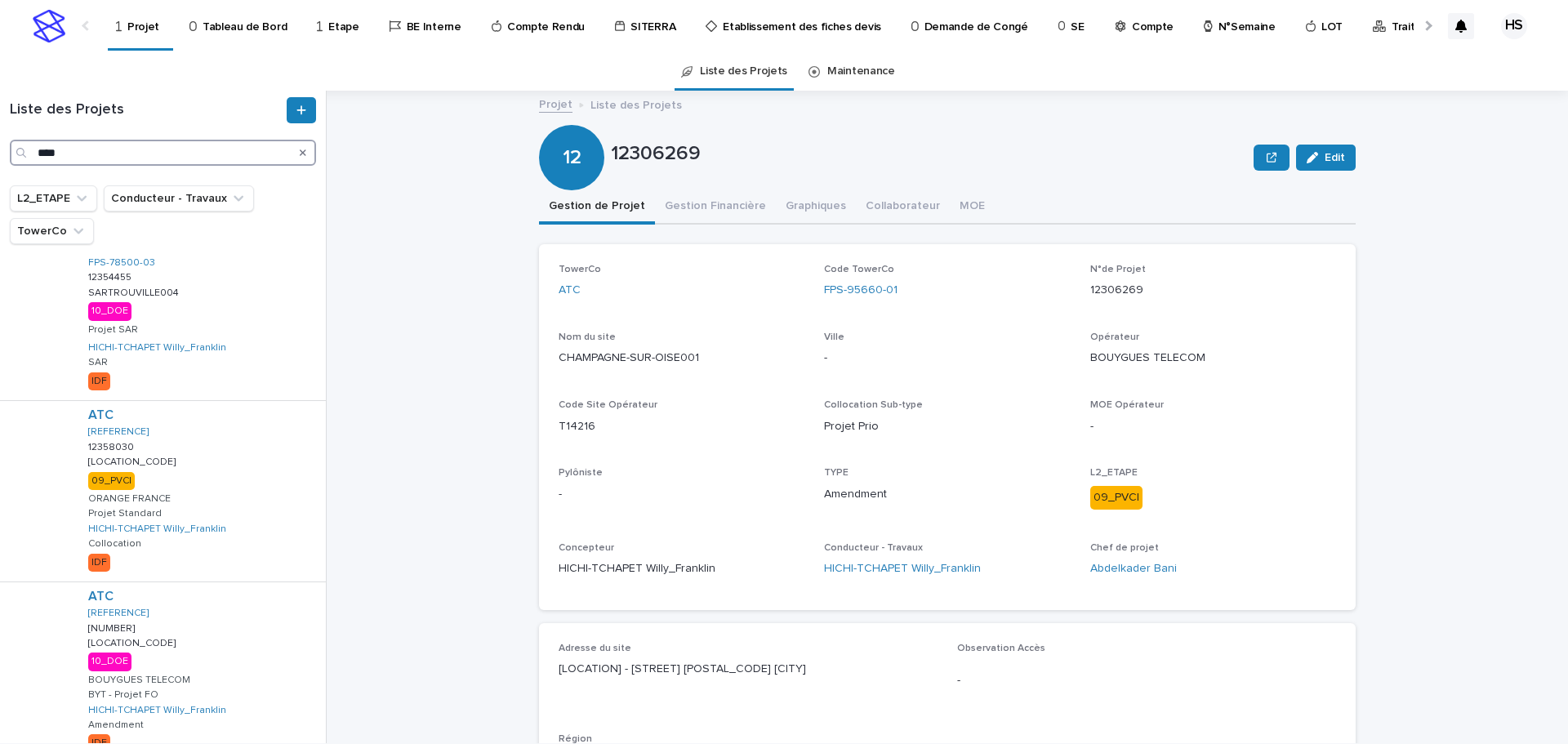 scroll, scrollTop: 0, scrollLeft: 0, axis: both 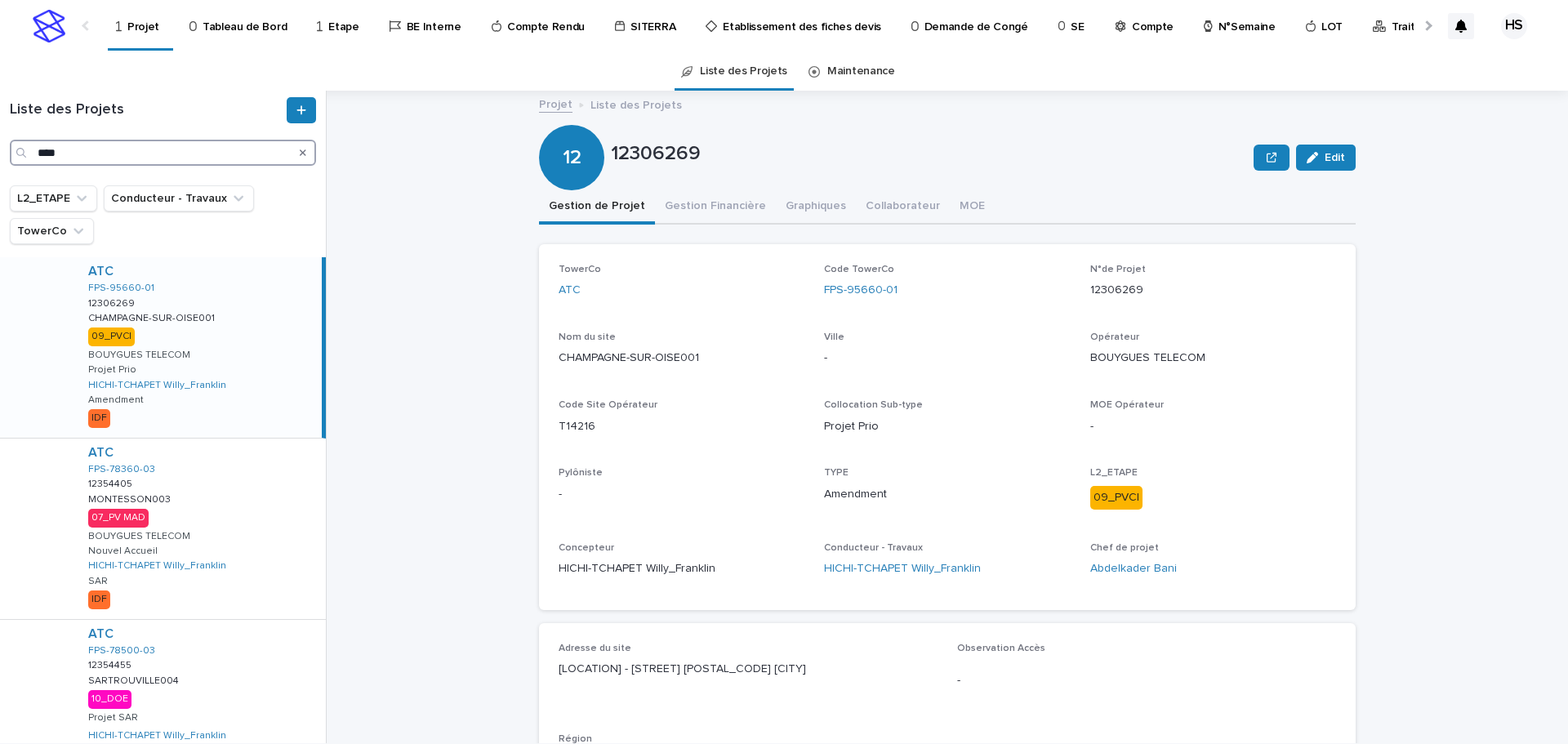 drag, startPoint x: 122, startPoint y: 155, endPoint x: -18, endPoint y: 152, distance: 140.03214 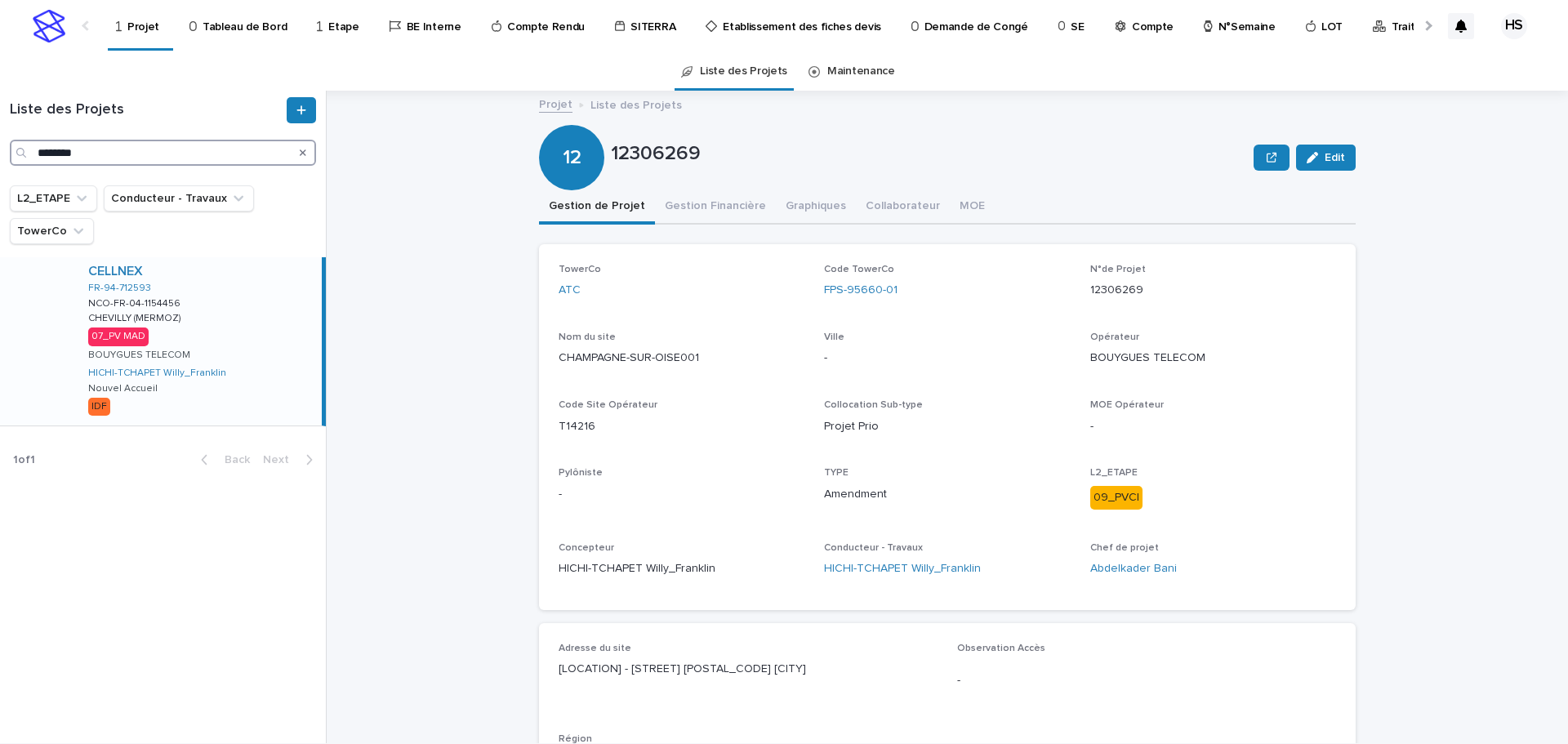 type on "********" 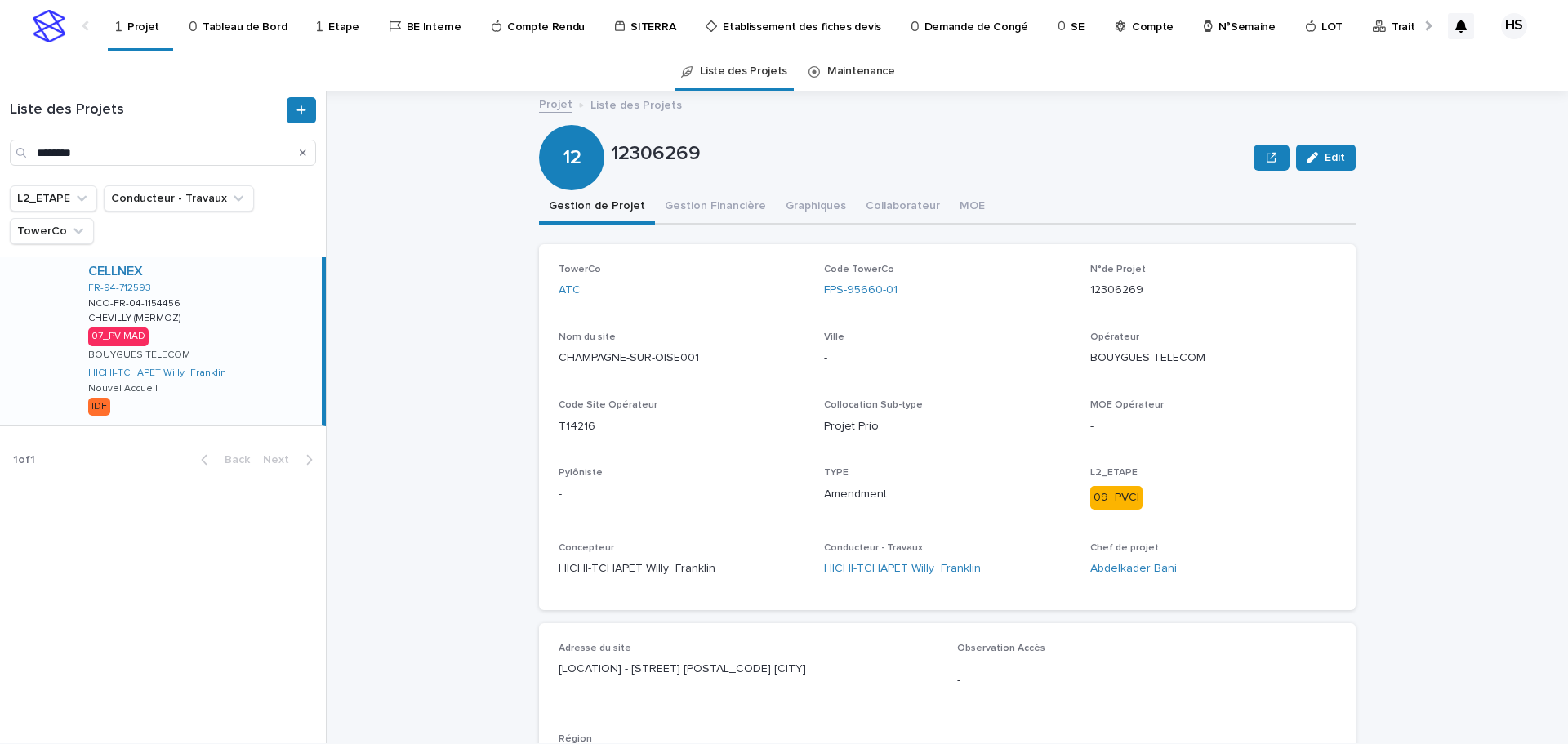 click on "CELLNEX   FR-94-712593   NCO-FR-04-1154456 NCO-FR-04-1154456   CHEVILLY (MERMOZ) CHEVILLY (MERMOZ)   07_PV MAD BOUYGUES TELECOM HICHI-TCHAPET Willy_Franklin   Nouvel Accueil IDF" at bounding box center (198, 341) 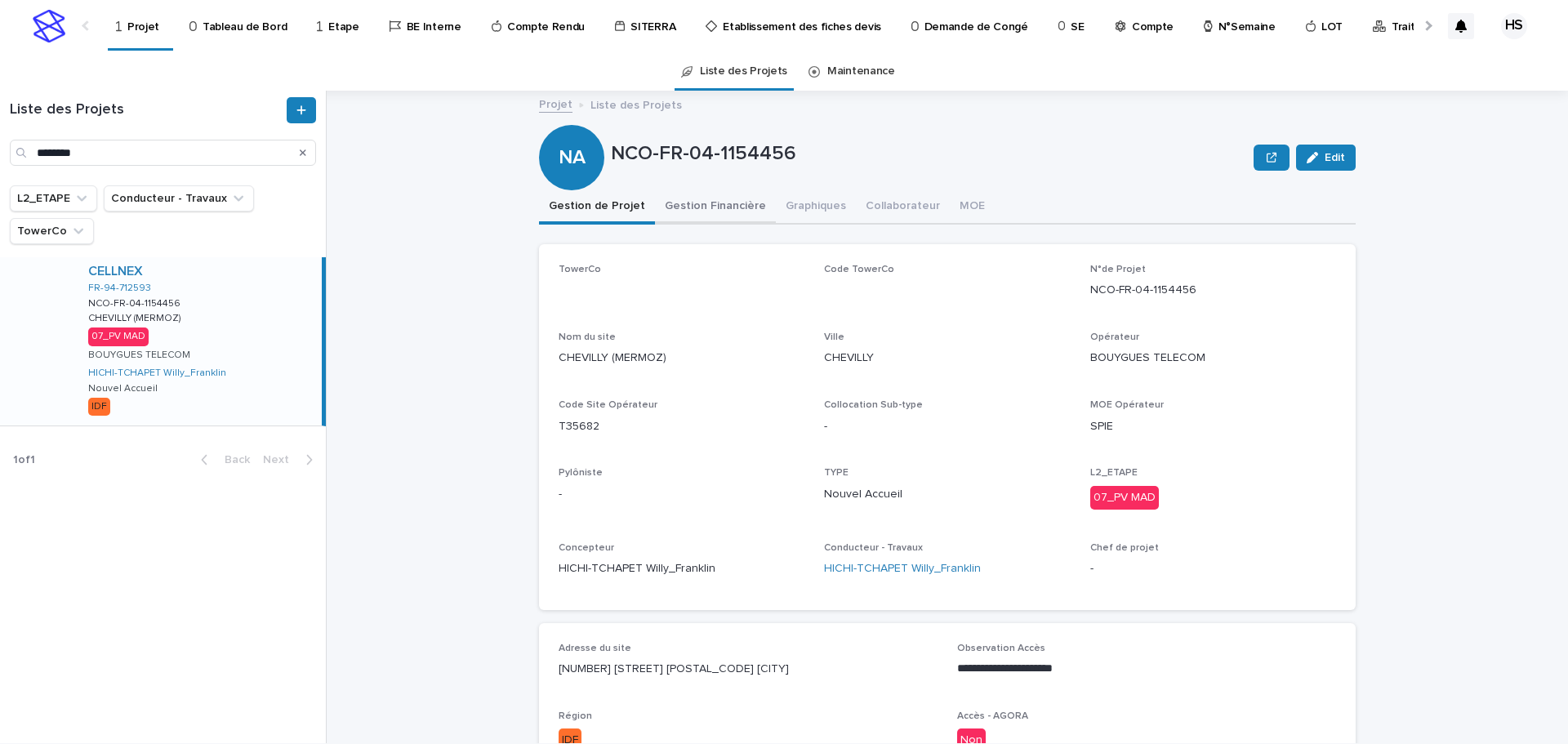click on "Gestion Financière" at bounding box center (715, 207) 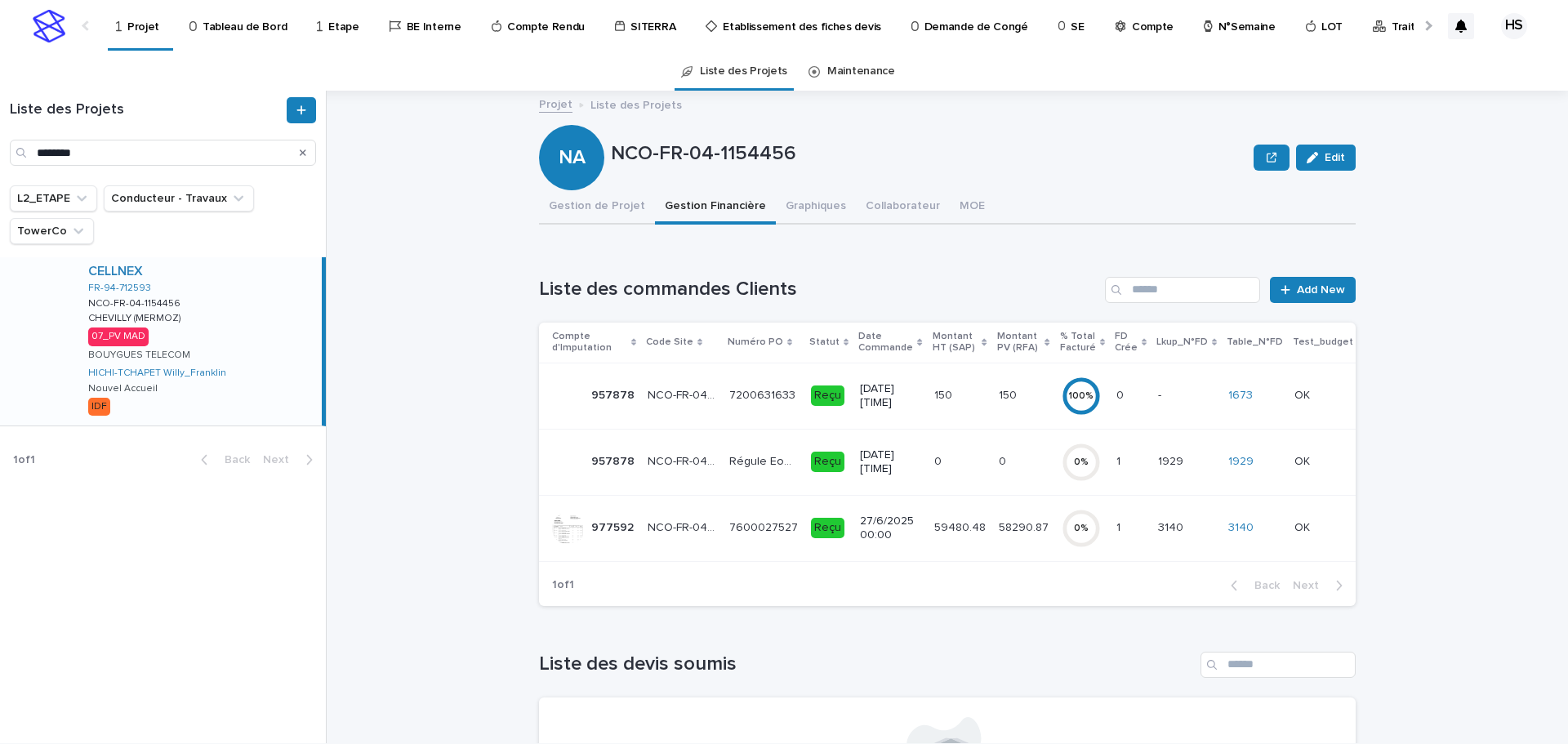click on "58290.87" at bounding box center (1025, 526) 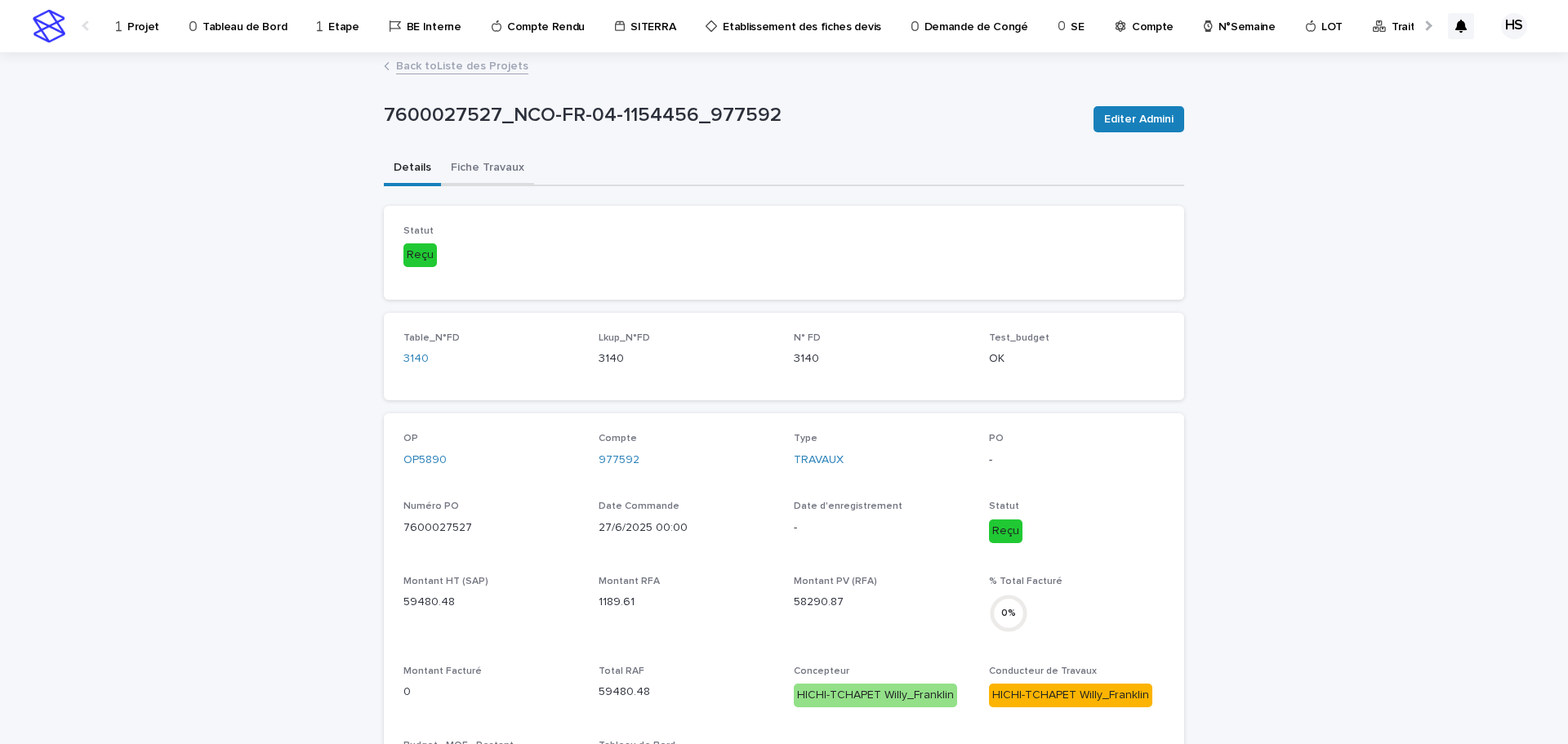 click on "Fiche Travaux" at bounding box center [488, 169] 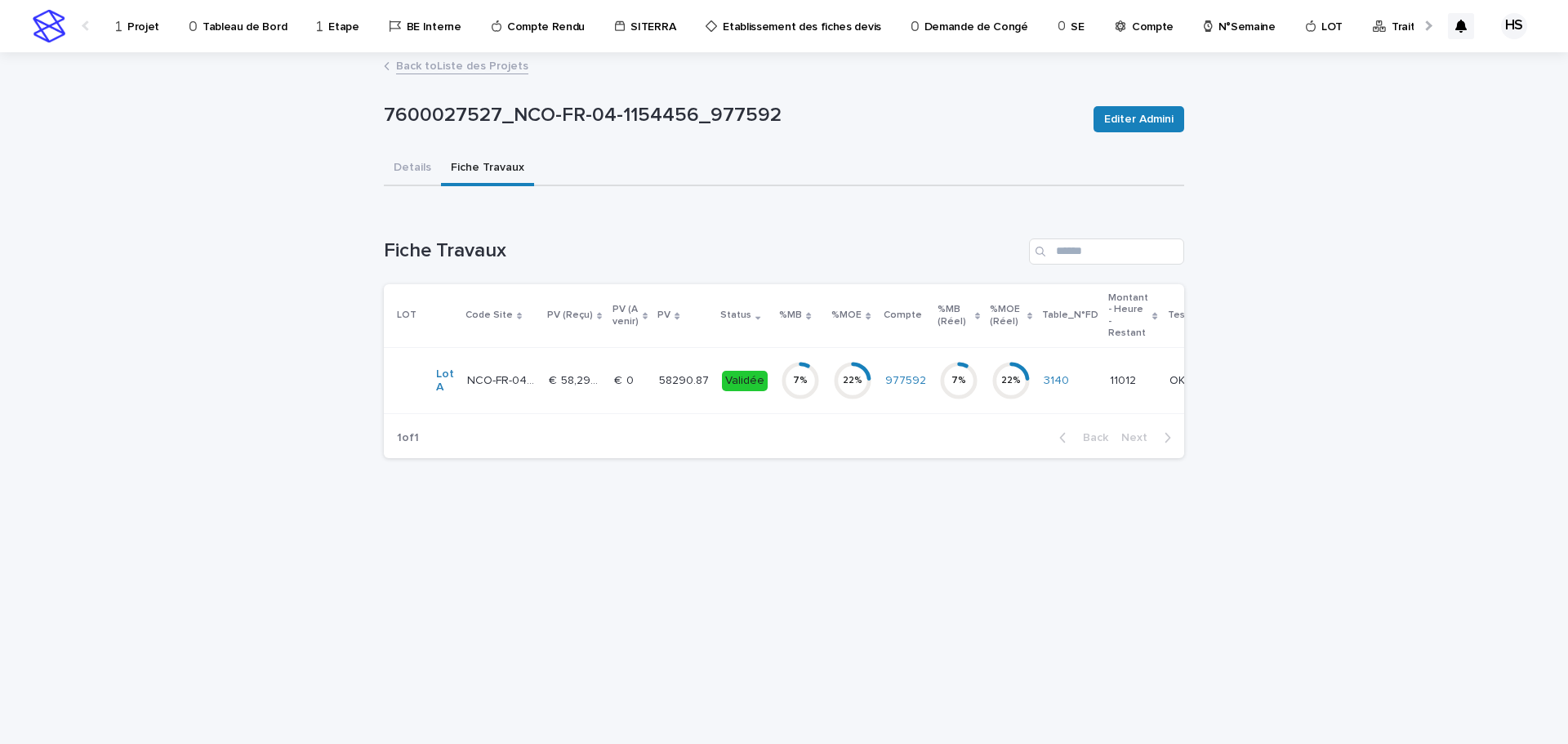 click on "58290.87" at bounding box center [685, 379] 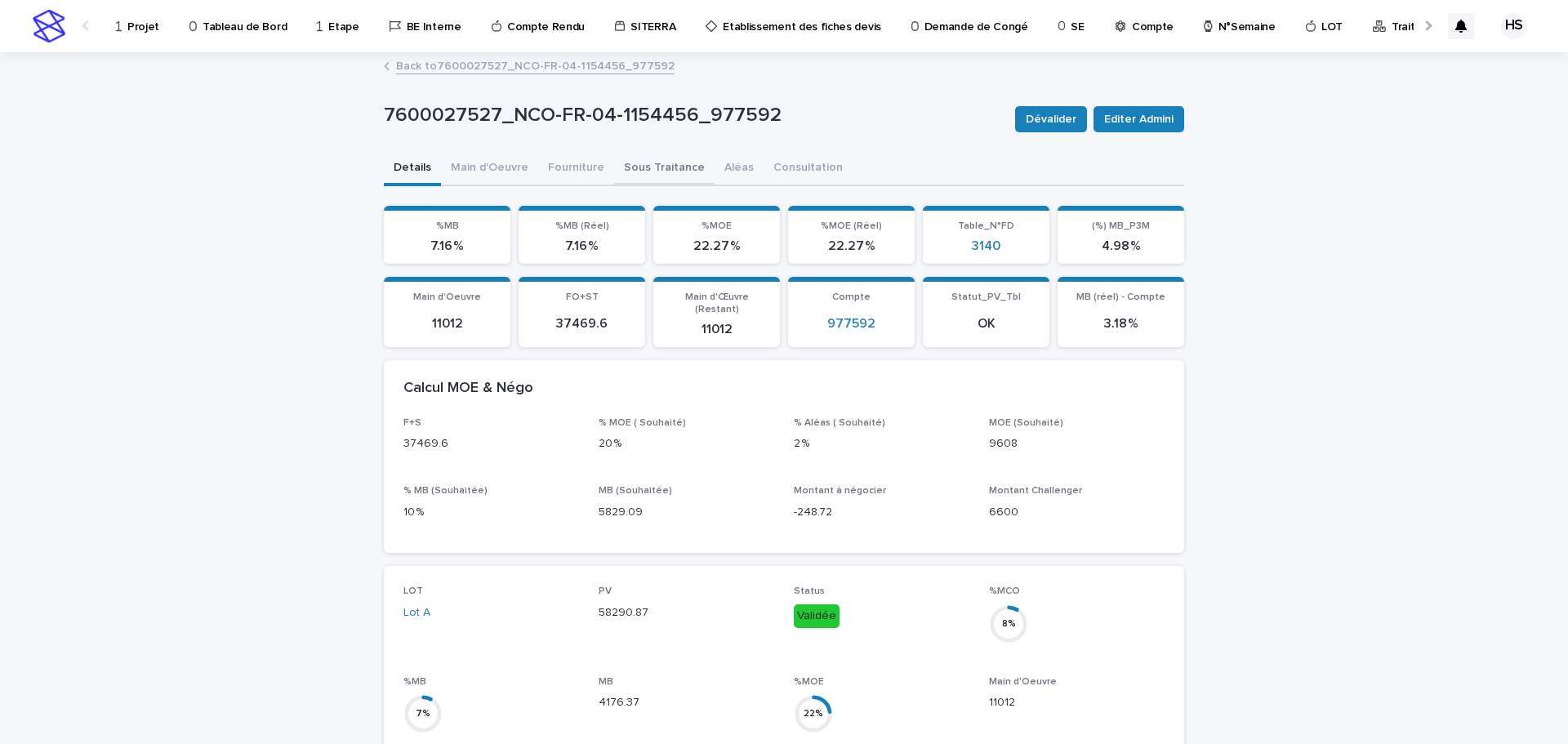 click on "Sous Traitance" at bounding box center [664, 169] 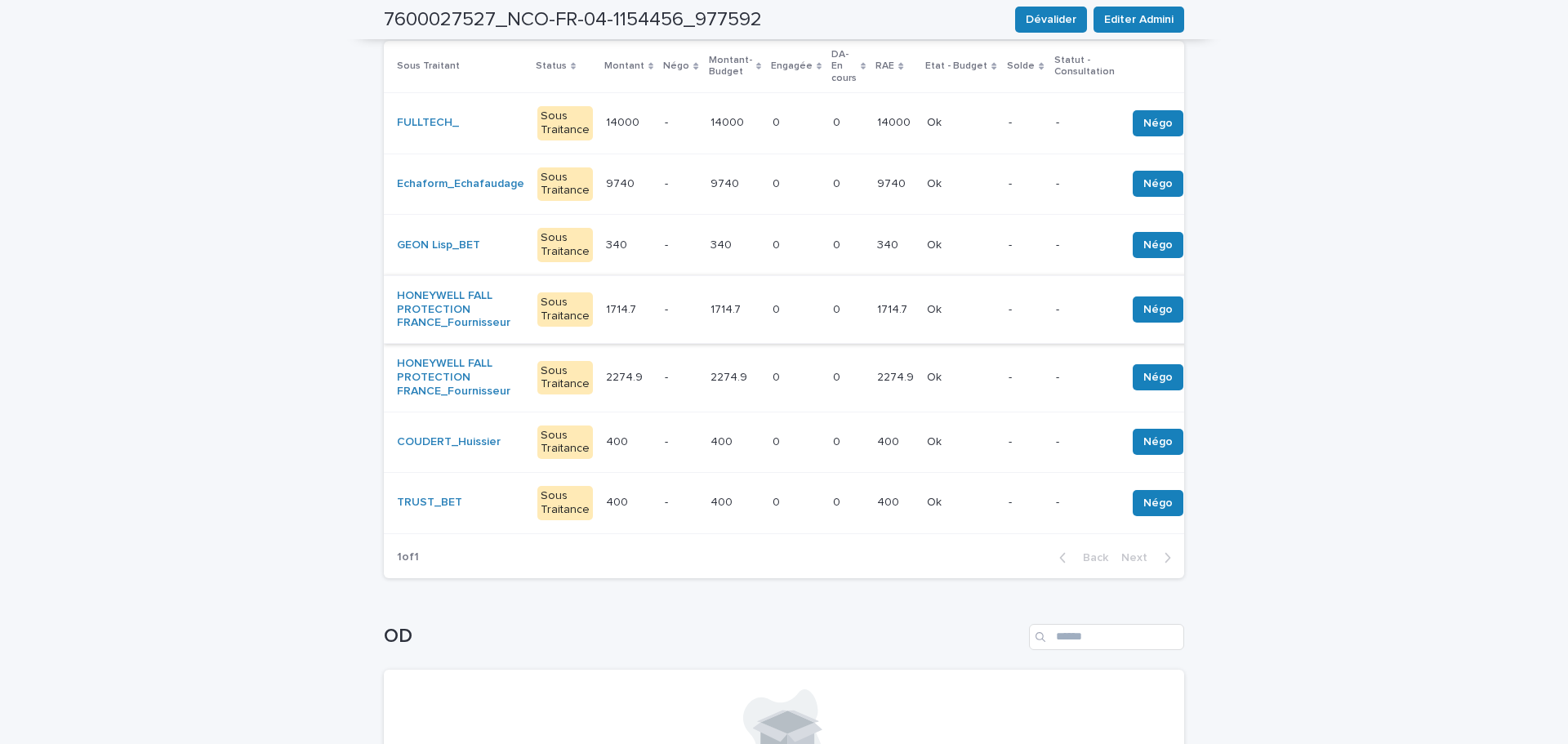 scroll, scrollTop: 0, scrollLeft: 0, axis: both 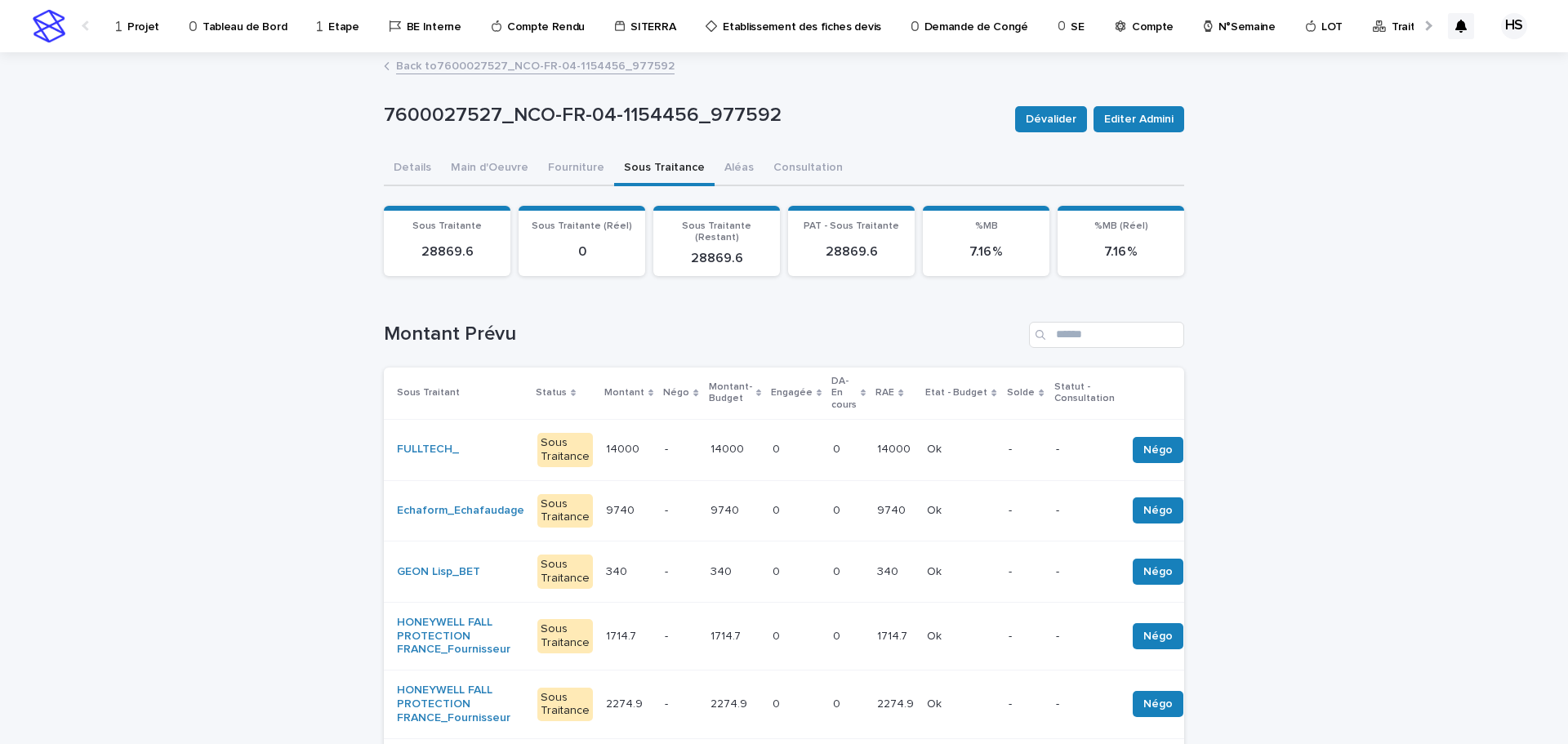 click on "Projet" at bounding box center [143, 17] 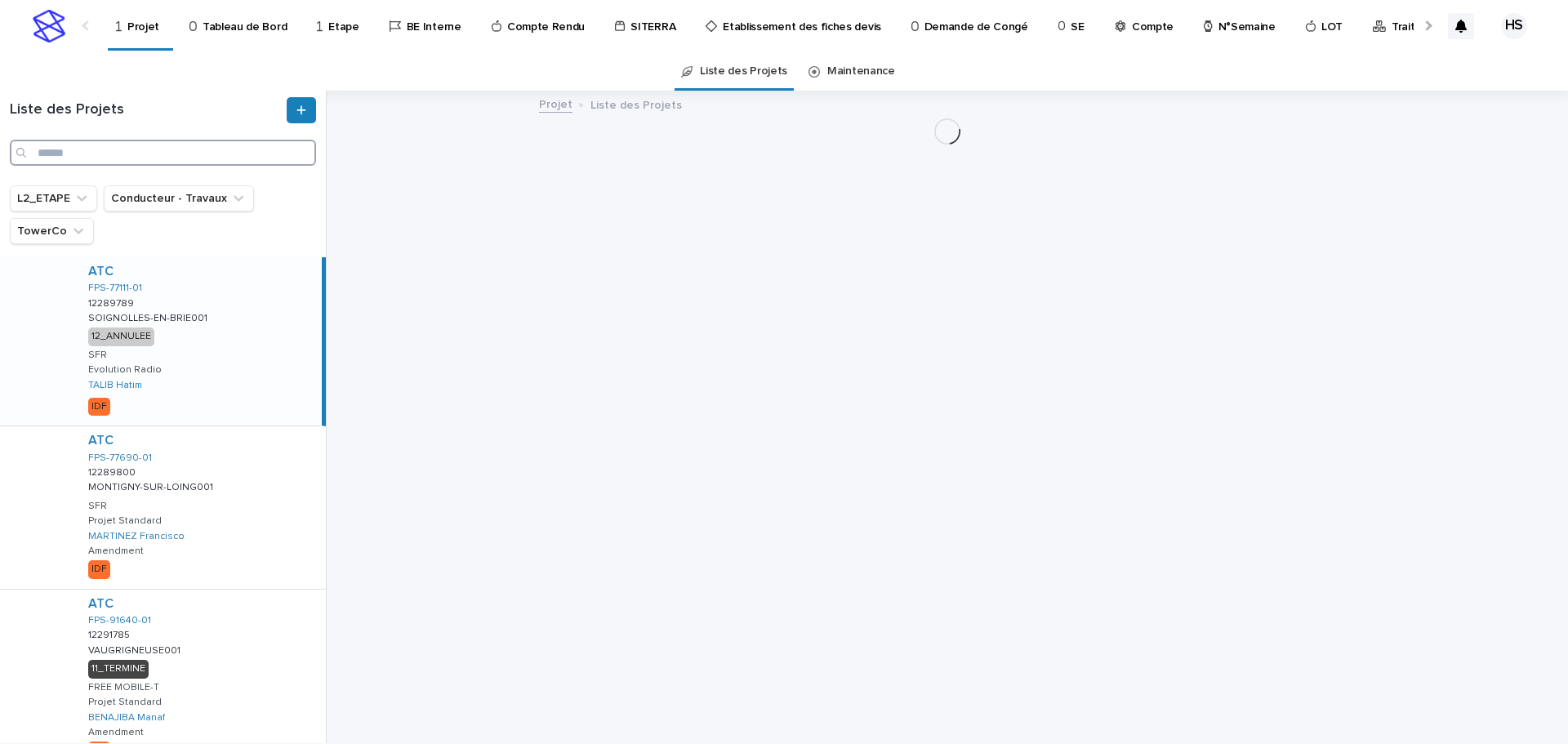 click at bounding box center [163, 153] 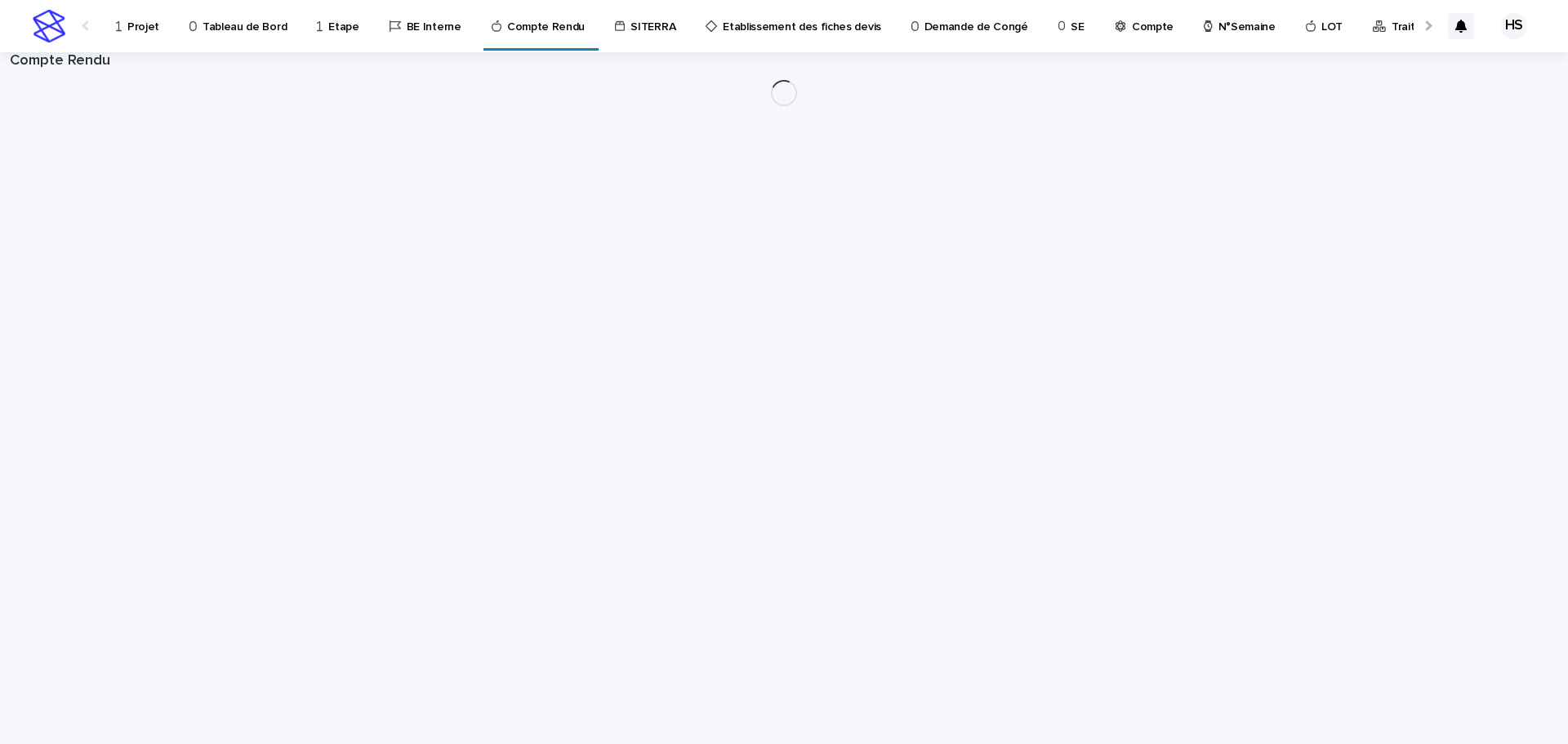 scroll, scrollTop: 0, scrollLeft: 0, axis: both 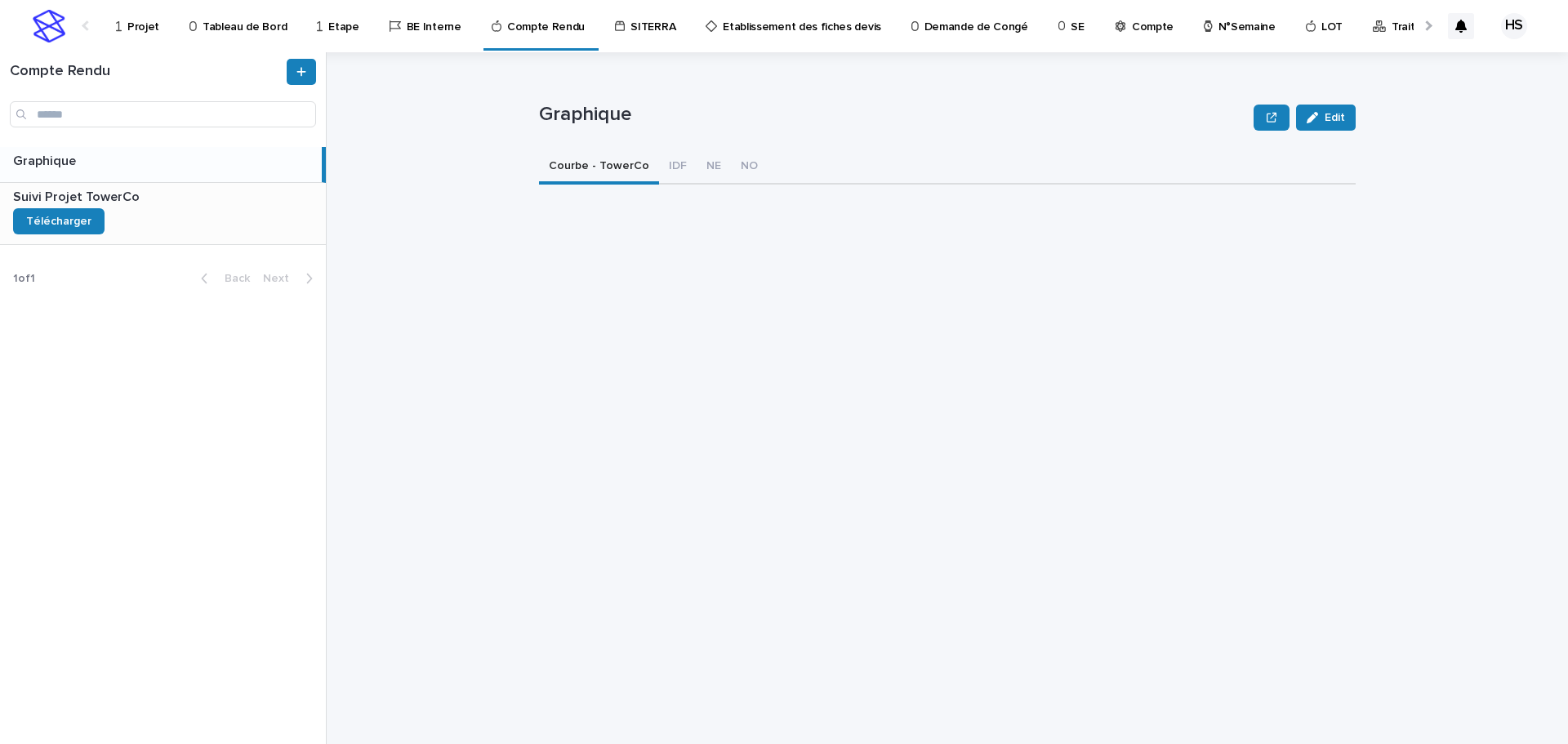 click on "Suivi Projet TowerCo Suivi Projet TowerCo   Télécharger" at bounding box center [163, 213] 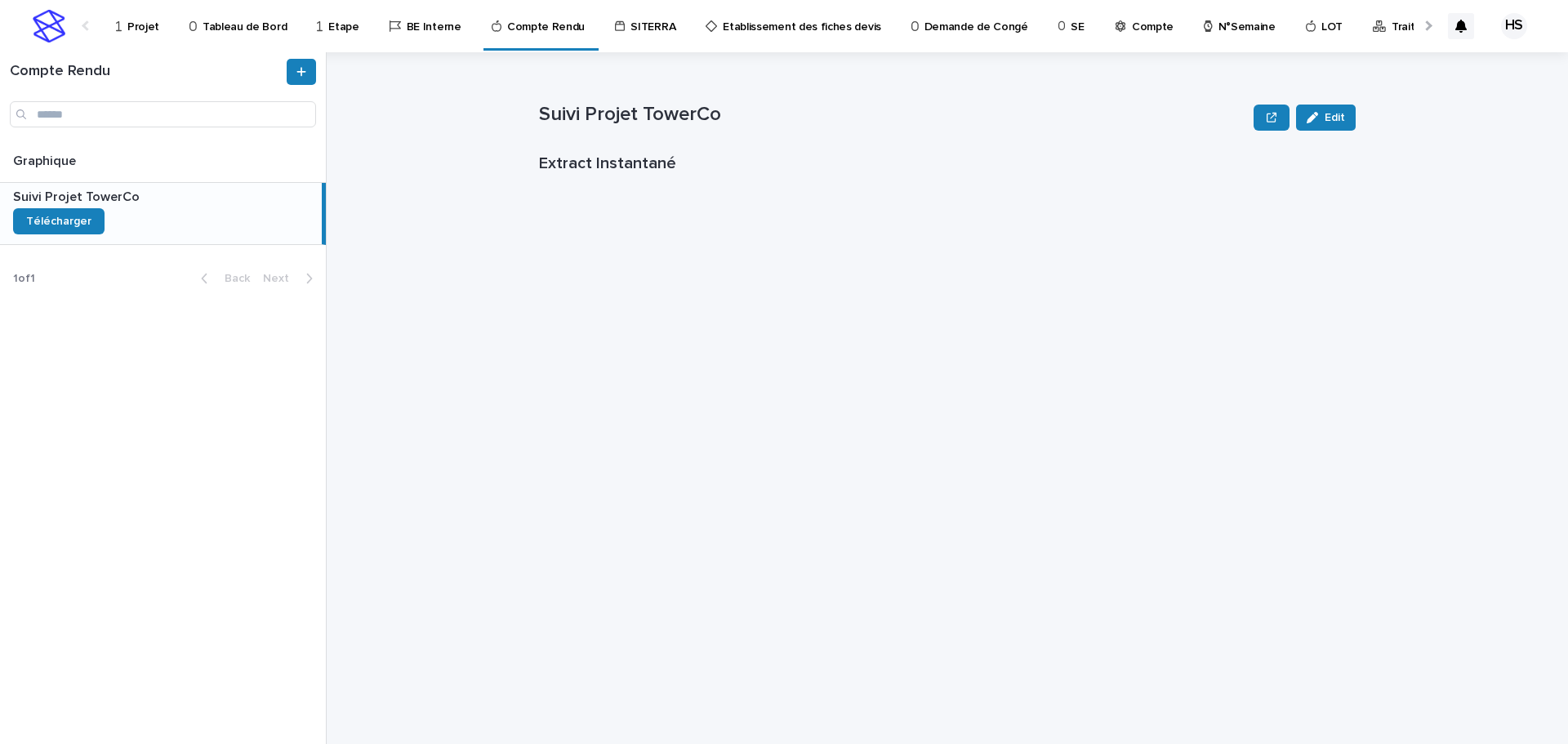 click on "Projet" at bounding box center (143, 17) 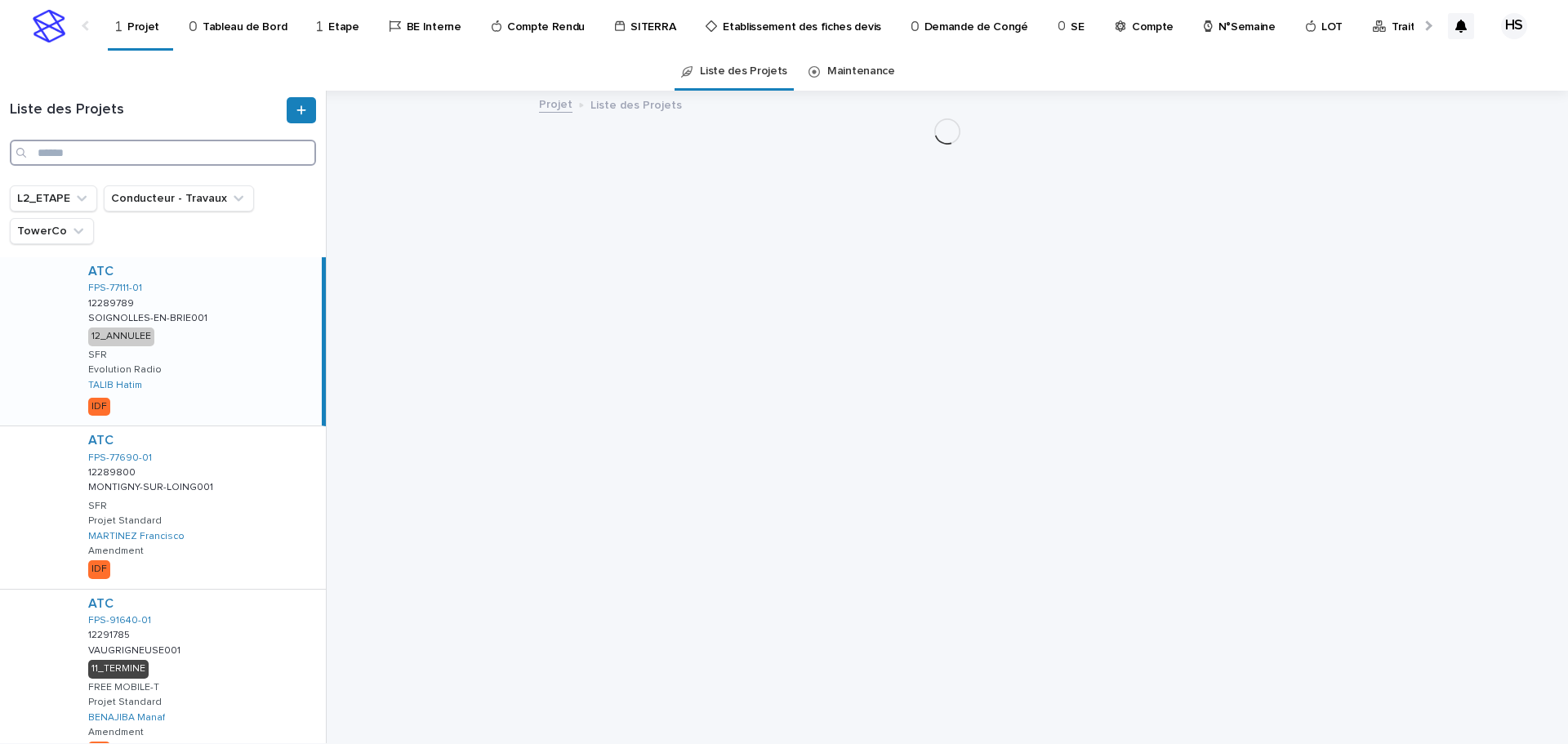click at bounding box center (163, 153) 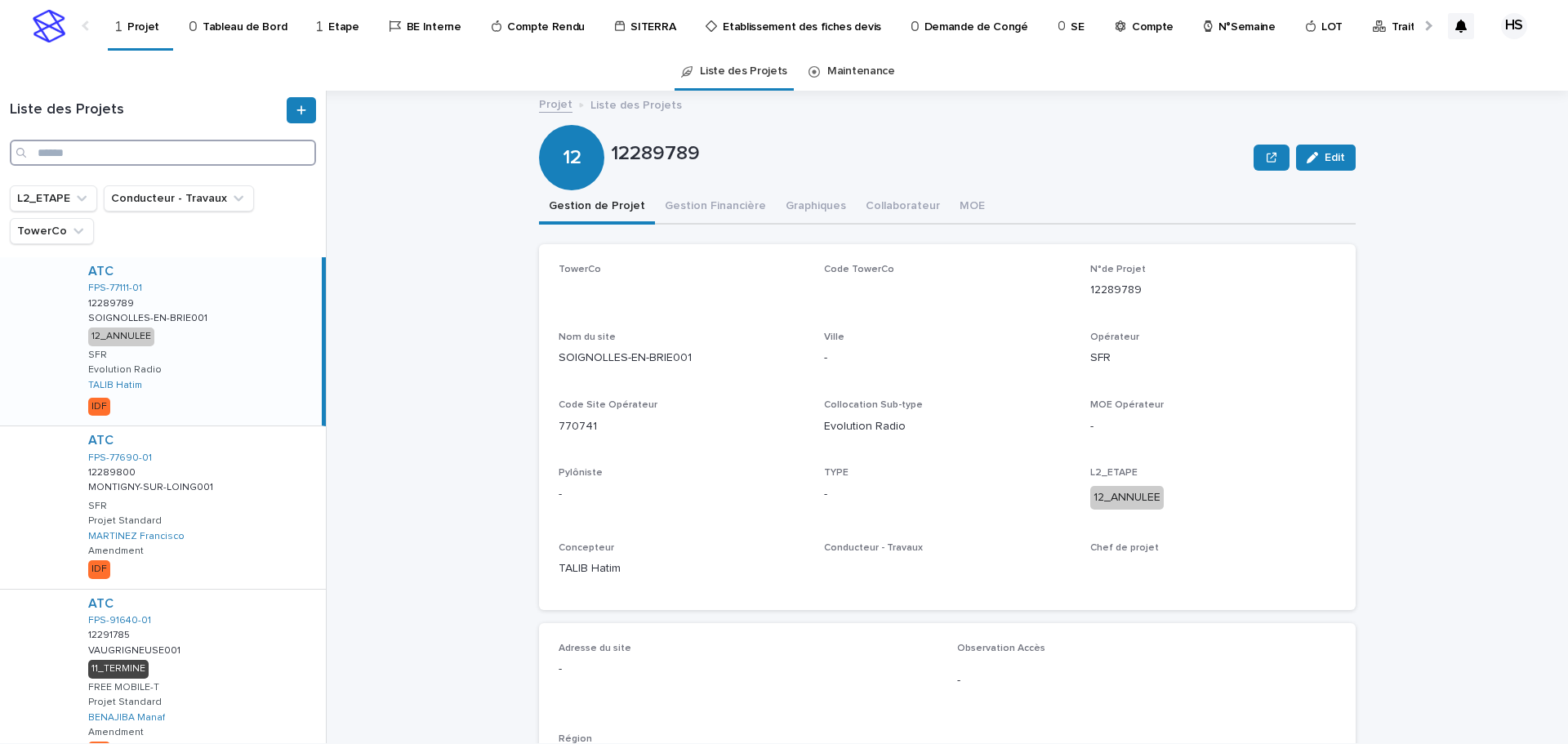 paste on "**********" 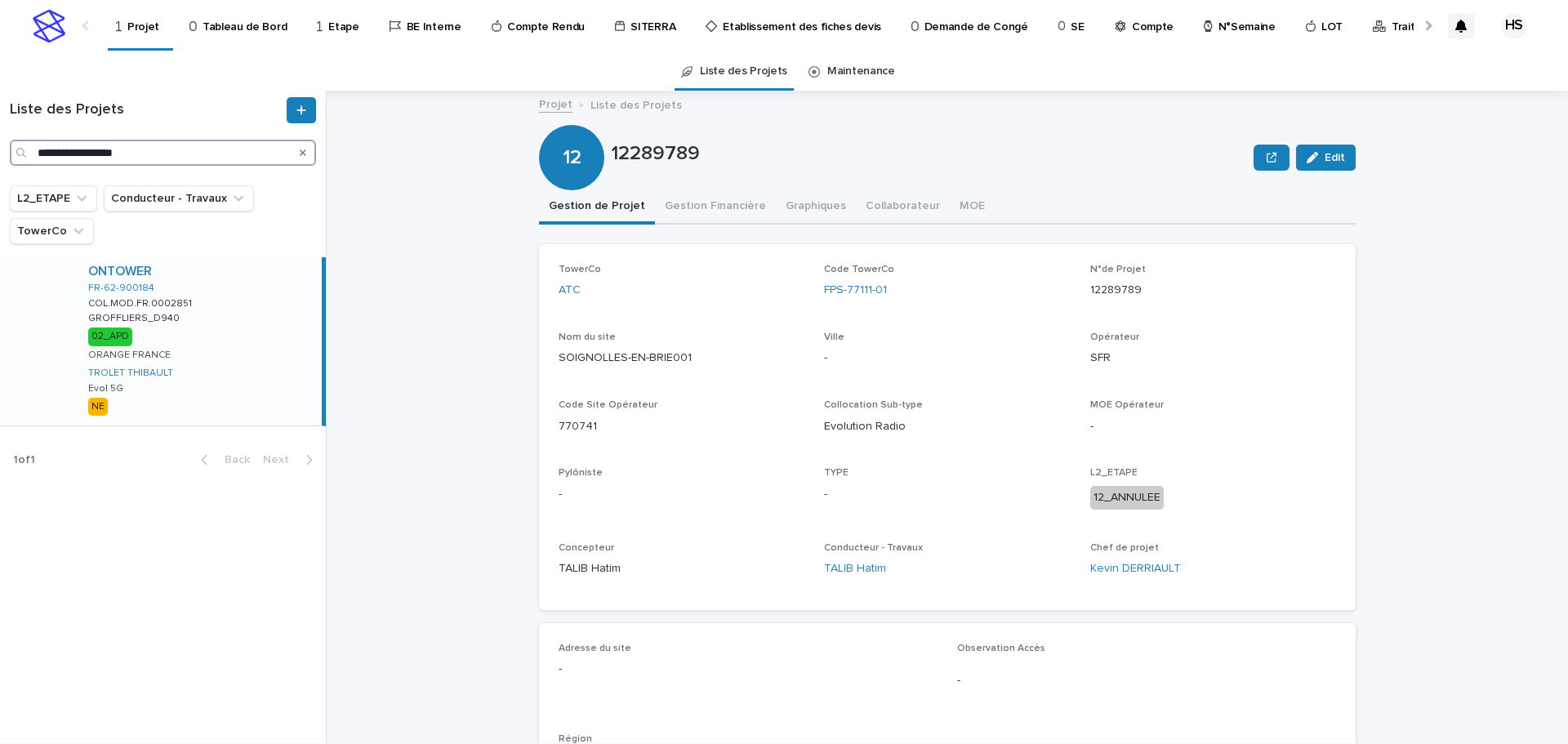 type on "**********" 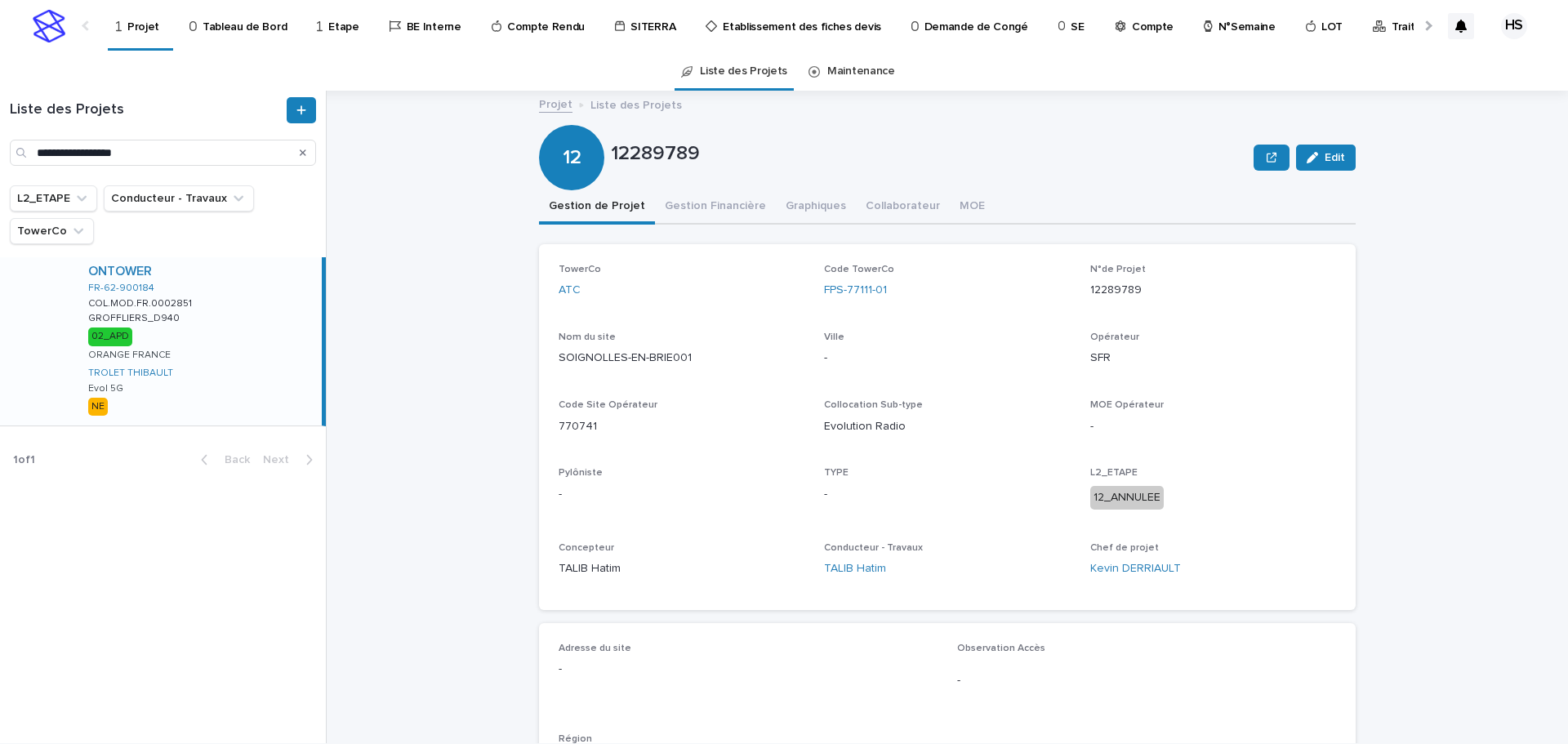 click on "ONTOWER   FR-62-900184   COL.MOD.FR.0002851 COL.MOD.FR.0002851   GROFFLIERS_D940 GROFFLIERS_D940   02_APD ORANGE FRANCE TROLET THIBAULT   Evol 5G NE" at bounding box center (198, 341) 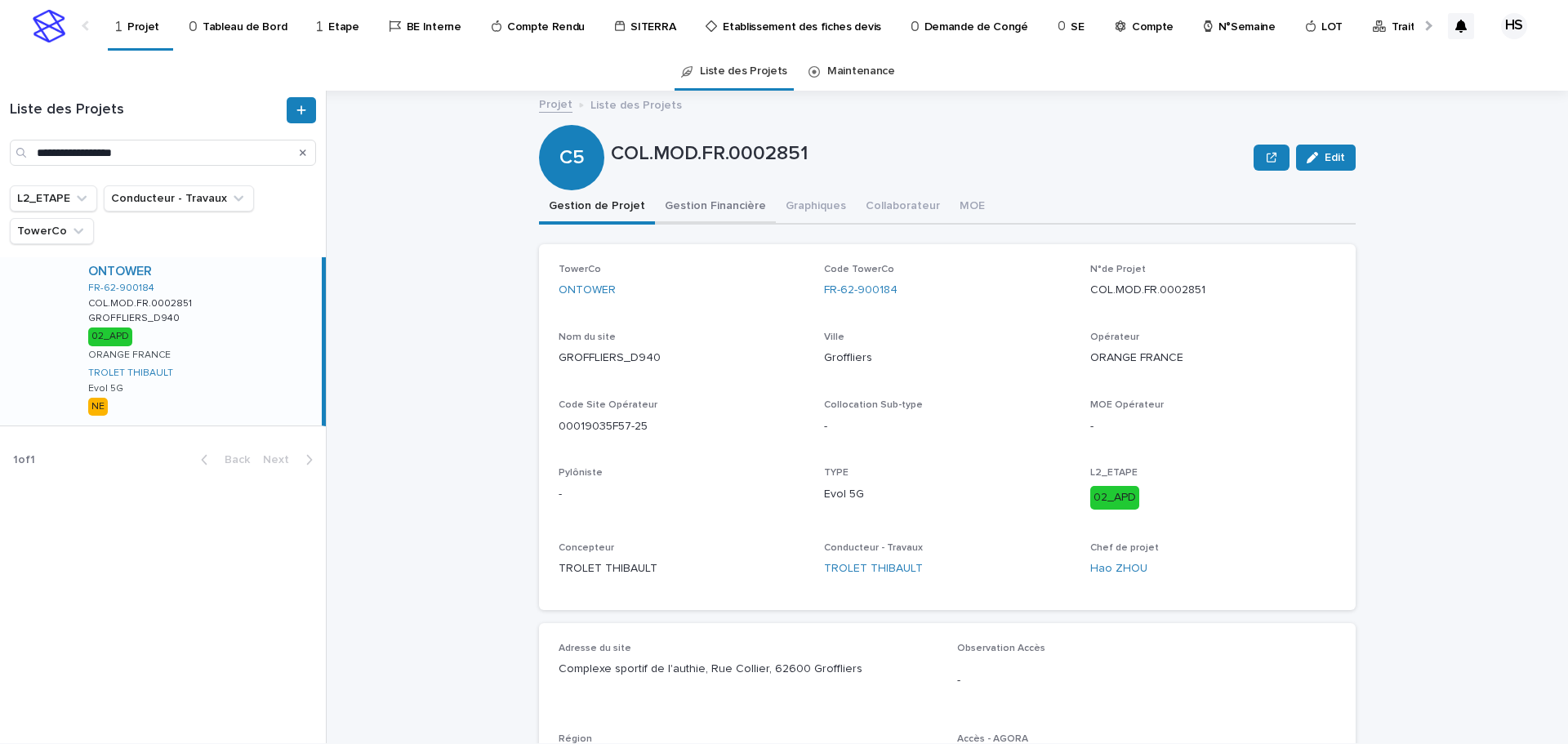 click on "Gestion Financière" at bounding box center [715, 207] 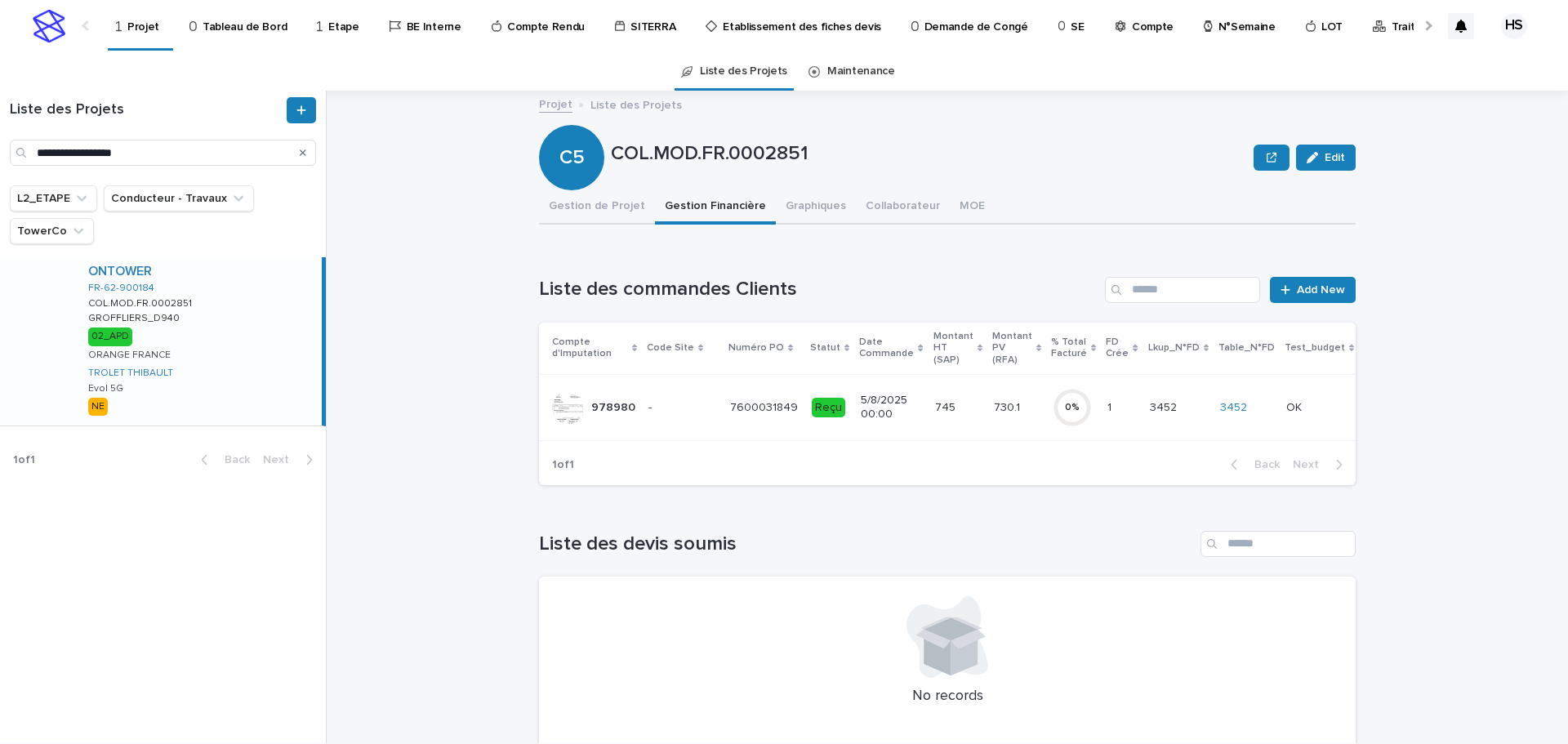 click on "745 745" at bounding box center (958, 407) 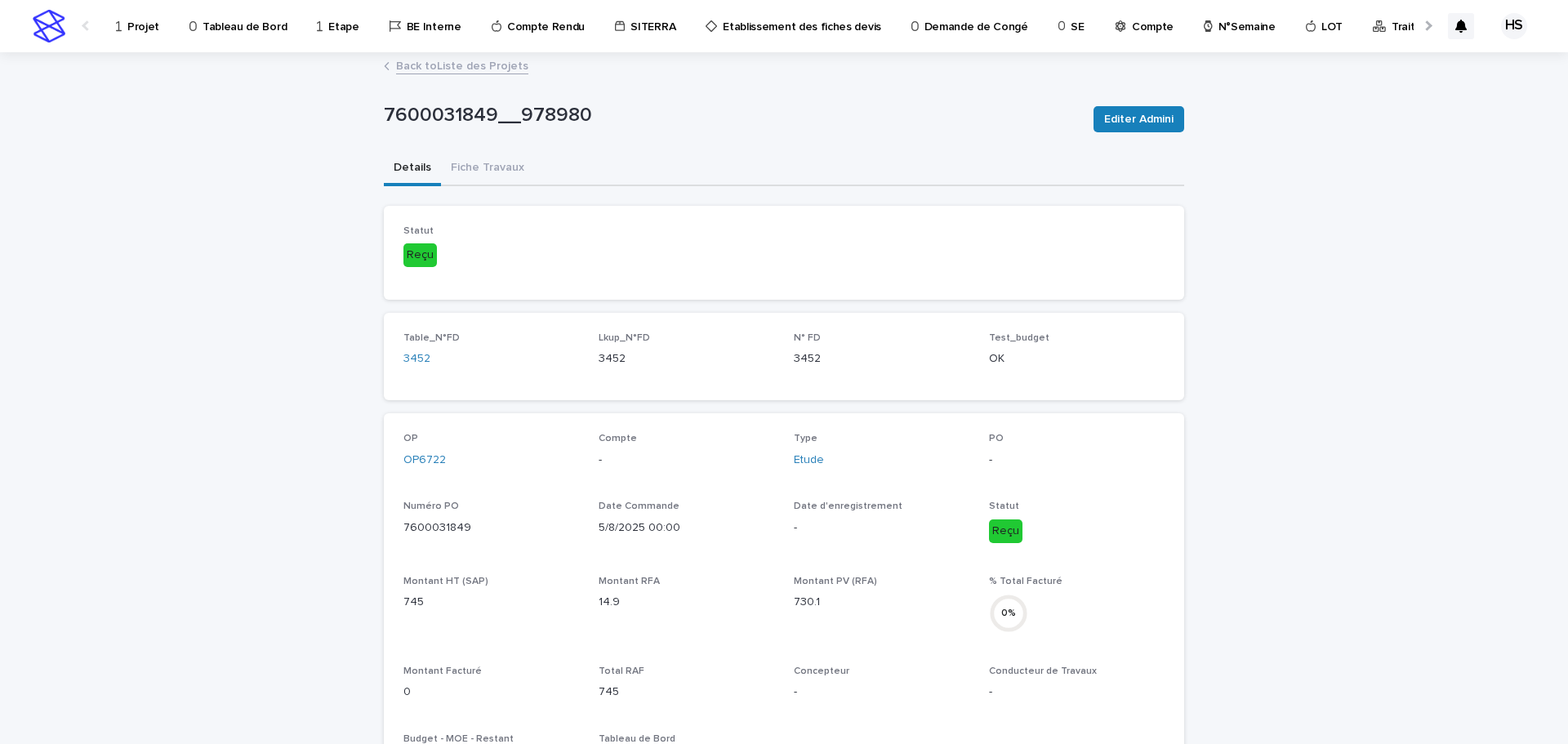 click on "Back to  Liste des Projets" at bounding box center (462, 65) 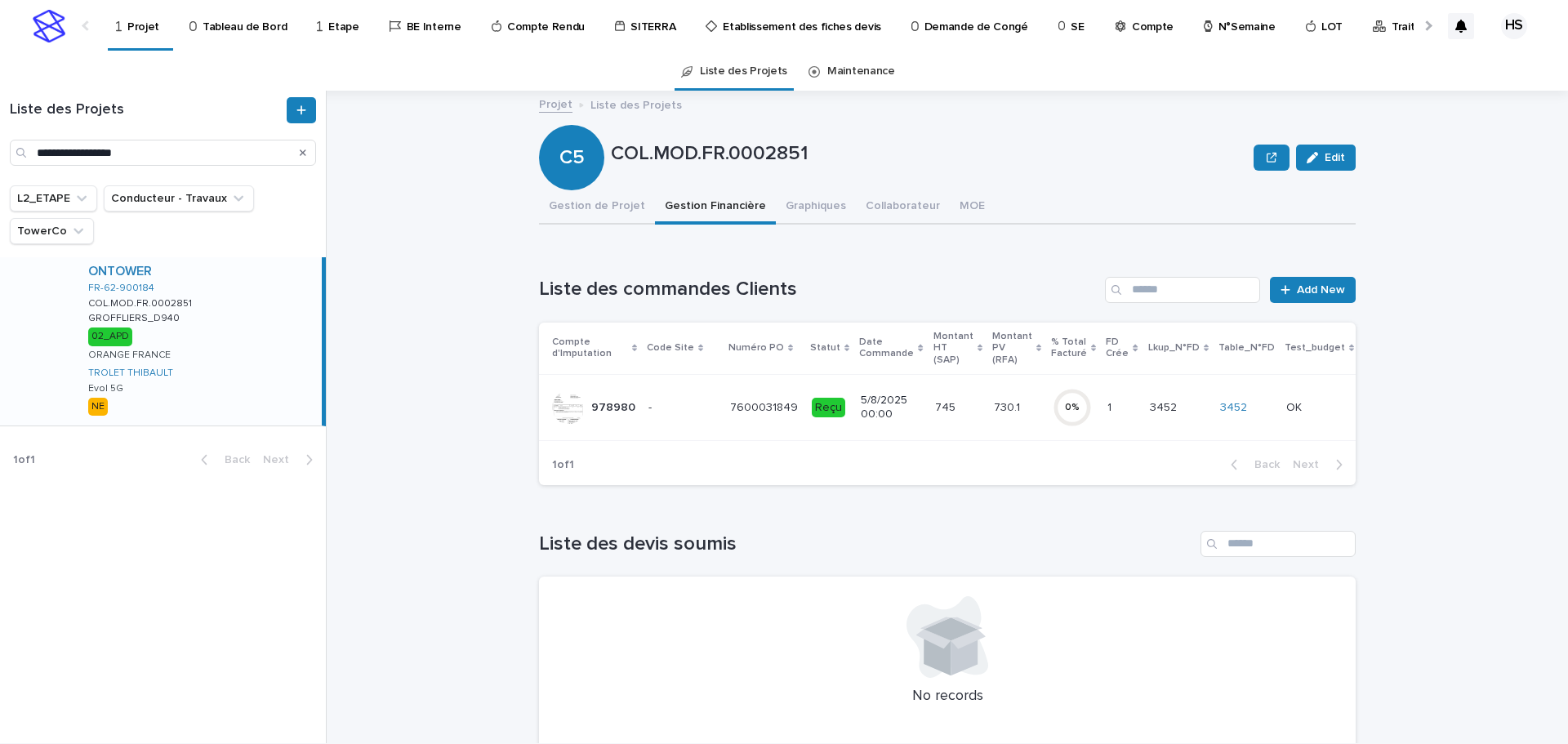 click on "745" at bounding box center (947, 406) 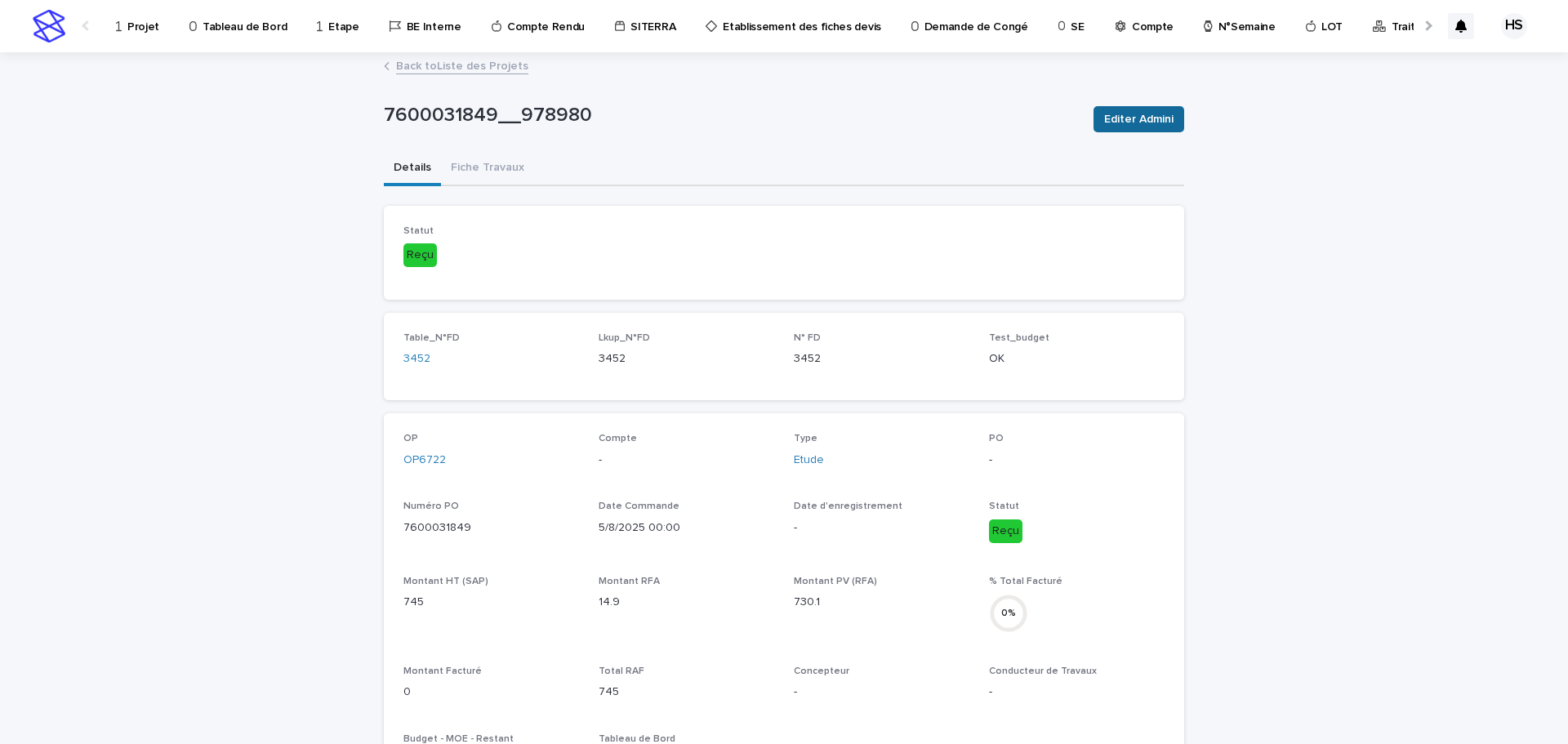click on "Editer Admini" at bounding box center [1138, 119] 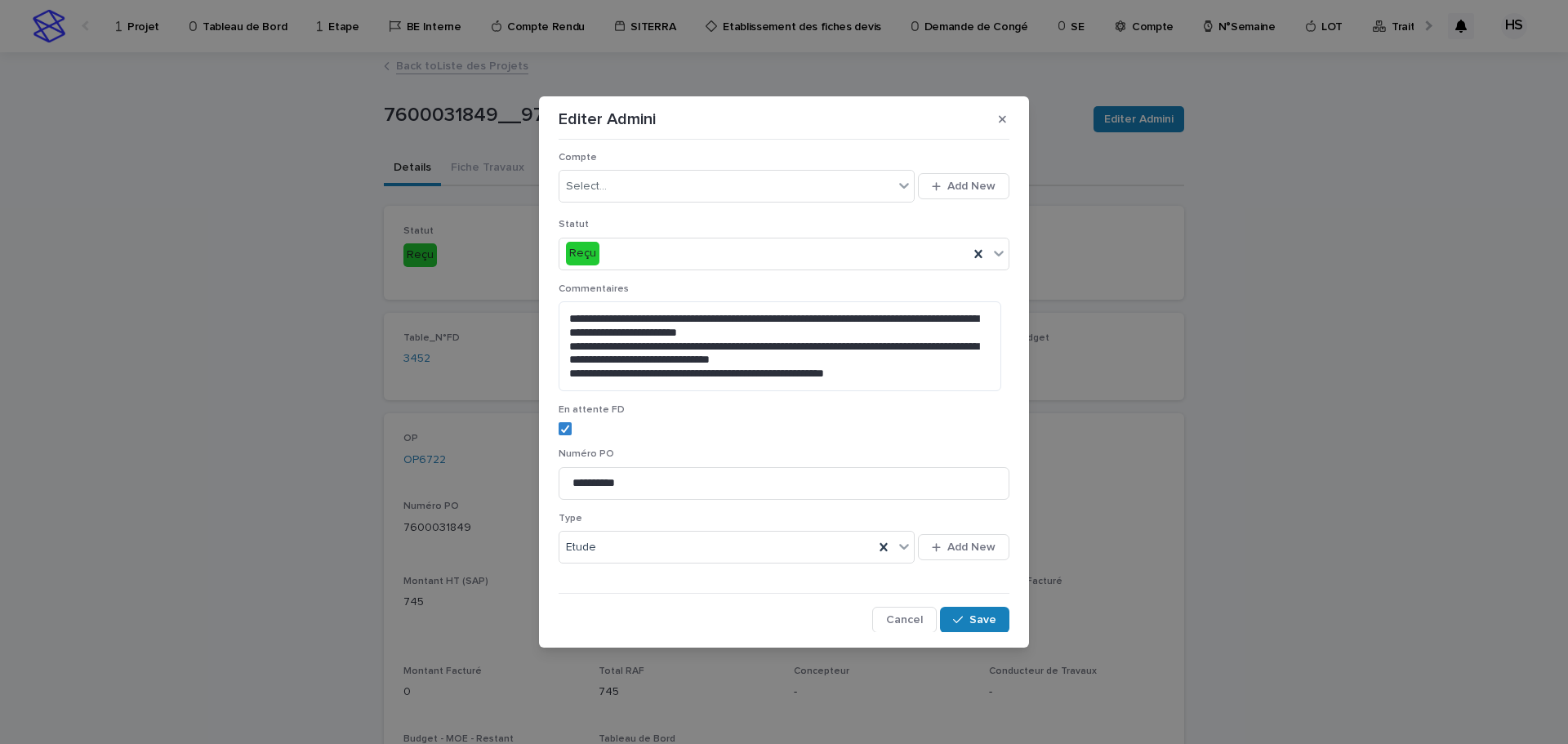 scroll, scrollTop: 0, scrollLeft: 0, axis: both 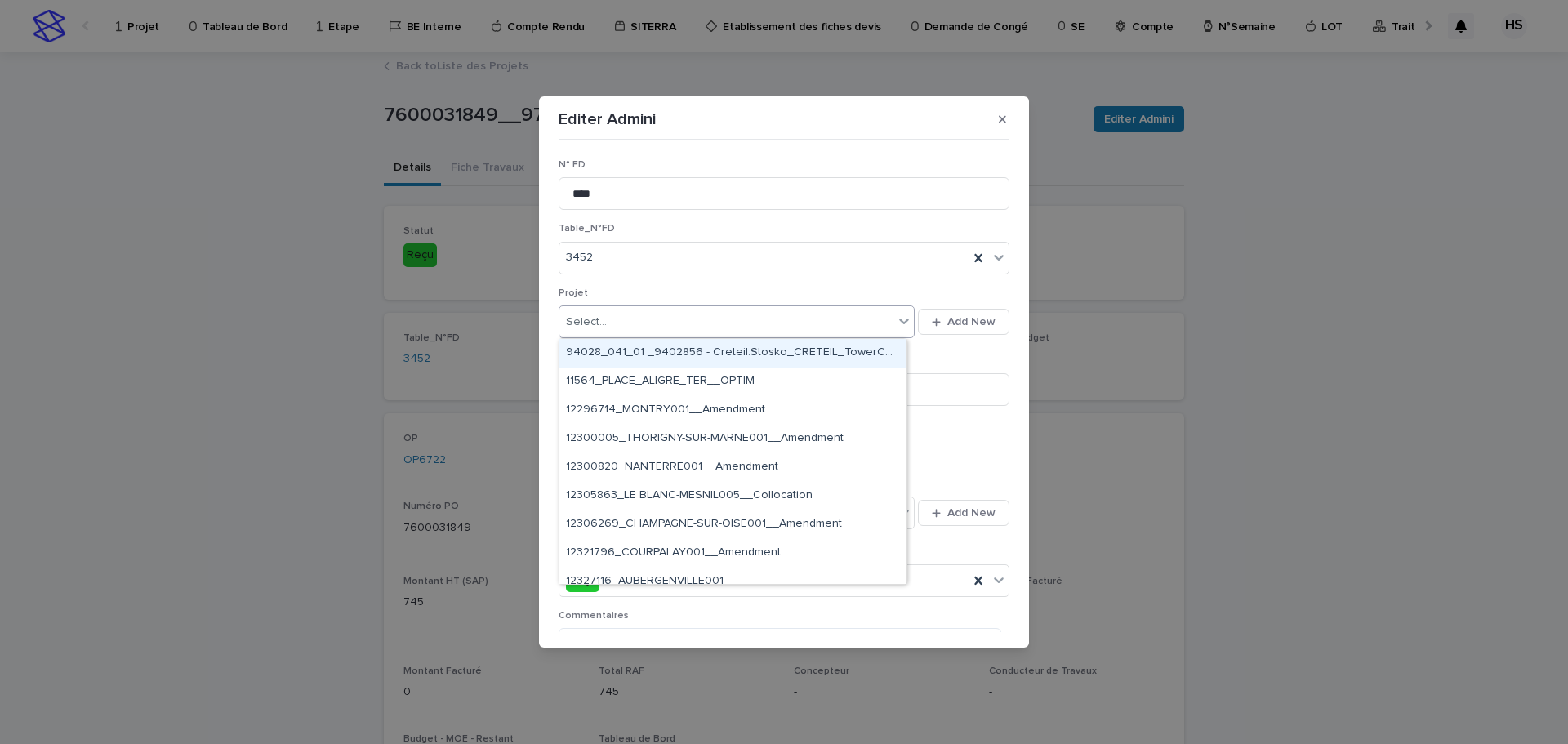click on "Select..." at bounding box center [726, 322] 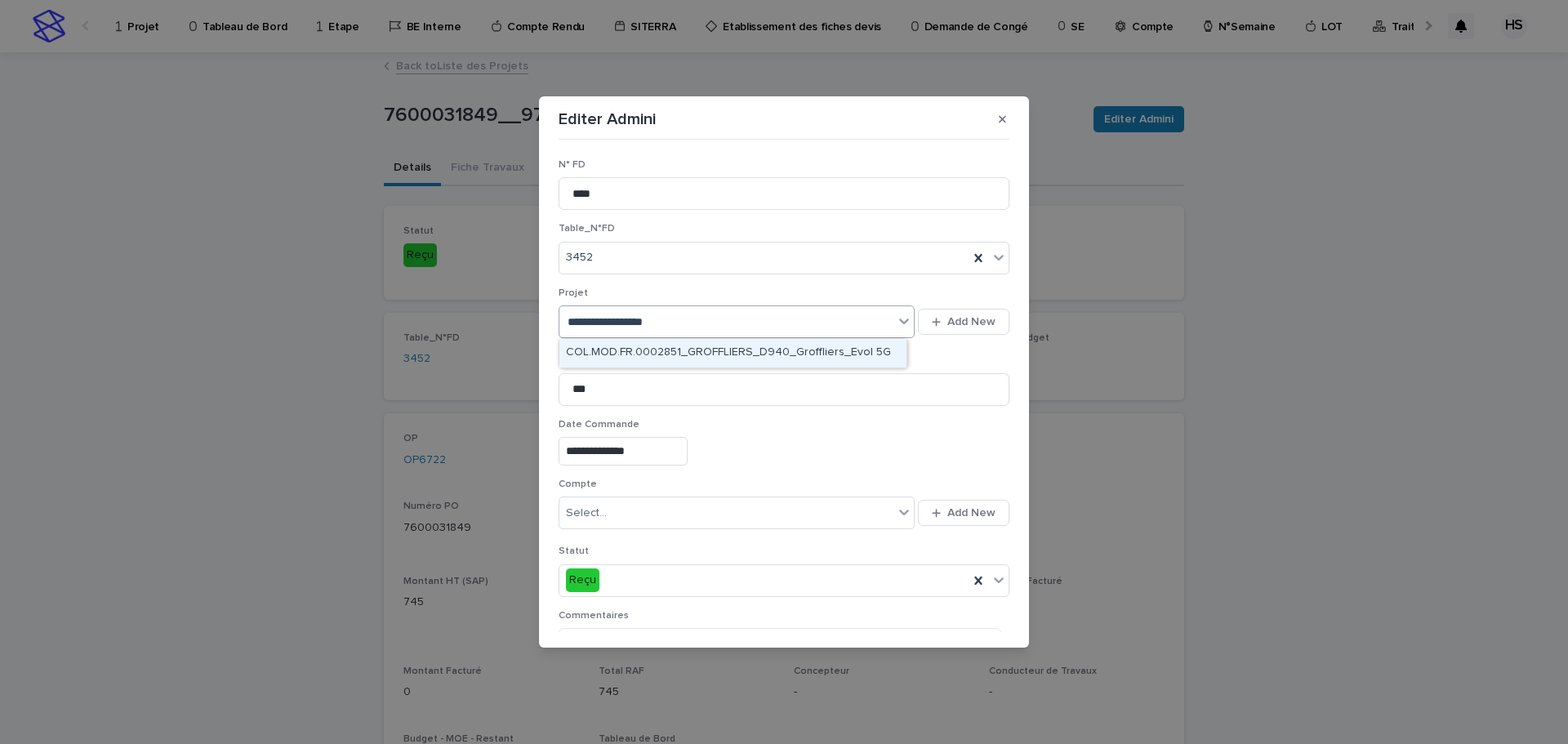 click on "COL.MOD.FR.0002851_GROFFLIERS_D940_Groffliers_Evol 5G" at bounding box center [733, 353] 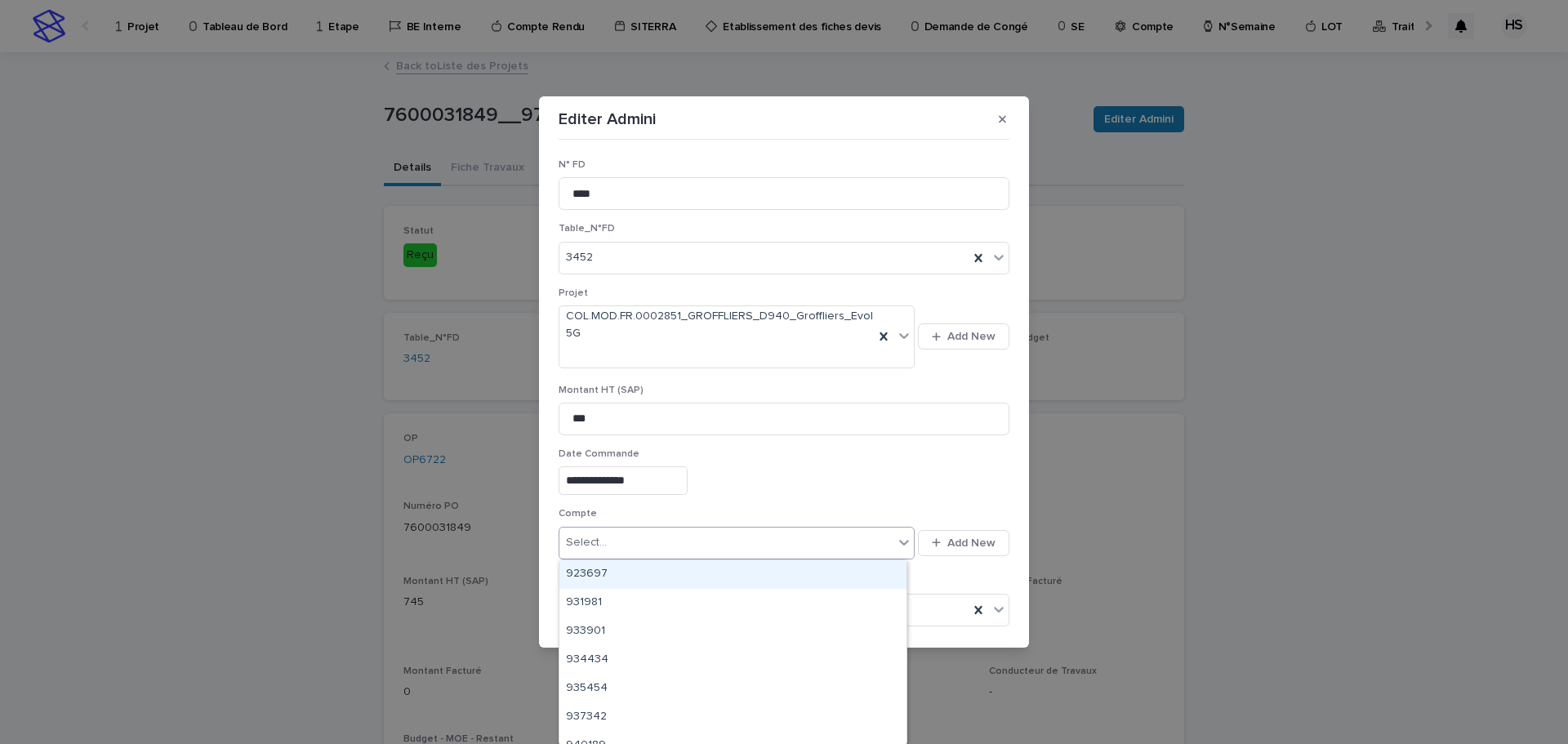 click on "Select..." at bounding box center (726, 542) 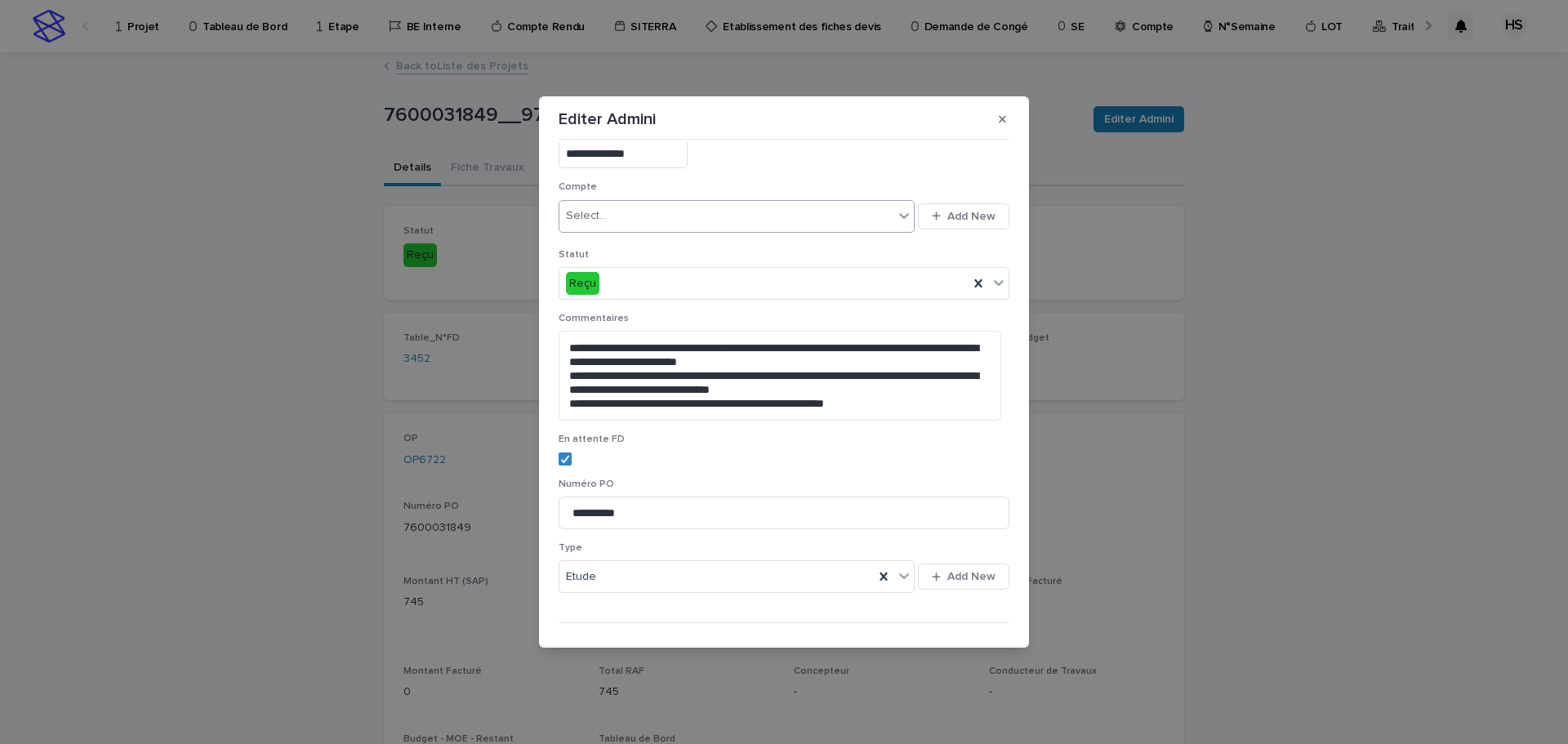 scroll, scrollTop: 82, scrollLeft: 0, axis: vertical 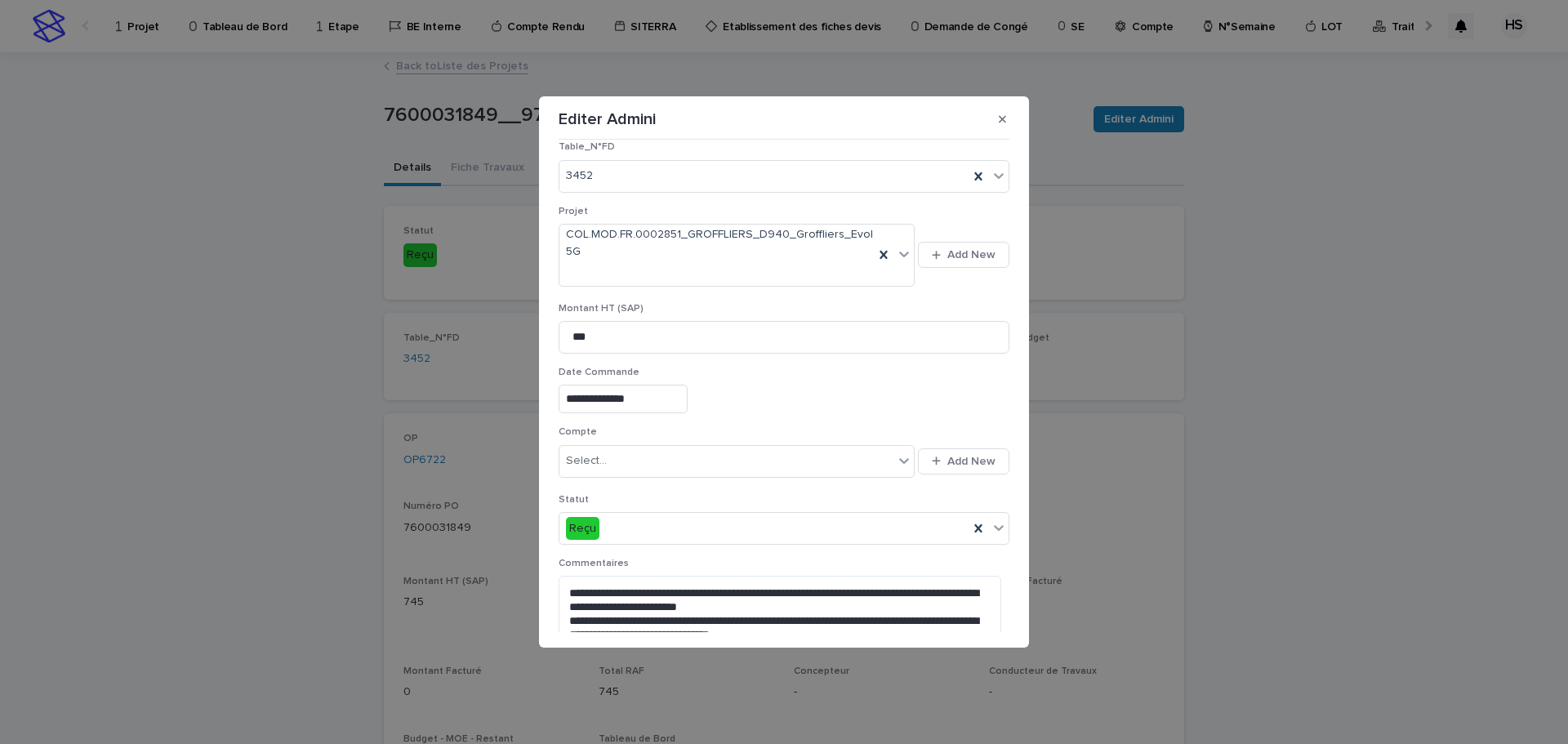 drag, startPoint x: 665, startPoint y: 105, endPoint x: 861, endPoint y: 112, distance: 196.125 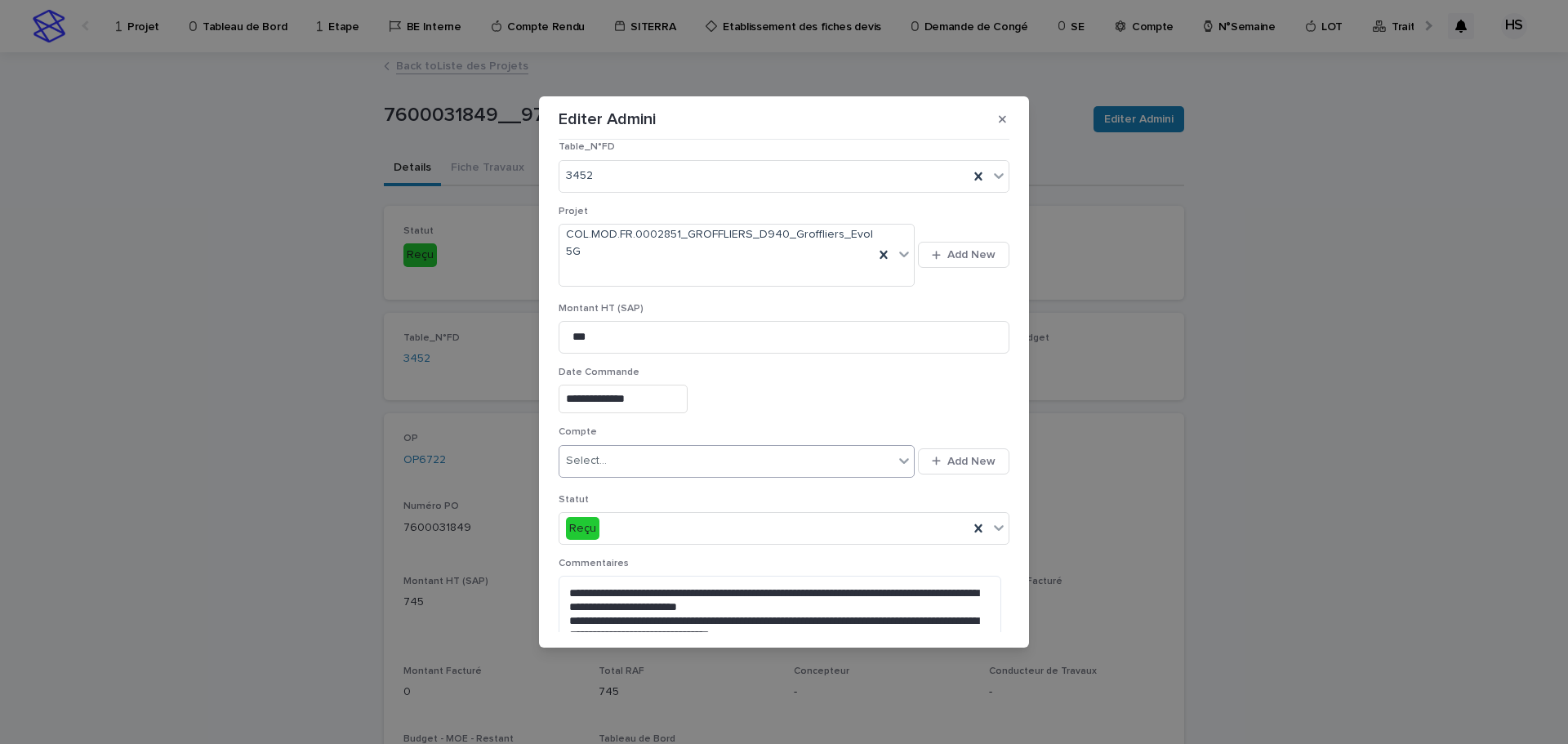 click on "Select..." at bounding box center [726, 461] 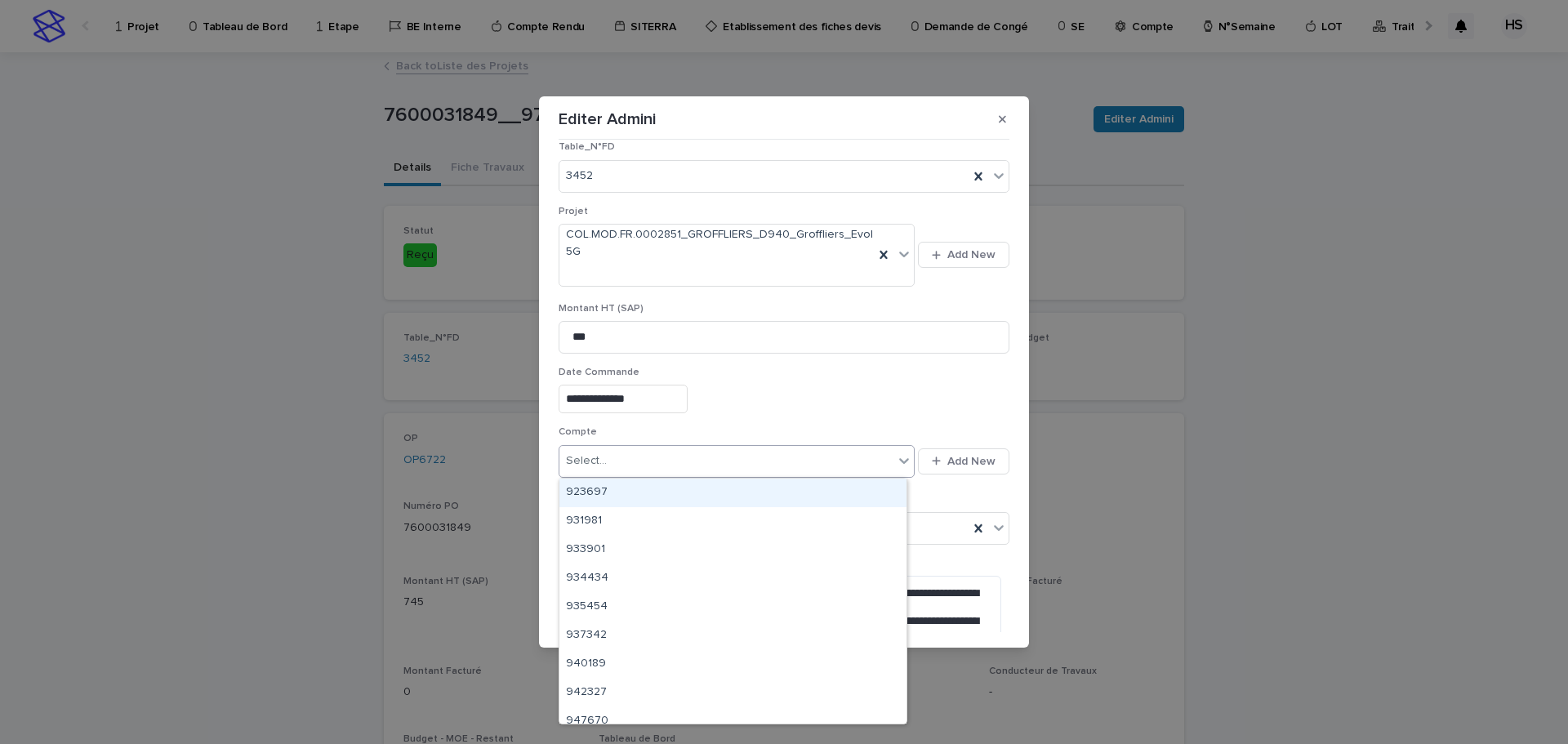 paste on "******" 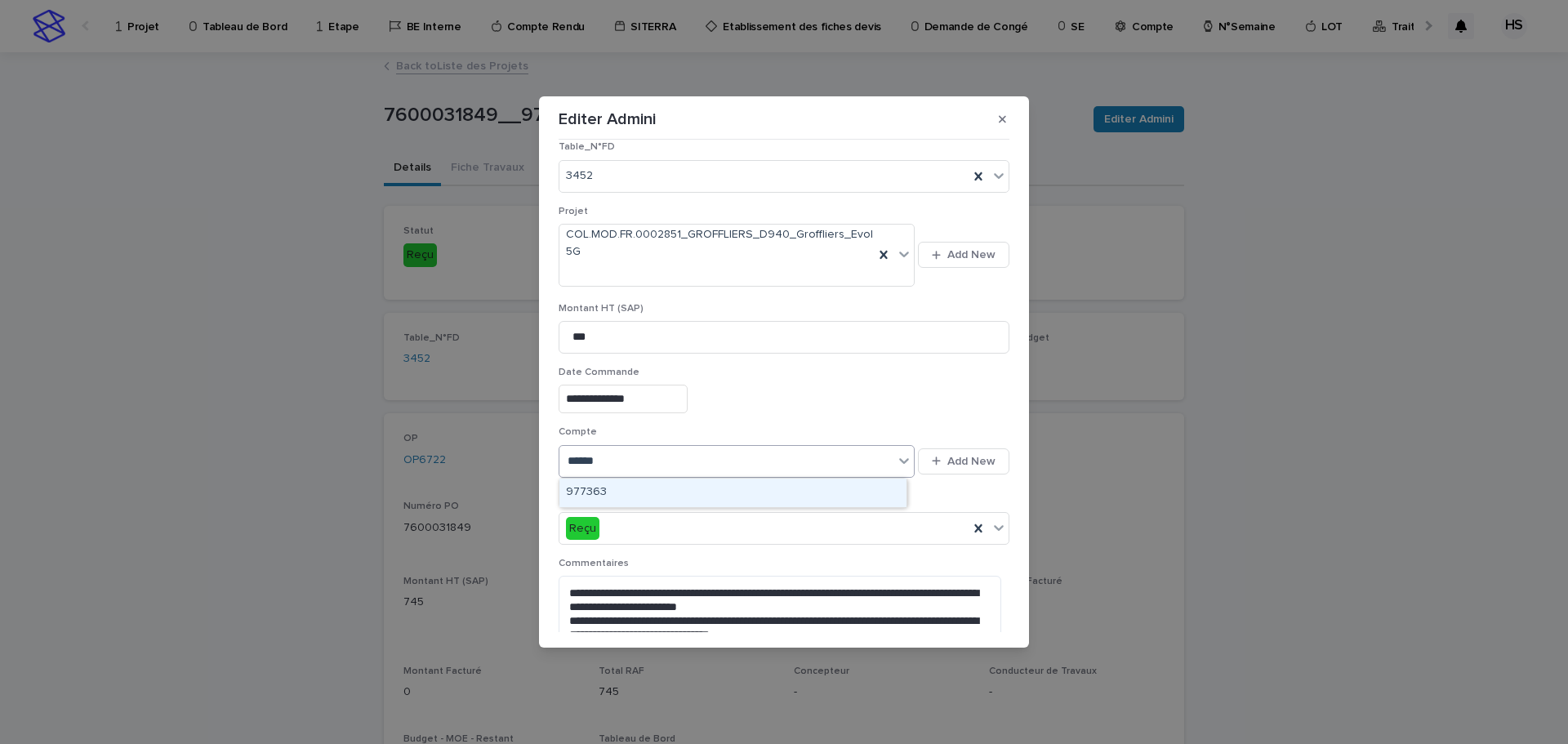 type on "******" 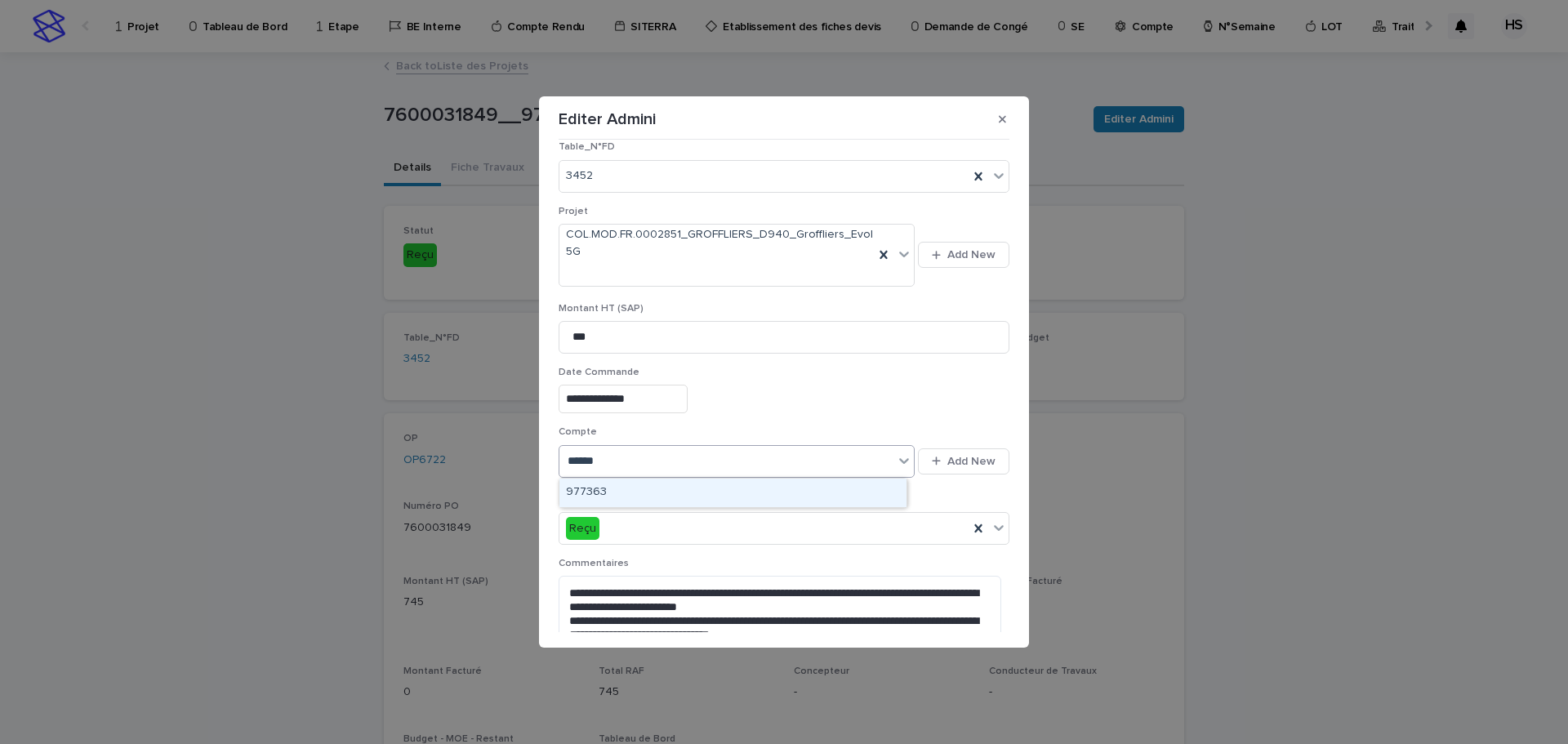 type 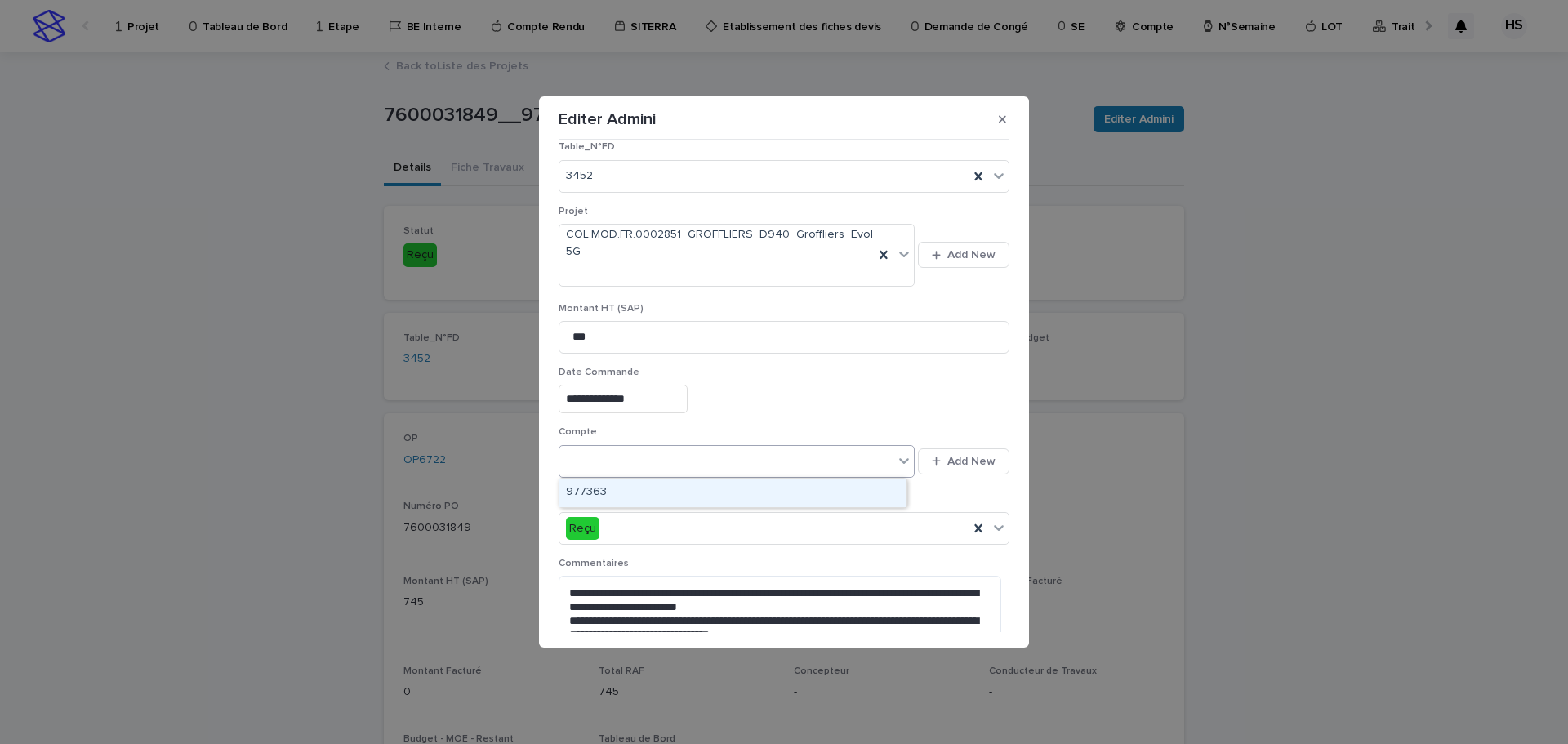 click on "Montant HT (SAP) ***" at bounding box center (784, 335) 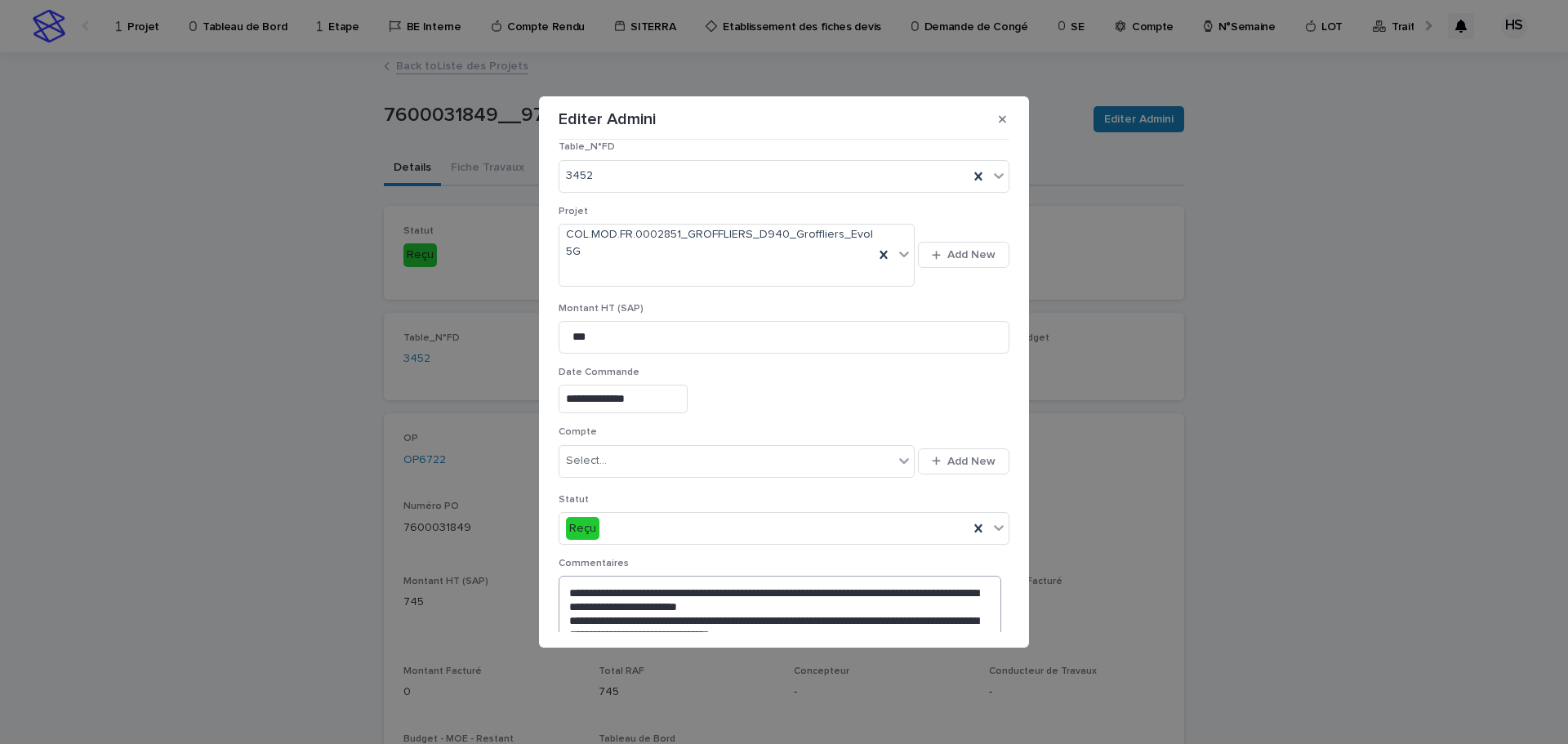 scroll, scrollTop: 357, scrollLeft: 0, axis: vertical 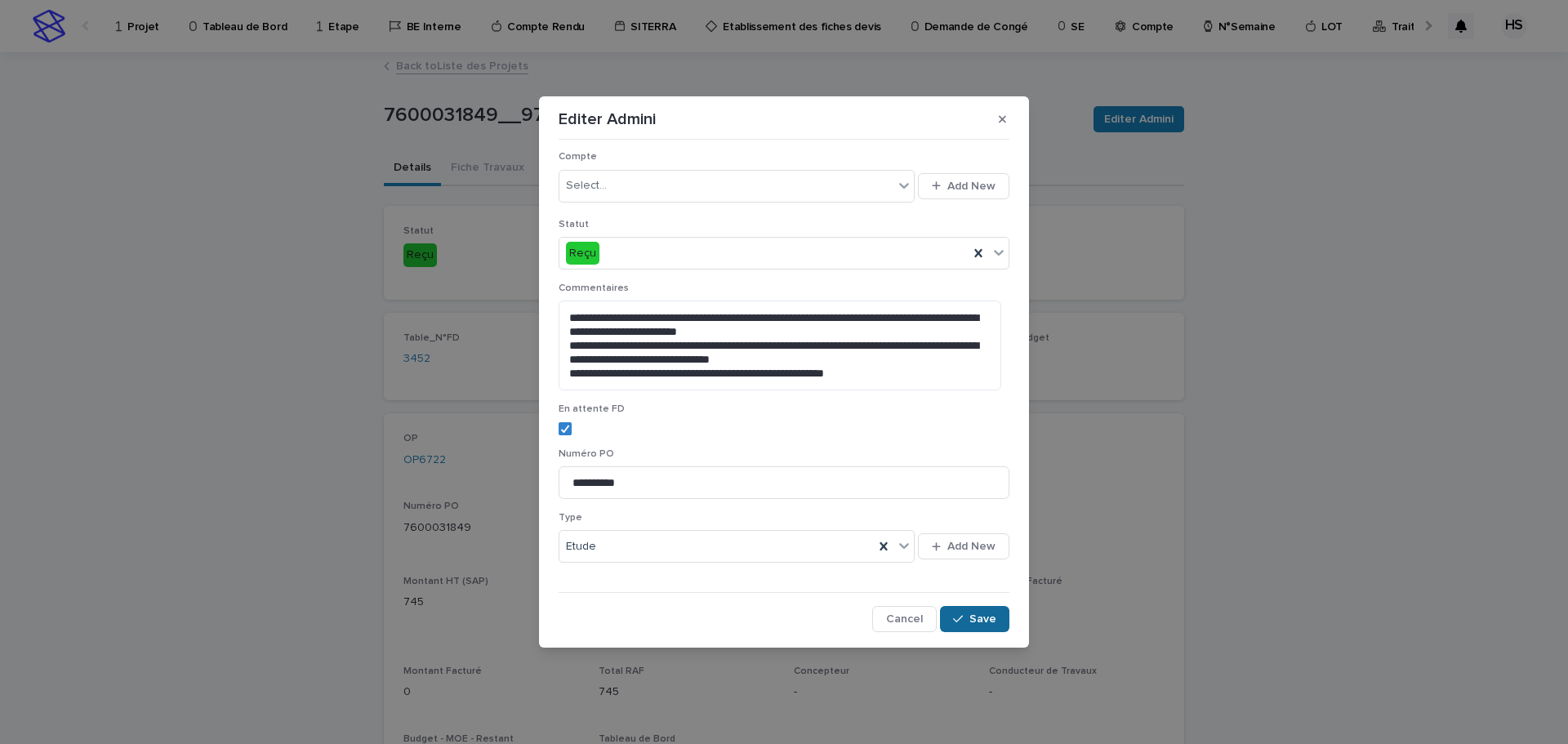 click on "Save" at bounding box center (982, 619) 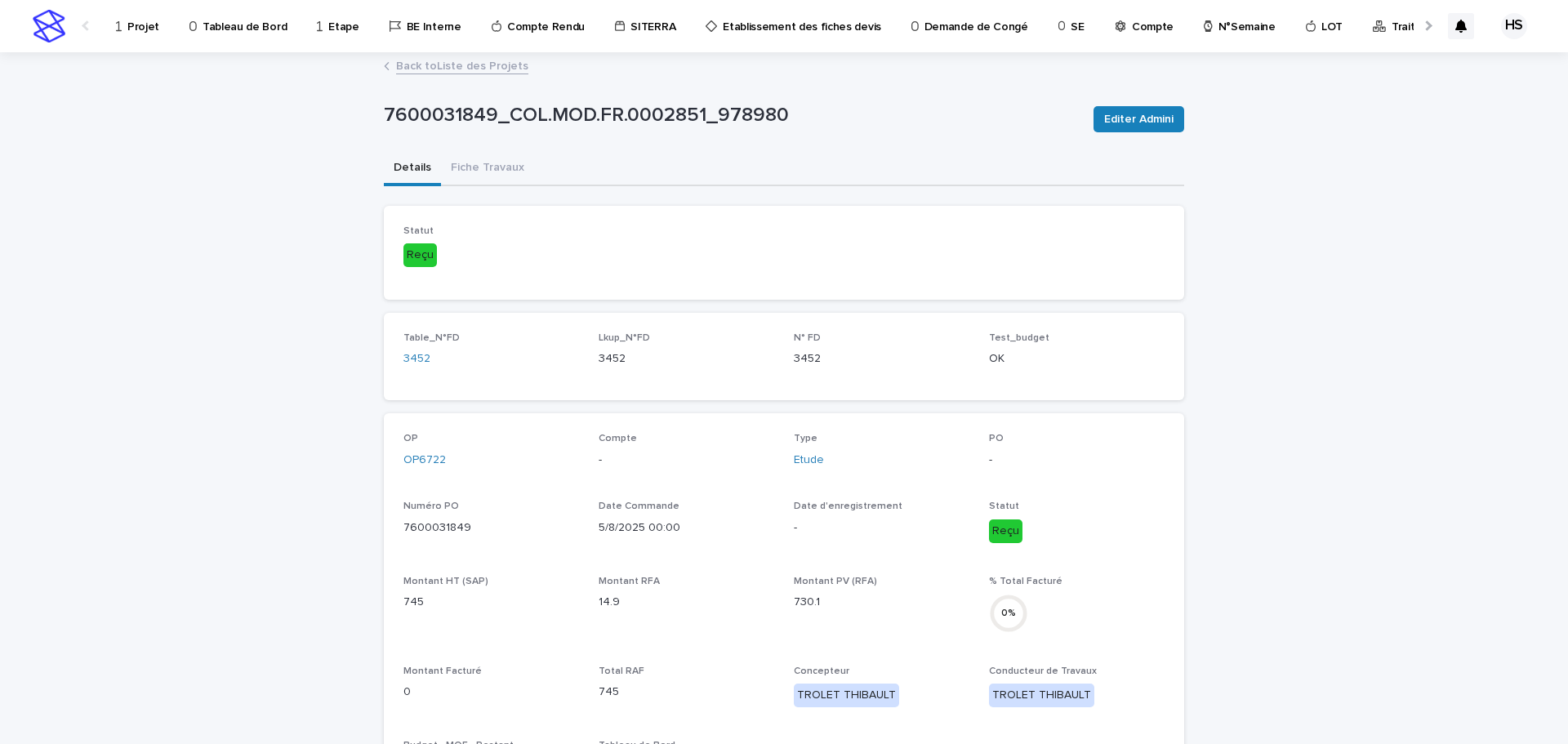 click on "Back to  Liste des Projets" at bounding box center [462, 65] 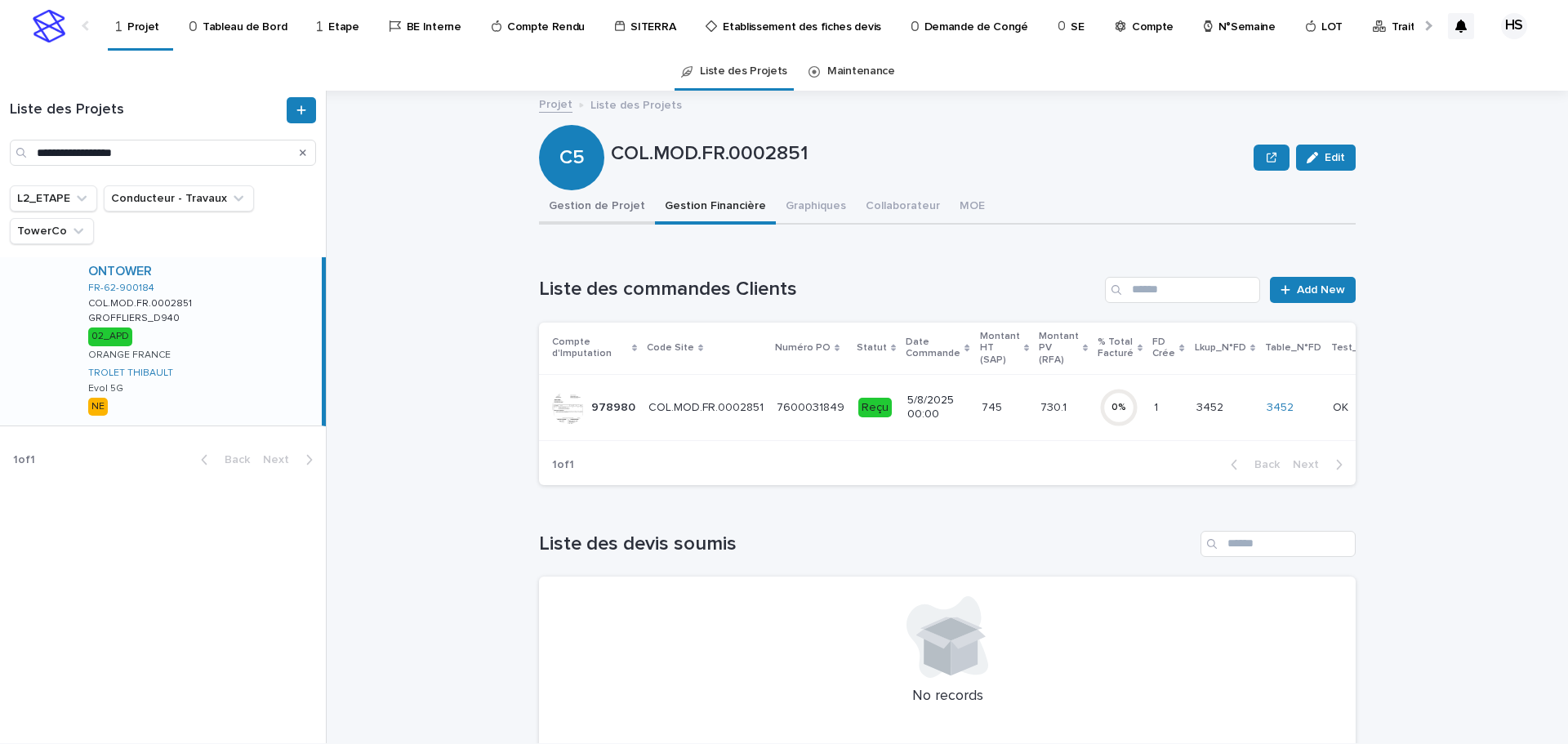 click on "Gestion de Projet" at bounding box center (597, 207) 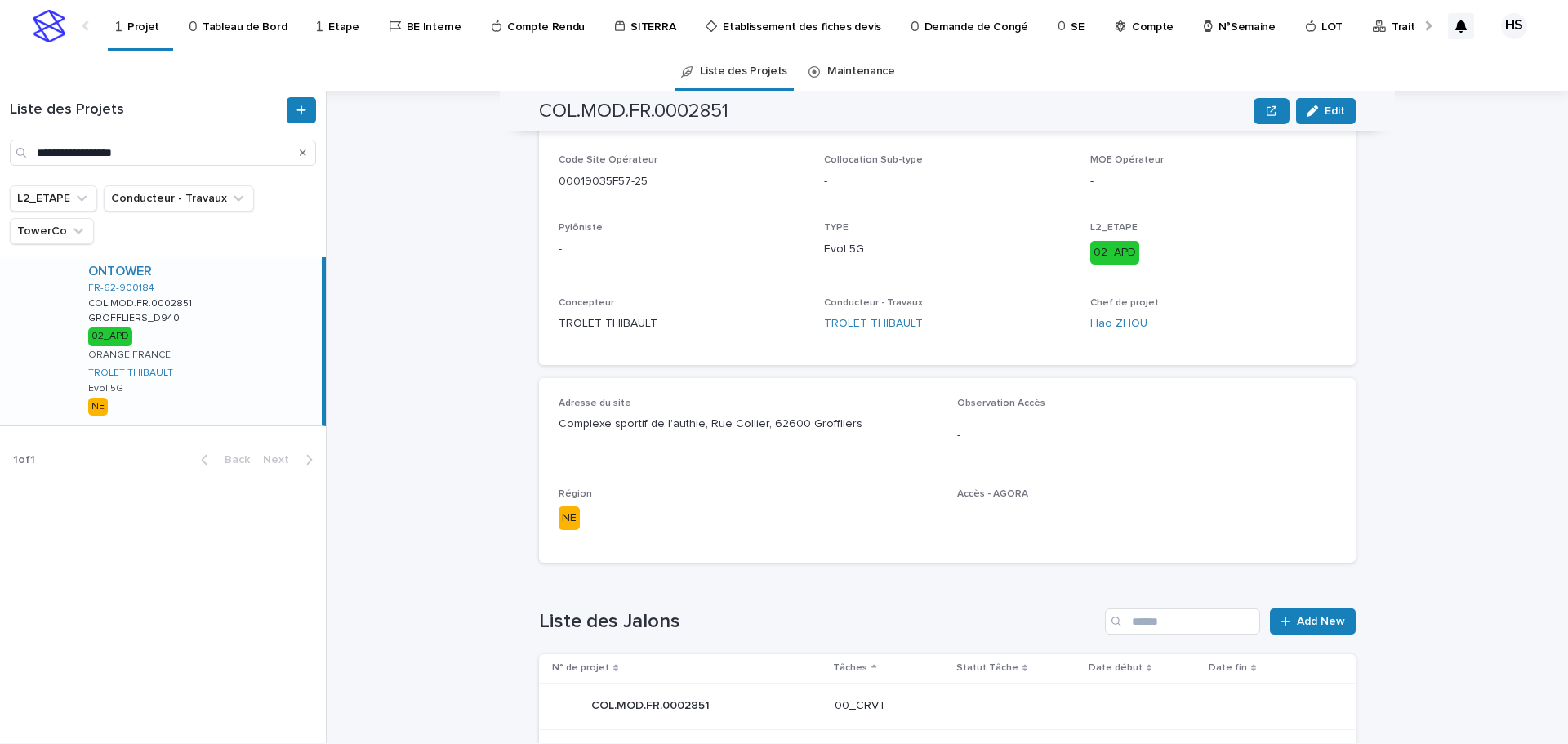 scroll, scrollTop: 0, scrollLeft: 0, axis: both 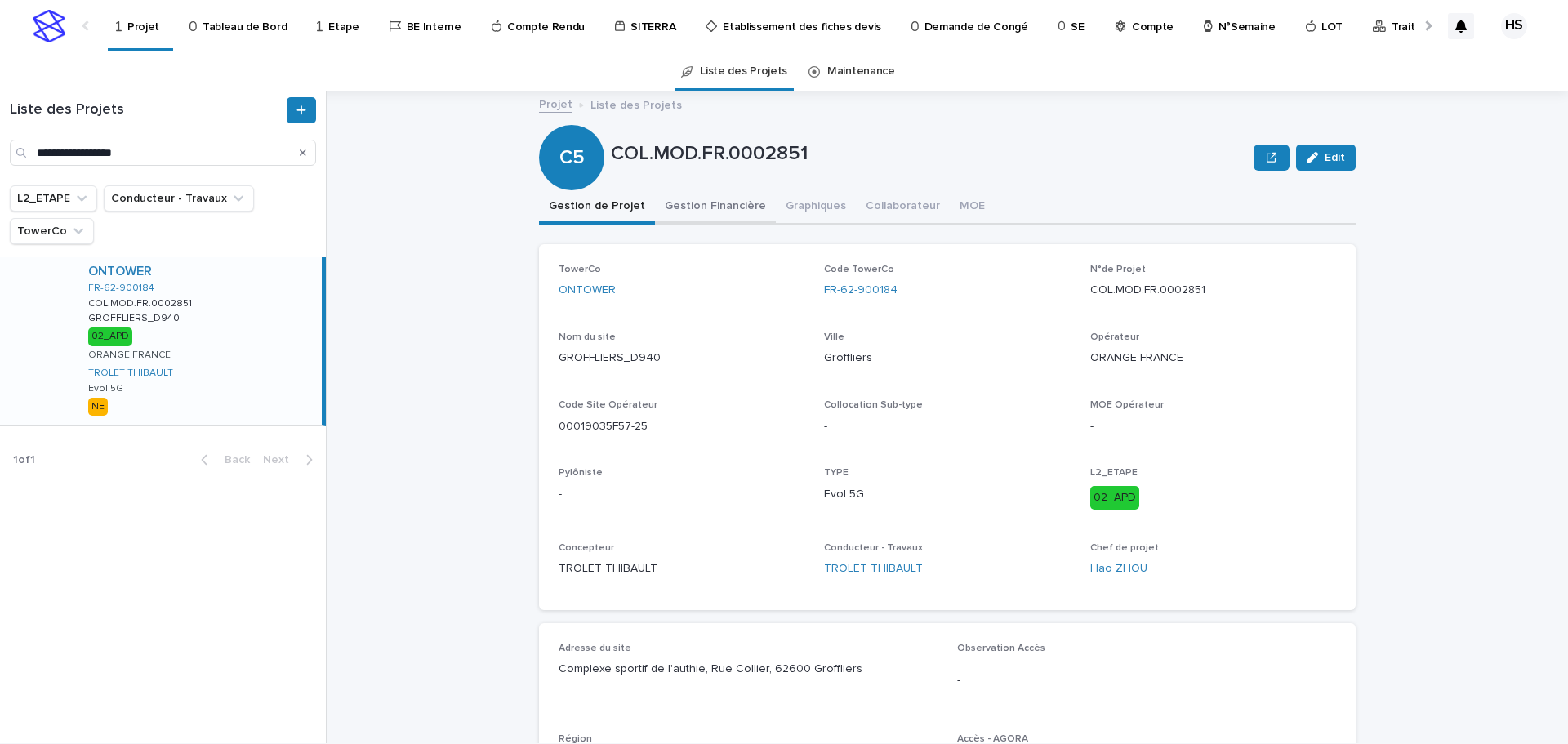 click on "Gestion Financière" at bounding box center [715, 207] 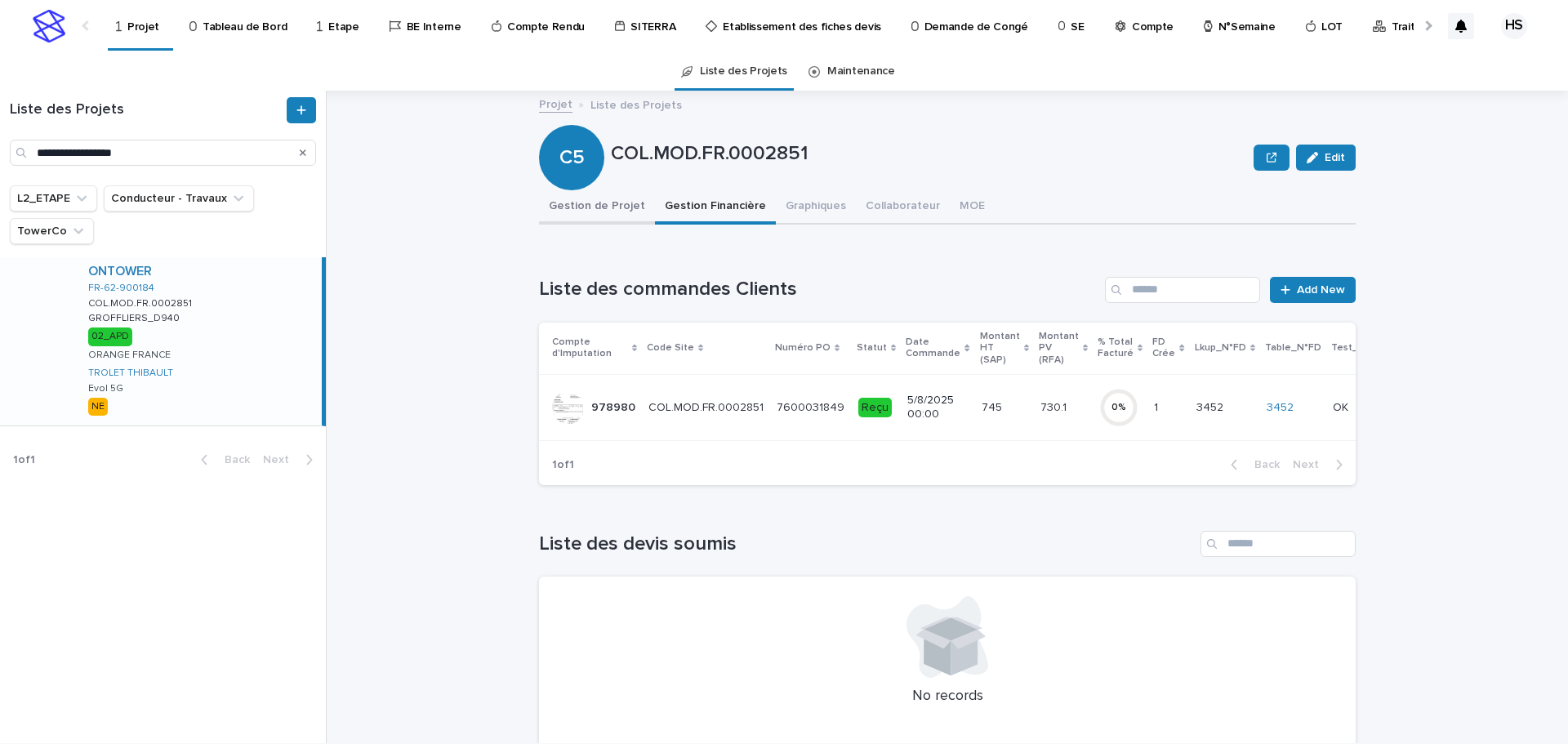 click on "Gestion de Projet" at bounding box center (597, 207) 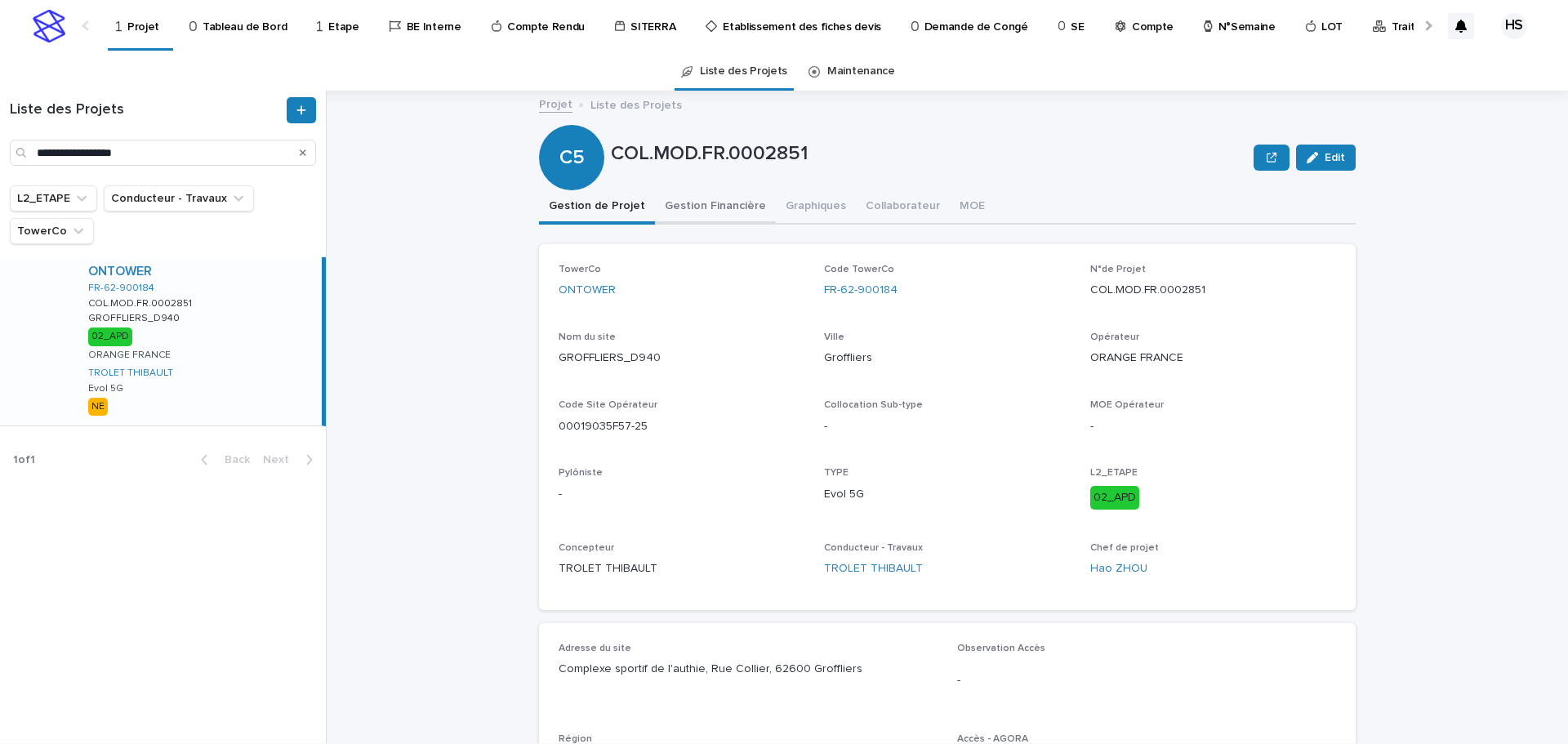 click on "Gestion Financière" at bounding box center (715, 207) 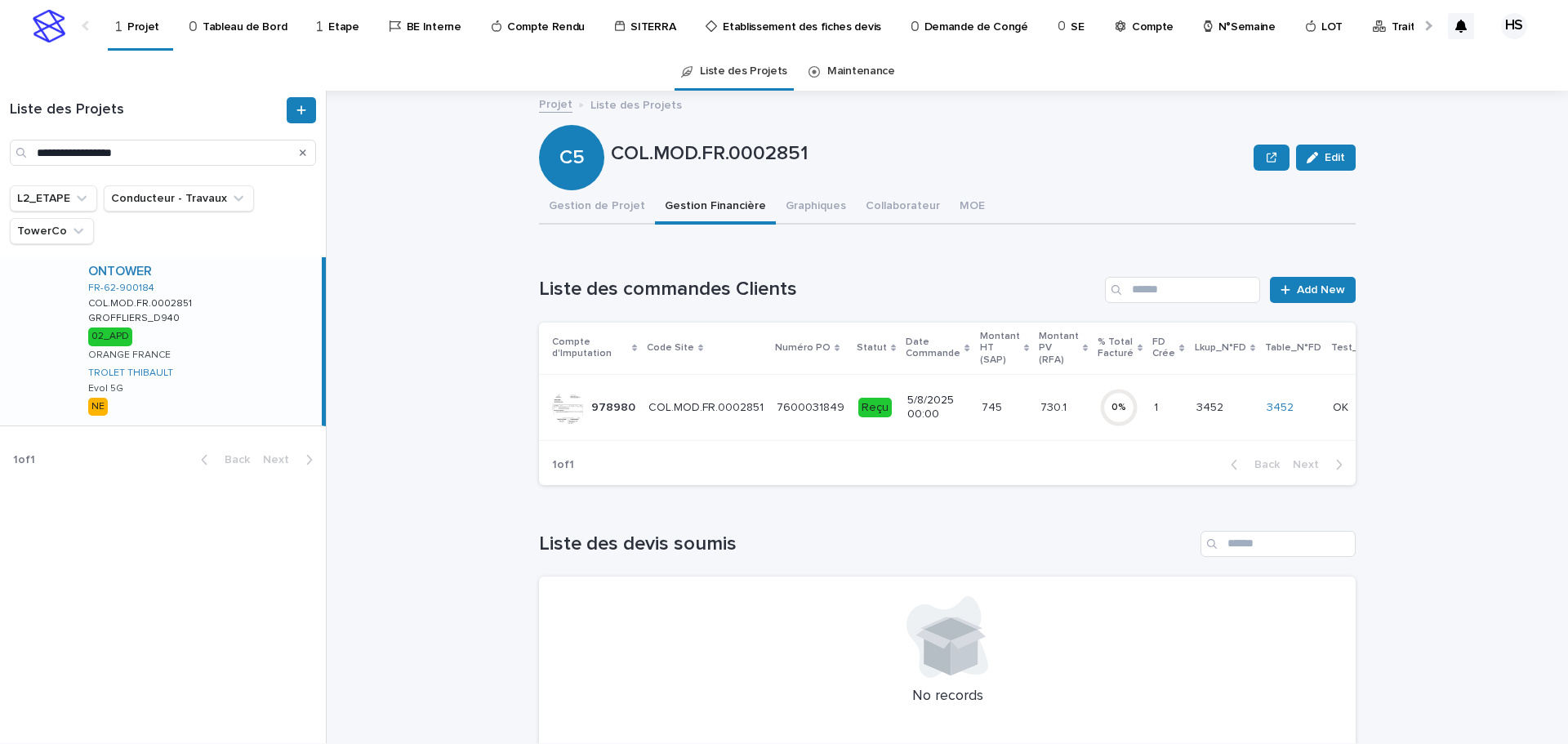 click on "730.1 730.1" at bounding box center (1063, 407) 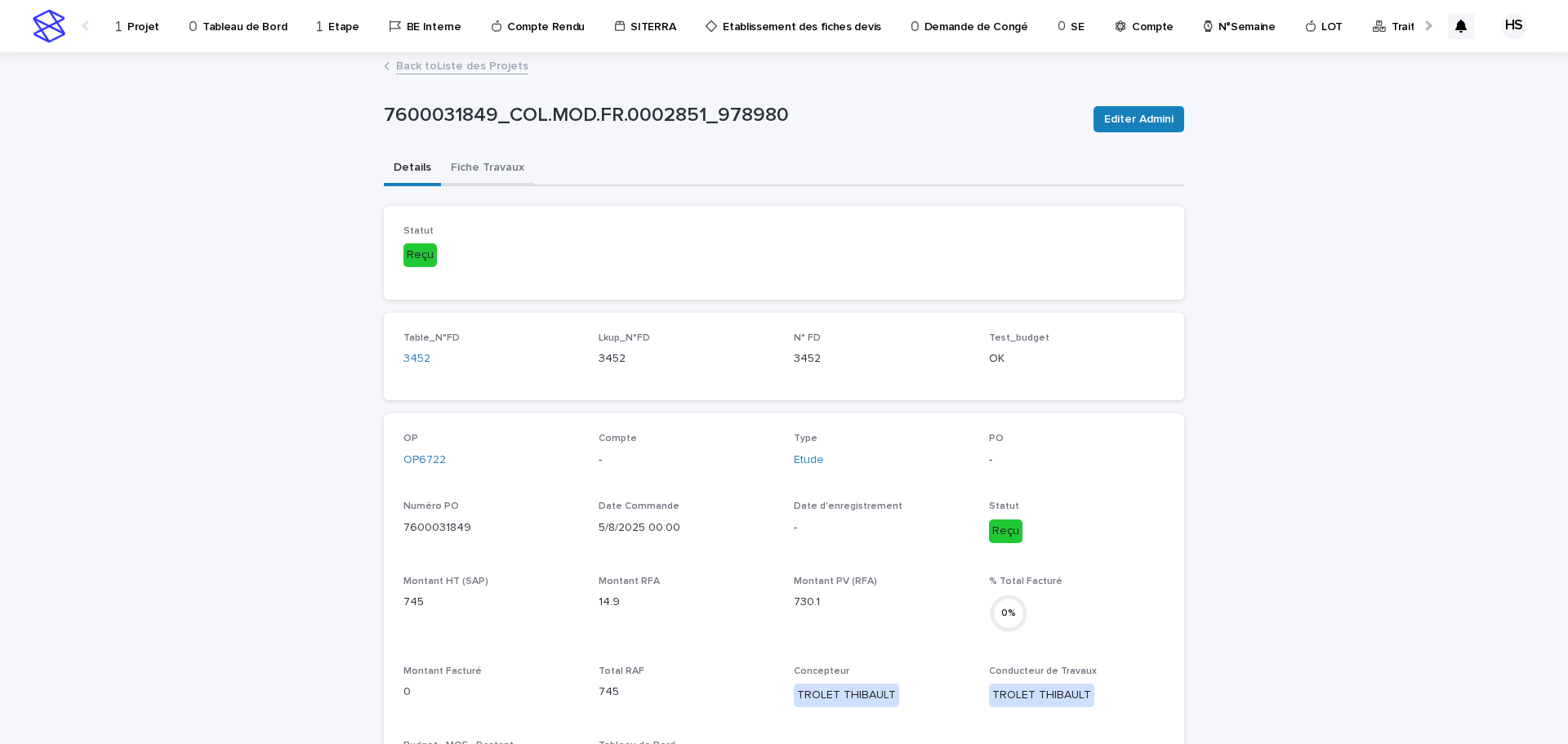 click on "Fiche Travaux" at bounding box center [488, 169] 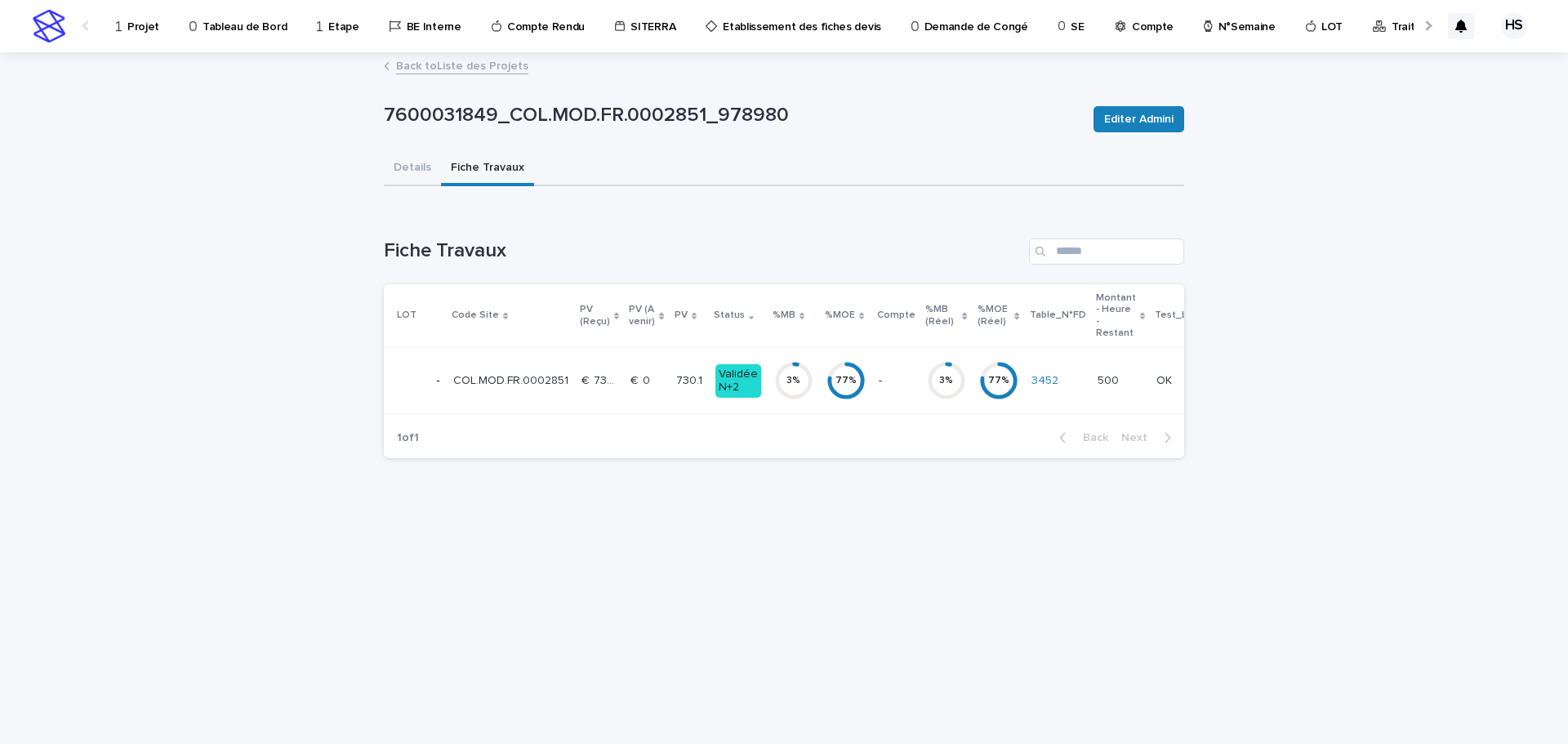 click on "730.1 730.1" at bounding box center (689, 381) 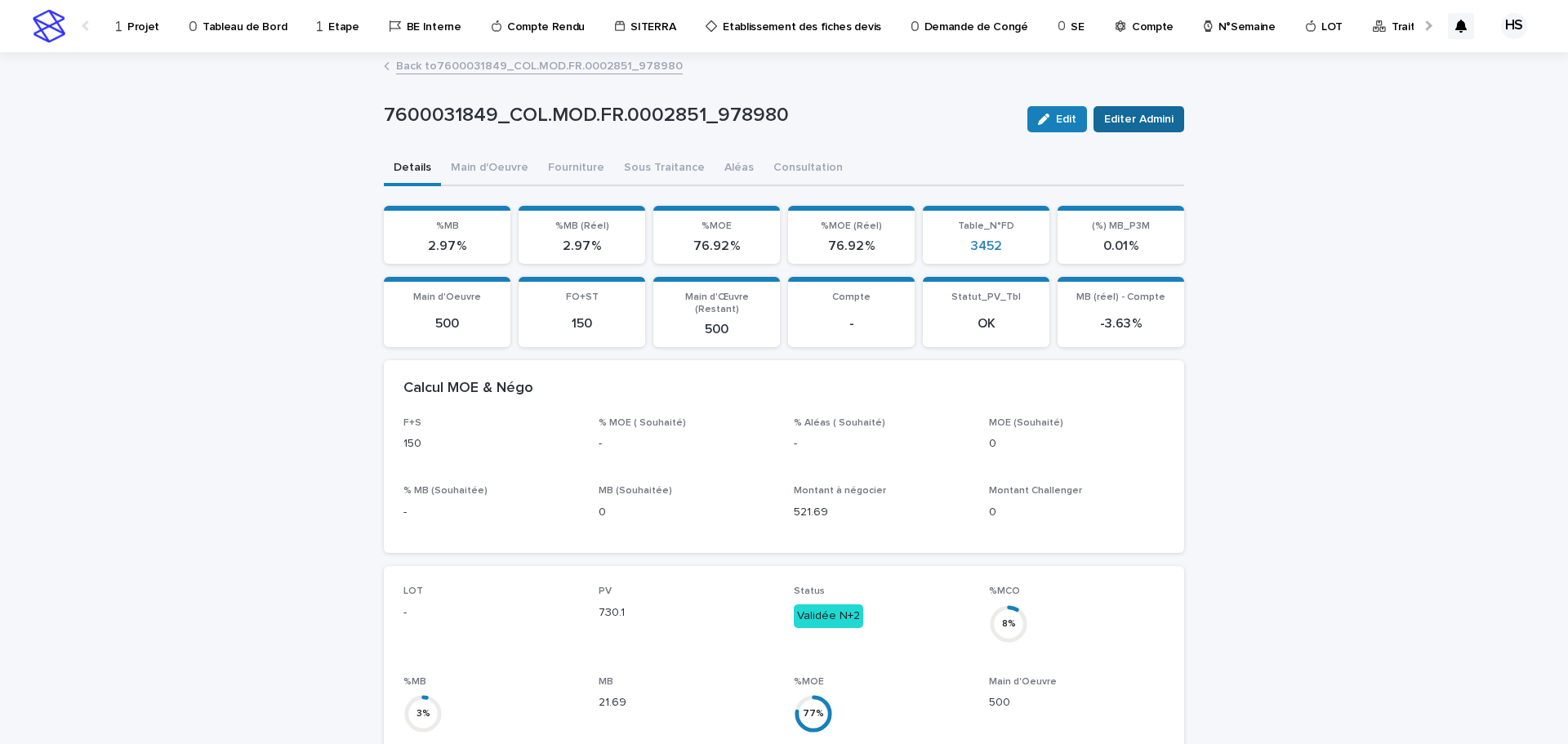 click on "Editer Admini" at bounding box center [1138, 119] 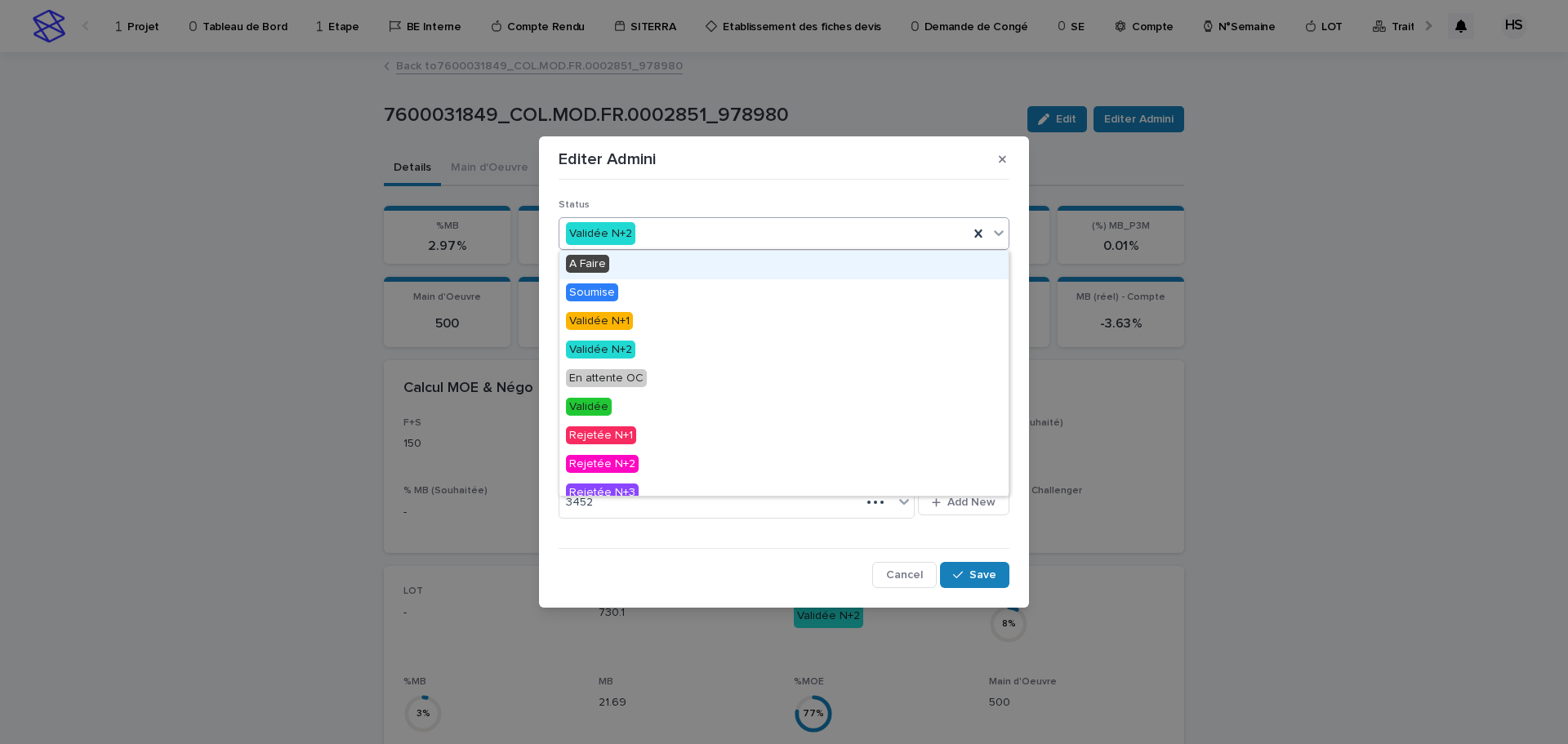 click on "Validée N+2" at bounding box center (764, 234) 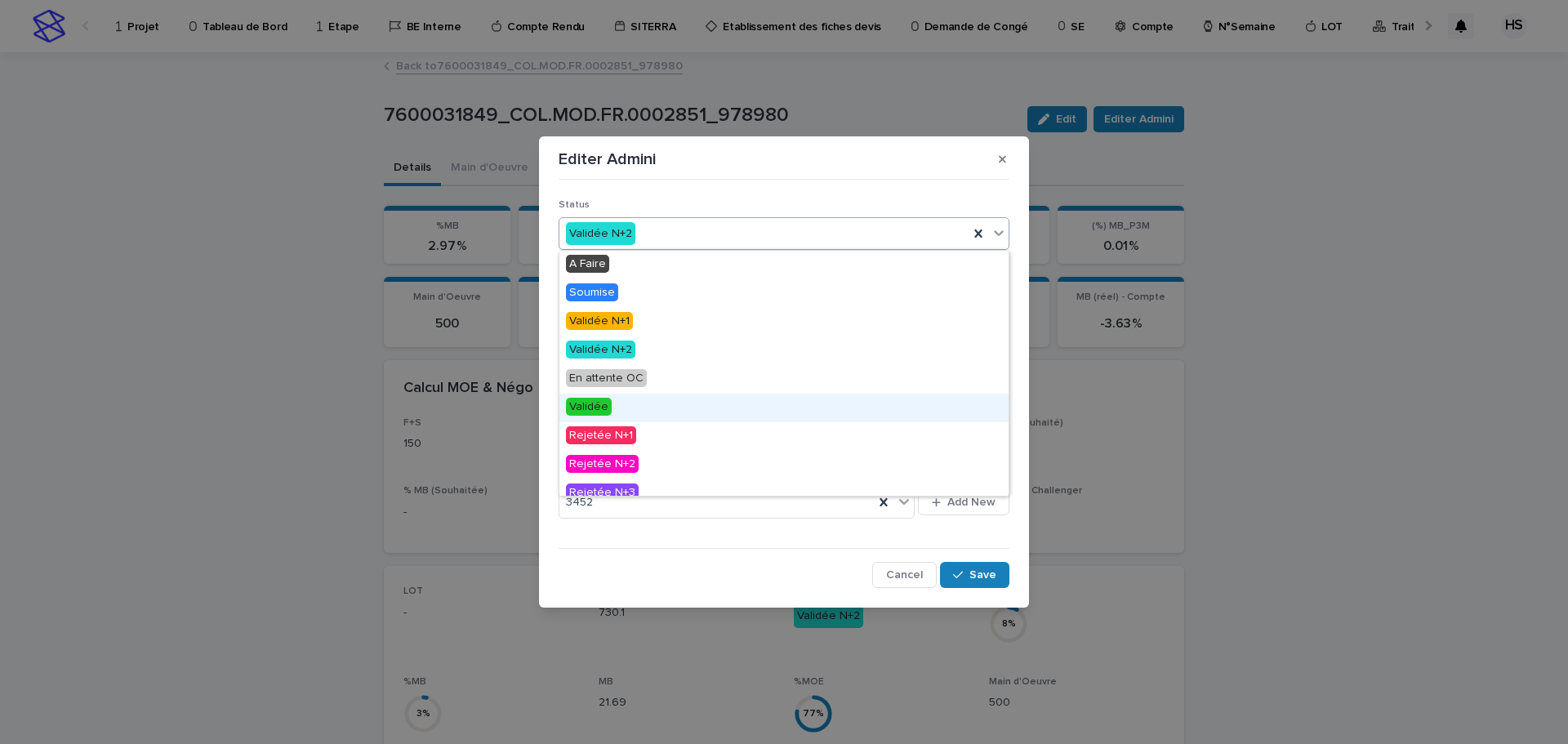 click on "Validée" at bounding box center [589, 407] 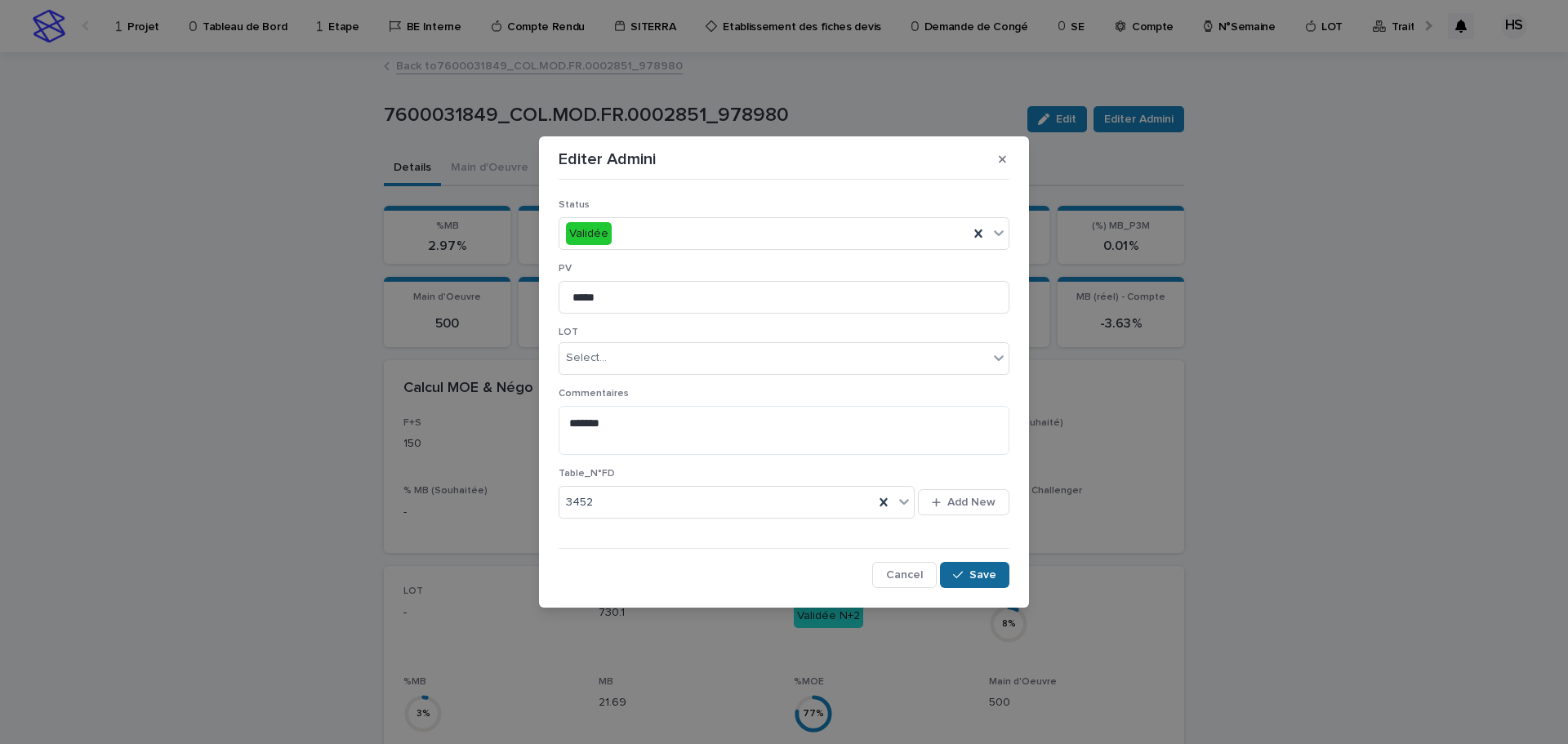 click on "Save" at bounding box center (982, 575) 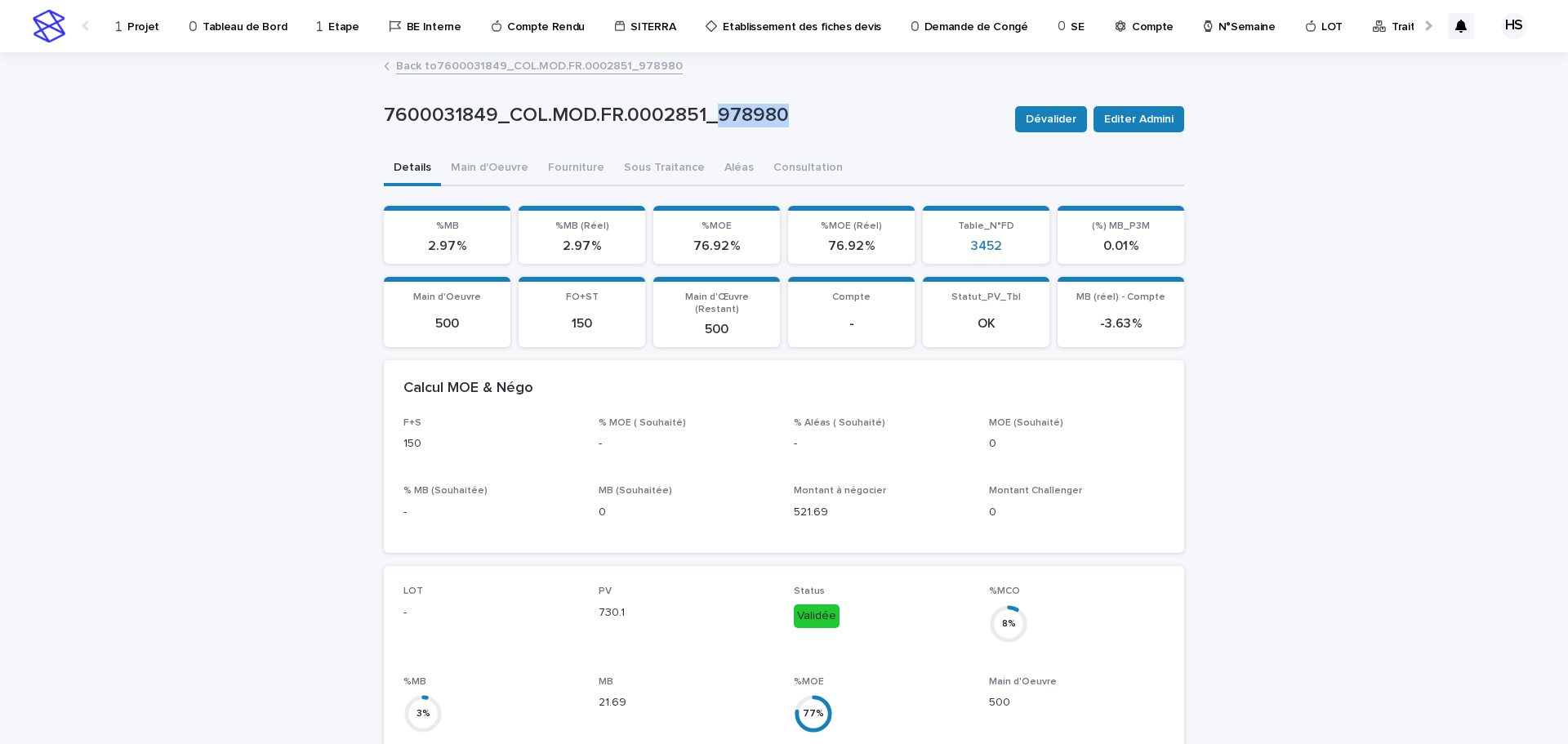 drag, startPoint x: 782, startPoint y: 118, endPoint x: 715, endPoint y: 121, distance: 67.0671 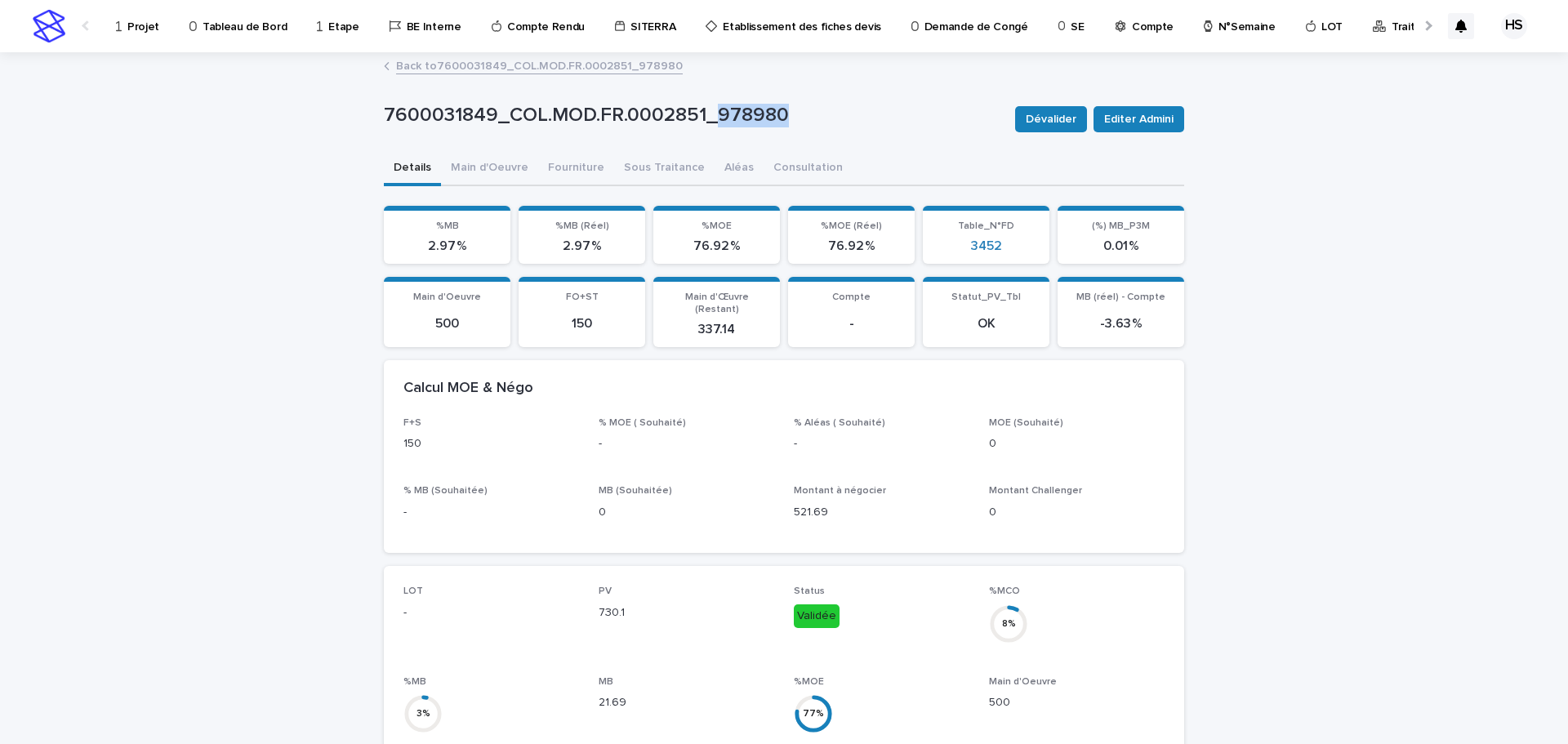 click on "Projet" at bounding box center [143, 17] 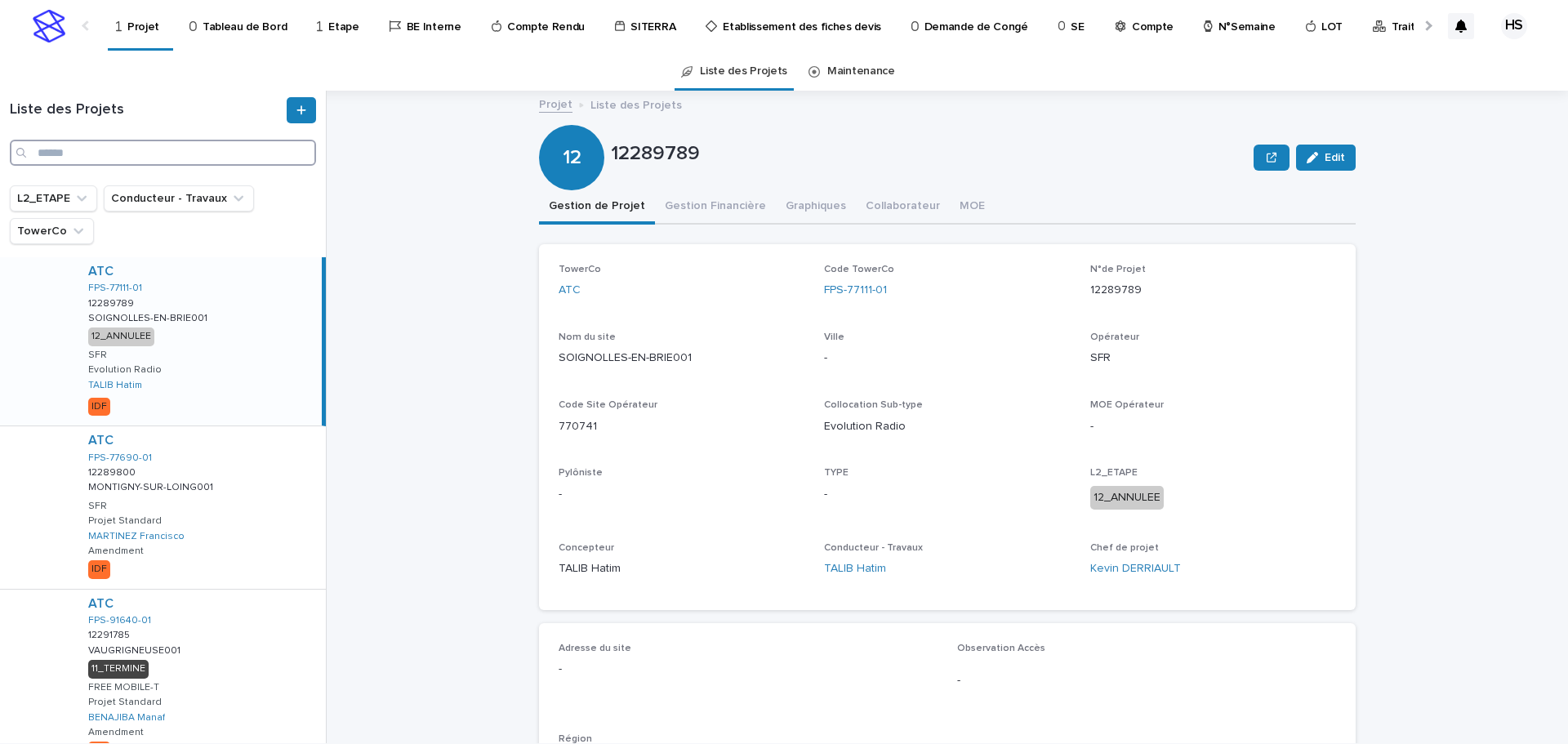 click at bounding box center [163, 153] 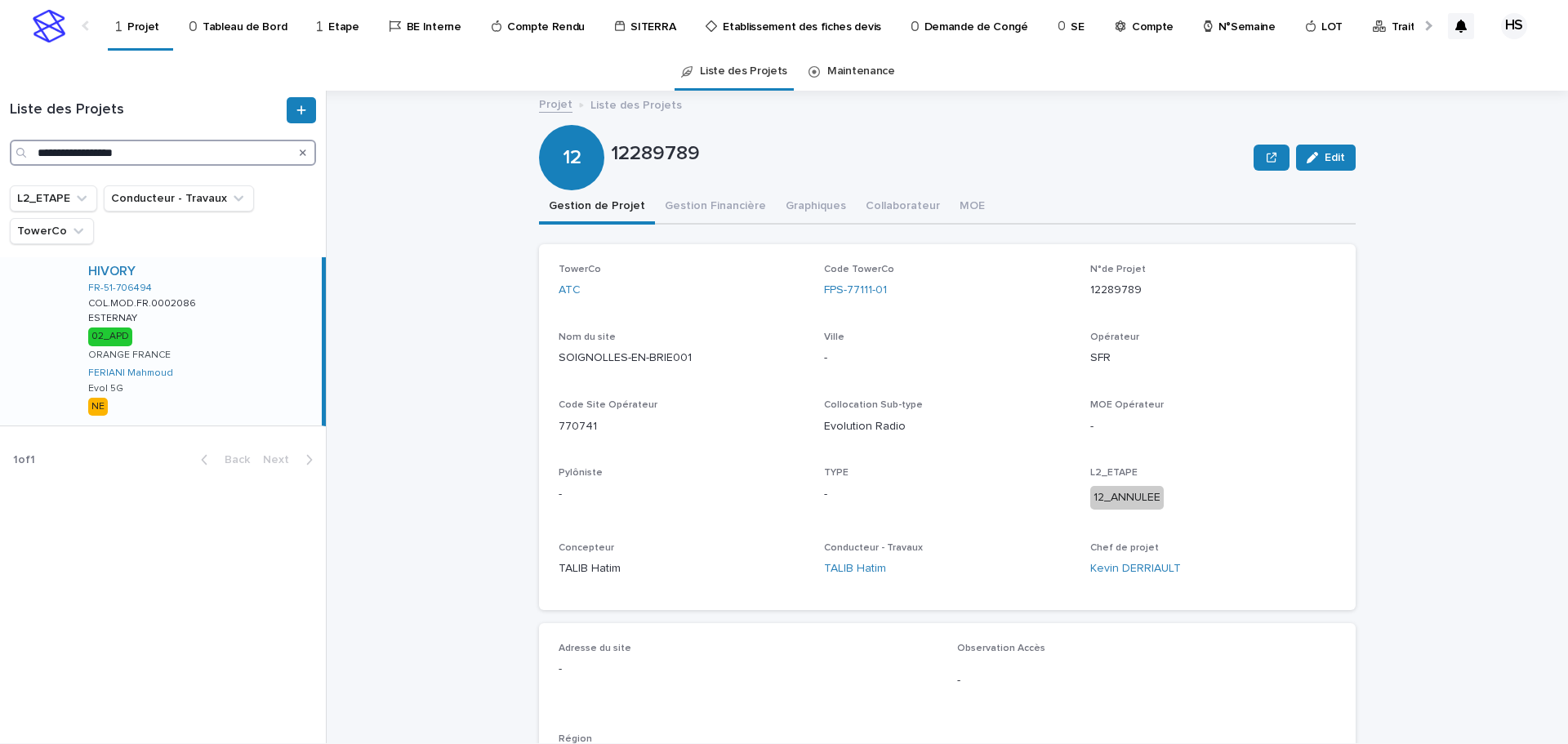 type on "**********" 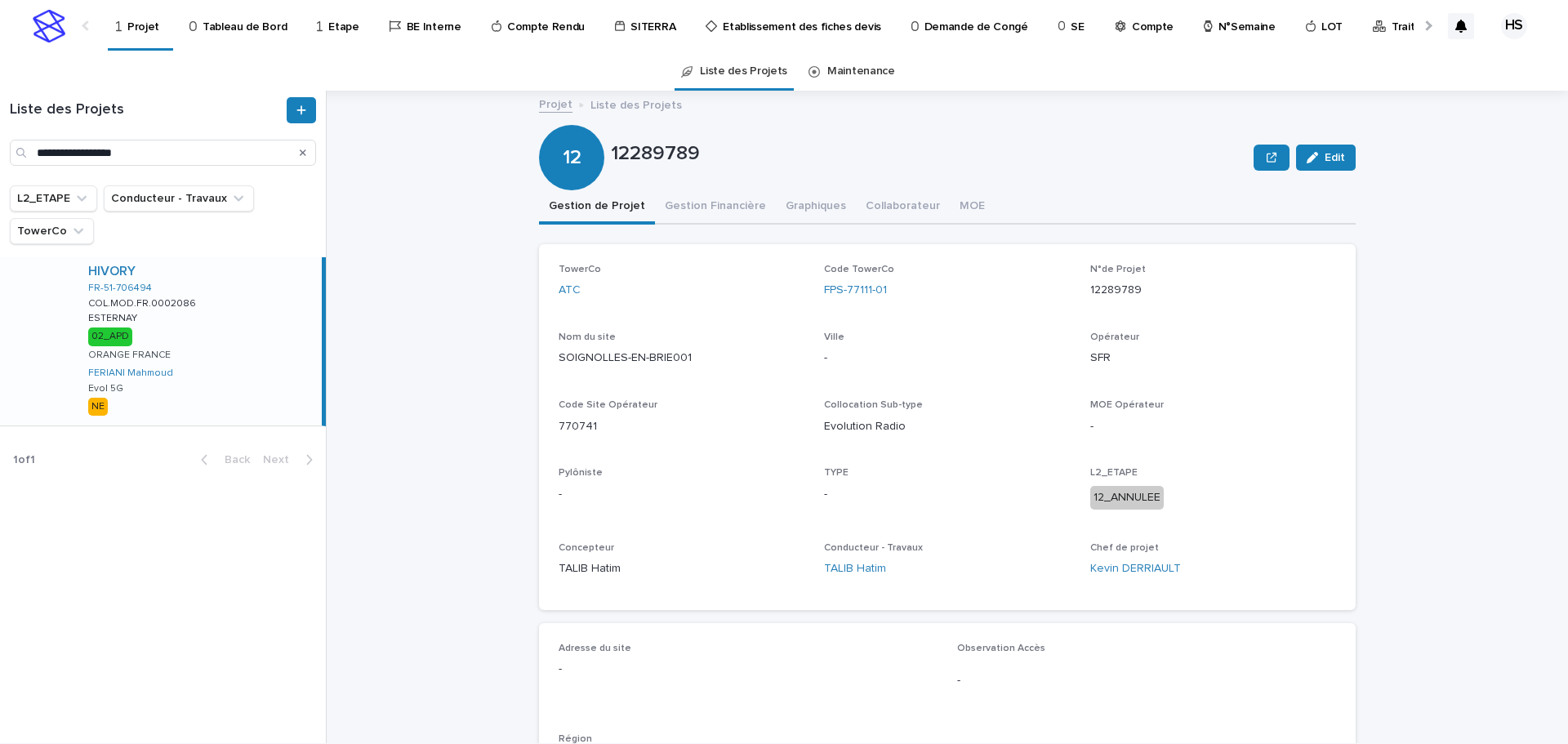 click on "HIVORY   FR-51-706494   COL.MOD.FR.0002086 COL.MOD.FR.0002086   ESTERNAY ESTERNAY   02_APD ORANGE FRANCE FERIANI Mahmoud   Evol 5G NE" at bounding box center (198, 341) 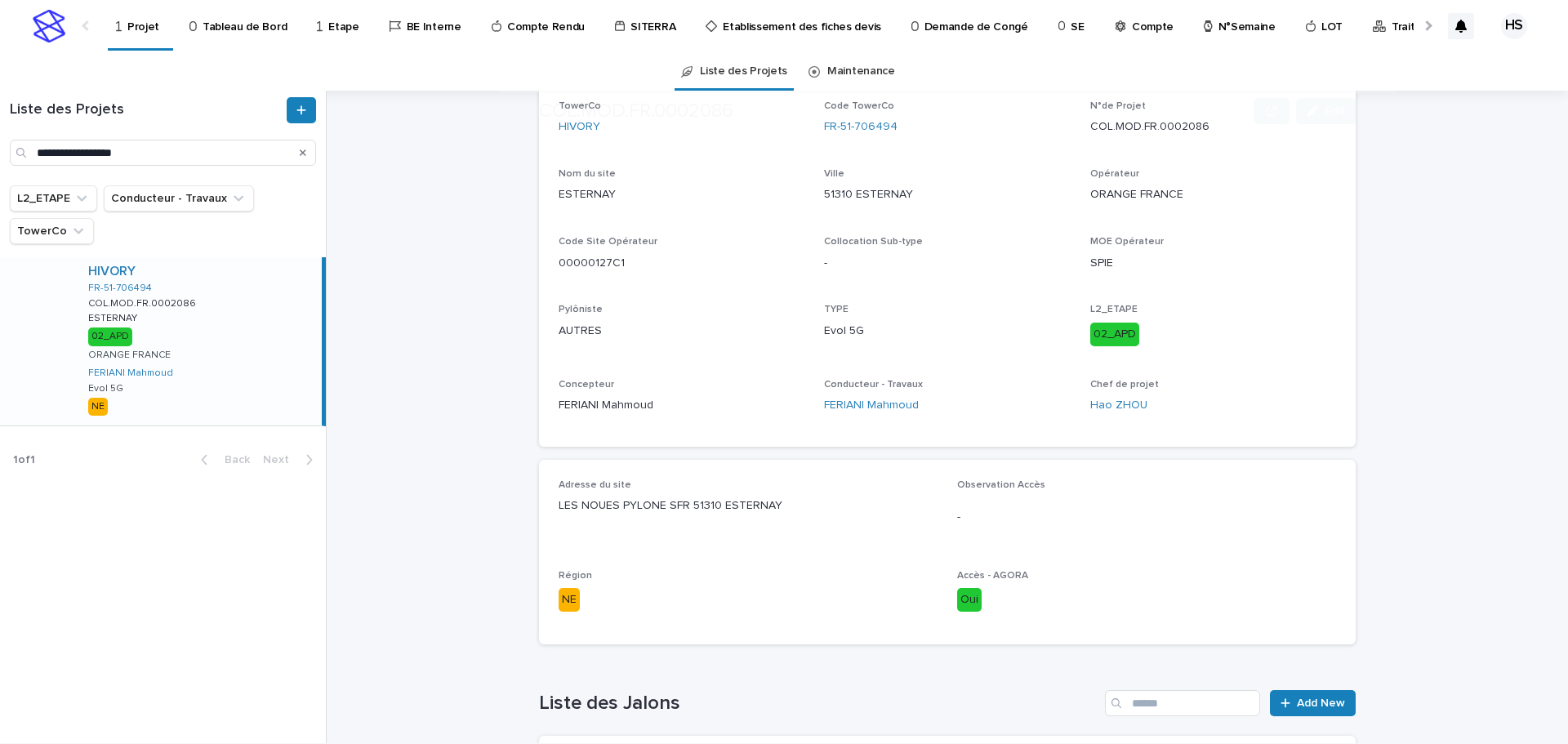 scroll, scrollTop: 482, scrollLeft: 0, axis: vertical 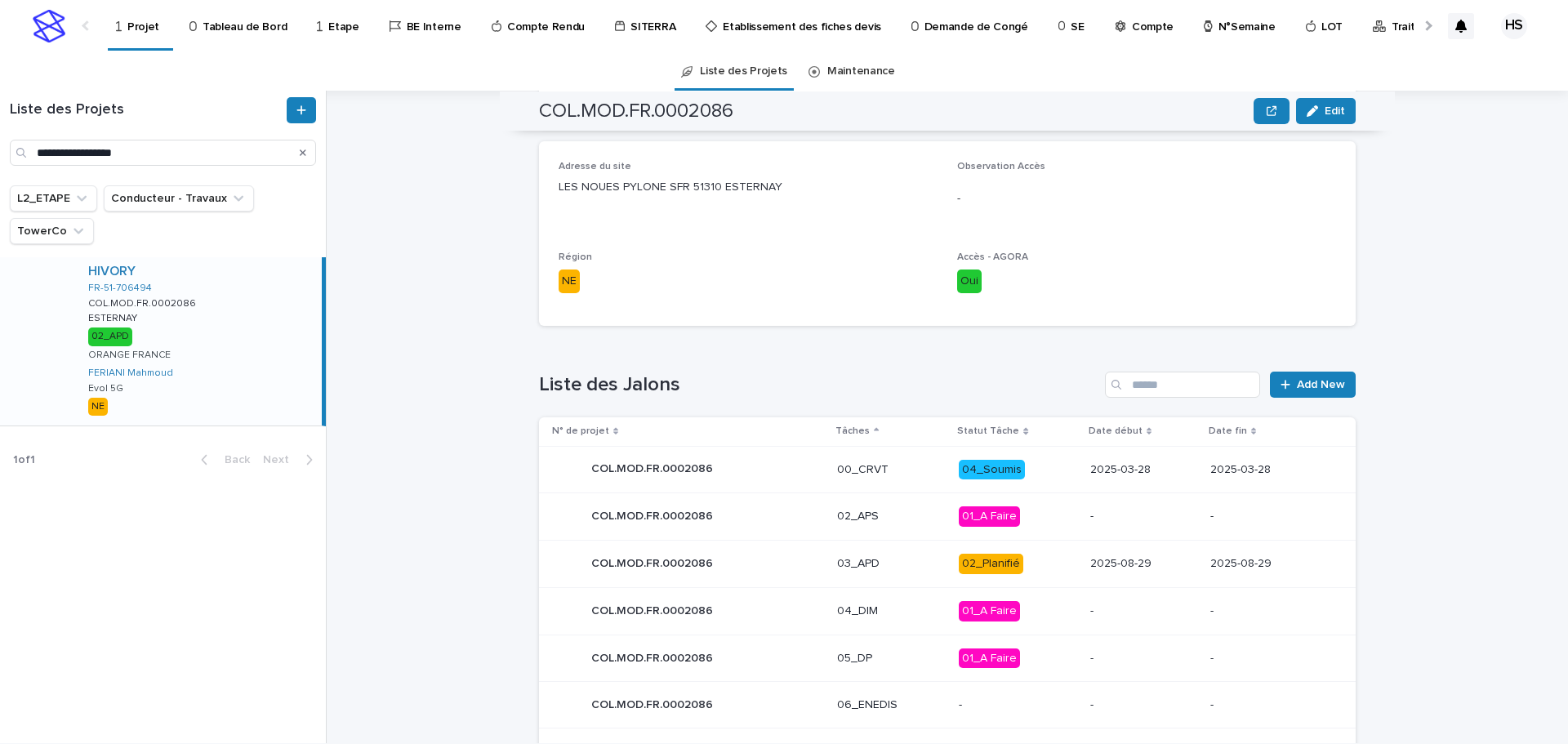click on "2025-08-29" at bounding box center [1143, 564] 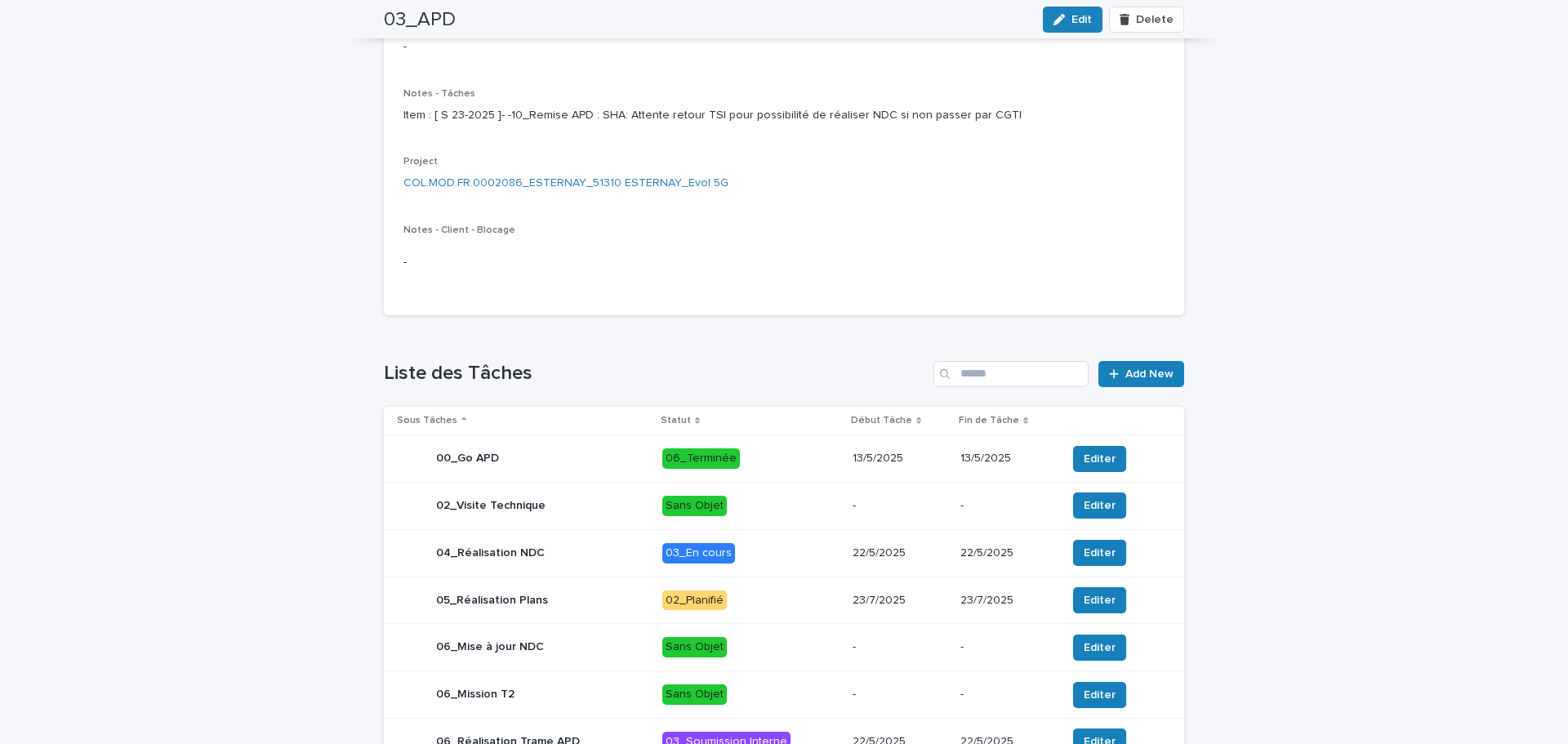 scroll, scrollTop: 490, scrollLeft: 0, axis: vertical 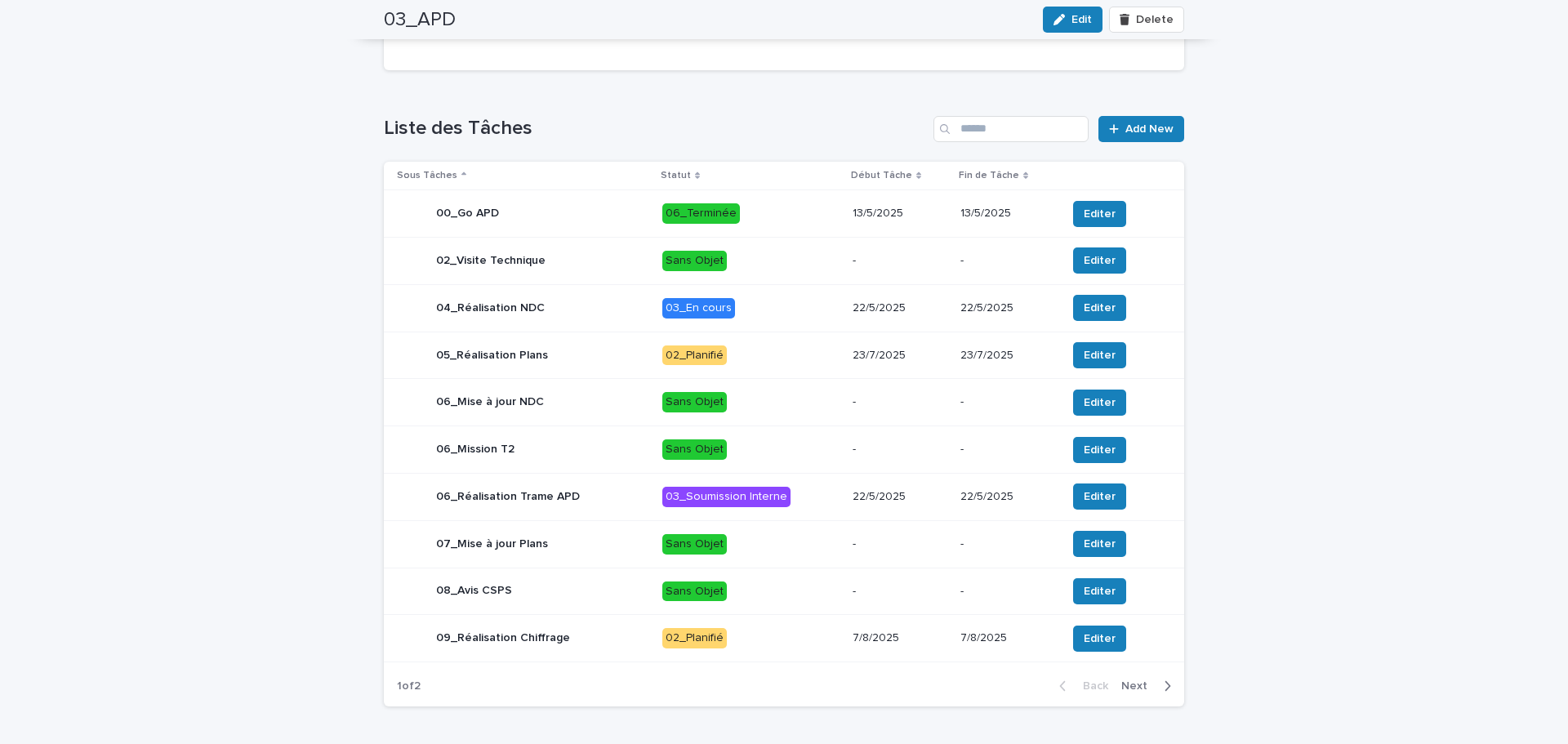 click on "Next" at bounding box center [1139, 686] 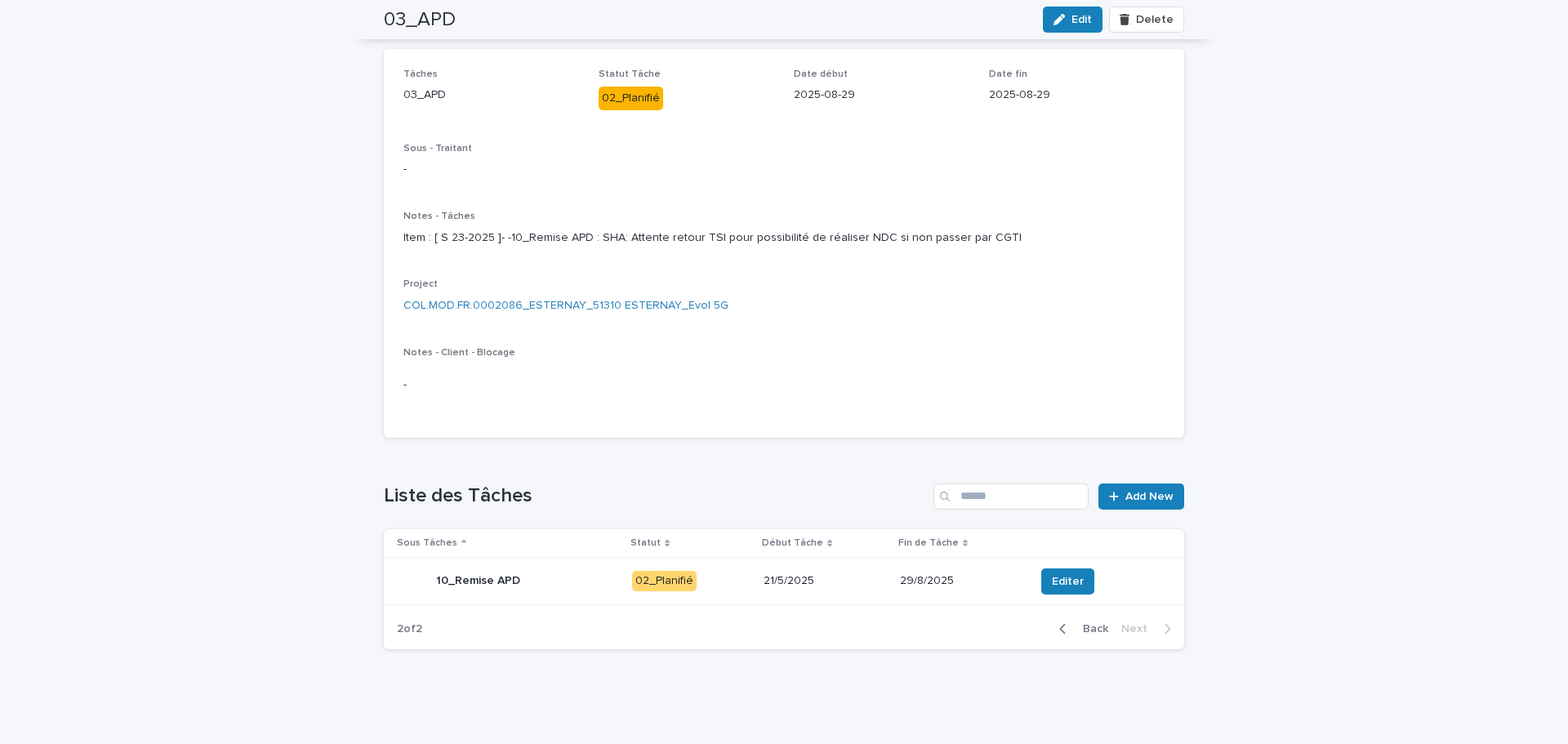 scroll, scrollTop: 140, scrollLeft: 0, axis: vertical 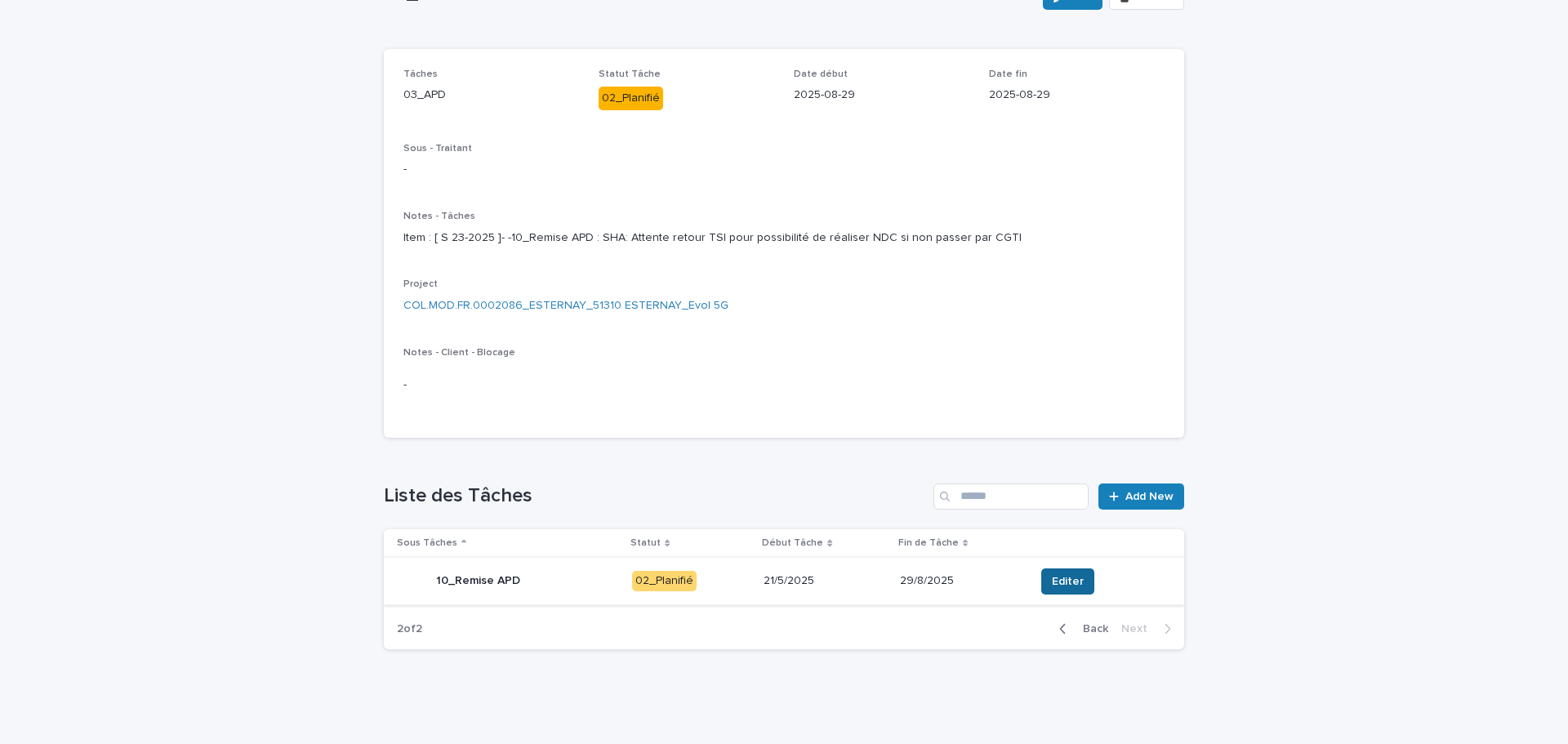 click on "Editer" at bounding box center (1067, 581) 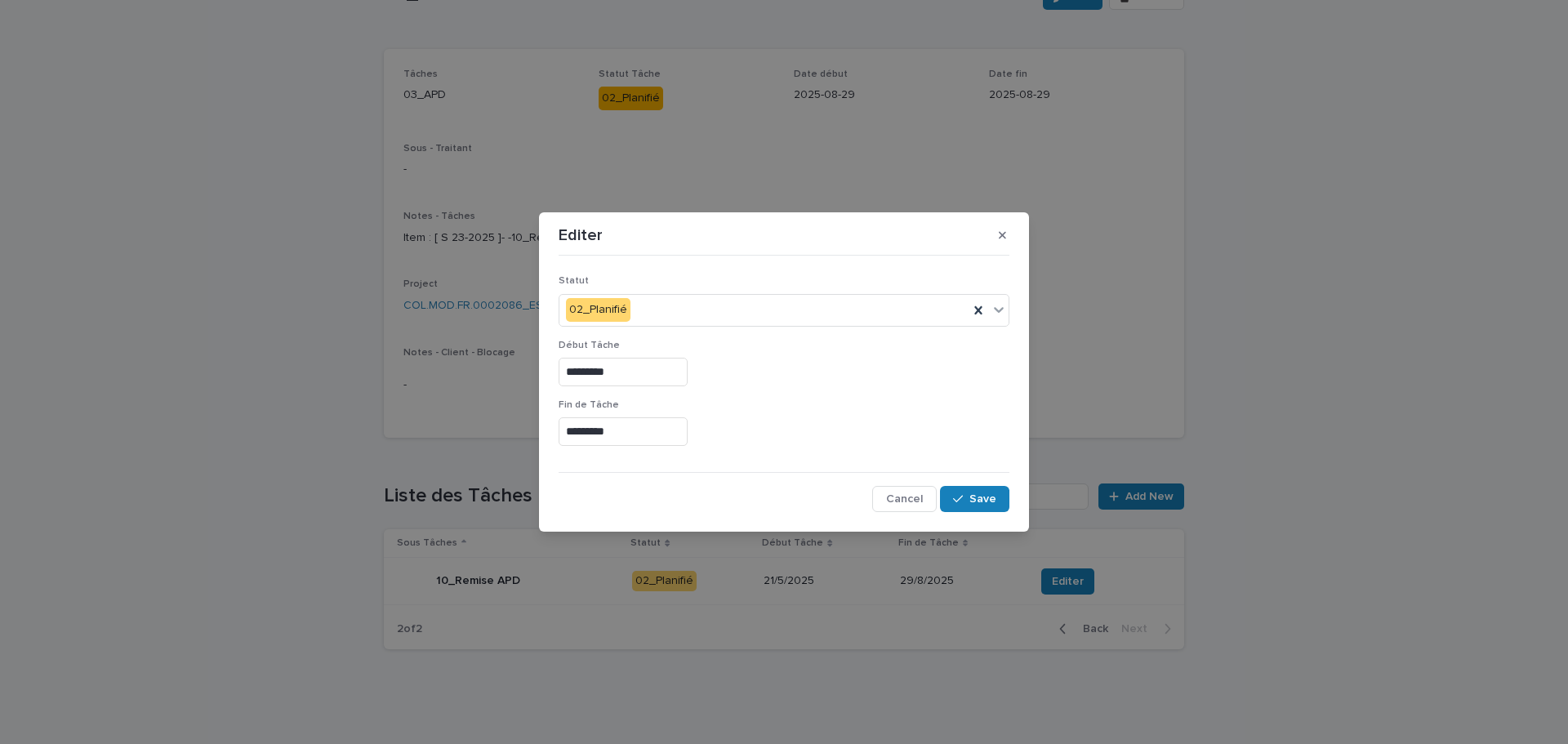 click on "*********" at bounding box center [623, 431] 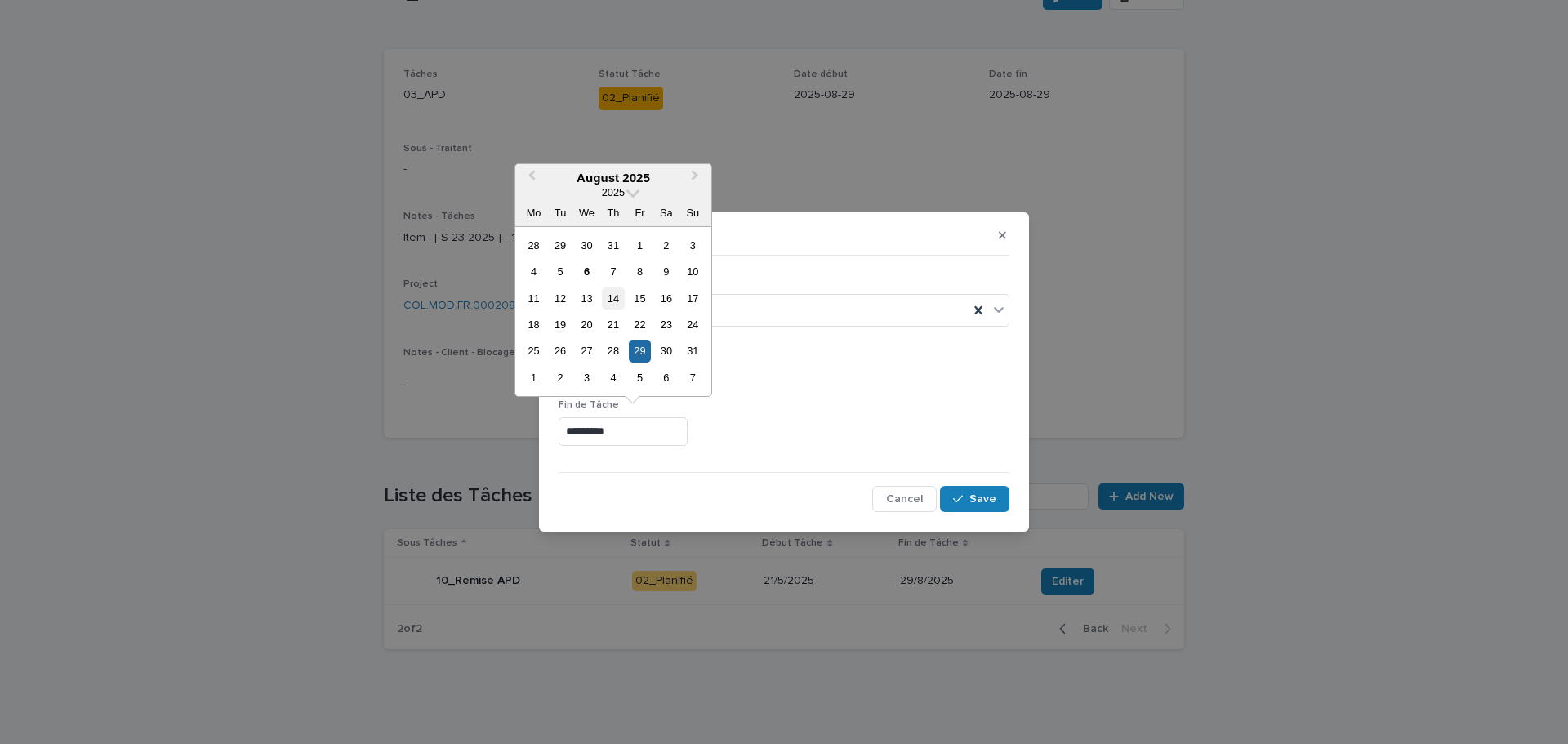 click on "14" at bounding box center [612, 298] 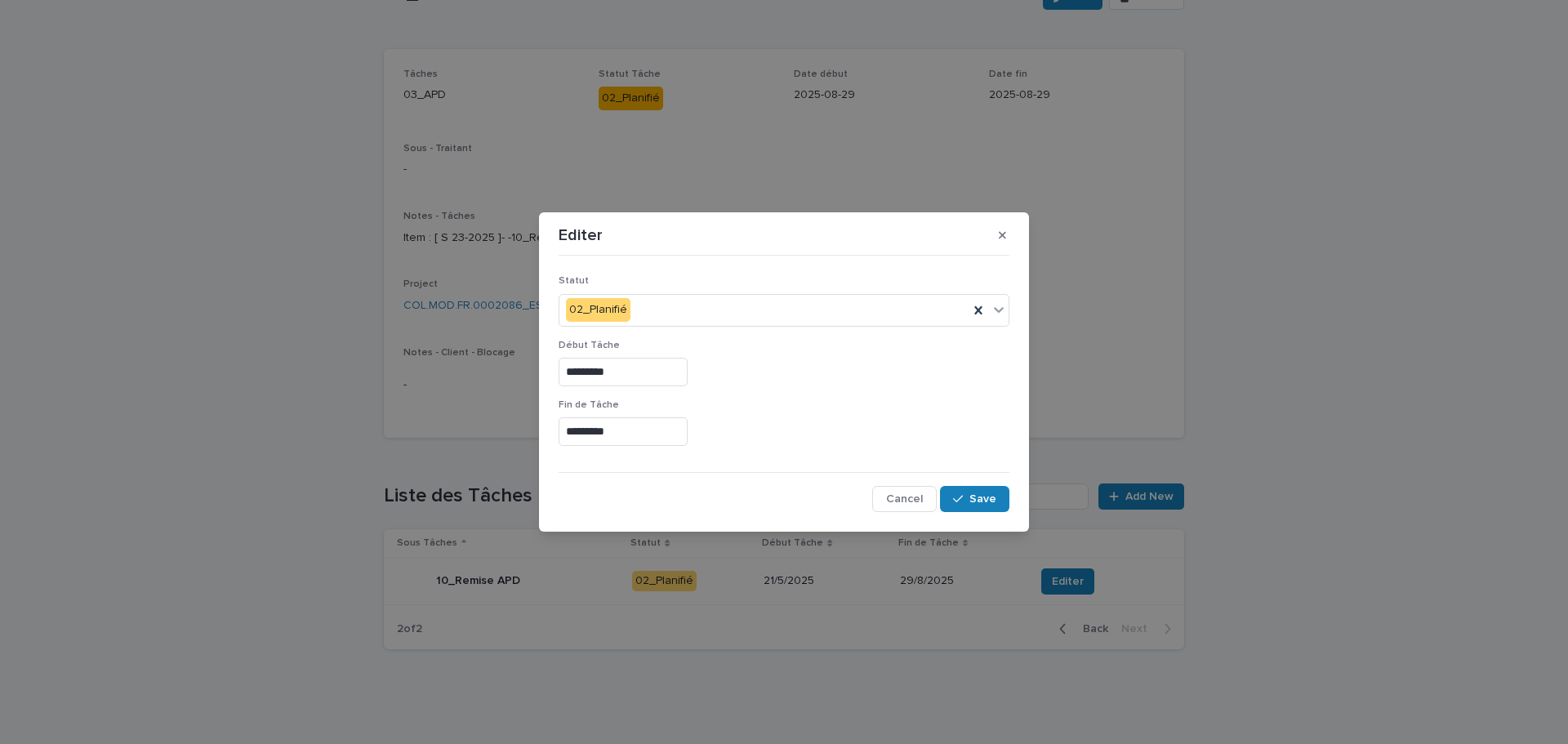 type on "*********" 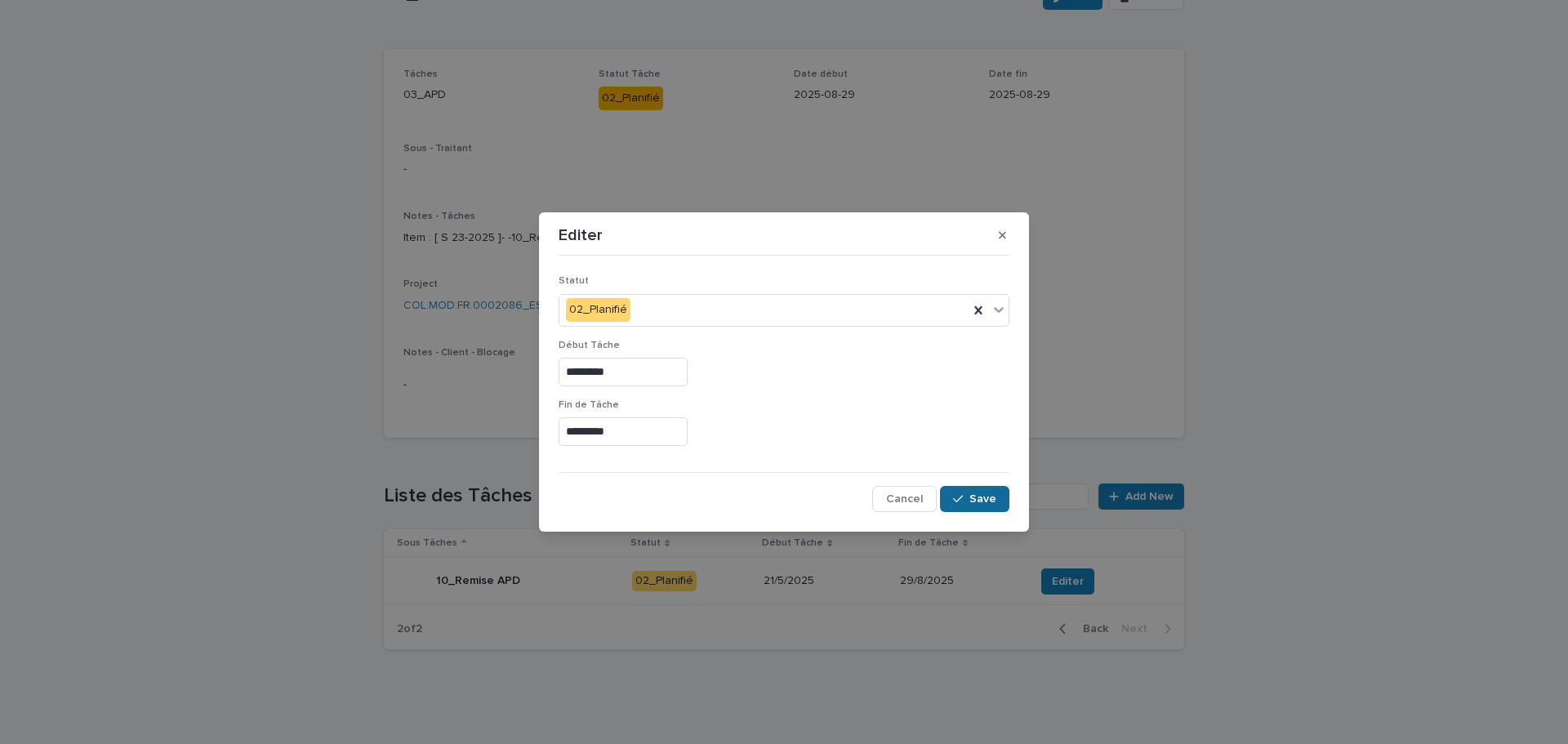 click at bounding box center [961, 499] 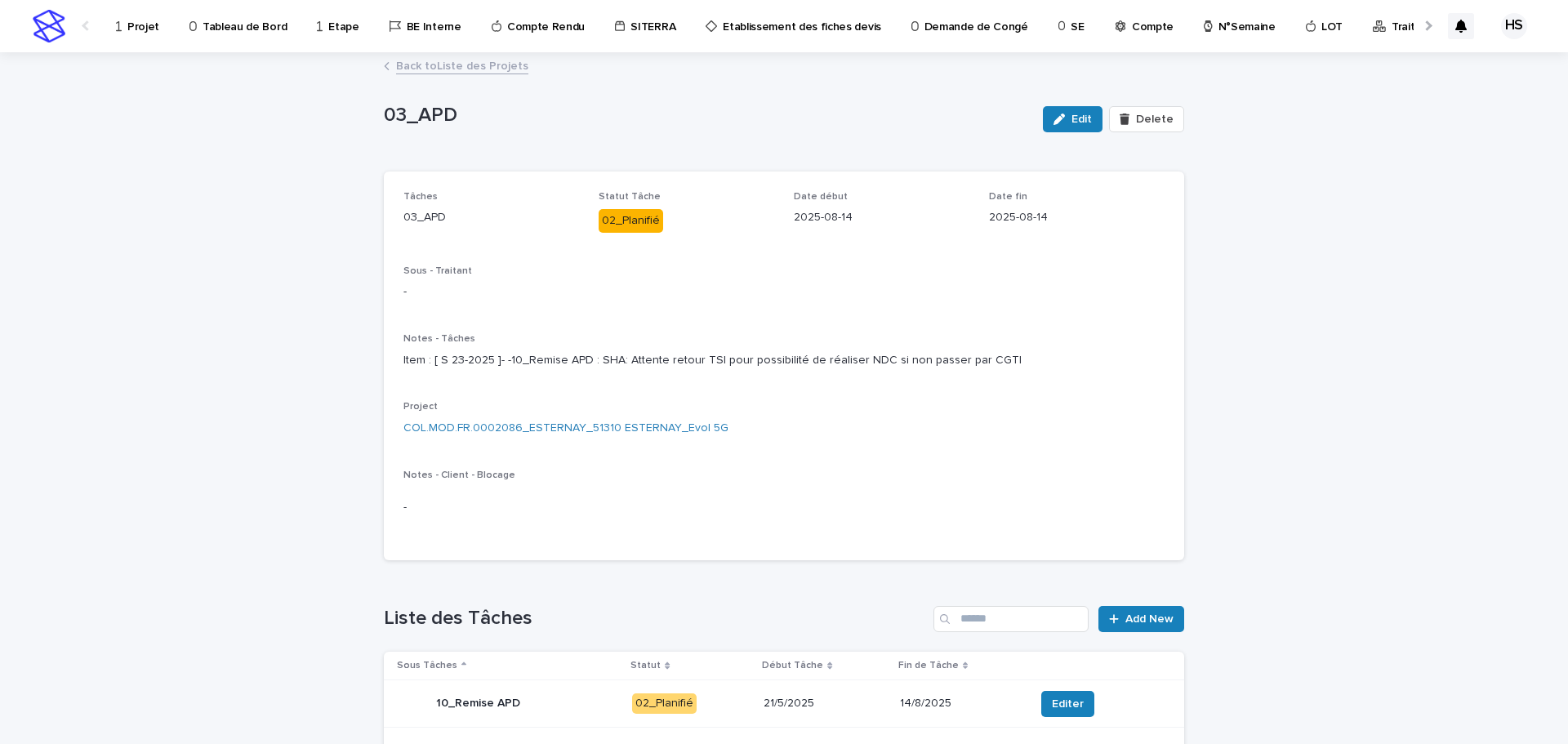 scroll, scrollTop: 140, scrollLeft: 0, axis: vertical 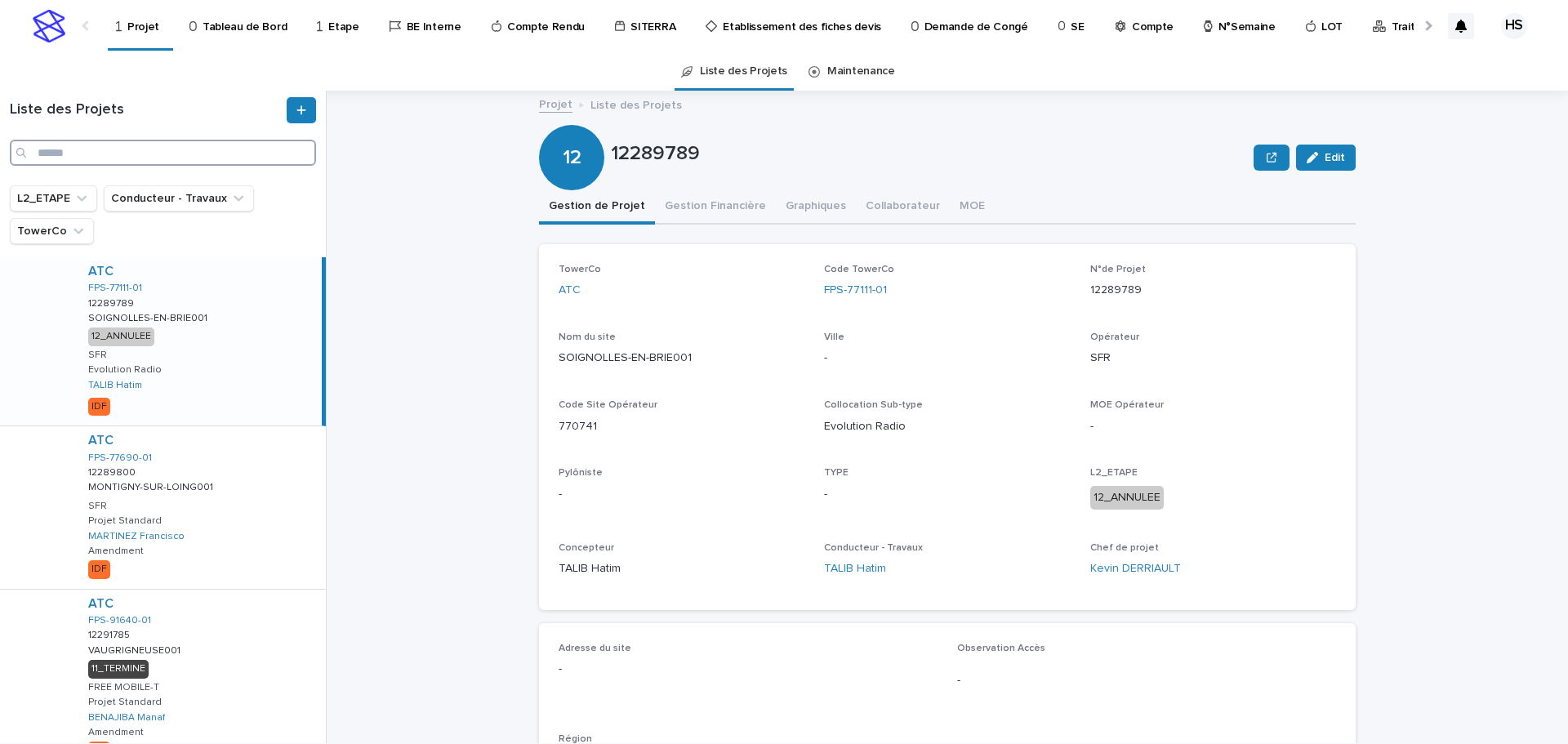 click at bounding box center [163, 153] 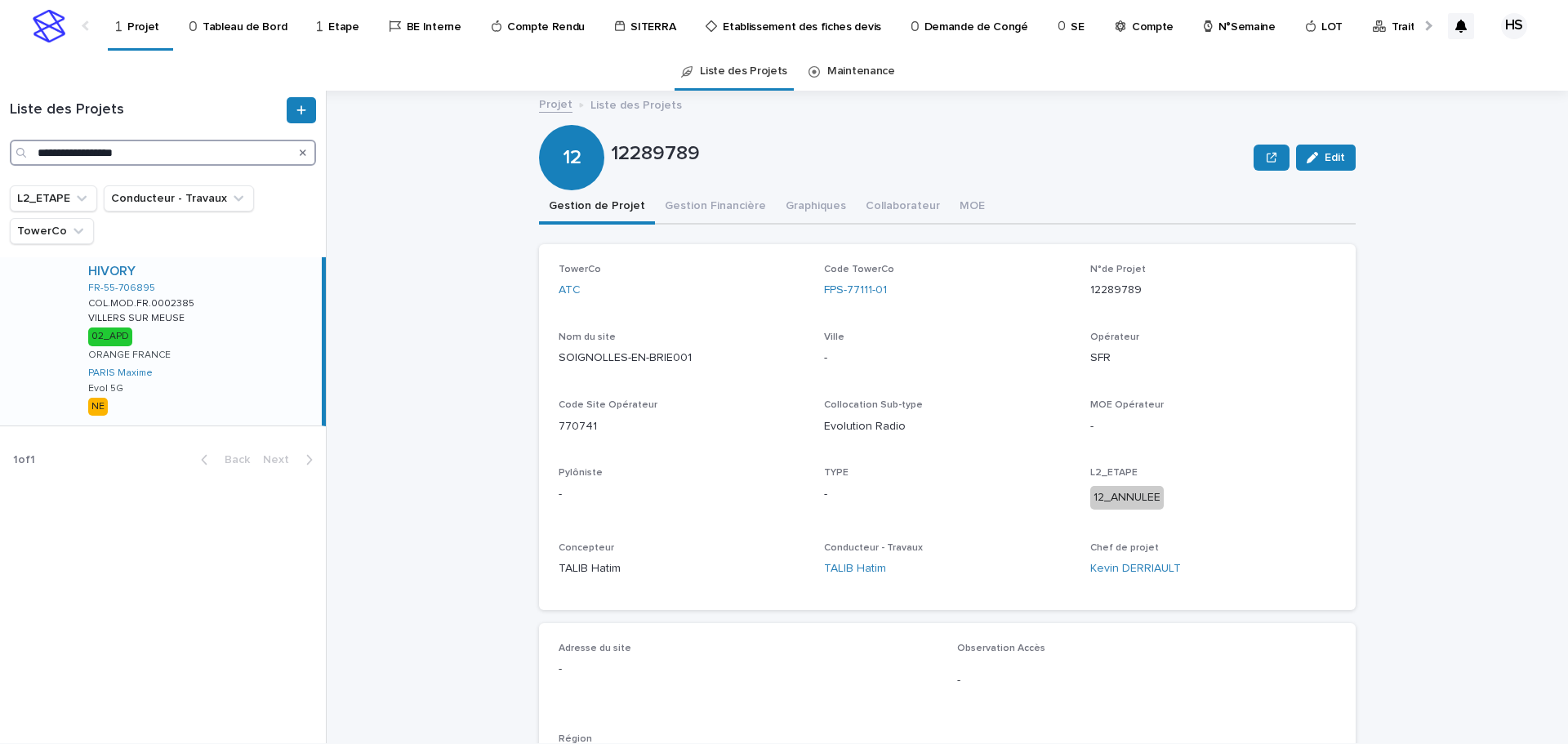 type on "**********" 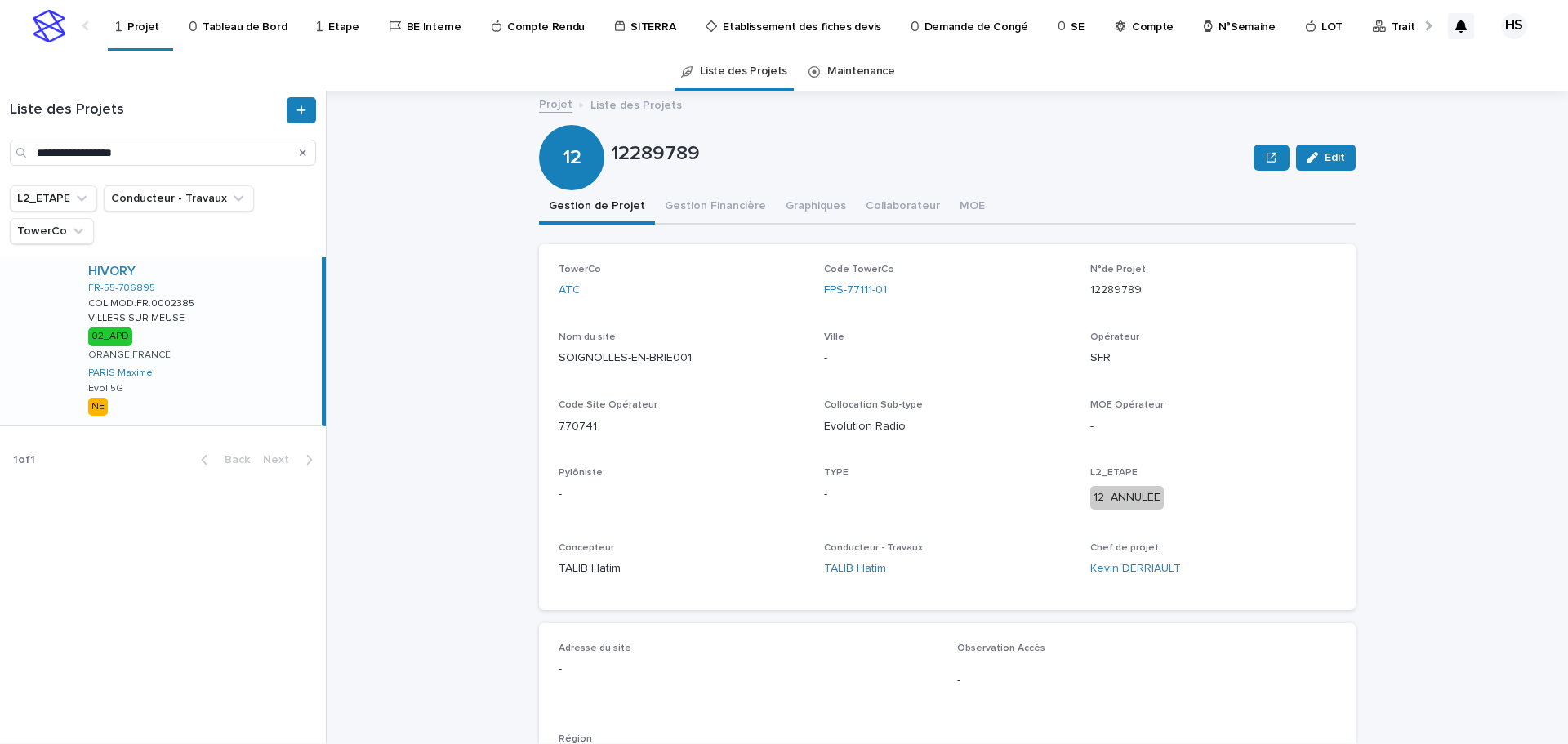 drag, startPoint x: 210, startPoint y: 326, endPoint x: 241, endPoint y: 339, distance: 33.615473 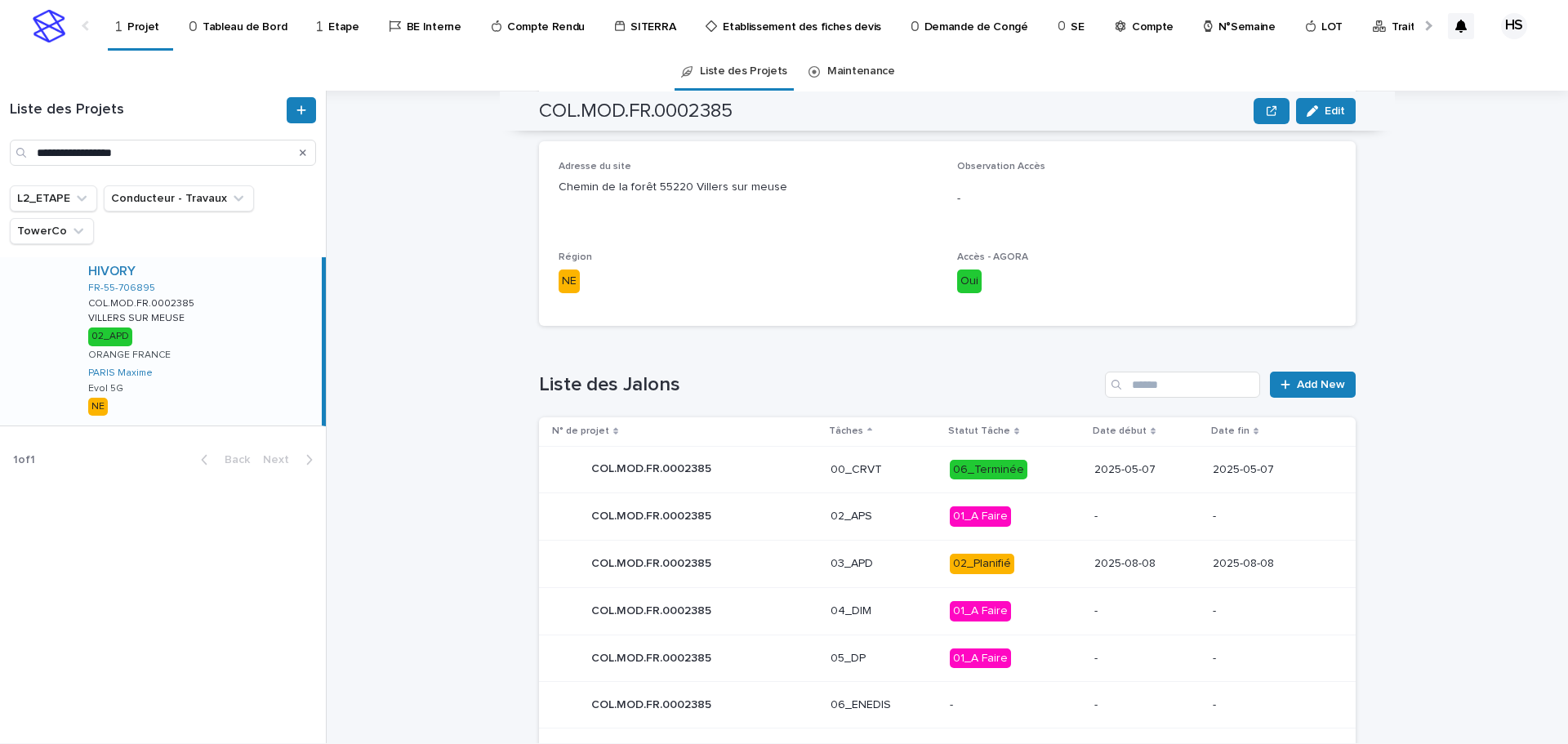 scroll, scrollTop: 645, scrollLeft: 0, axis: vertical 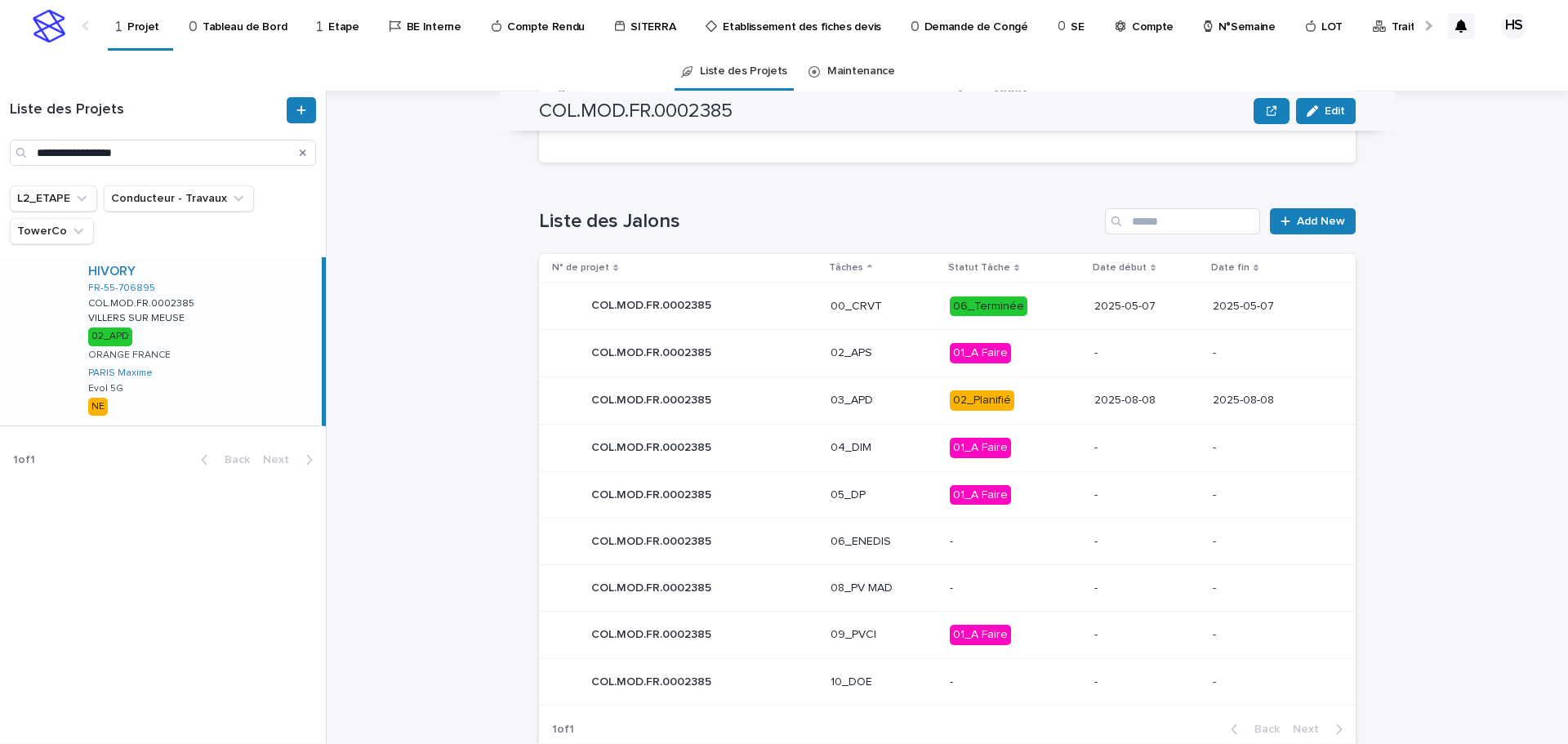 click on "03_APD" at bounding box center (884, 400) 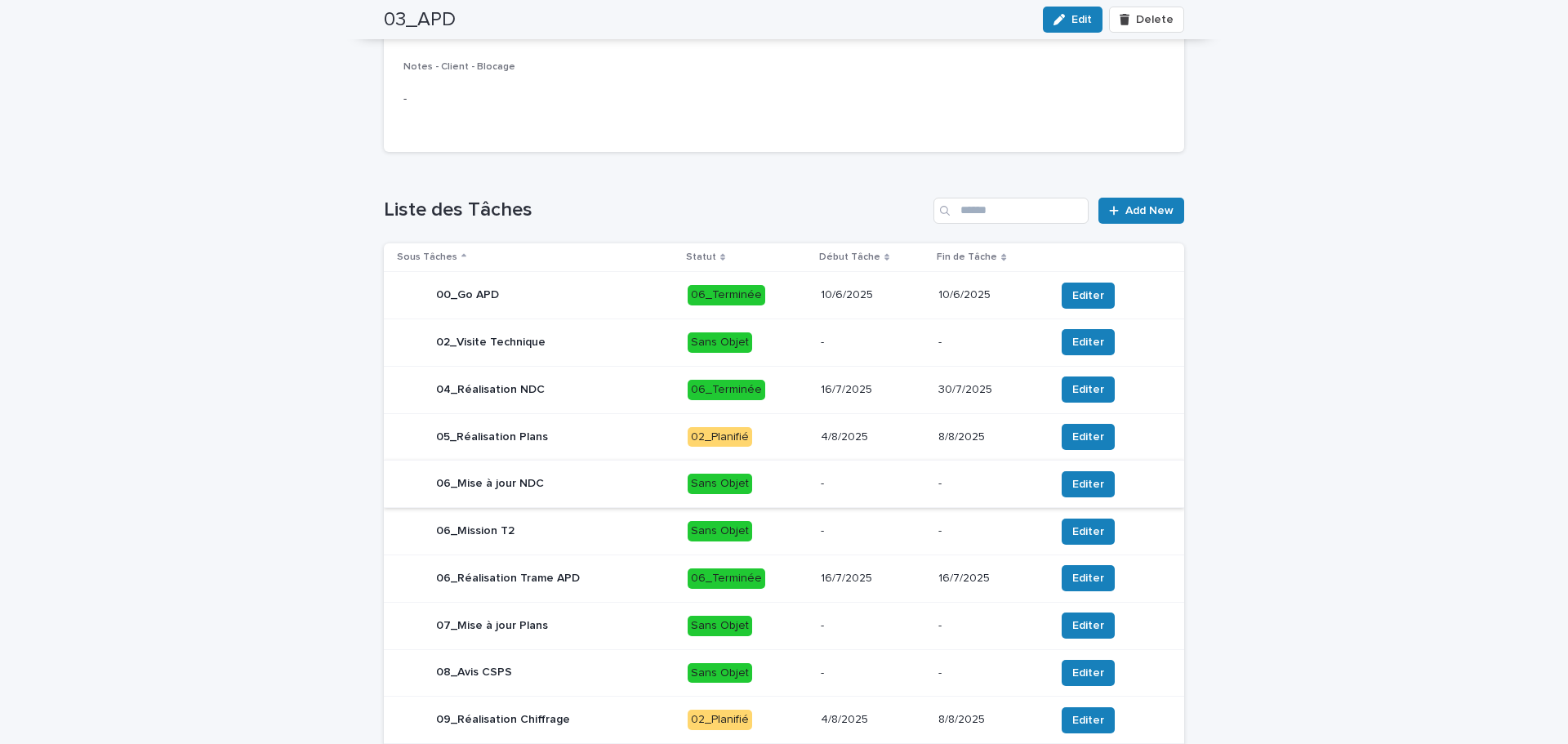 scroll, scrollTop: 490, scrollLeft: 0, axis: vertical 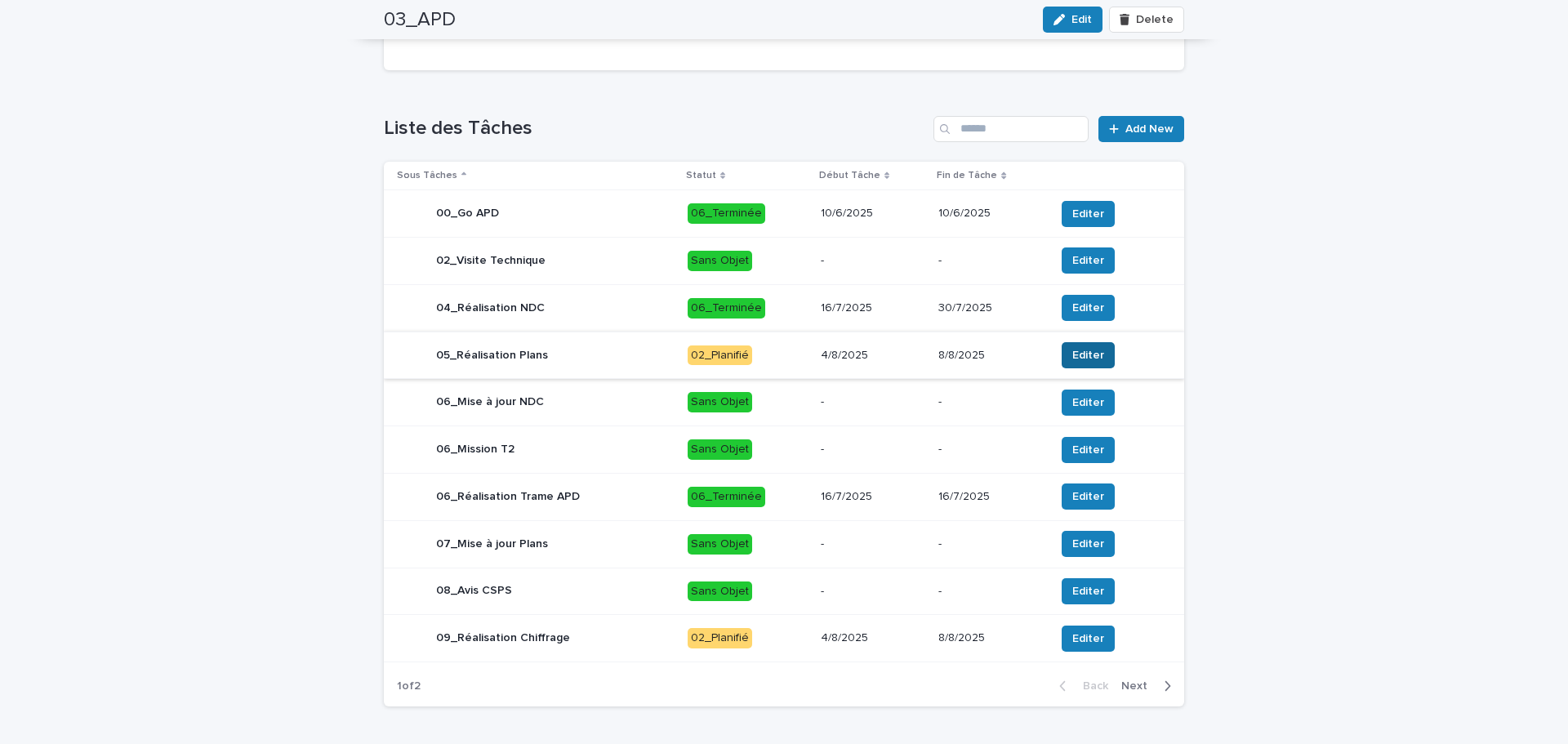 click on "Editer" at bounding box center (1088, 355) 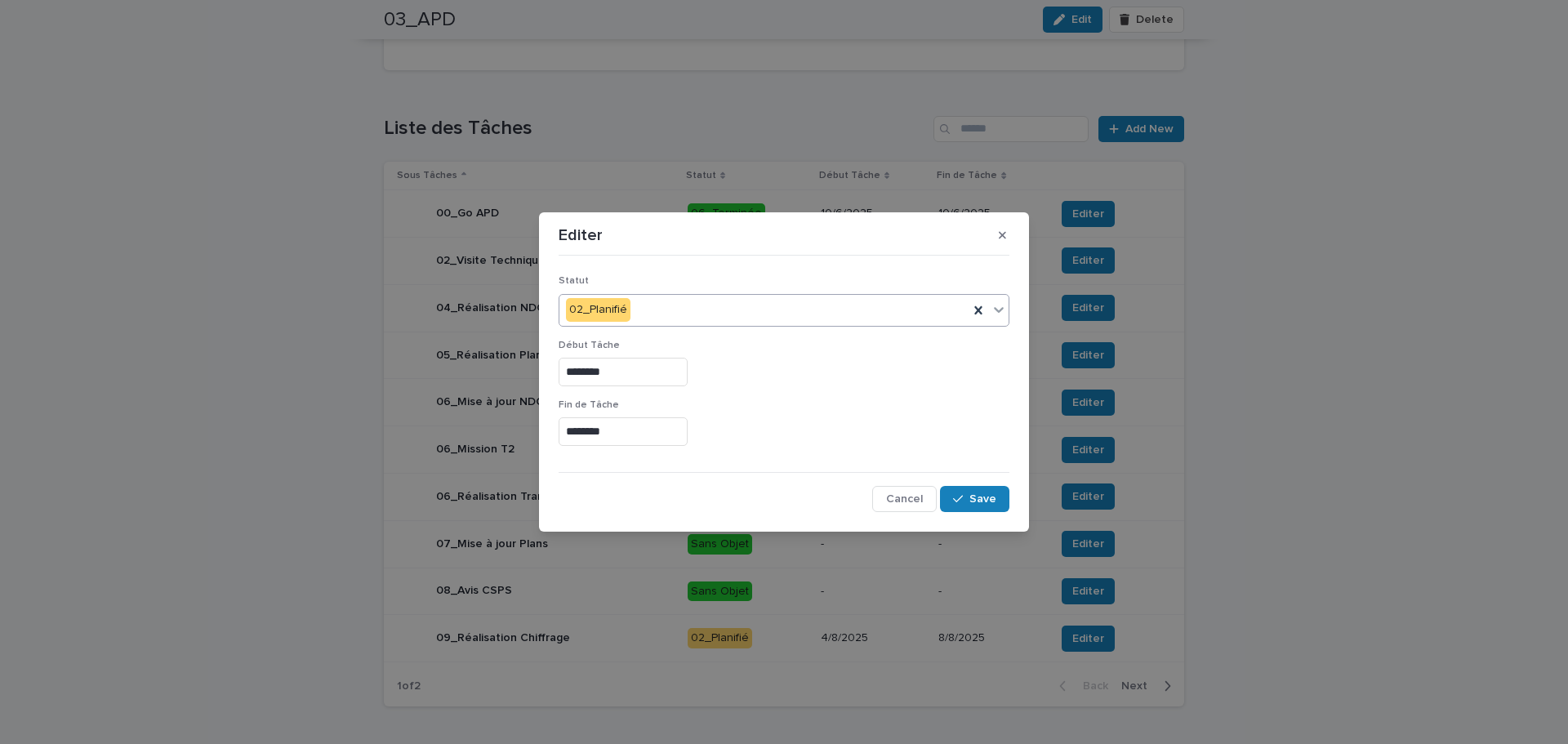 click on "02_Planifié" at bounding box center [764, 310] 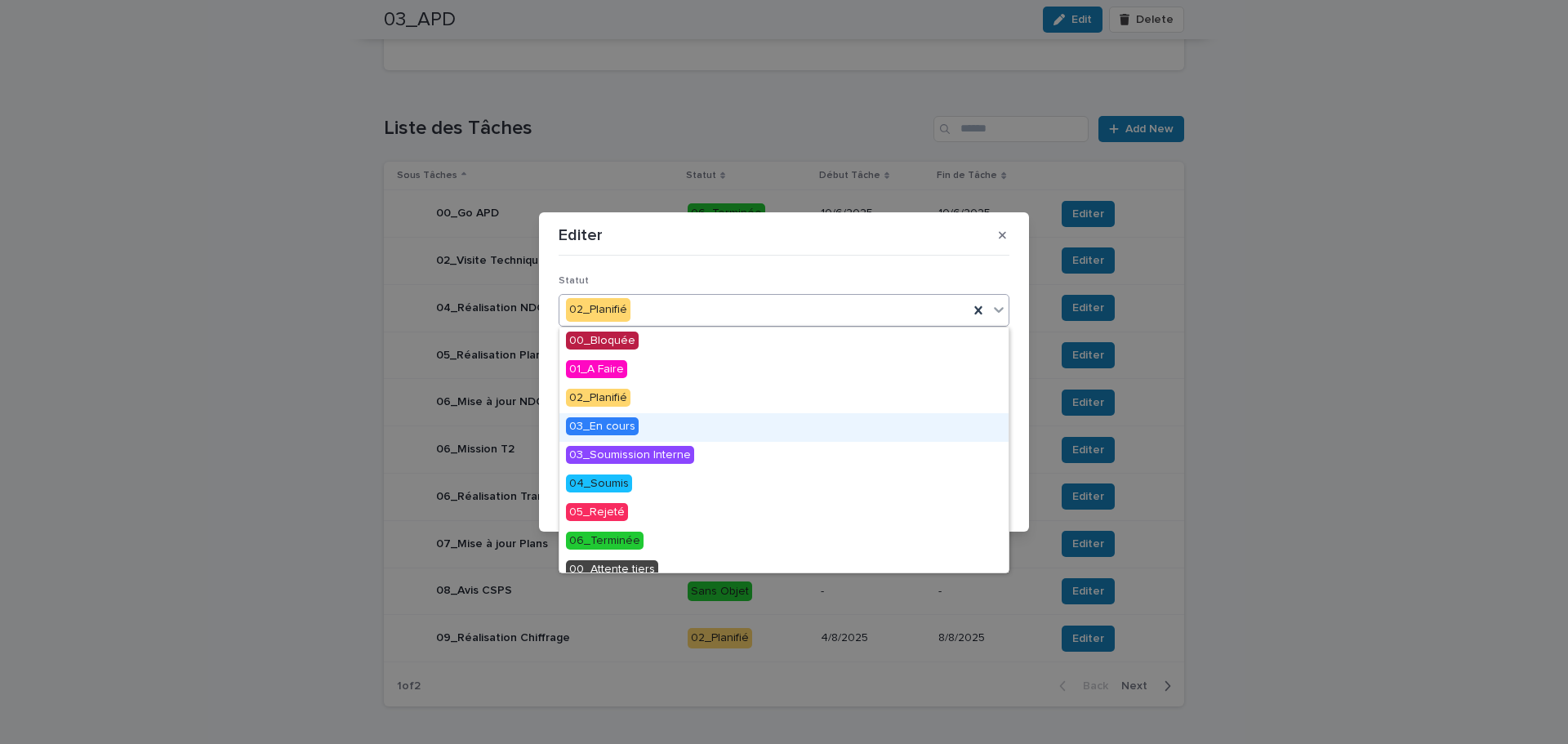 click on "03_En cours" at bounding box center (602, 426) 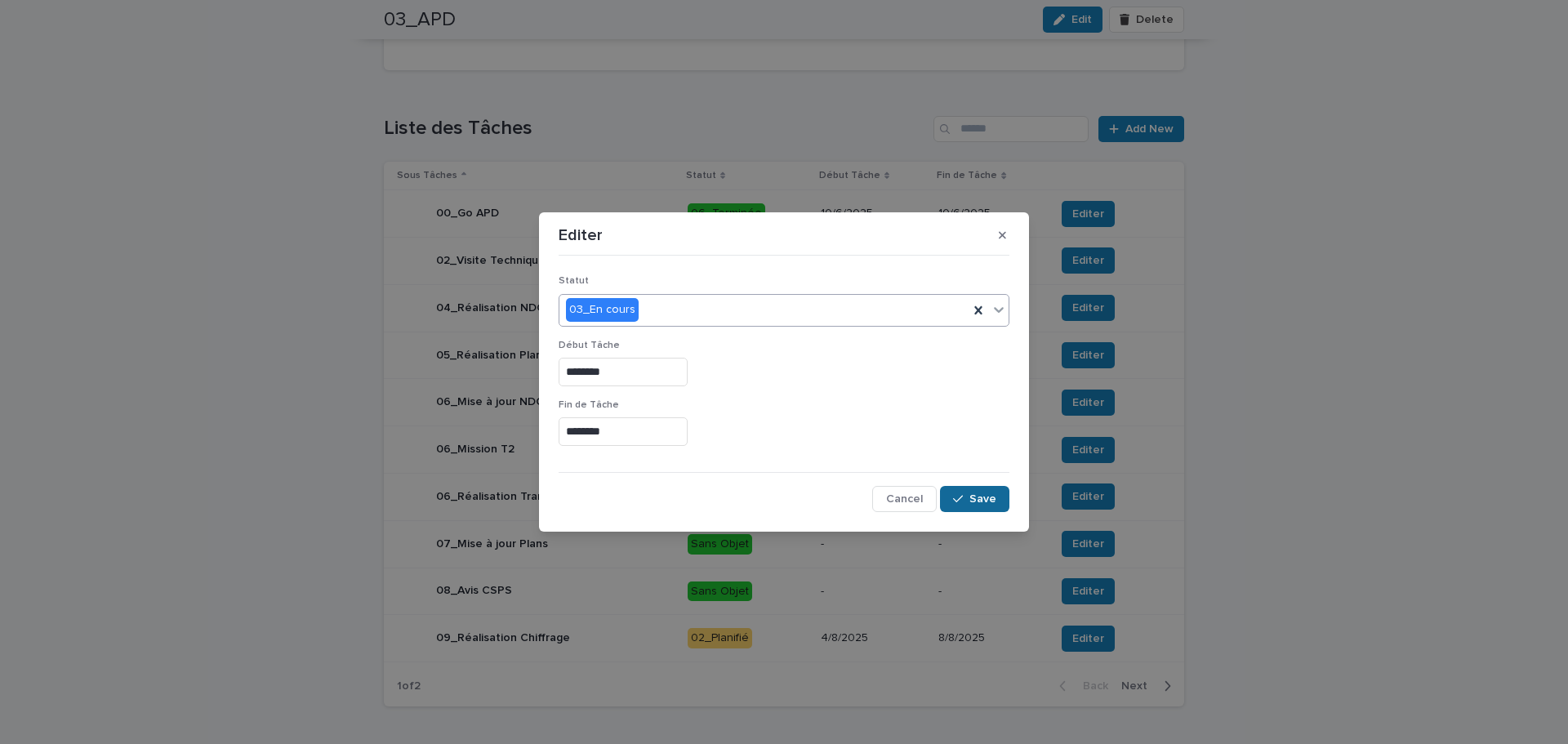 click on "Save" at bounding box center [982, 499] 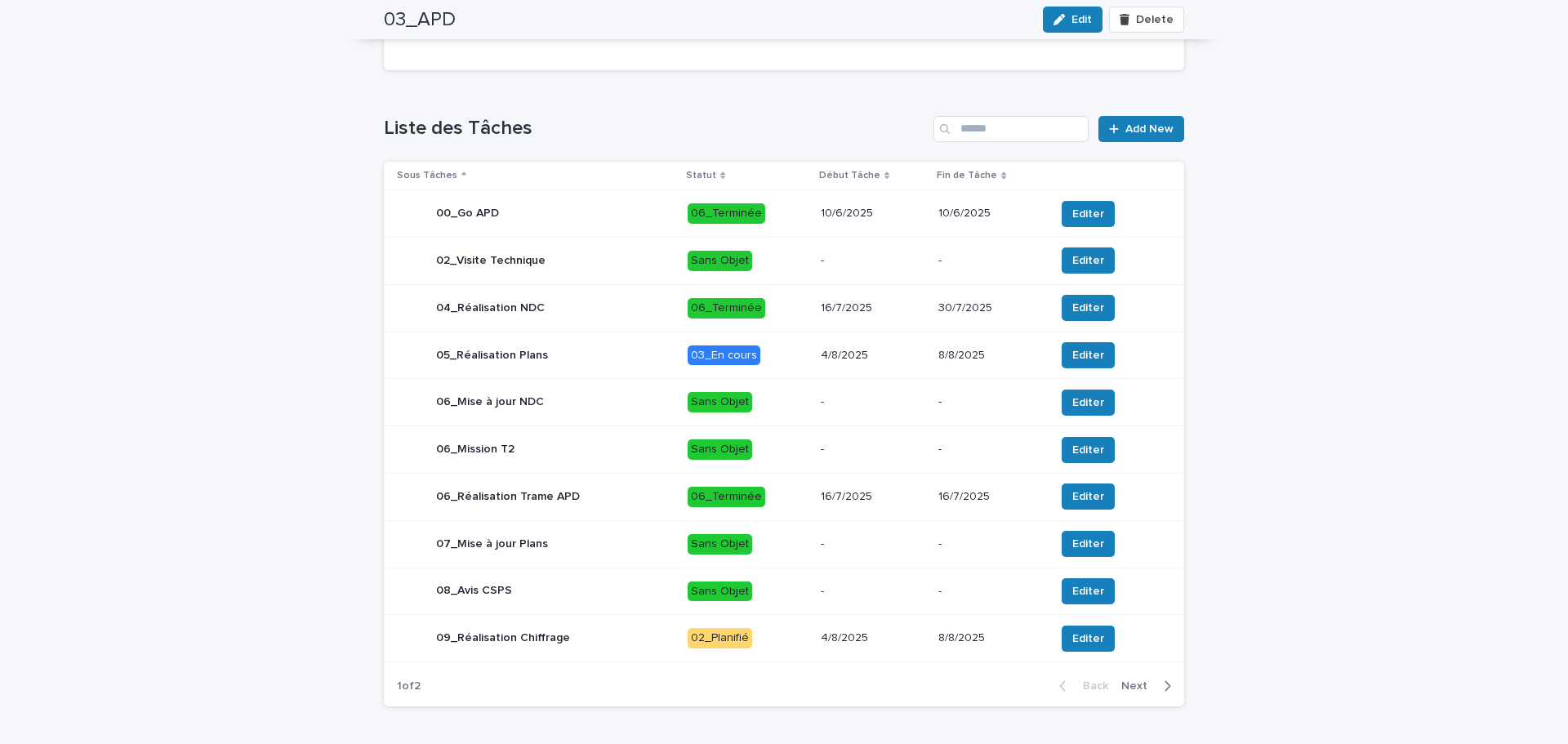 click on "09_Réalisation Chiffrage" at bounding box center [536, 639] 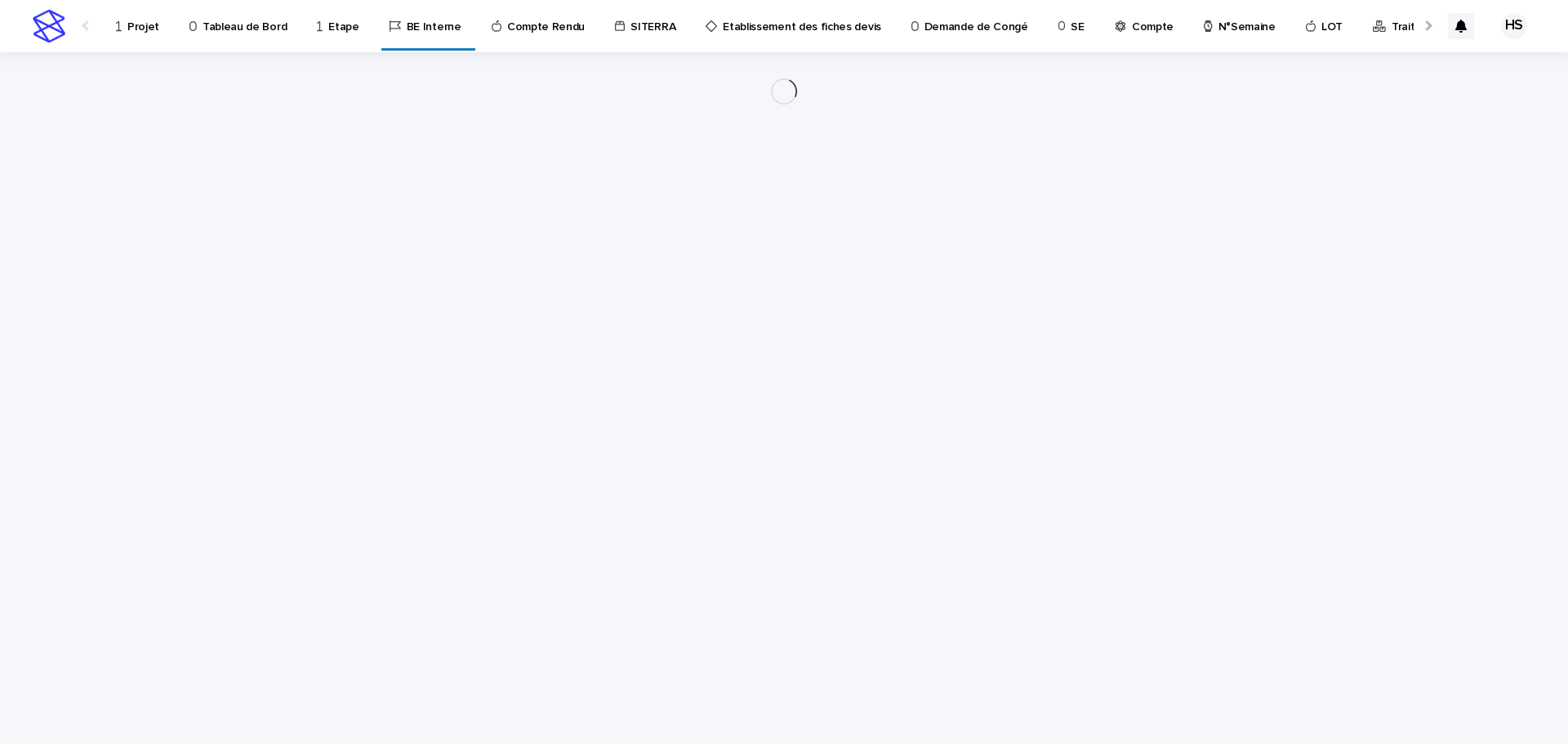 scroll, scrollTop: 0, scrollLeft: 0, axis: both 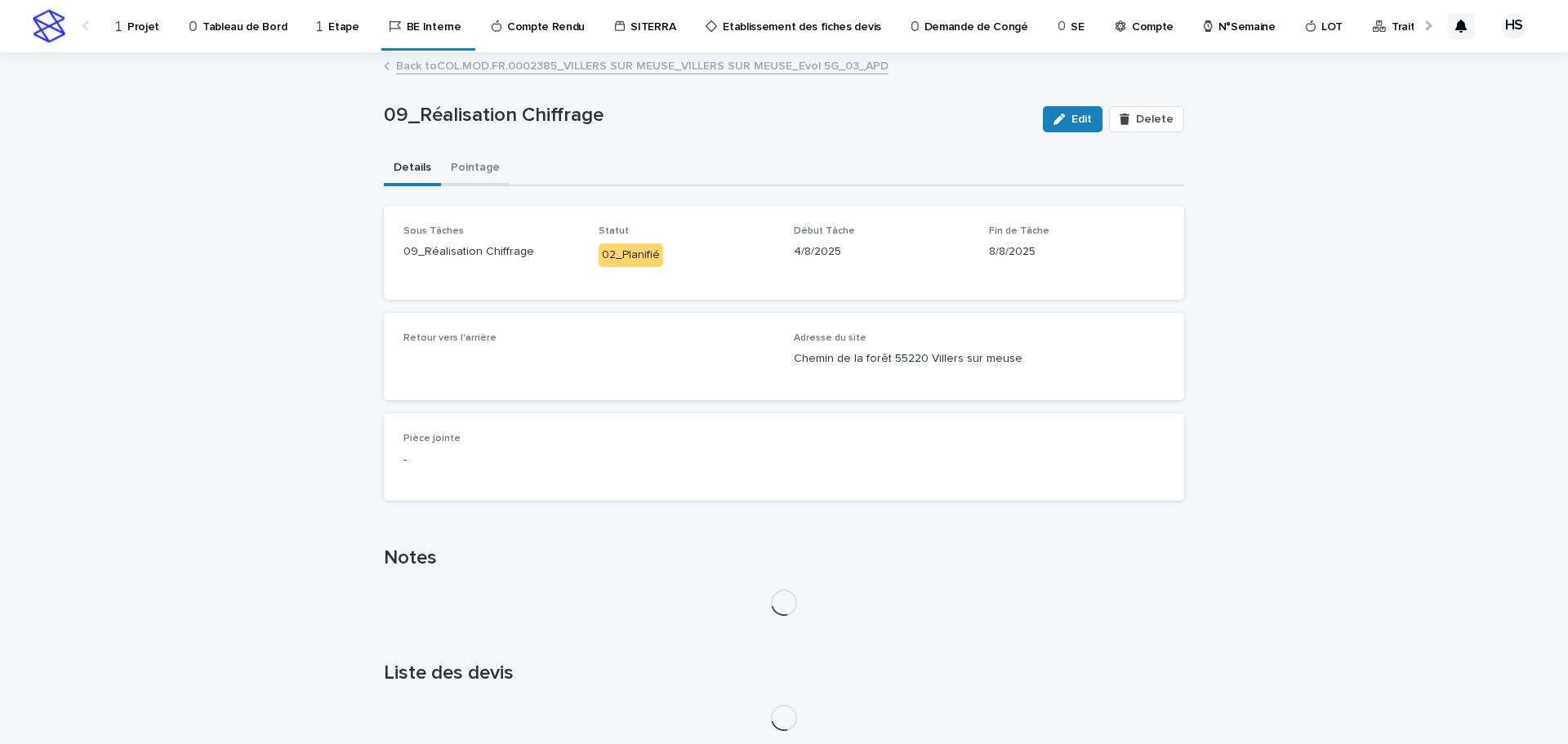 click on "Pointage" at bounding box center (475, 169) 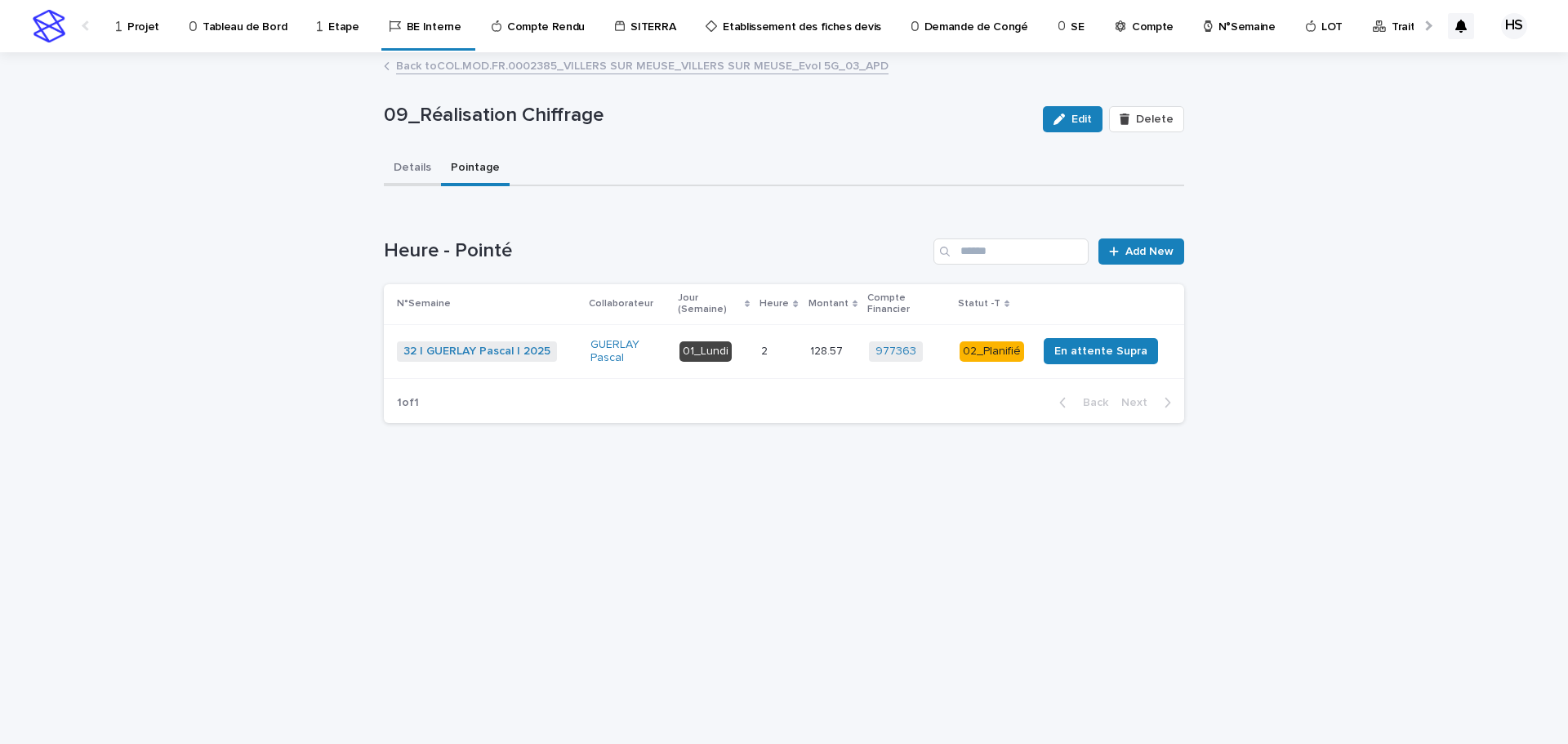 click on "Details" at bounding box center (412, 169) 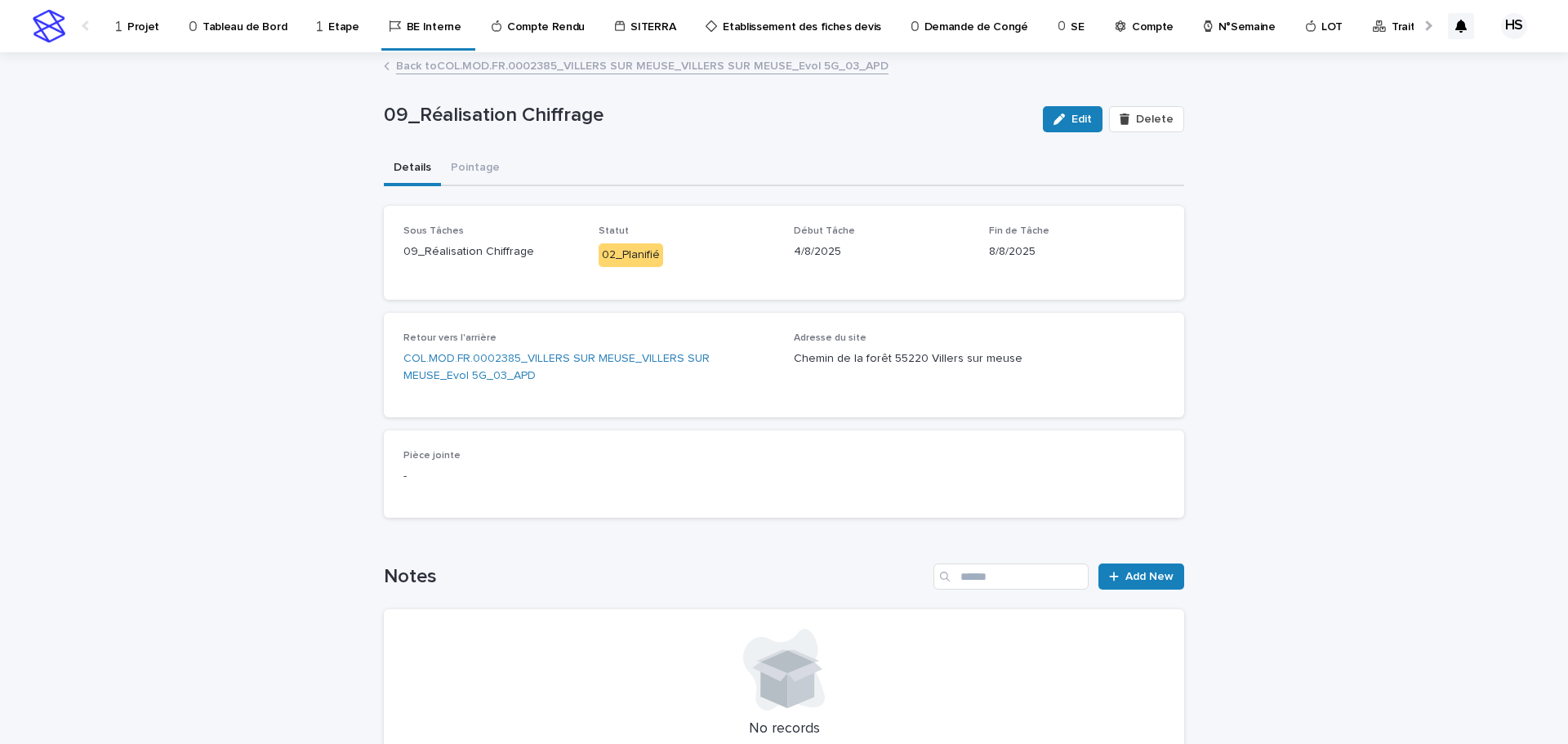 click on "Back to  COL.MOD.FR.0002385_VILLERS SUR MEUSE_VILLERS SUR MEUSE_Evol 5G_03_APD" at bounding box center [642, 65] 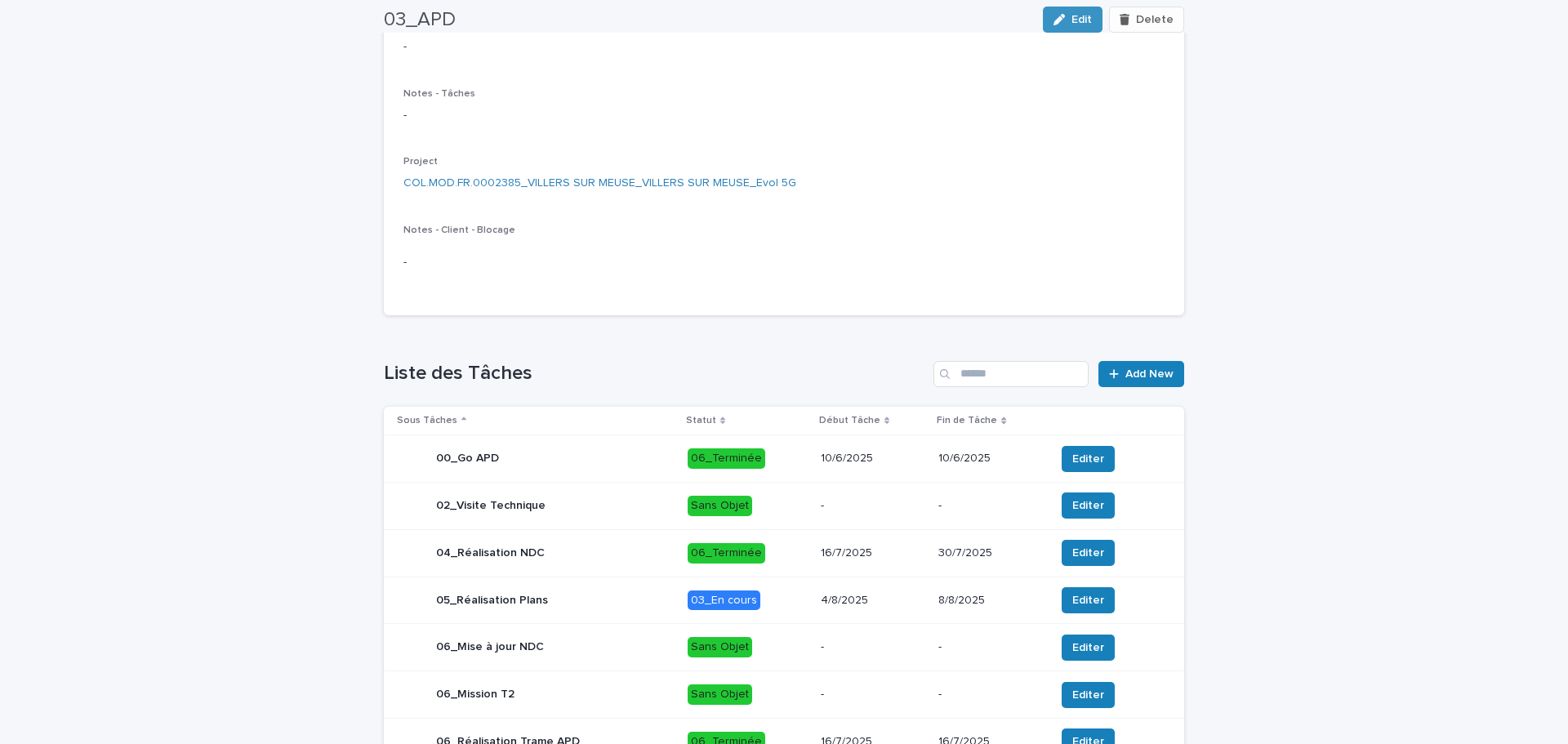 scroll, scrollTop: 547, scrollLeft: 0, axis: vertical 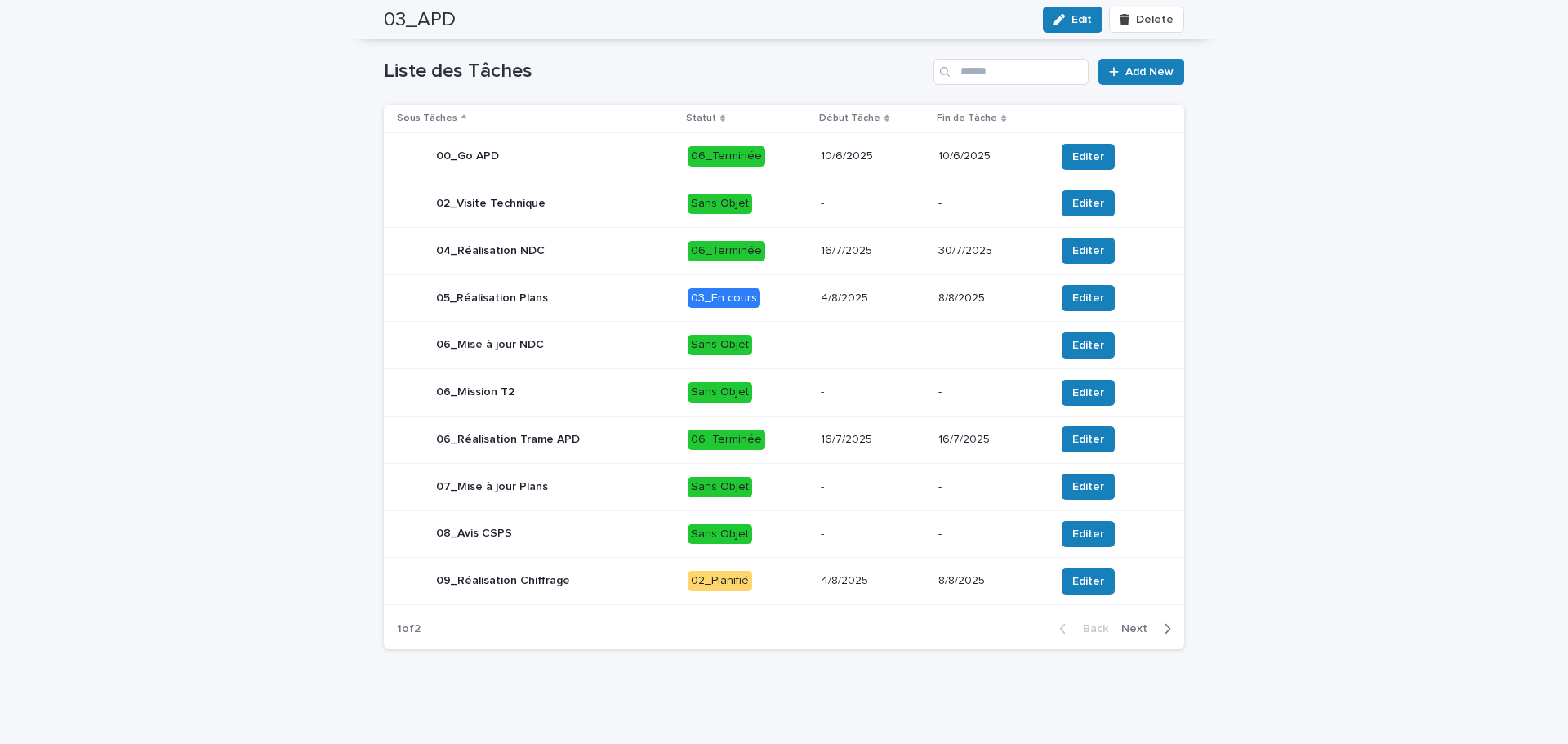 click on "Next" at bounding box center (1139, 629) 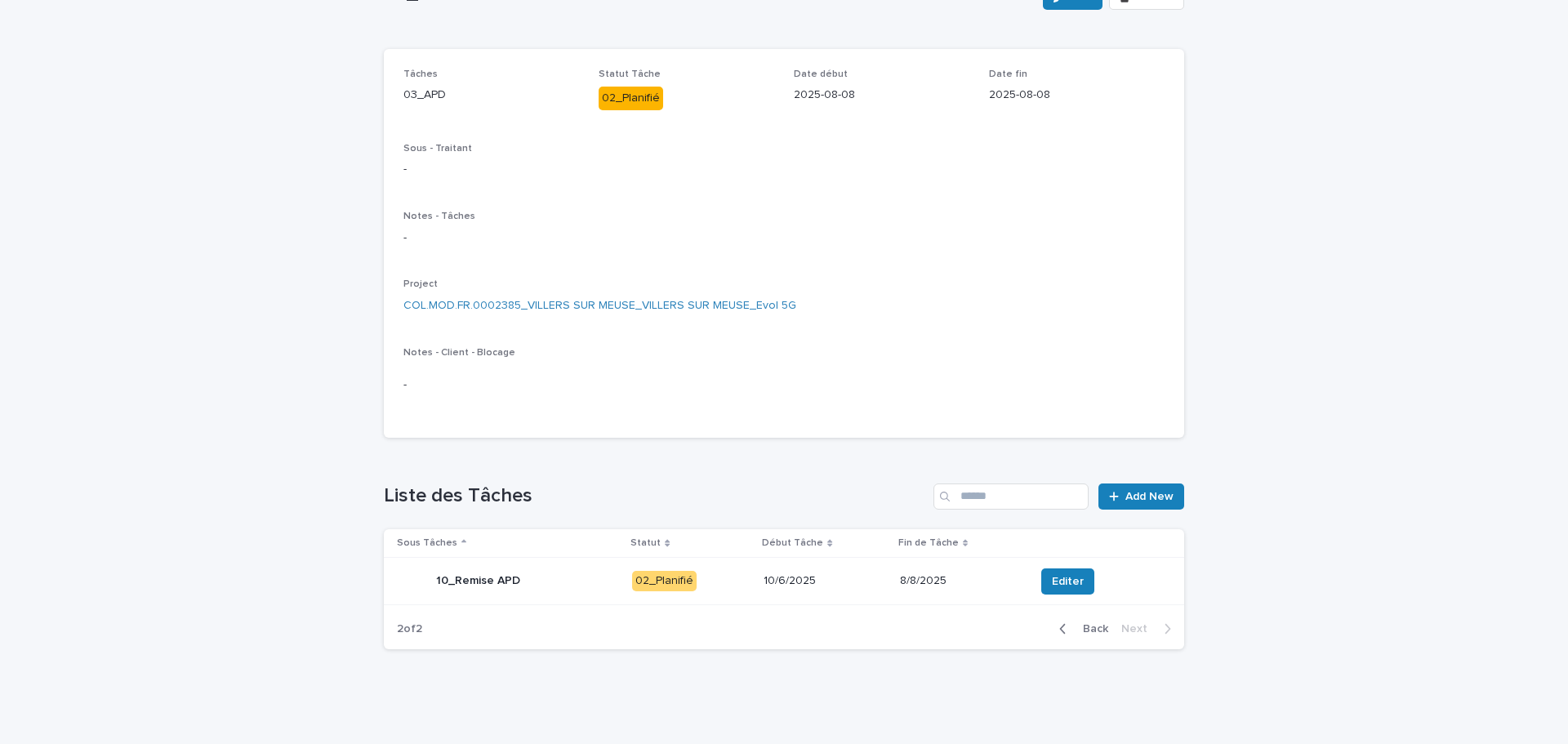 scroll, scrollTop: 0, scrollLeft: 0, axis: both 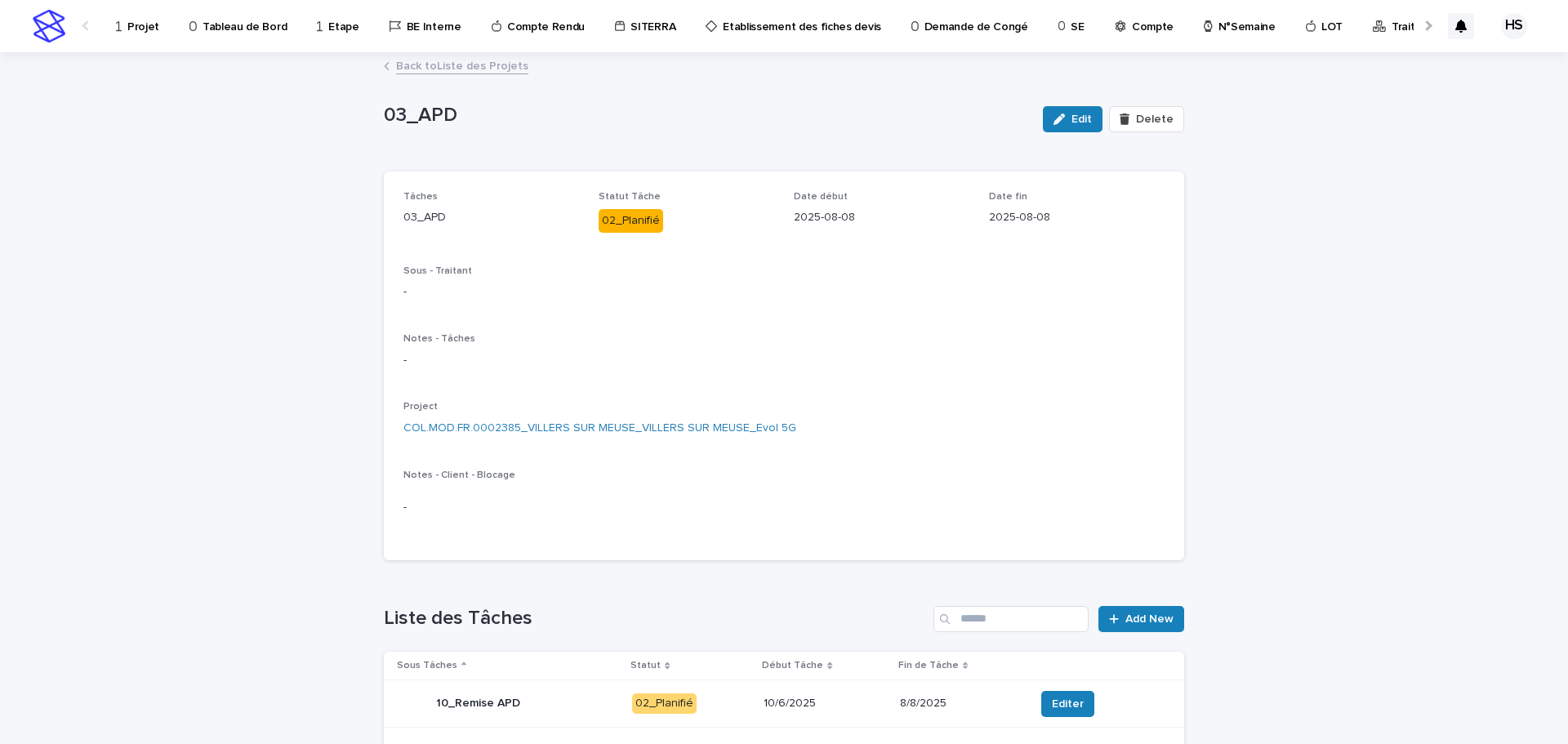 click on "Projet" at bounding box center [143, 17] 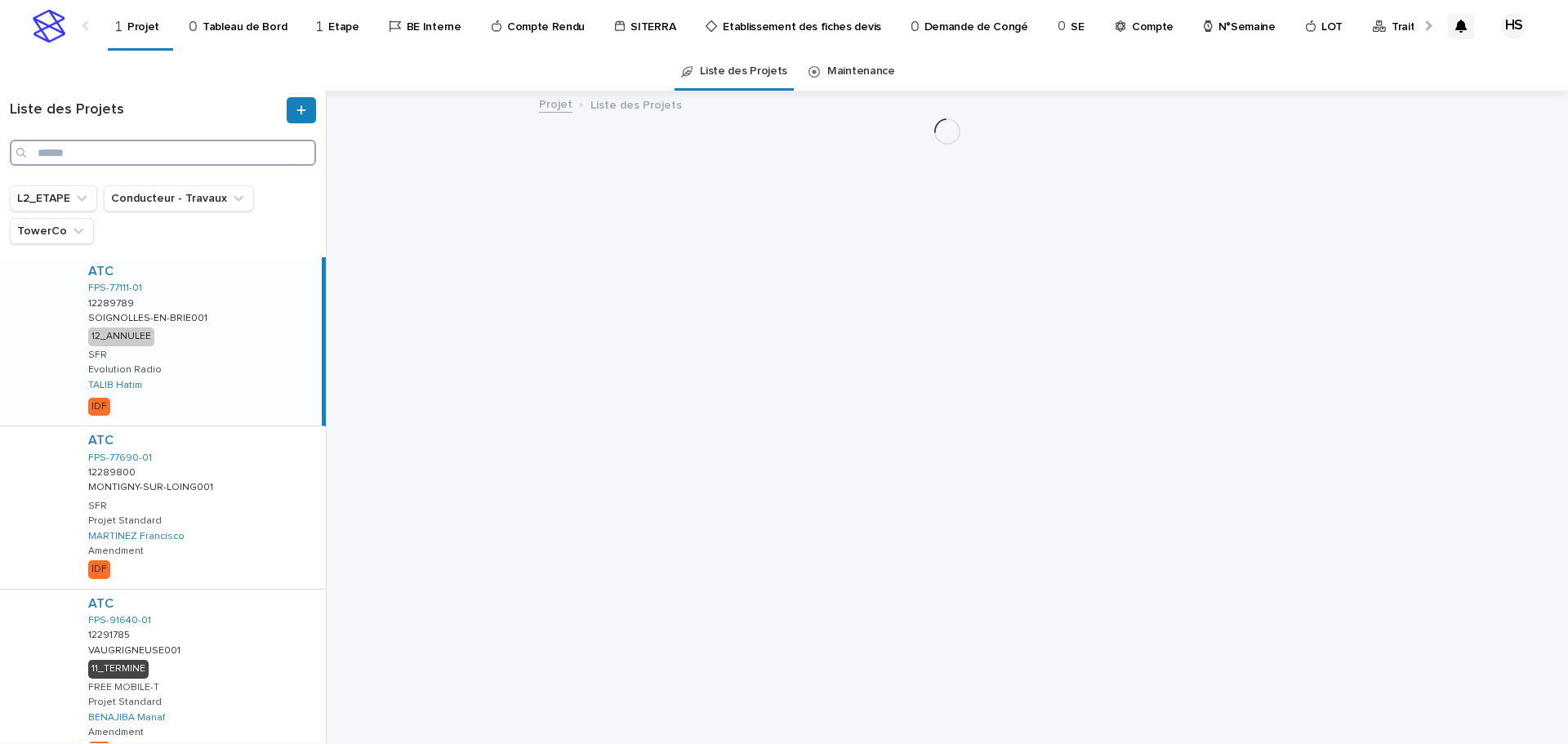 click at bounding box center [163, 153] 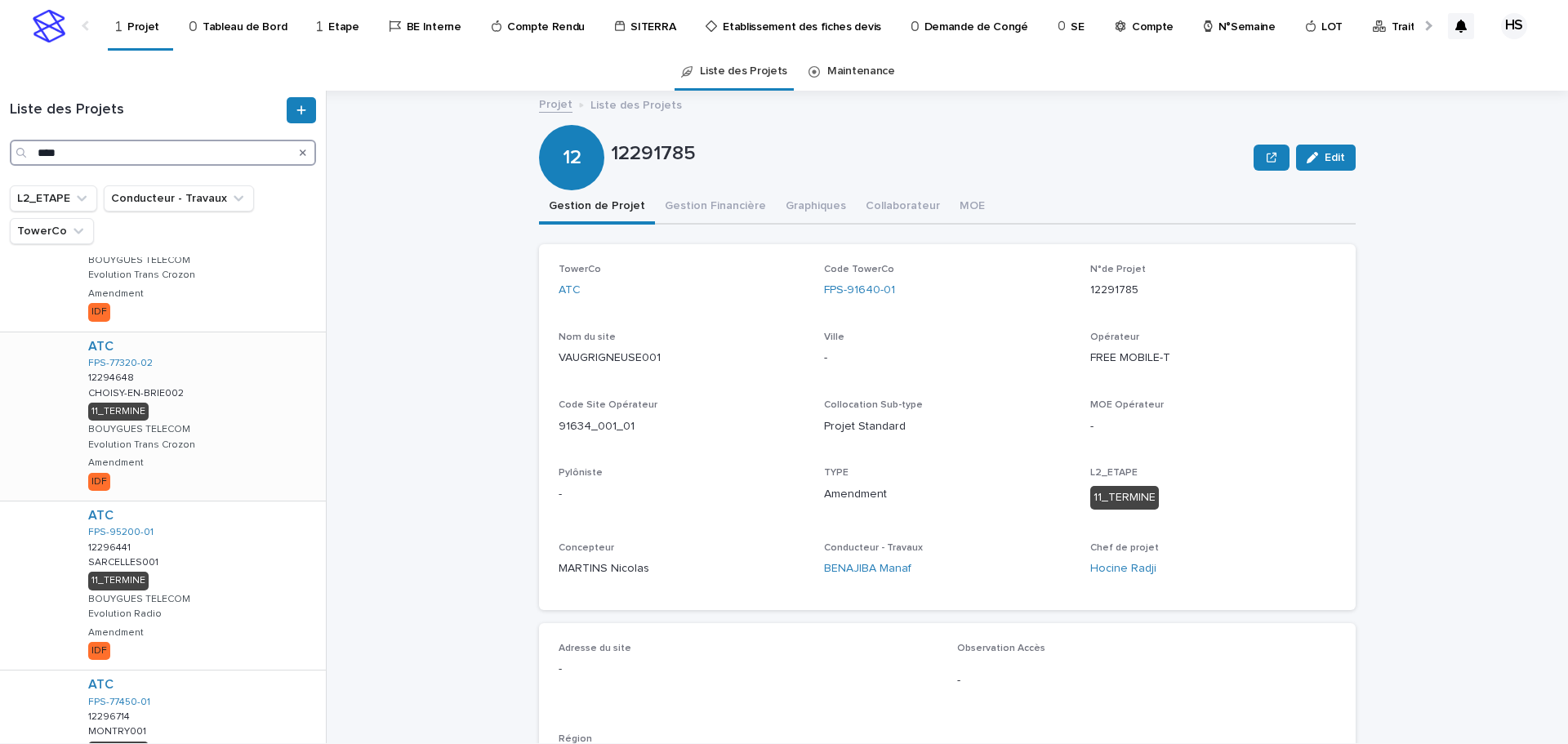 scroll, scrollTop: 294, scrollLeft: 0, axis: vertical 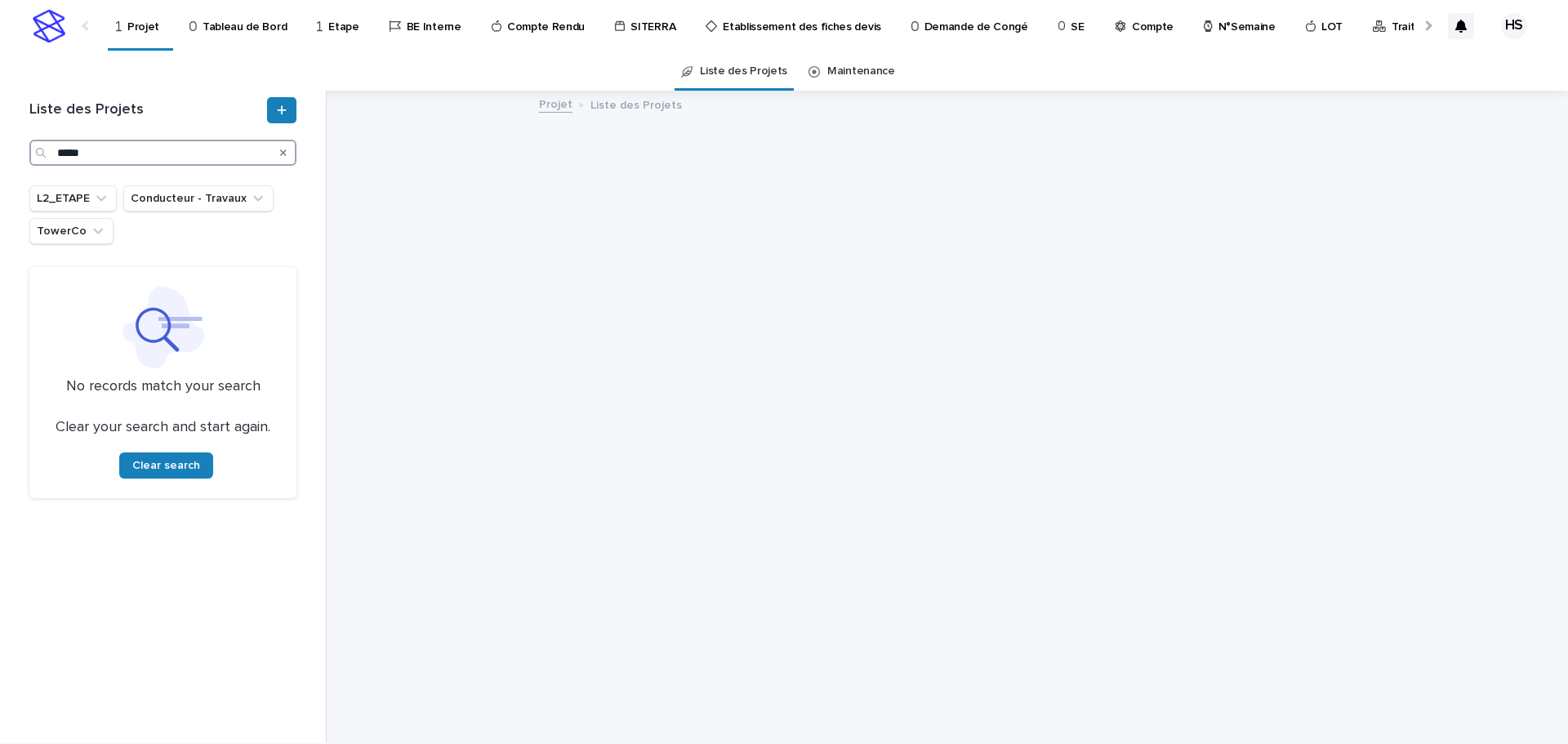 click on "*****" at bounding box center (163, 153) 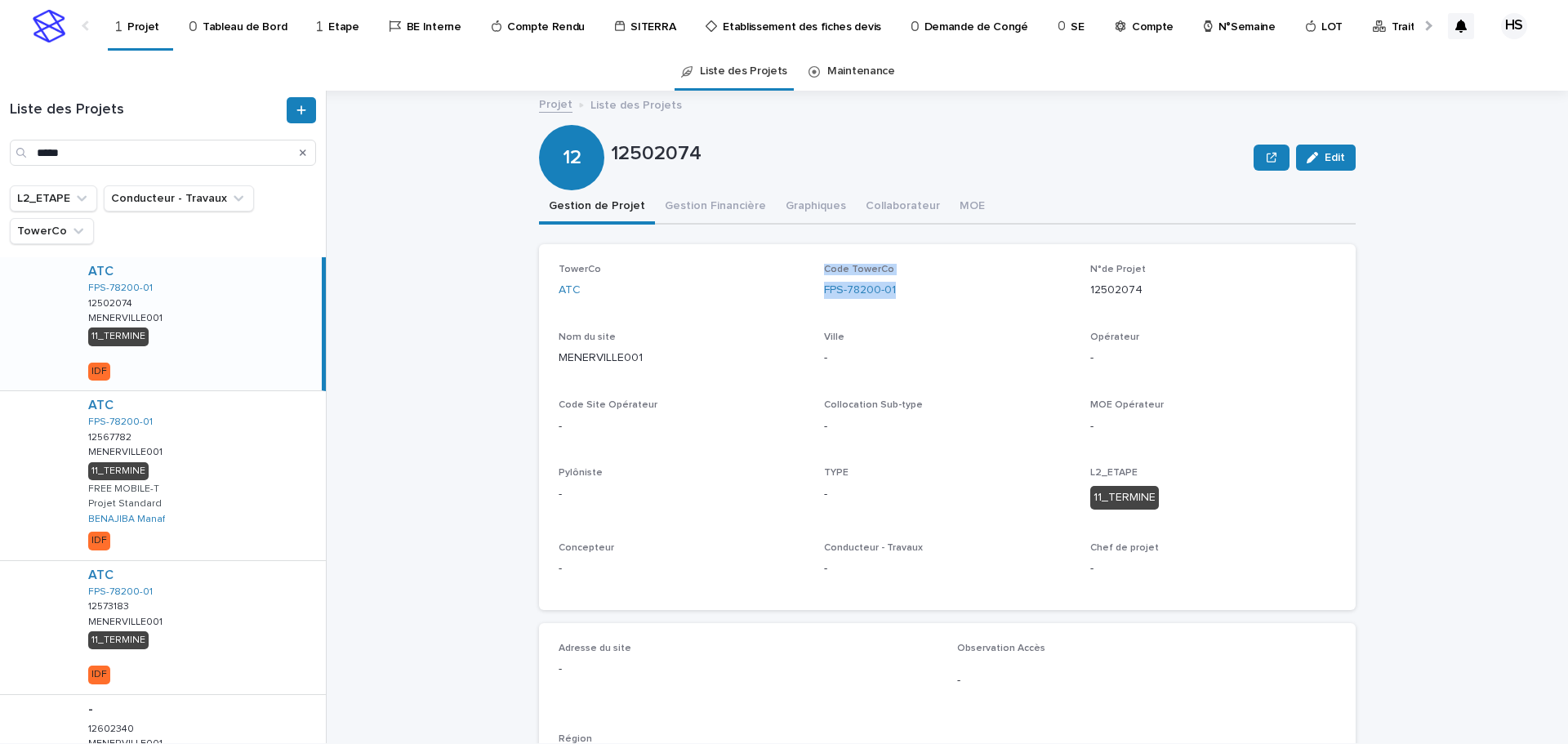 drag, startPoint x: 962, startPoint y: 305, endPoint x: 803, endPoint y: 310, distance: 159.0786 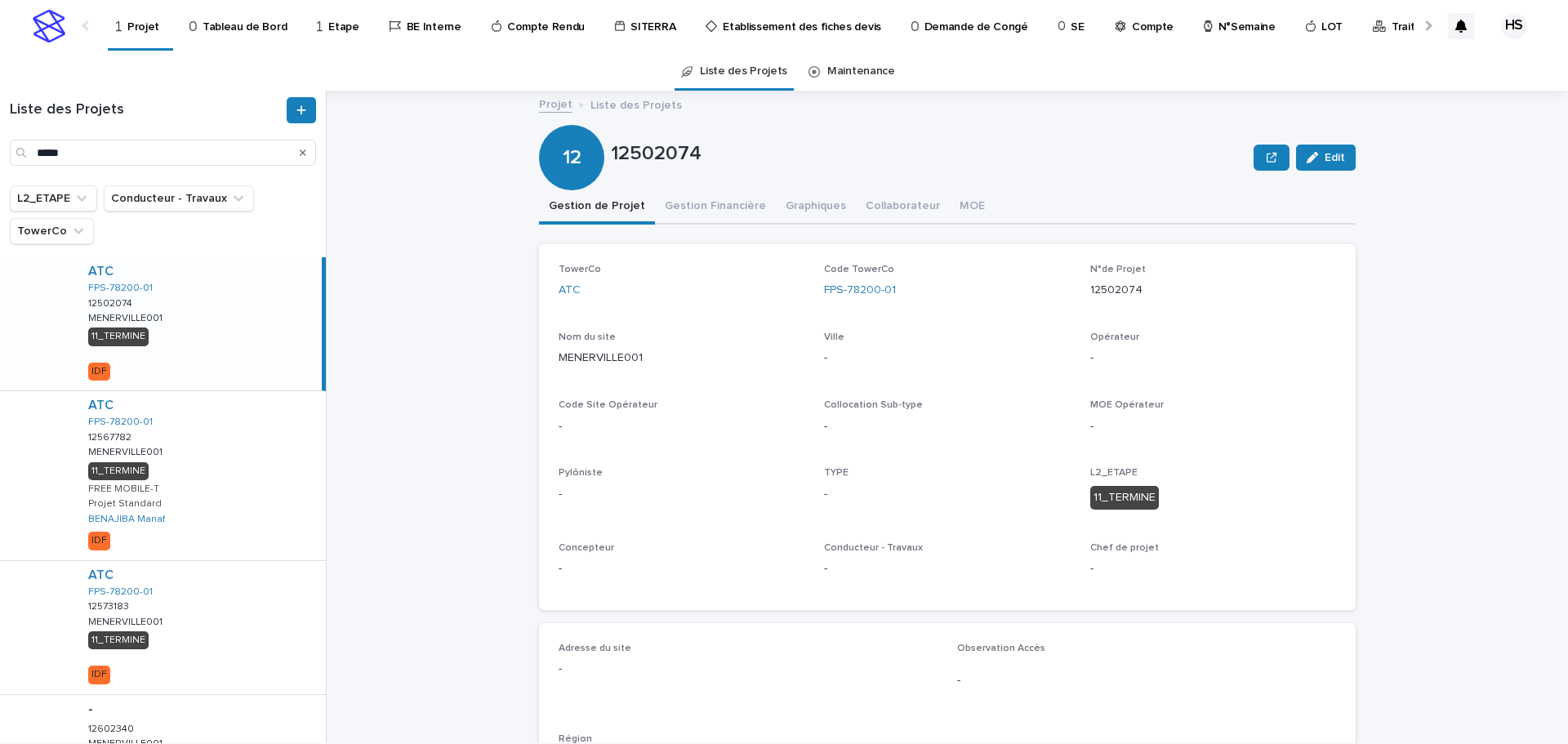 click on "TowerCo ATC   Code TowerCo FPS-78200-01   N°de Projet 12502074 Nom du site MENERVILLE001 Ville - Opérateur - Code Site Opérateur - Collocation Sub-type - MOE Opérateur - Pylôniste - TYPE - L2_ETAPE 11_TERMINE Concepteur - Conducteur - Travaux - Chef de projet -" at bounding box center [947, 427] 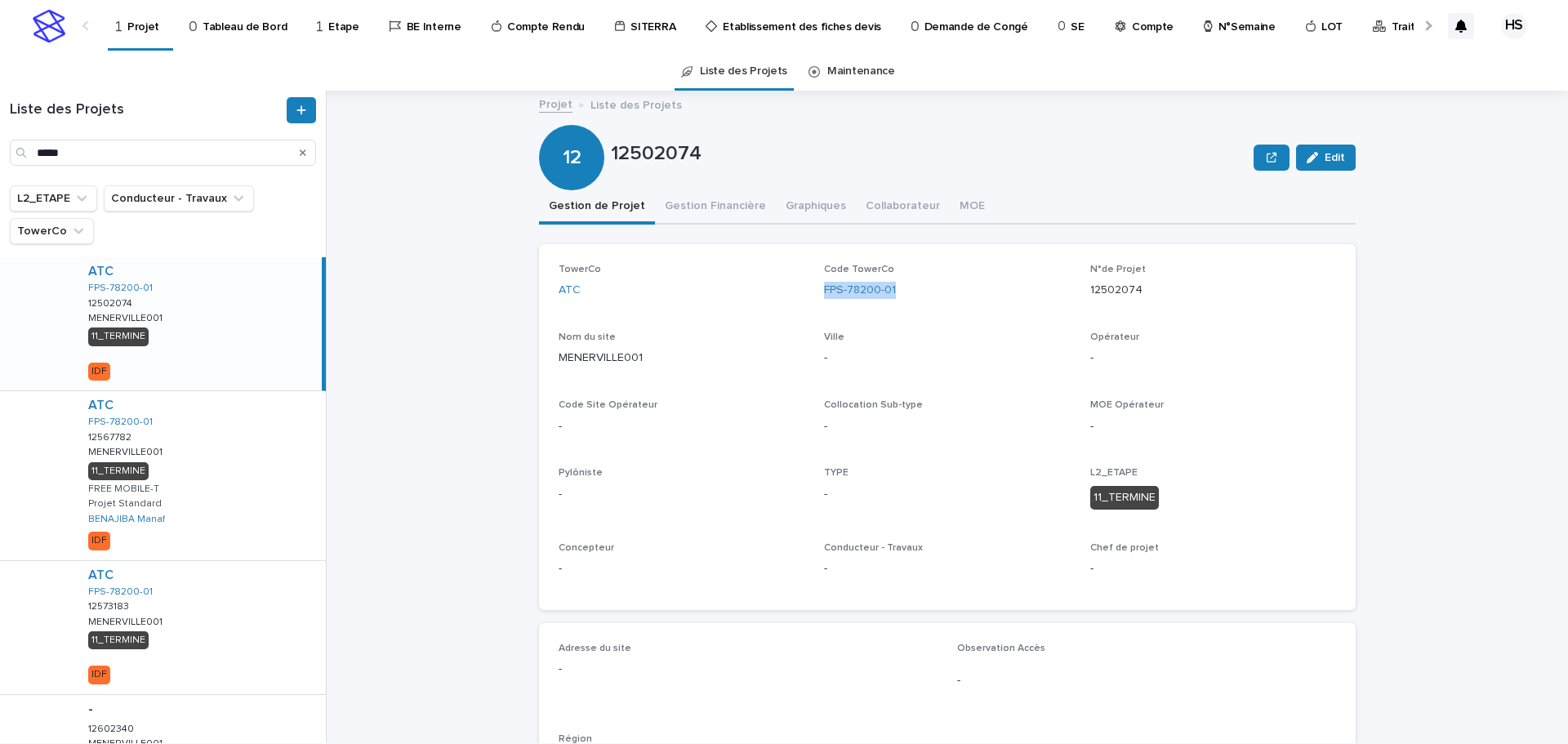 drag, startPoint x: 906, startPoint y: 302, endPoint x: 812, endPoint y: 305, distance: 94.04786 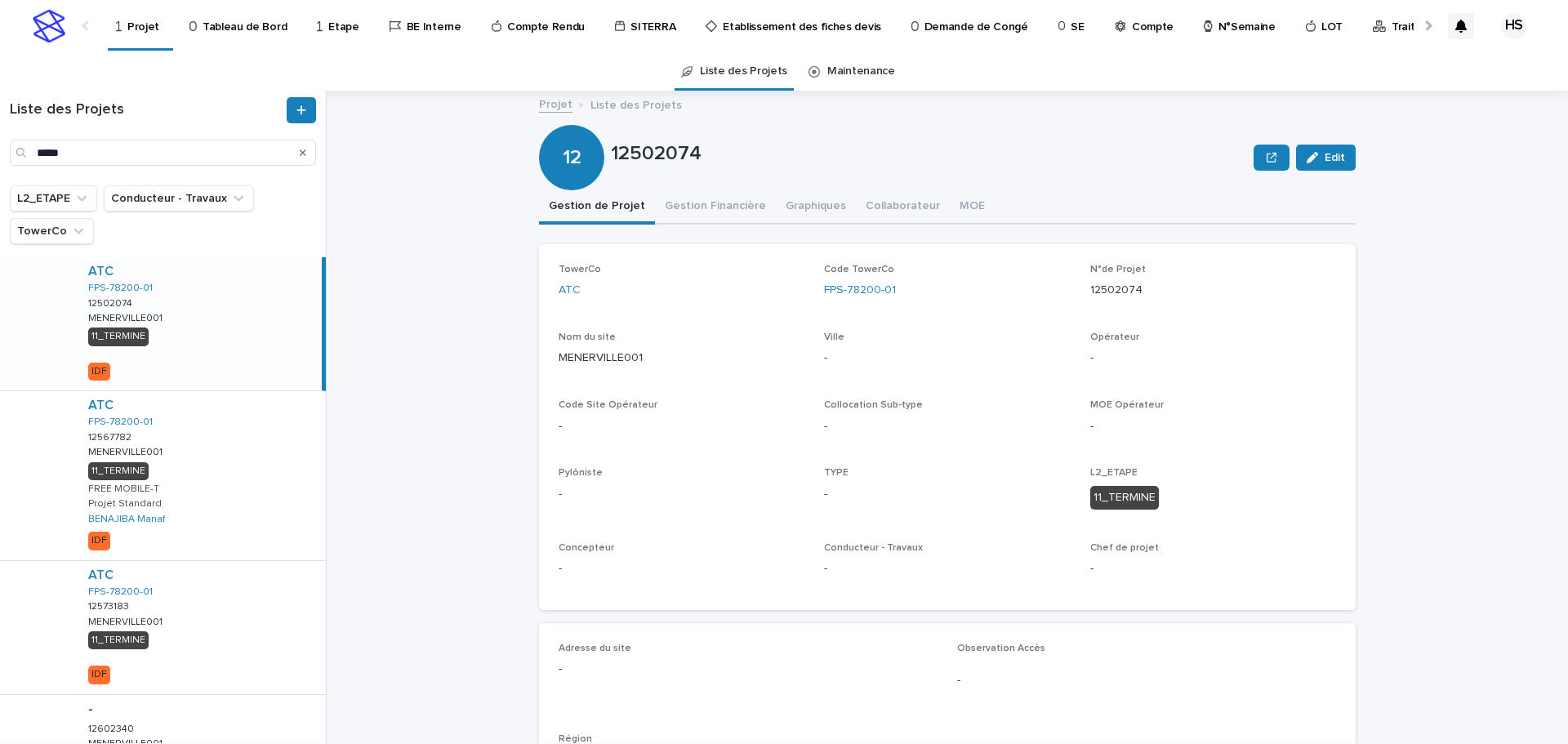 click on "Liste des Projets     *****" at bounding box center (163, 131) 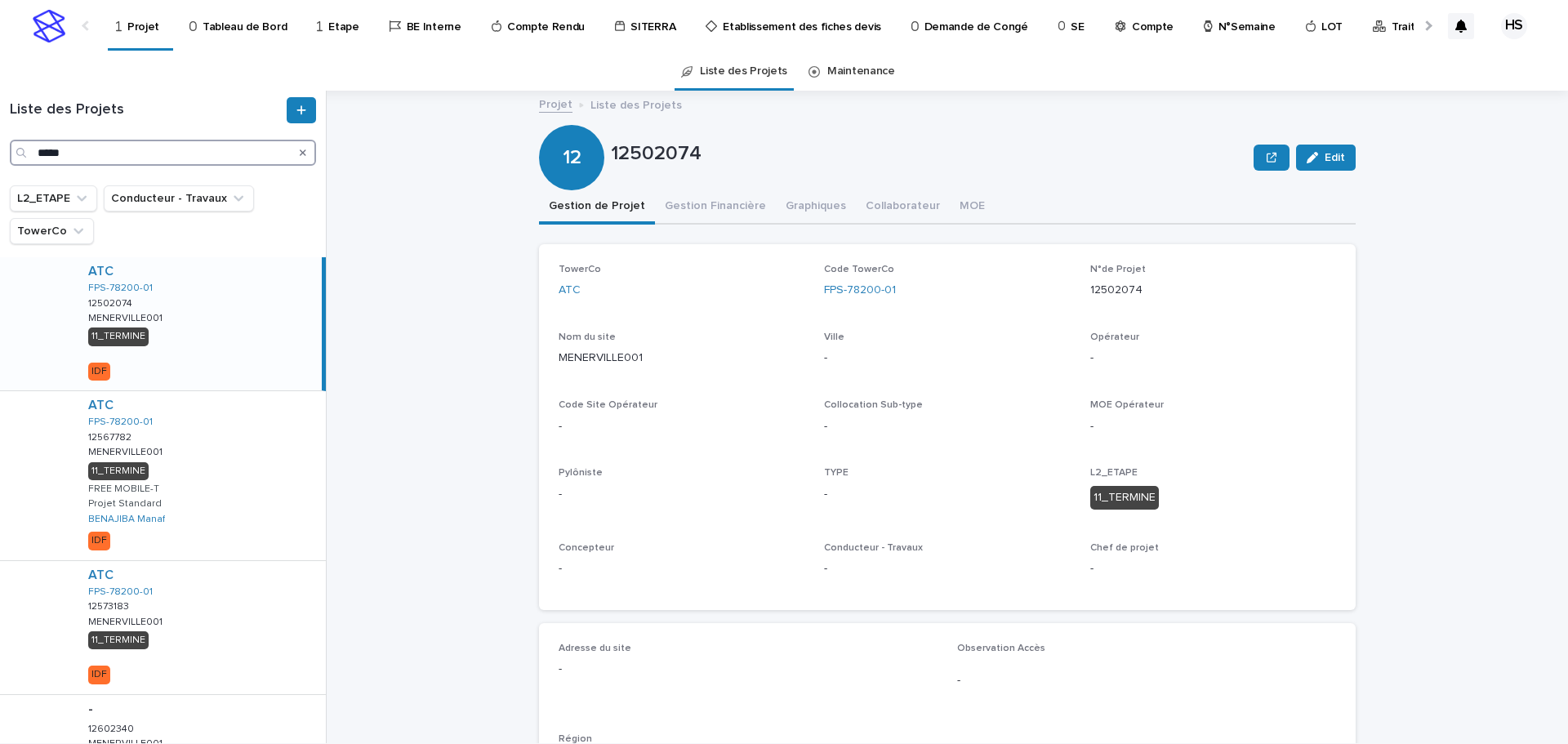 click on "*****" at bounding box center [163, 153] 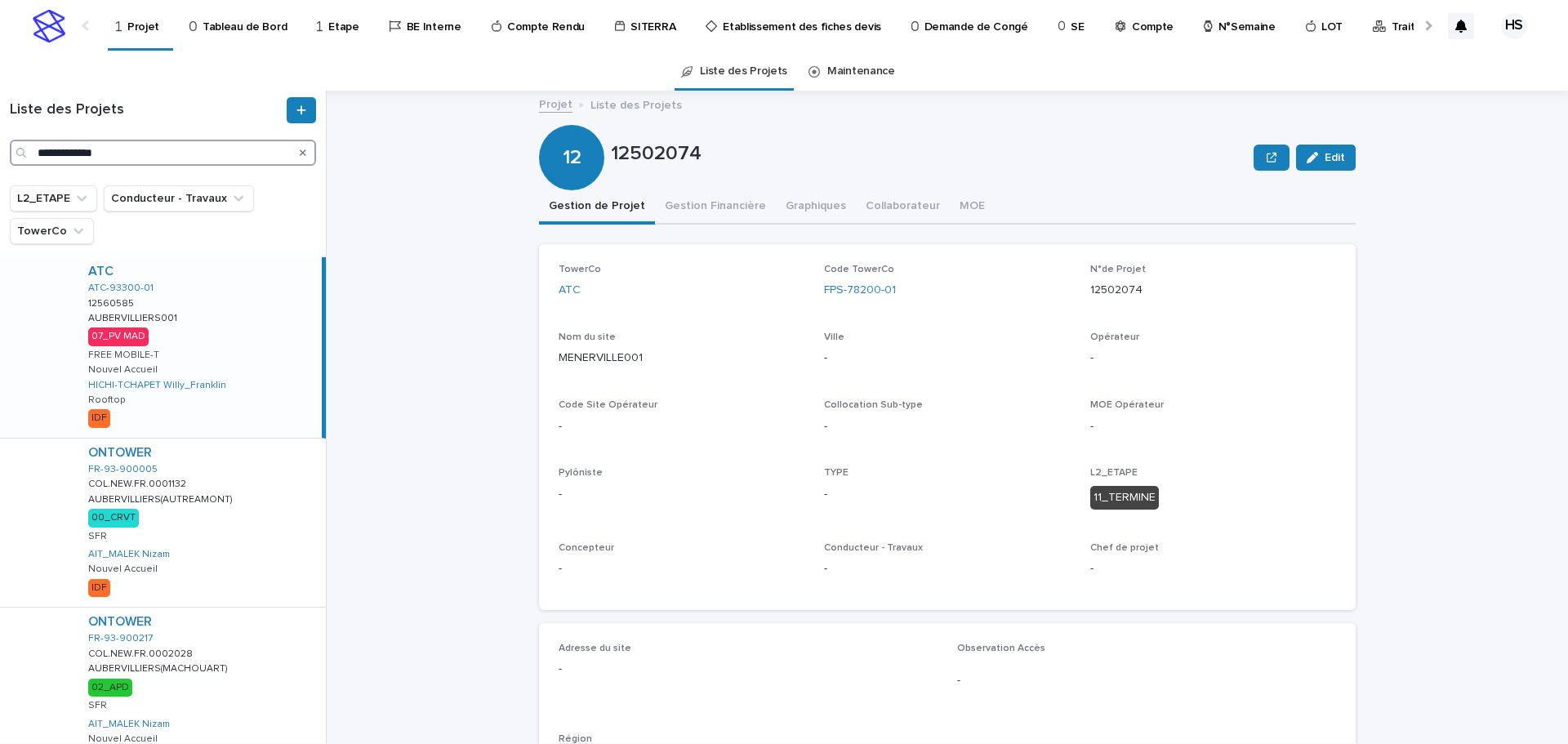 type on "**********" 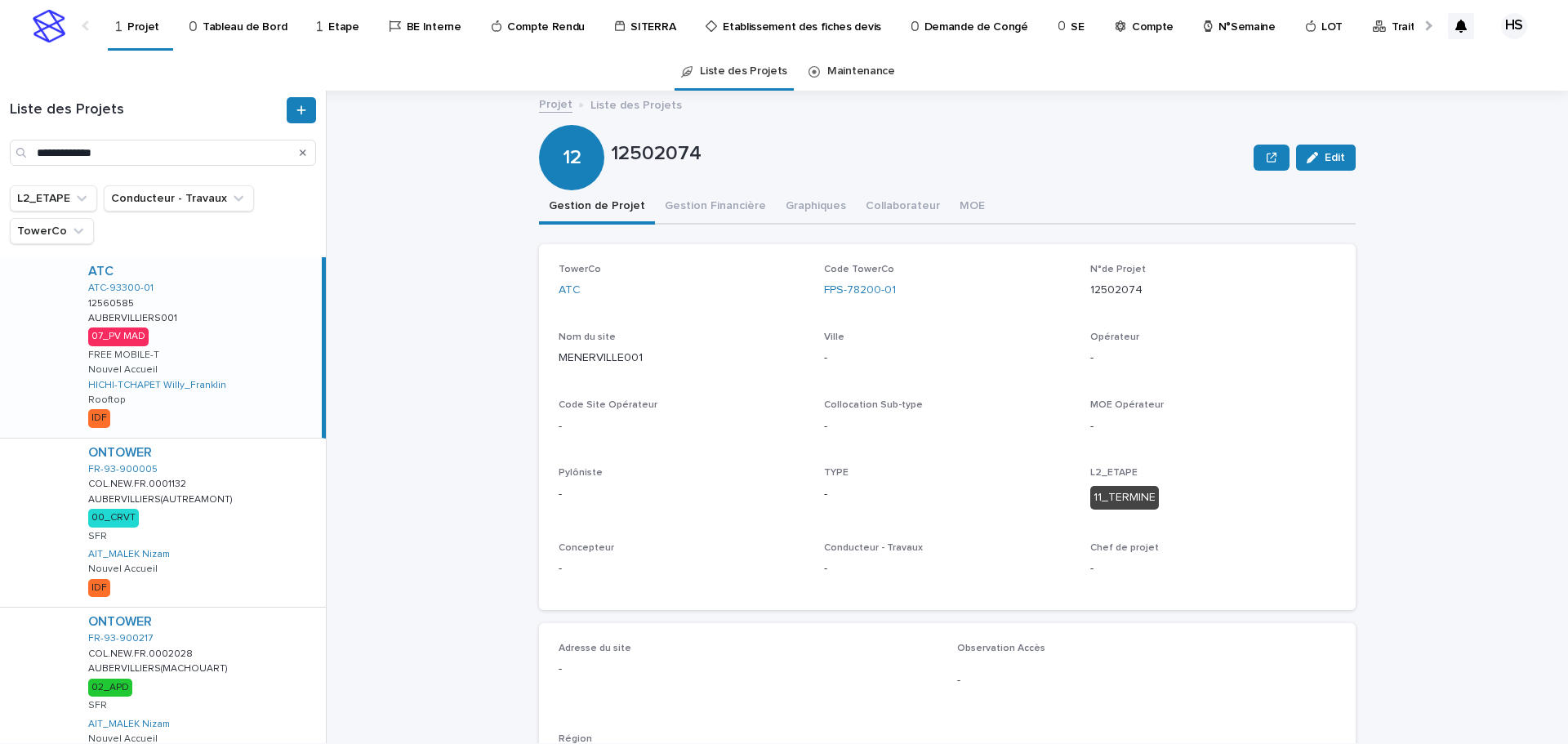 click on "ATC   ATC-93300-01   12560585 12560585   AUBERVILLIERS001 AUBERVILLIERS001   07_PV MAD FREE MOBILE-T Nouvel Accueil HICHI-TCHAPET Willy_Franklin   Rooftop IDF" at bounding box center (198, 347) 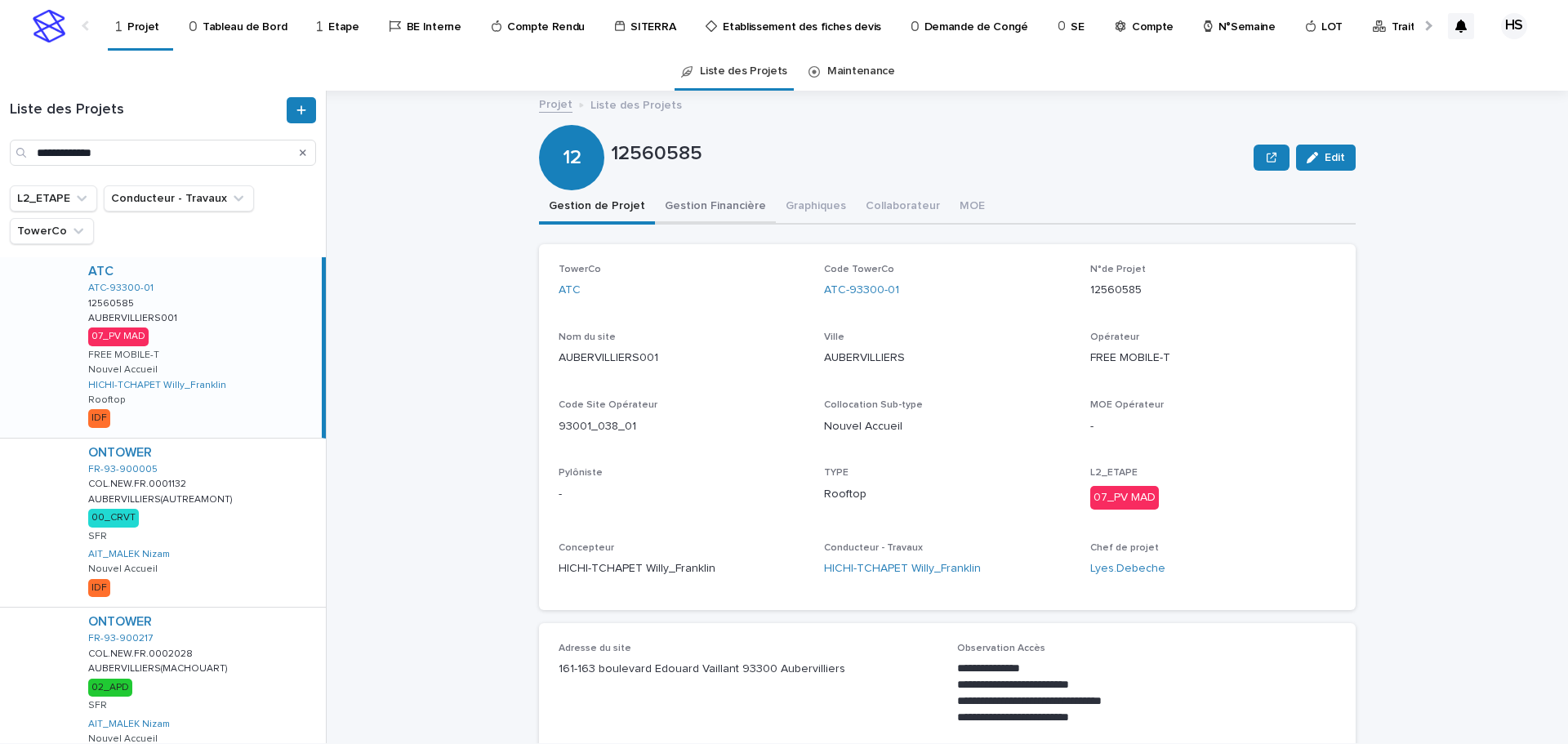 click on "Gestion Financière" at bounding box center [715, 207] 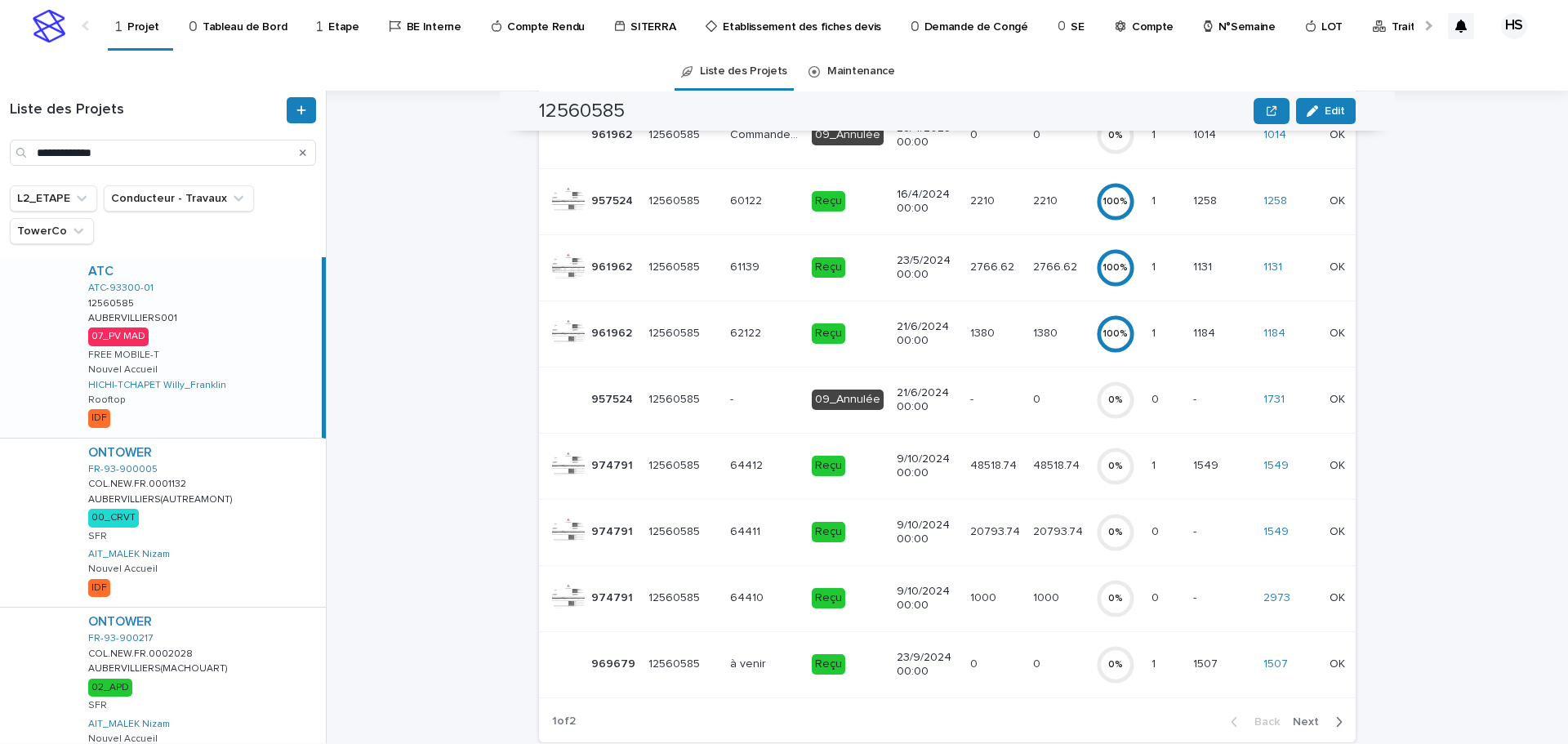scroll, scrollTop: 490, scrollLeft: 0, axis: vertical 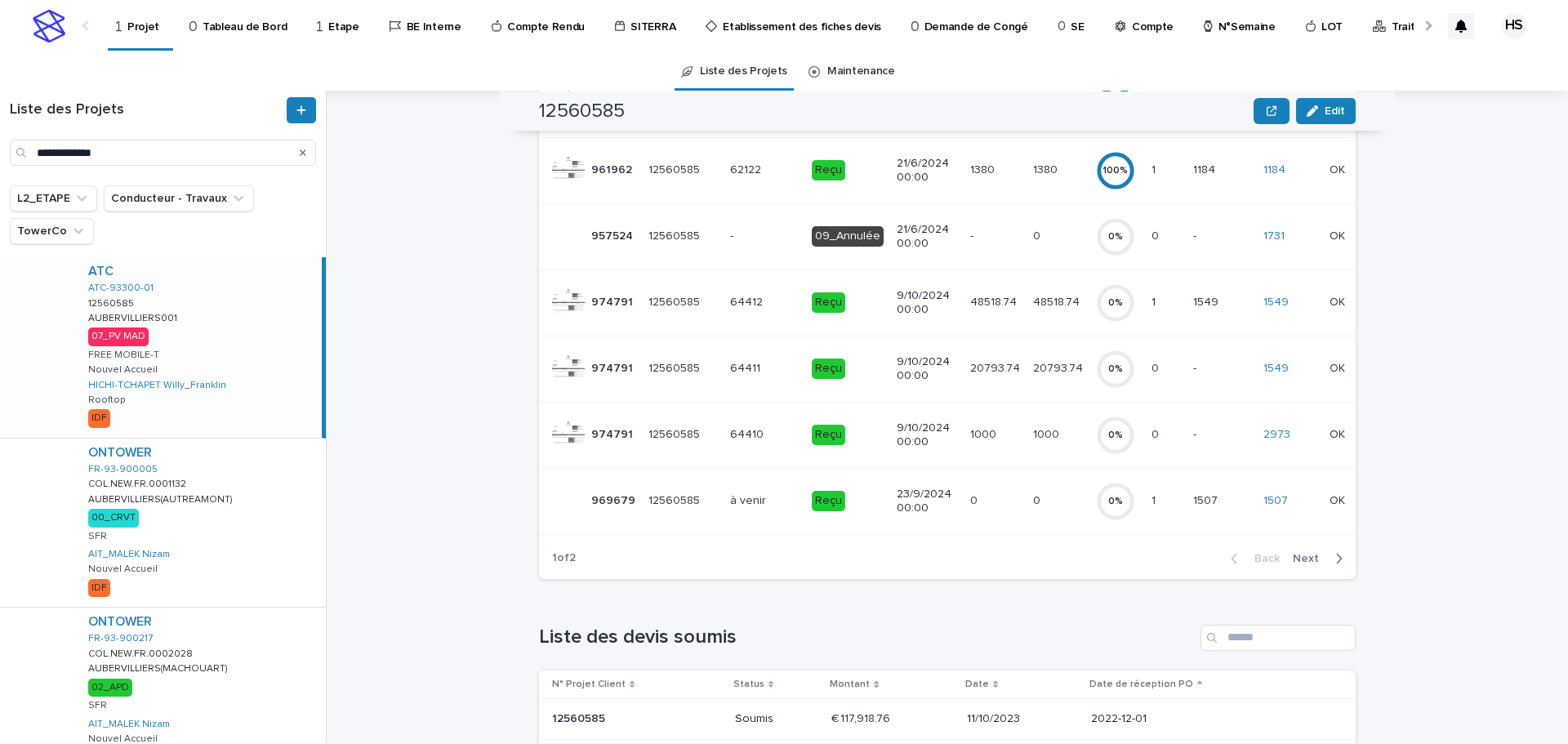 click on "Next" at bounding box center [1311, 559] 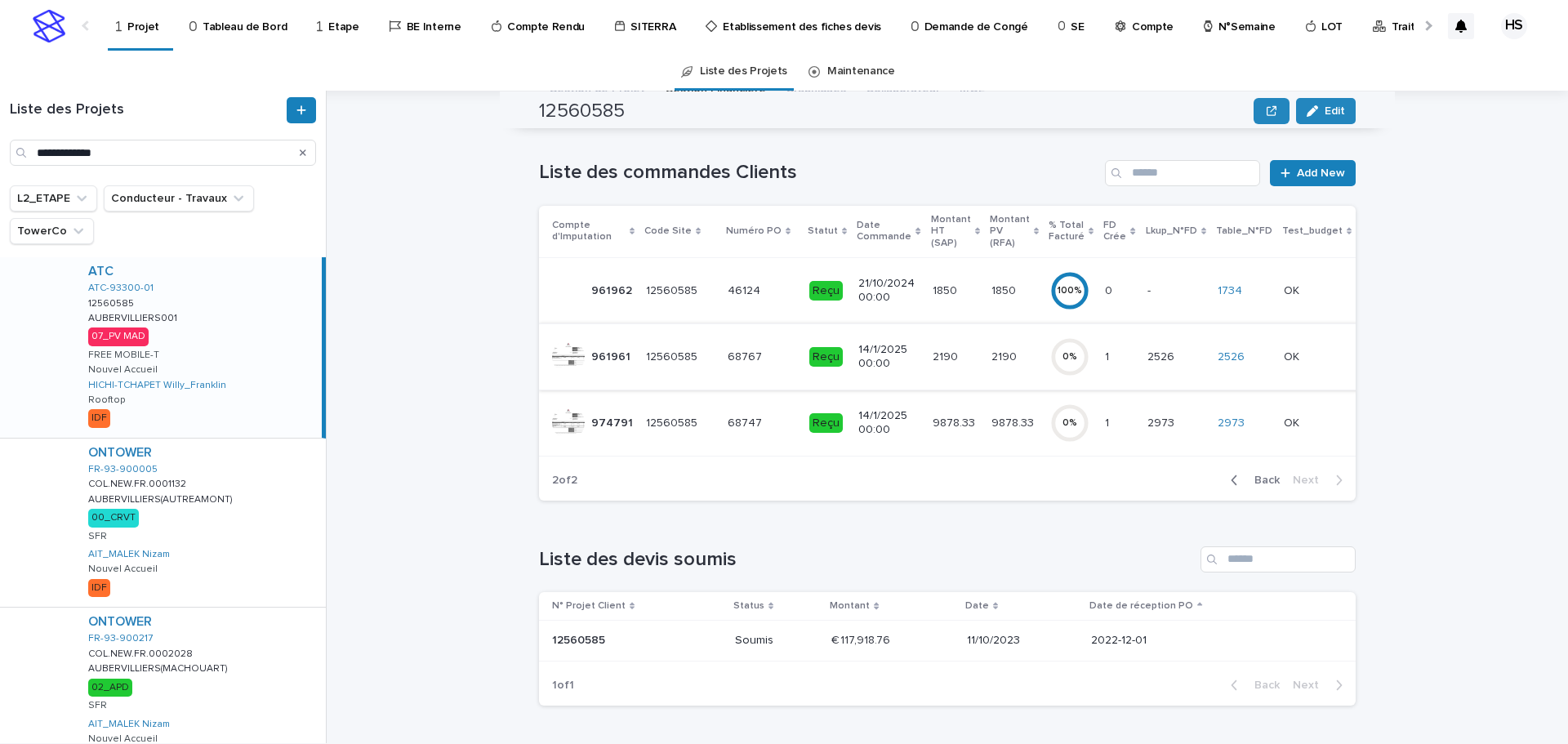 scroll, scrollTop: 47, scrollLeft: 0, axis: vertical 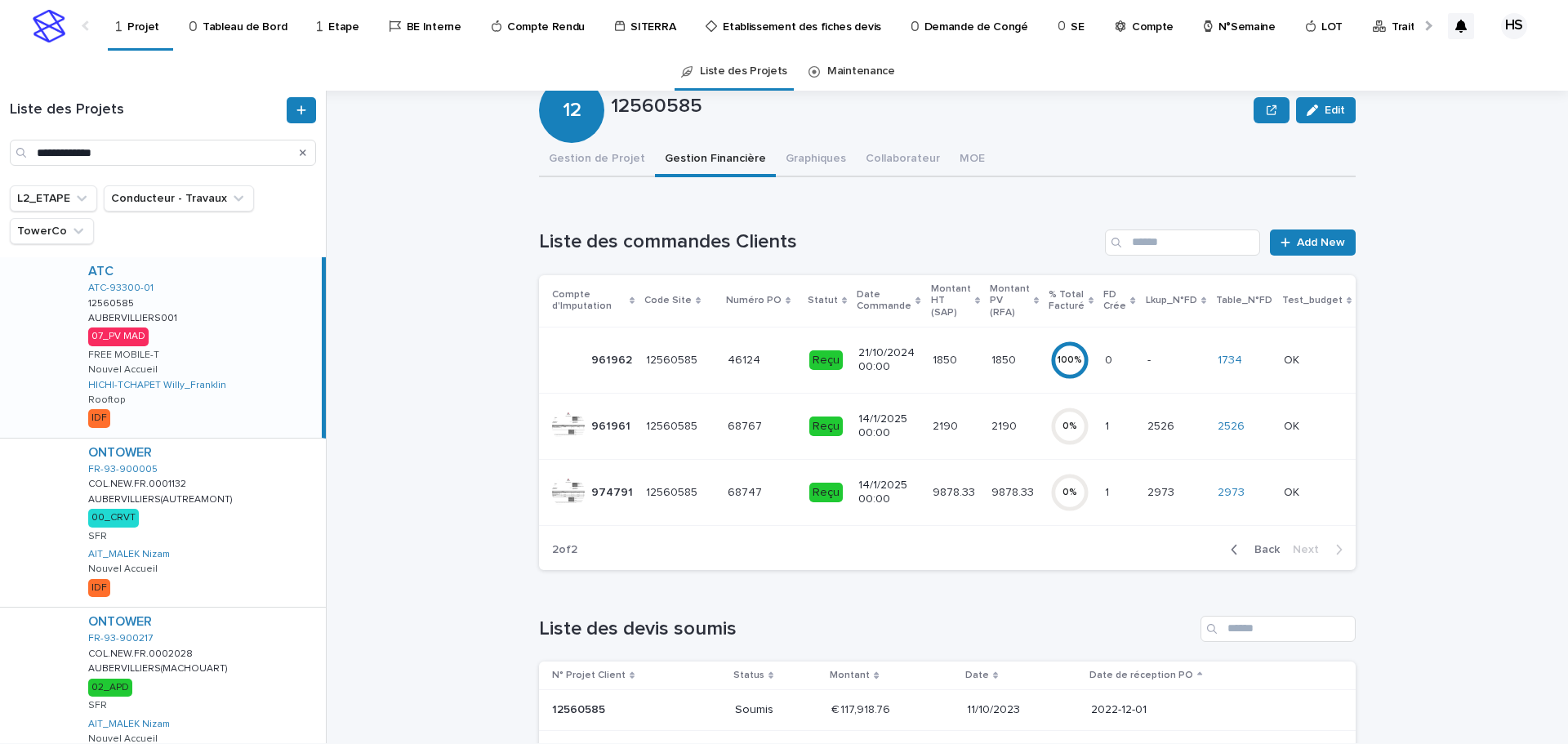 click on "2190" at bounding box center [1005, 425] 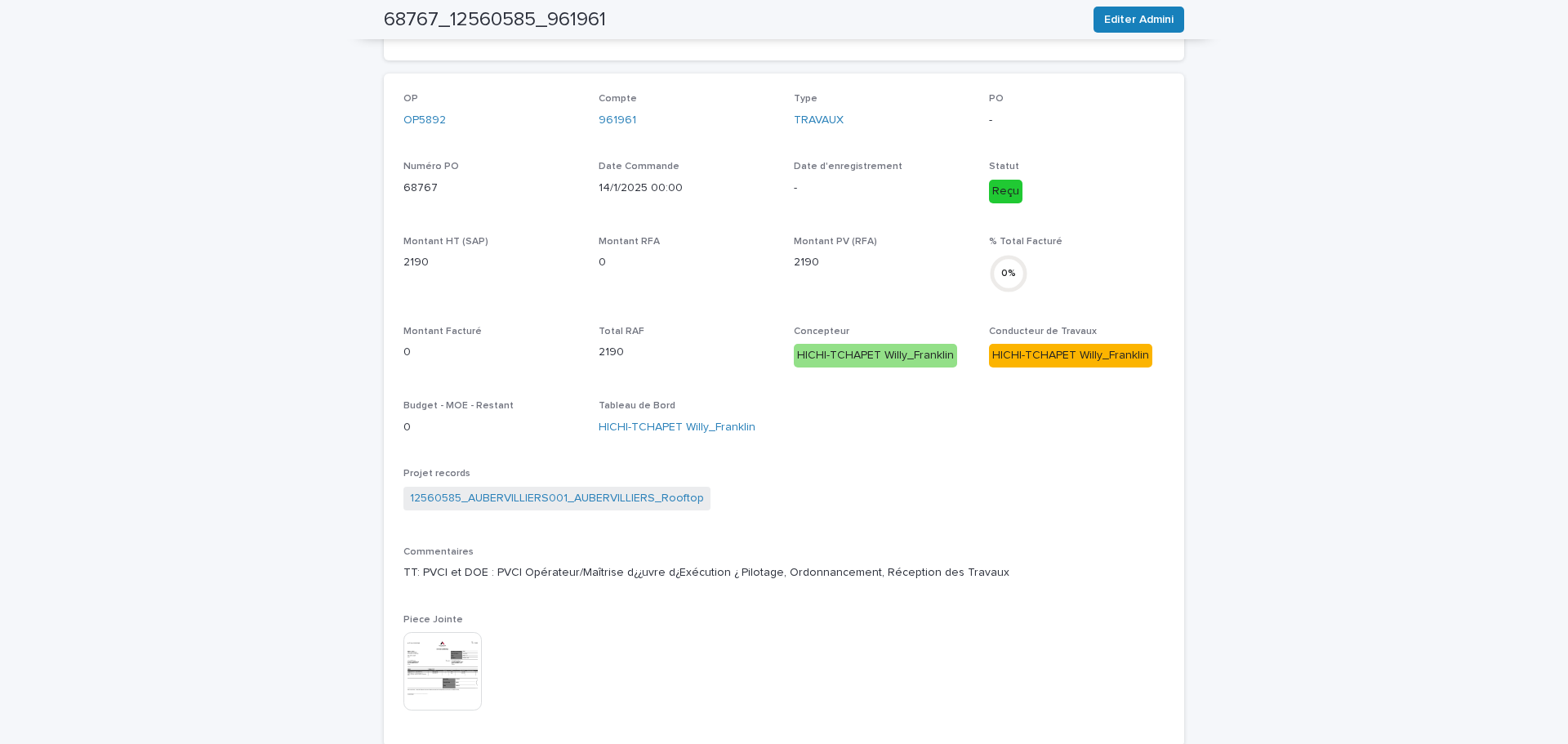 scroll, scrollTop: 422, scrollLeft: 0, axis: vertical 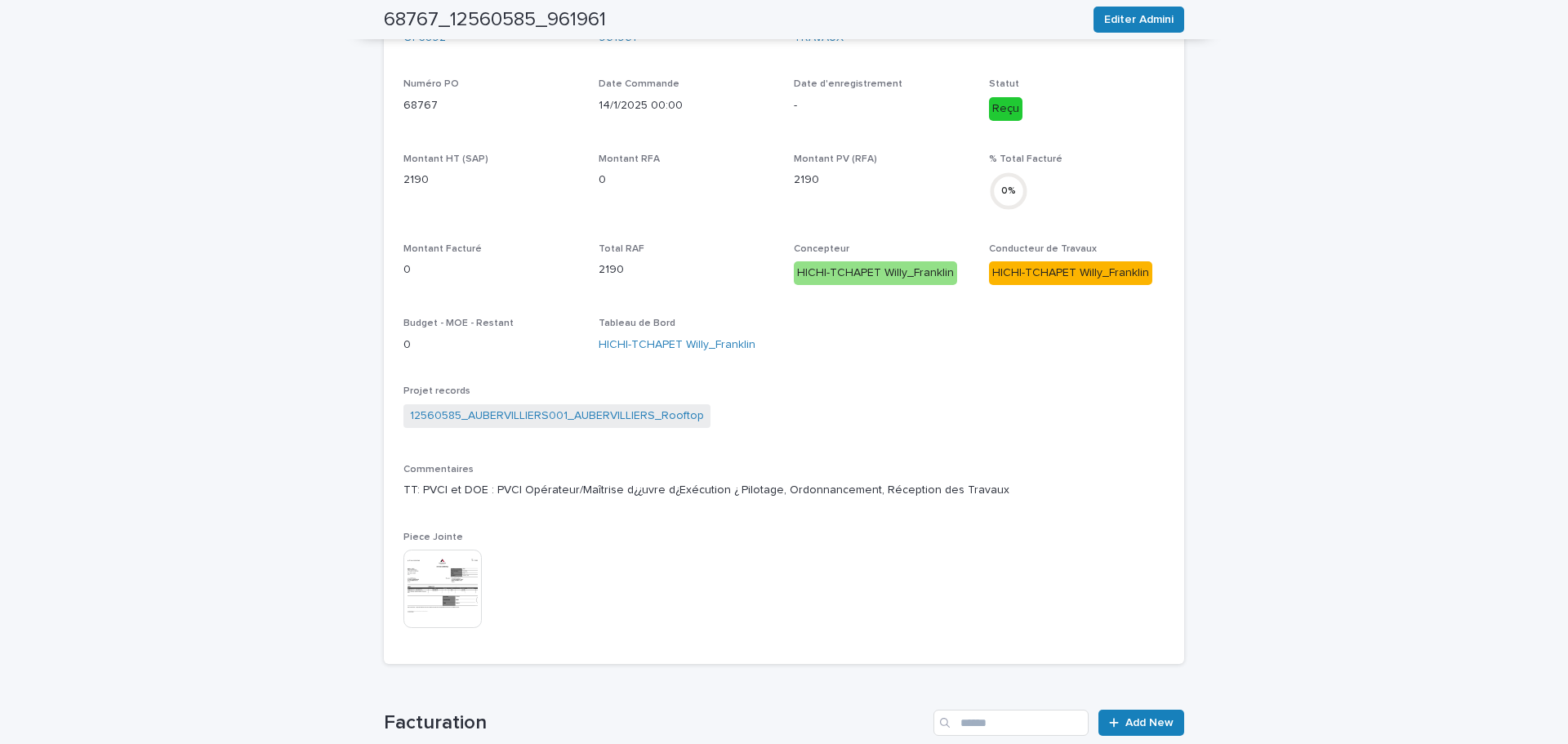 click at bounding box center [443, 589] 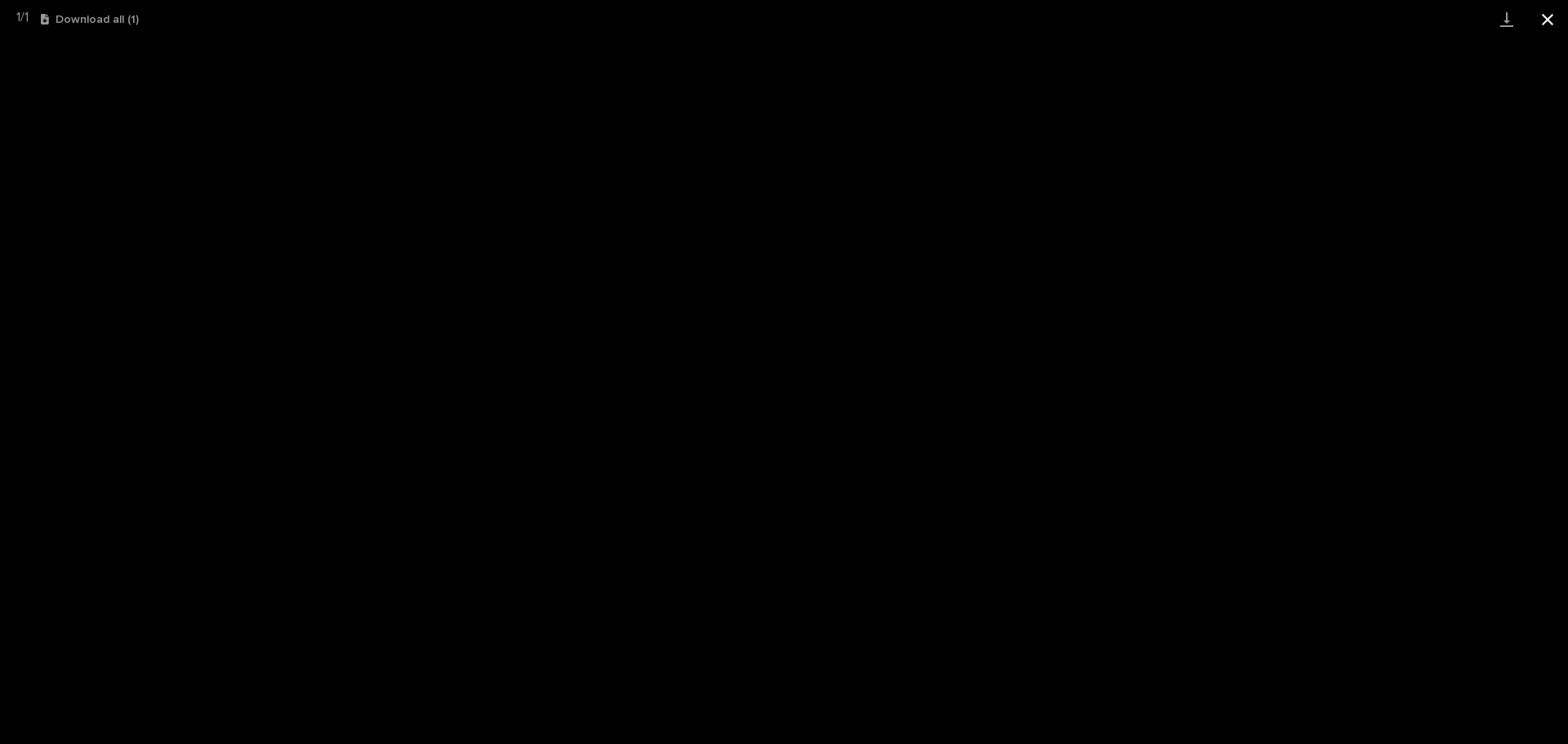 click at bounding box center (1548, 19) 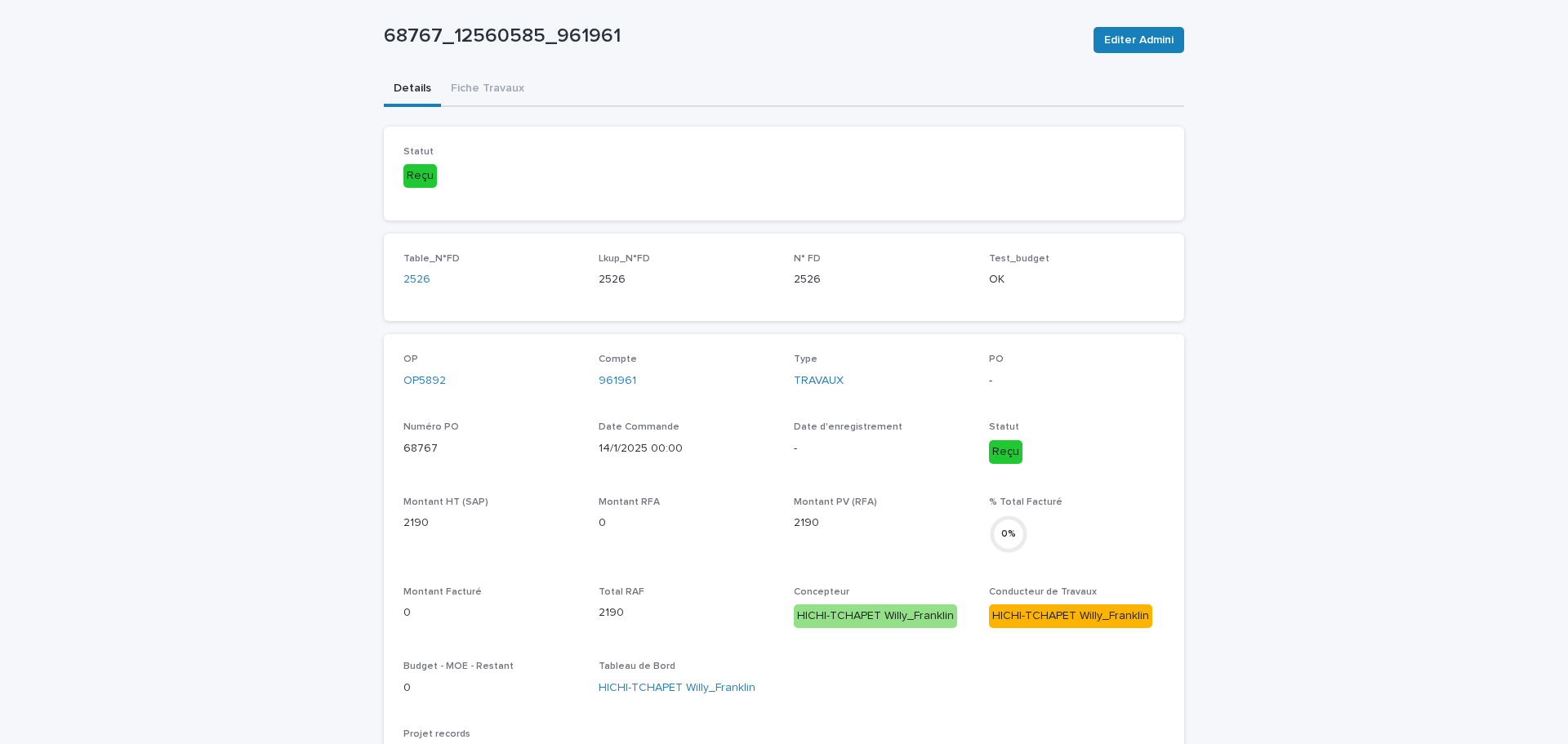 scroll, scrollTop: 324, scrollLeft: 0, axis: vertical 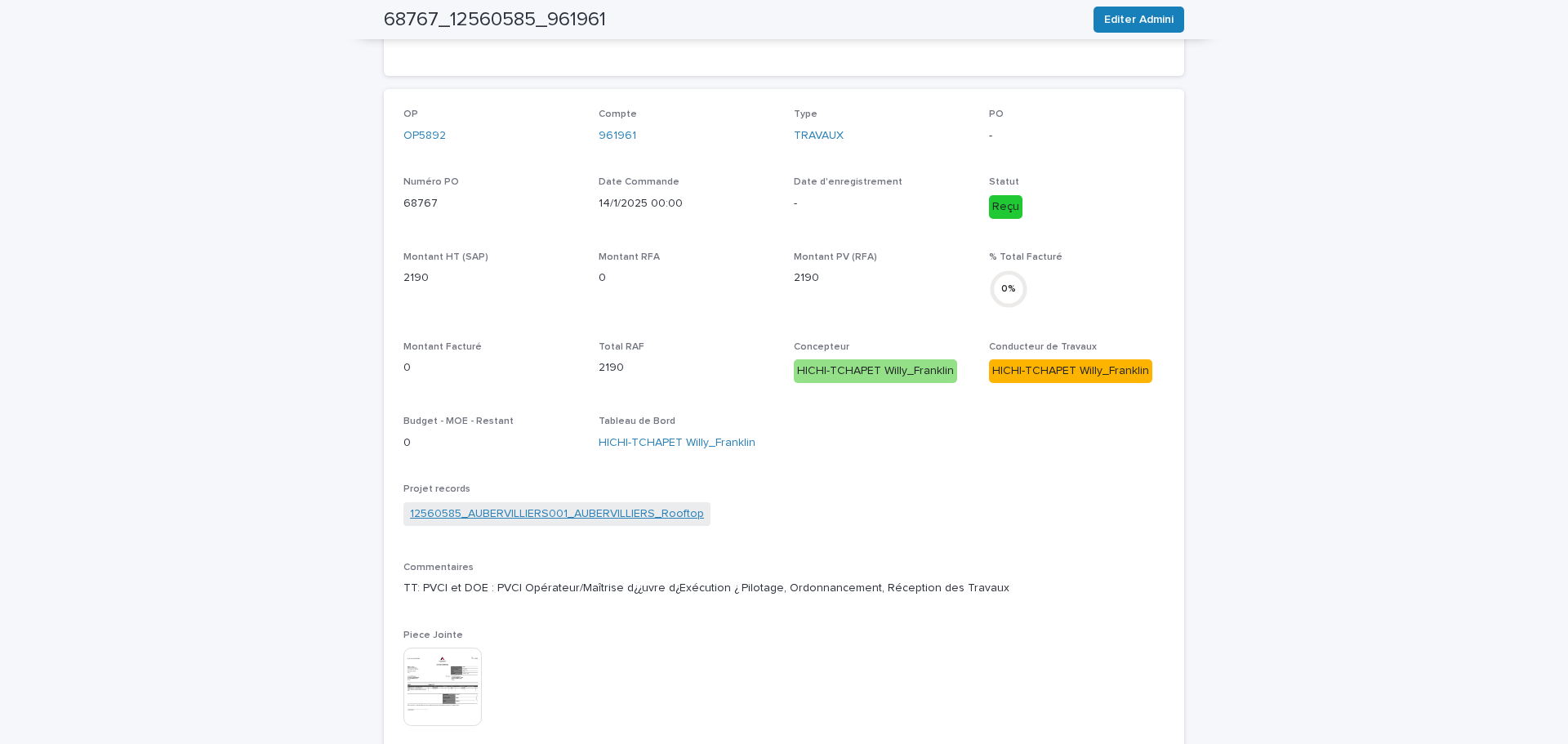 click on "12560585_AUBERVILLIERS001_AUBERVILLIERS_Rooftop" at bounding box center [557, 514] 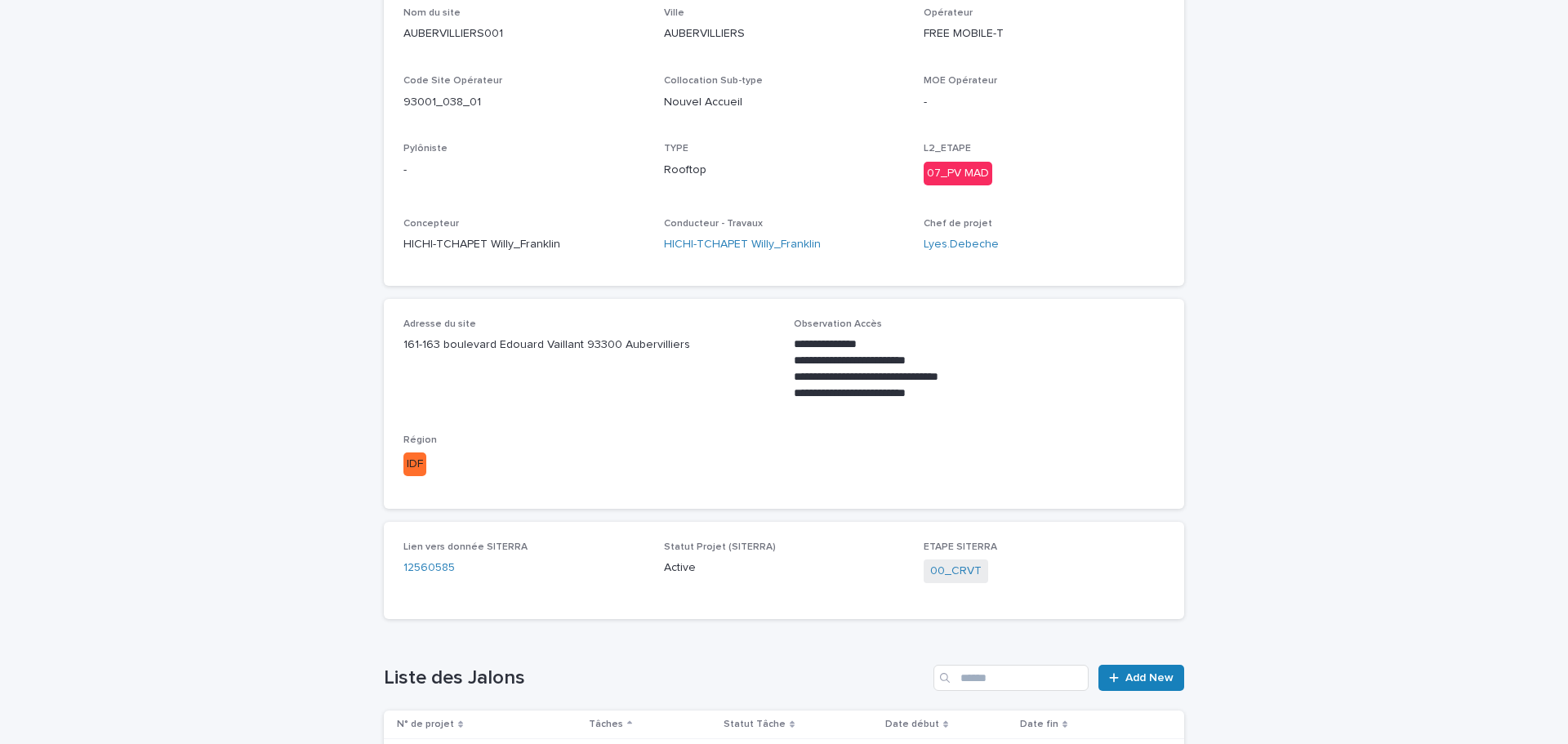 scroll, scrollTop: 0, scrollLeft: 0, axis: both 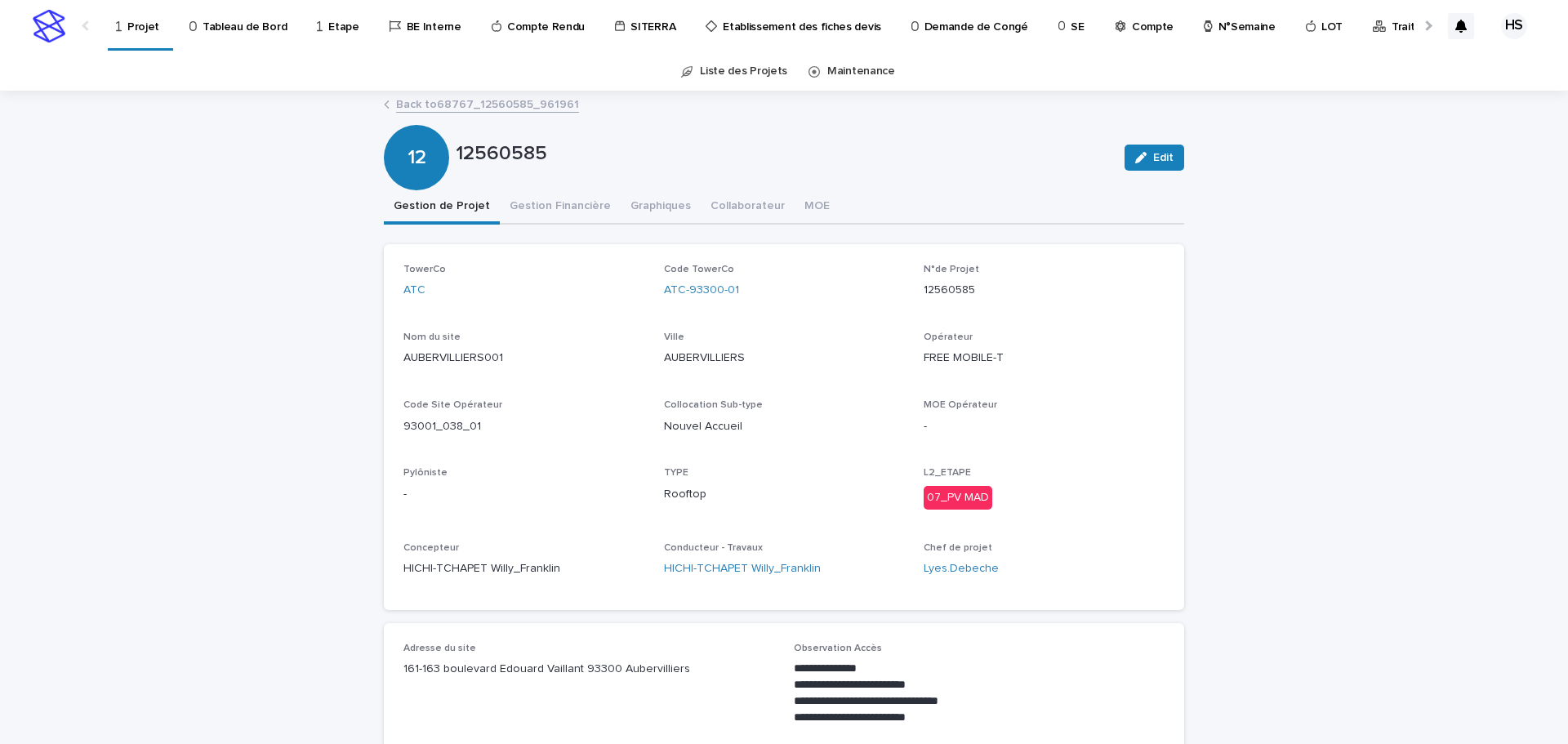 click on "Projet" at bounding box center (140, 24) 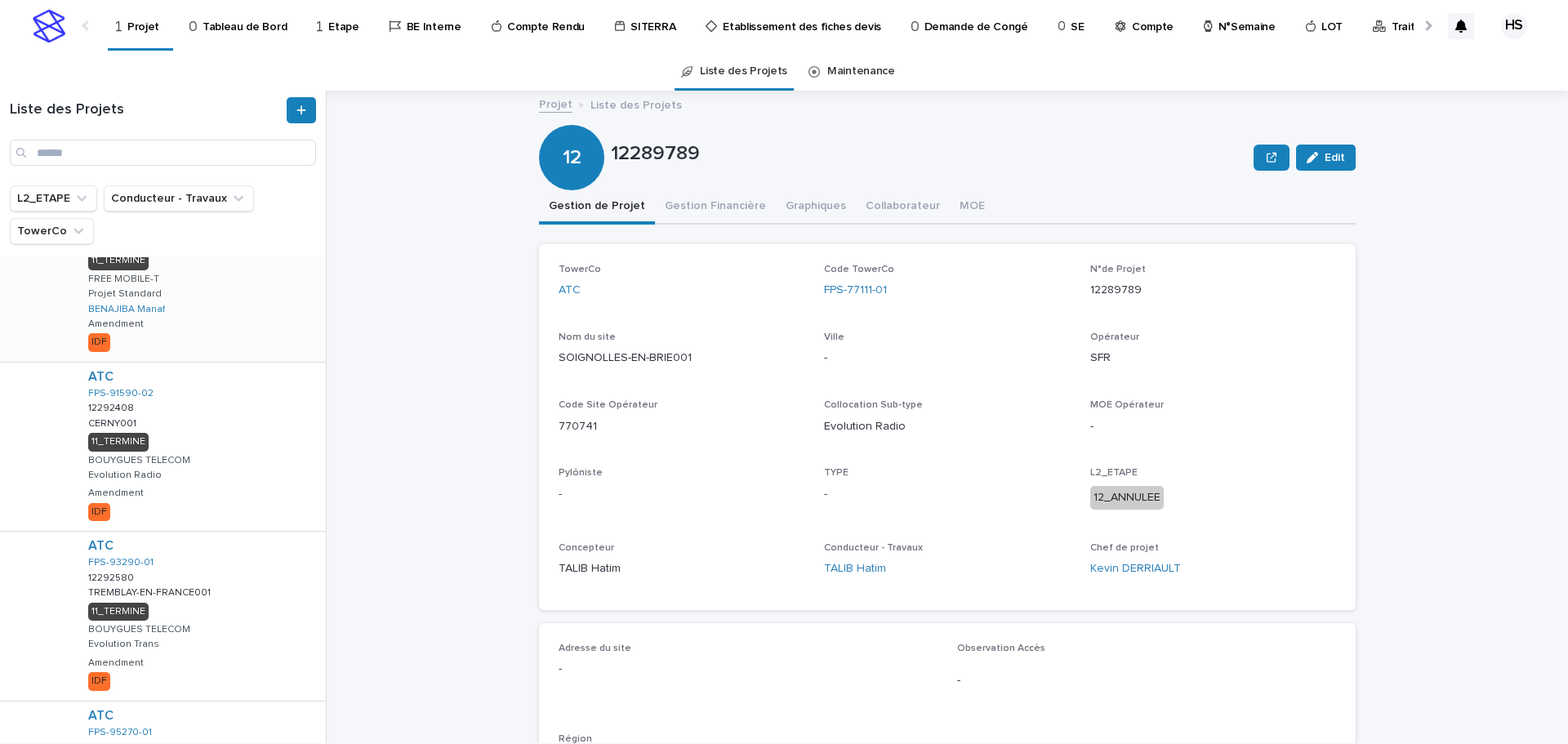 scroll, scrollTop: 0, scrollLeft: 0, axis: both 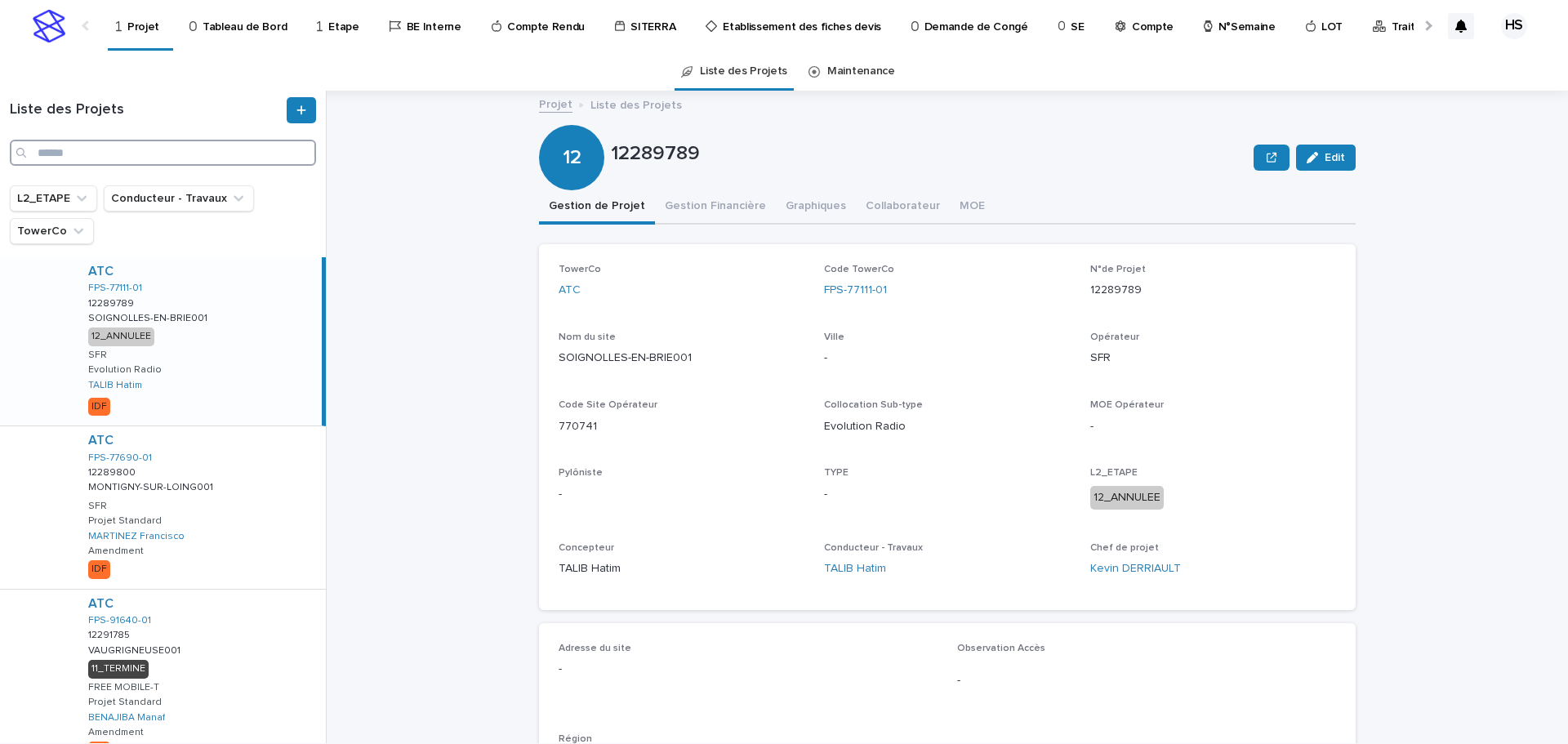 click at bounding box center (163, 153) 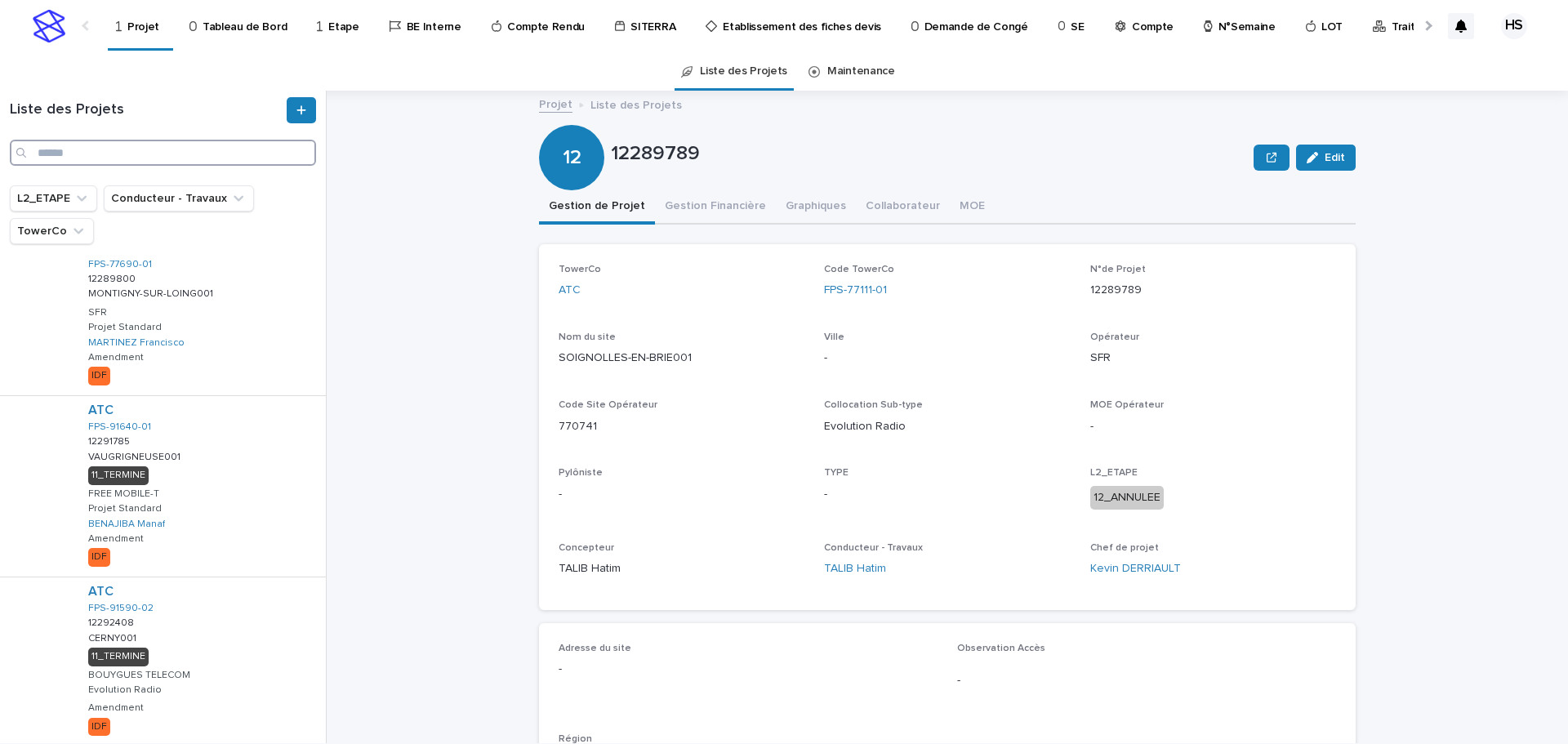 scroll, scrollTop: 0, scrollLeft: 0, axis: both 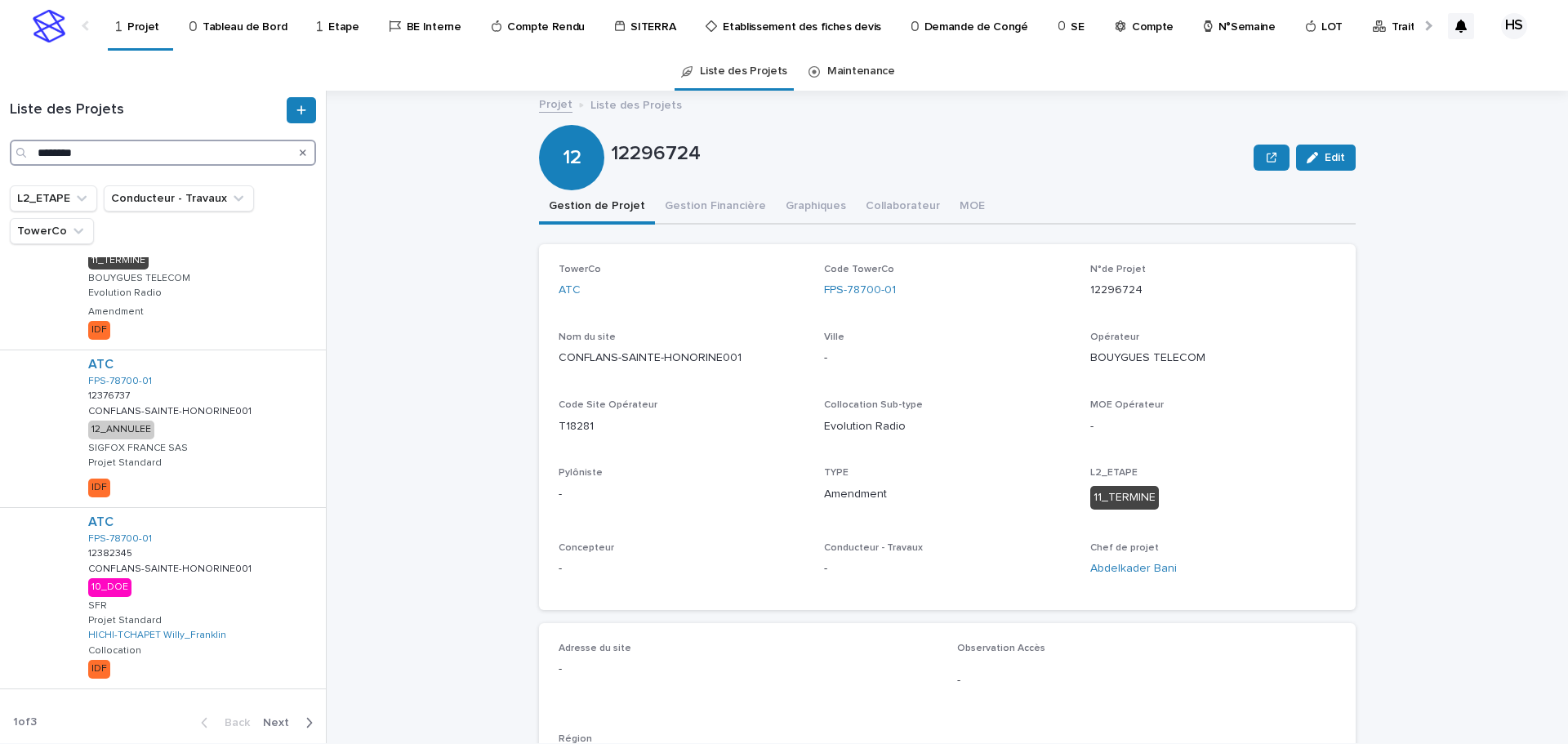 type on "********" 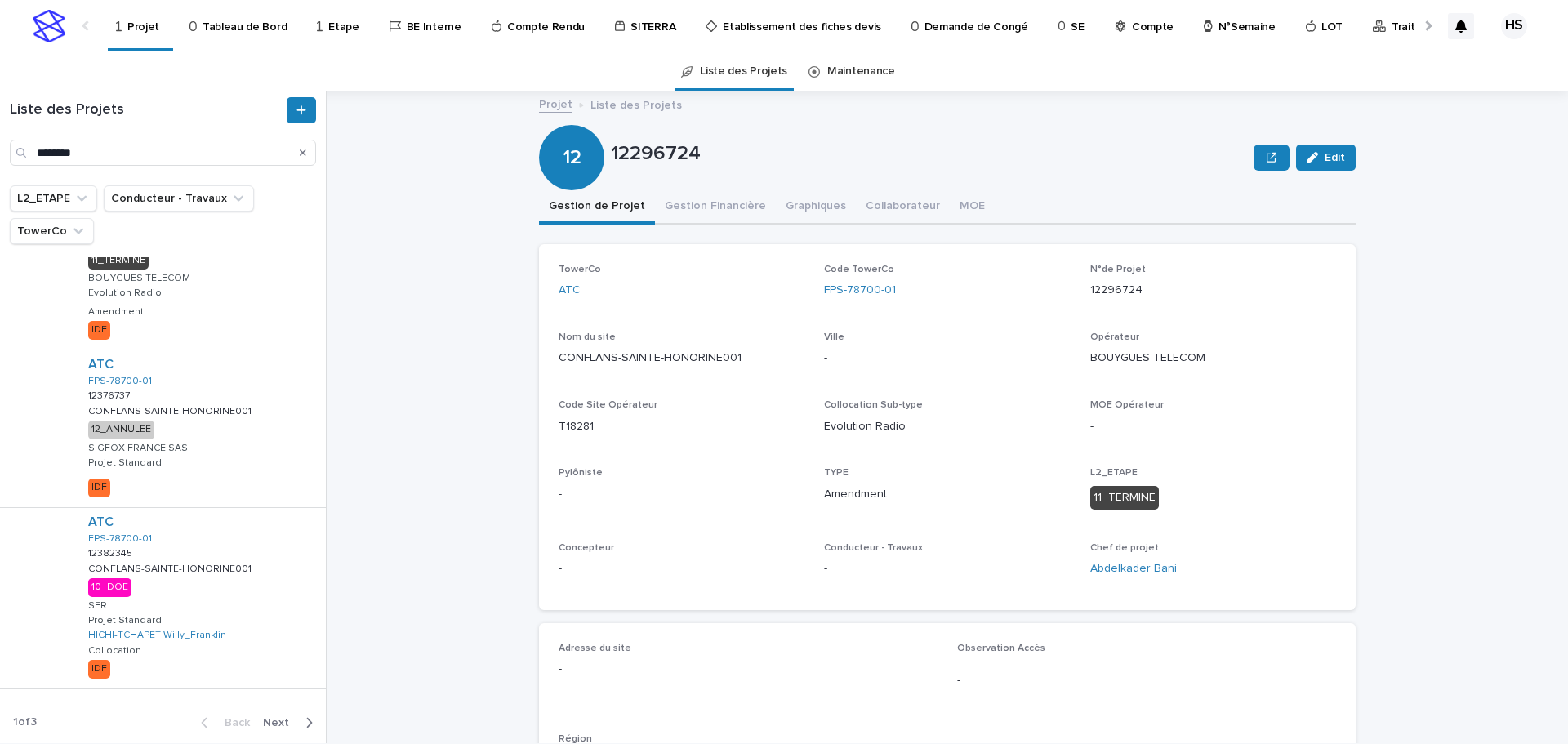 click on "Next" at bounding box center [281, 723] 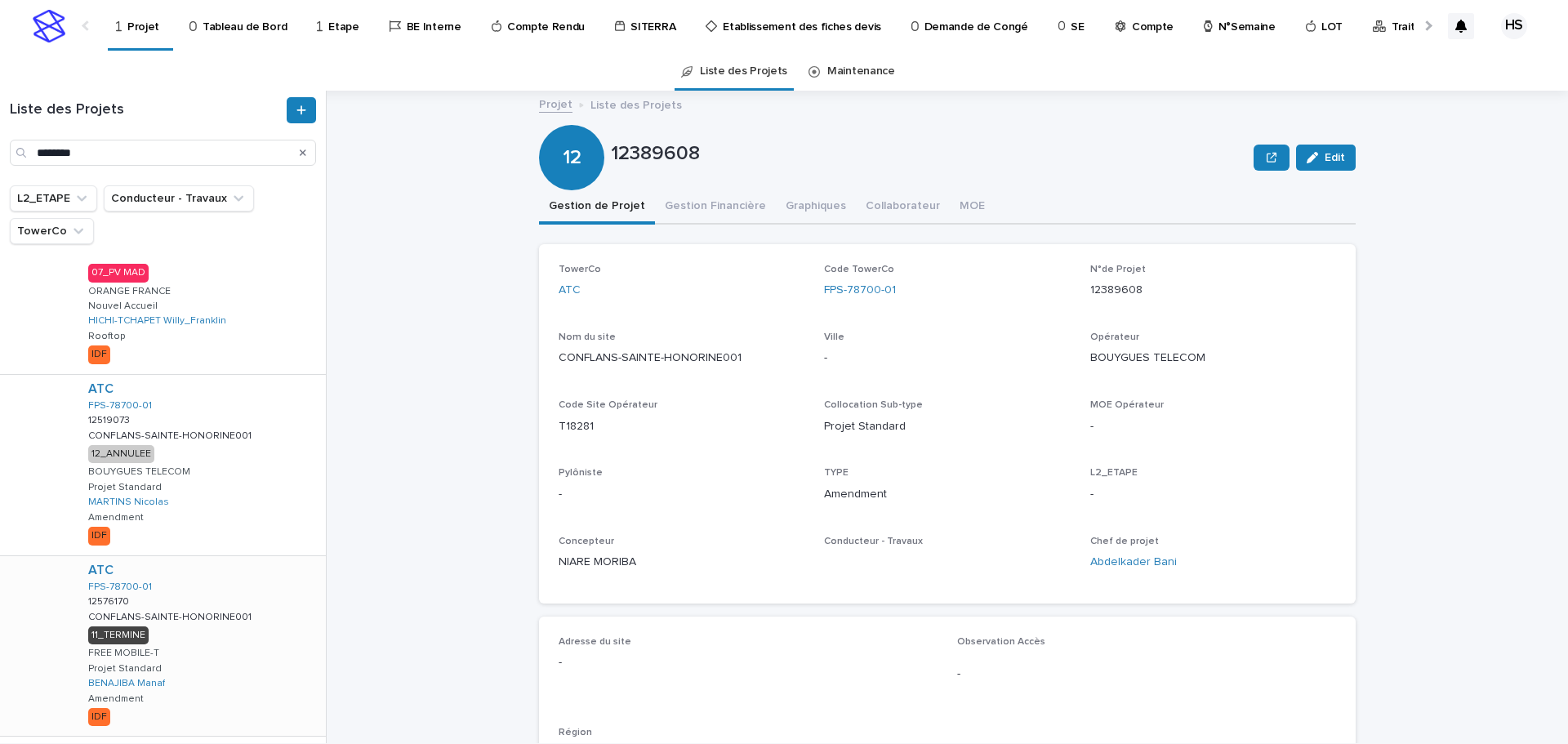scroll, scrollTop: 962, scrollLeft: 0, axis: vertical 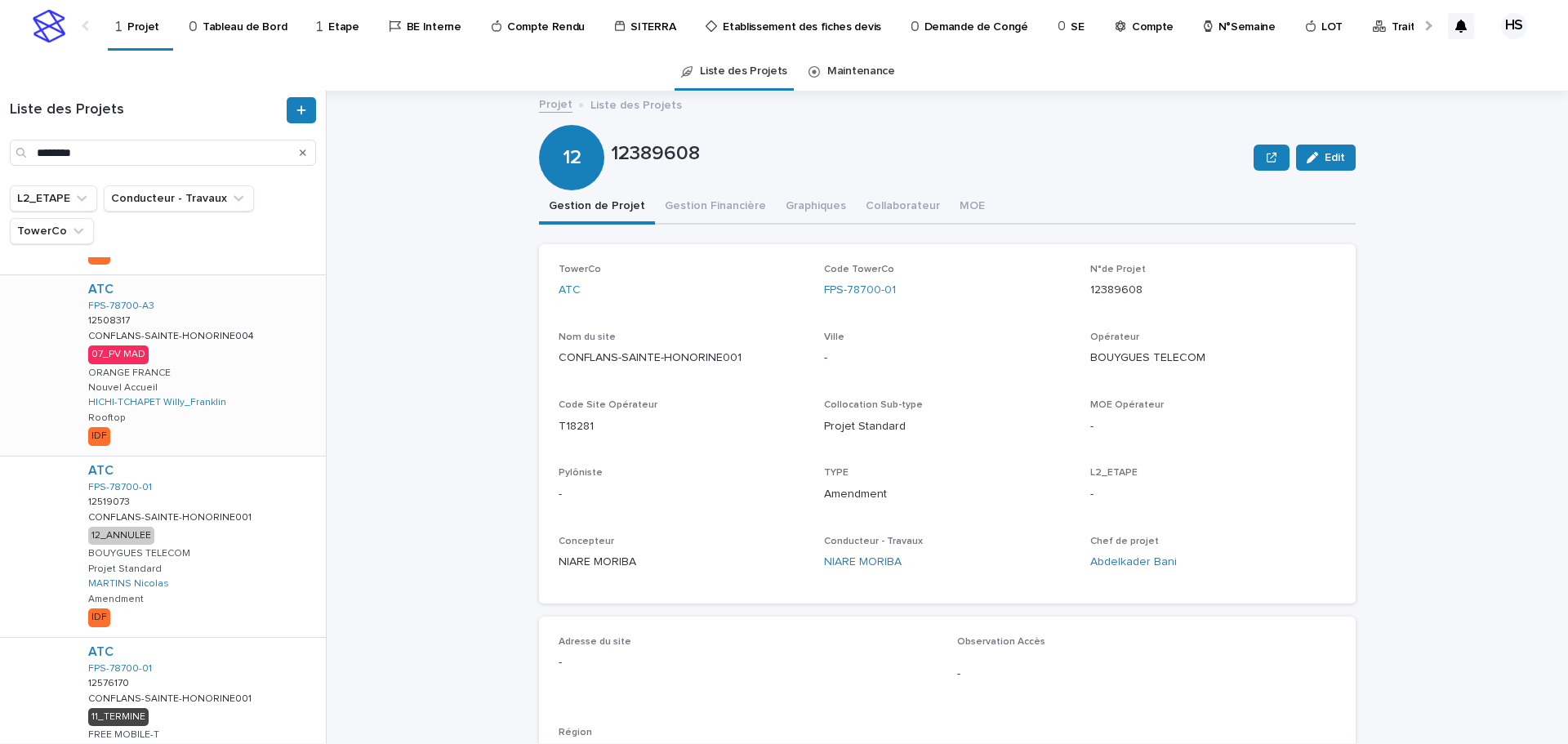 click on "ATC   FPS-78700-A3   12508317 12508317   CONFLANS-SAINTE-HONORINE004 CONFLANS-SAINTE-HONORINE004   07_PV MAD ORANGE FRANCE Nouvel Accueil HICHI-TCHAPET Willy_Franklin   Rooftop IDF" at bounding box center (200, 365) 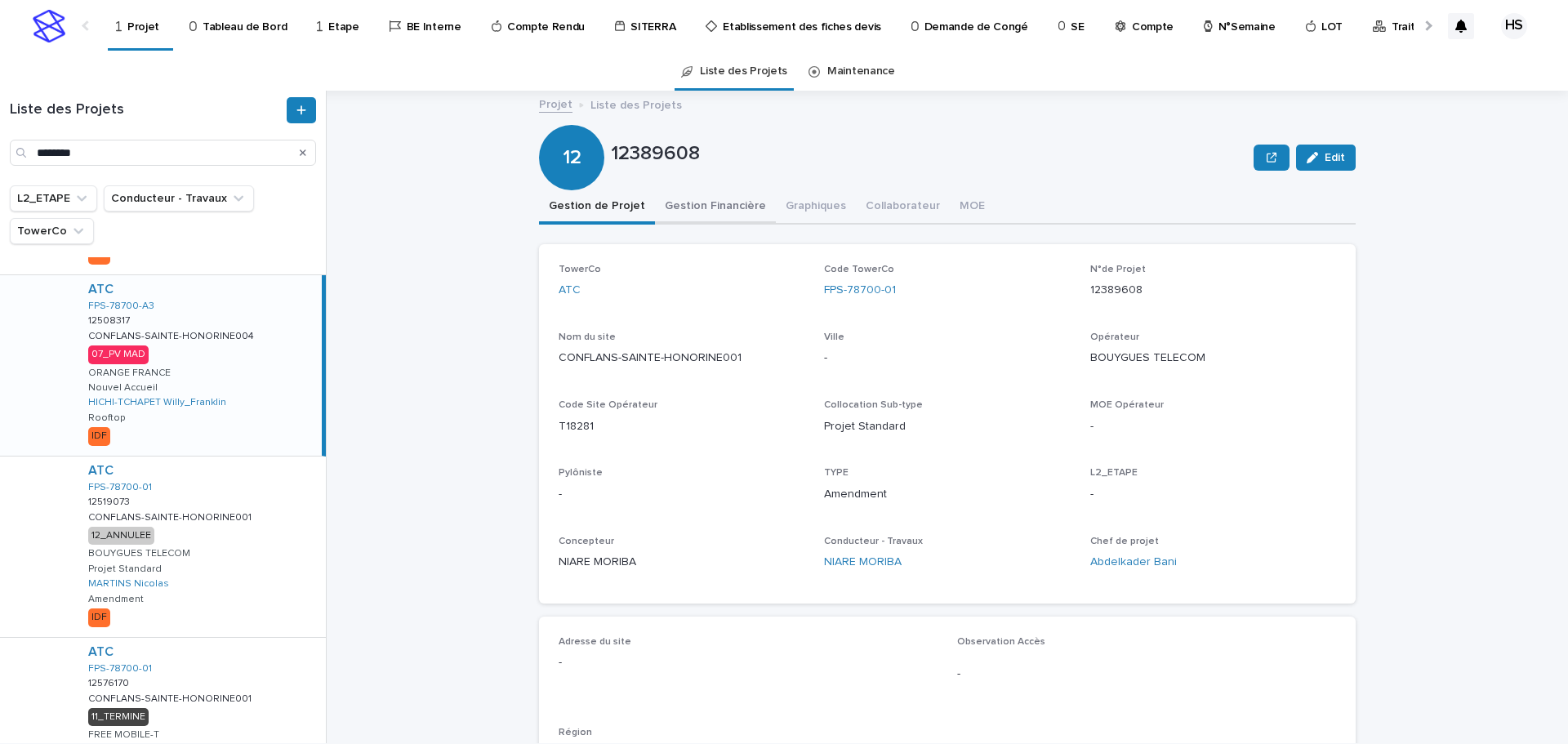 click on "Gestion Financière" at bounding box center [715, 207] 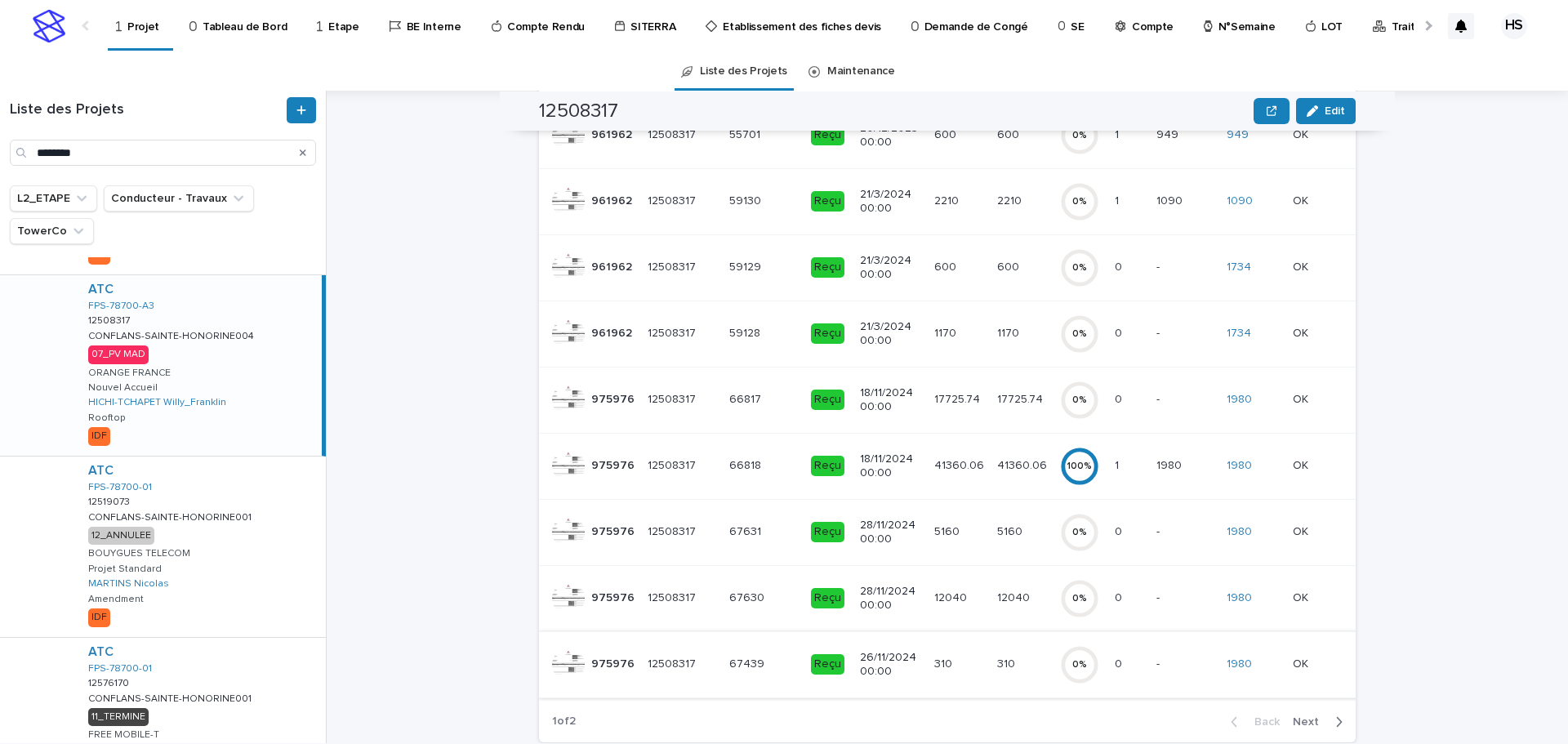 scroll, scrollTop: 408, scrollLeft: 0, axis: vertical 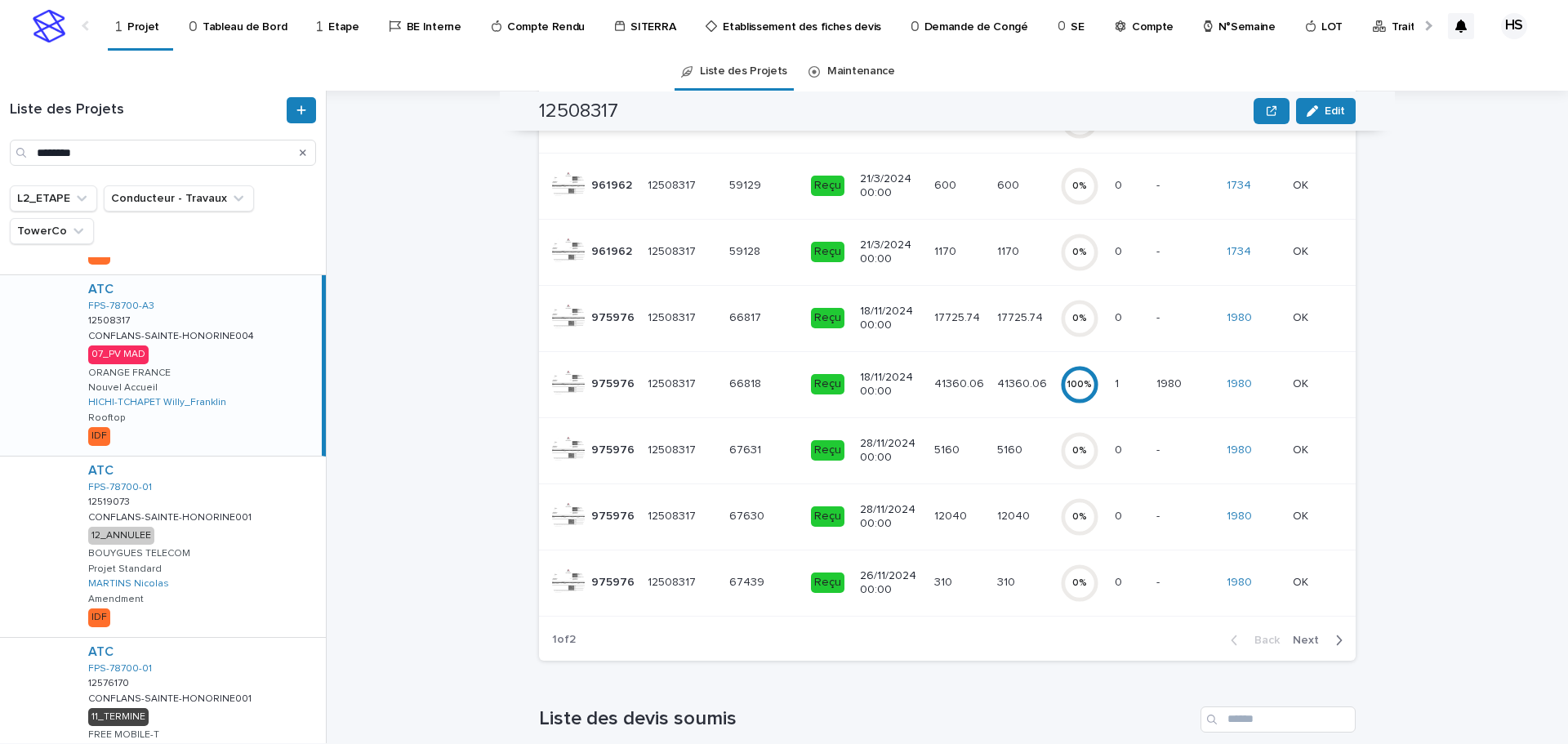 click on "Next" at bounding box center [1311, 640] 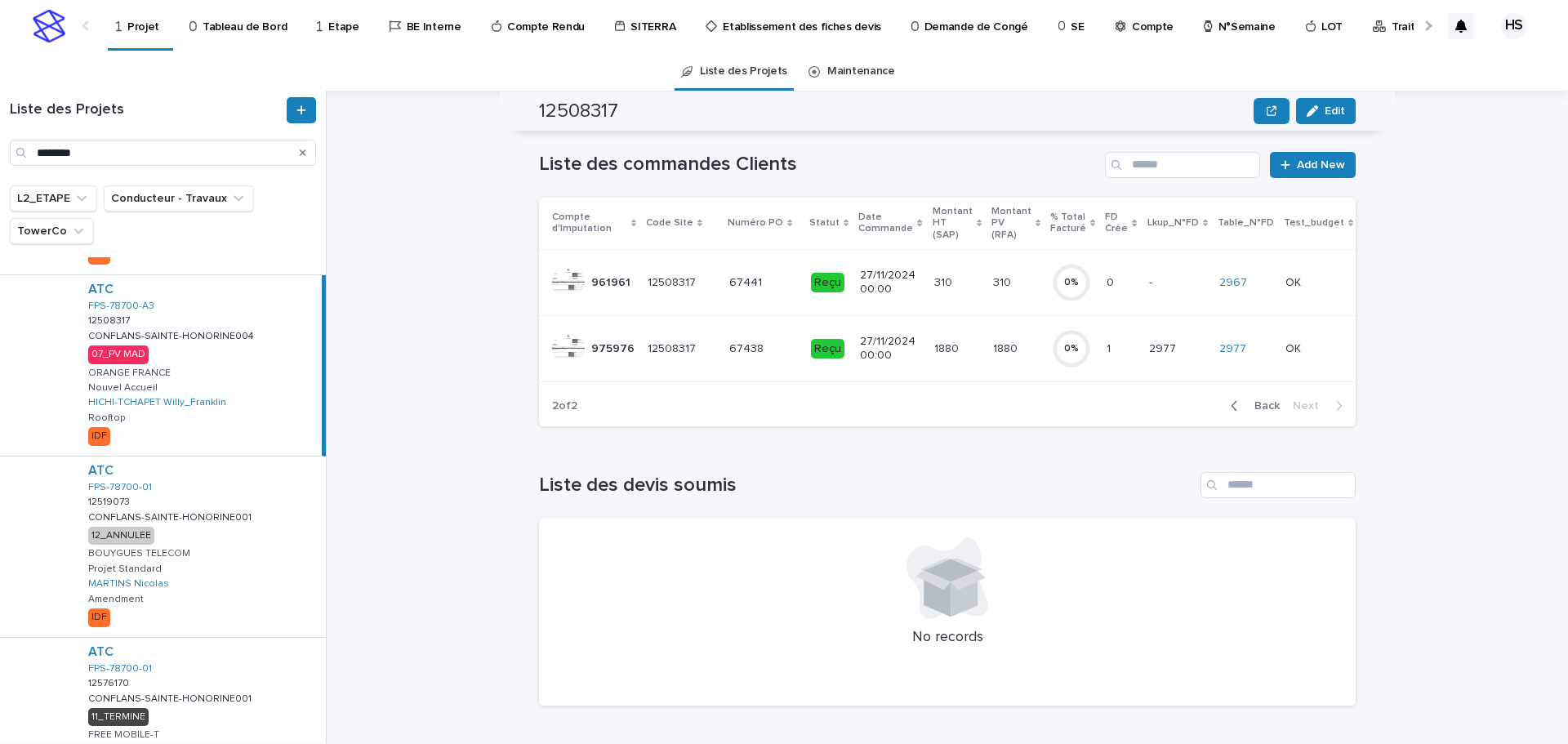 scroll, scrollTop: 137, scrollLeft: 0, axis: vertical 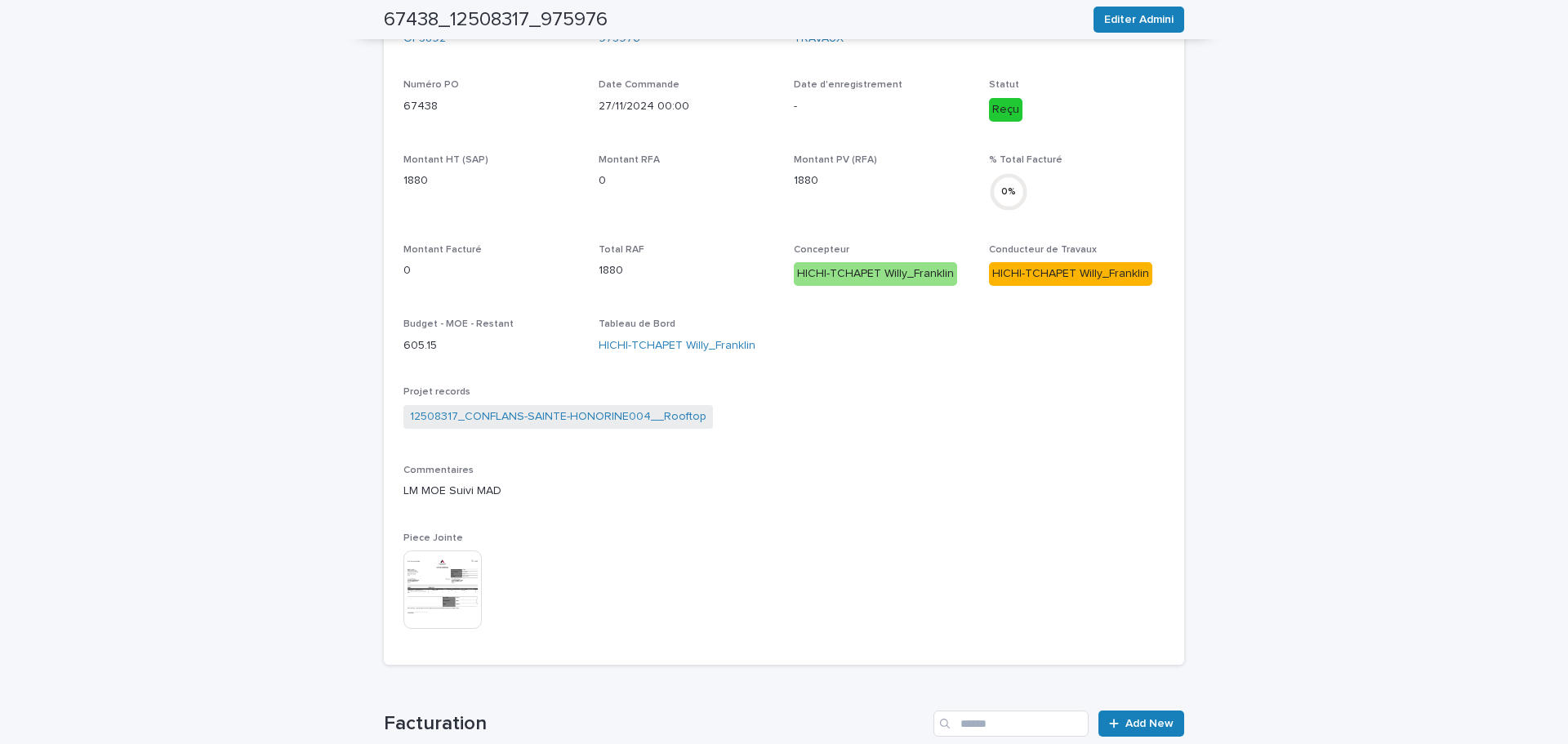 click at bounding box center (443, 590) 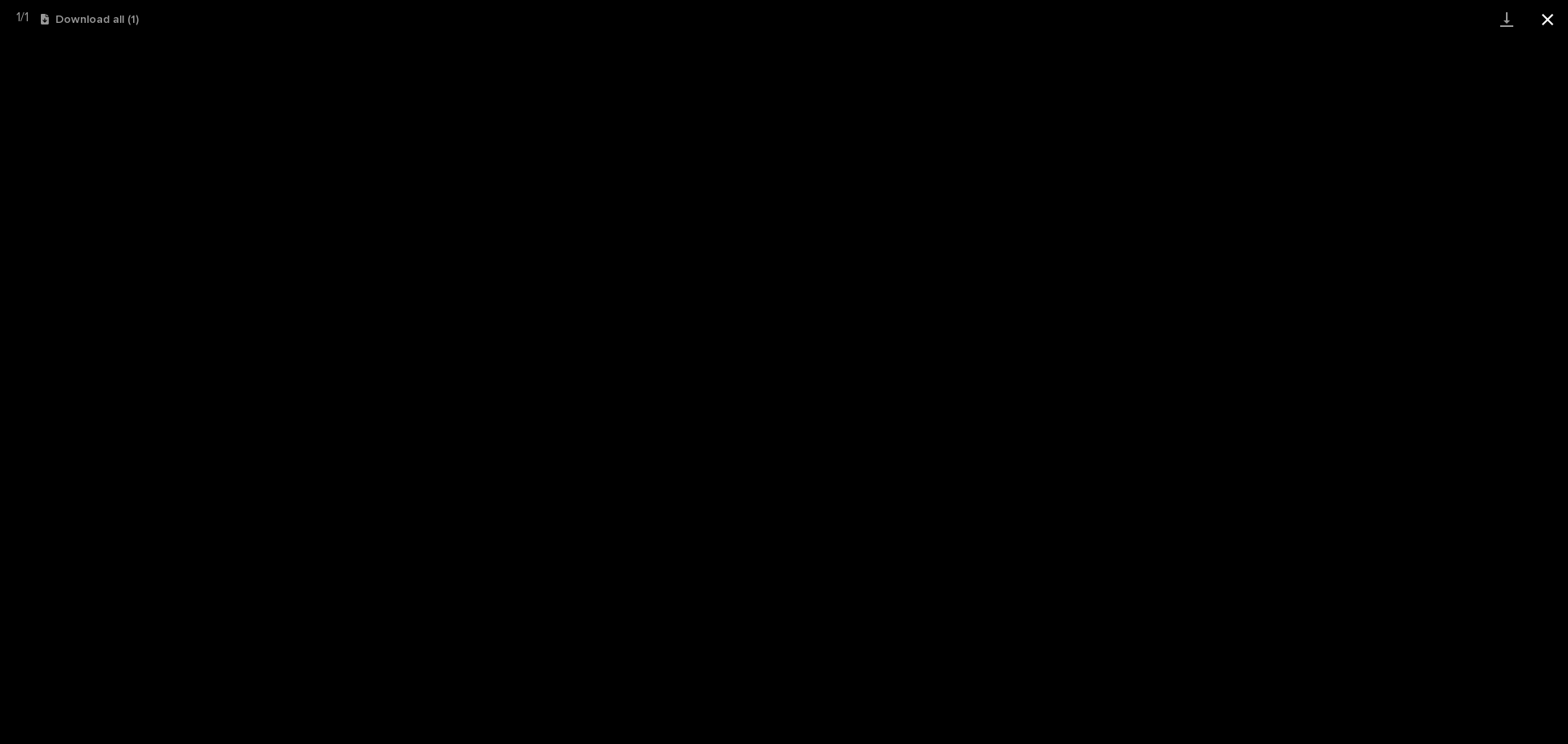 click at bounding box center (1548, 19) 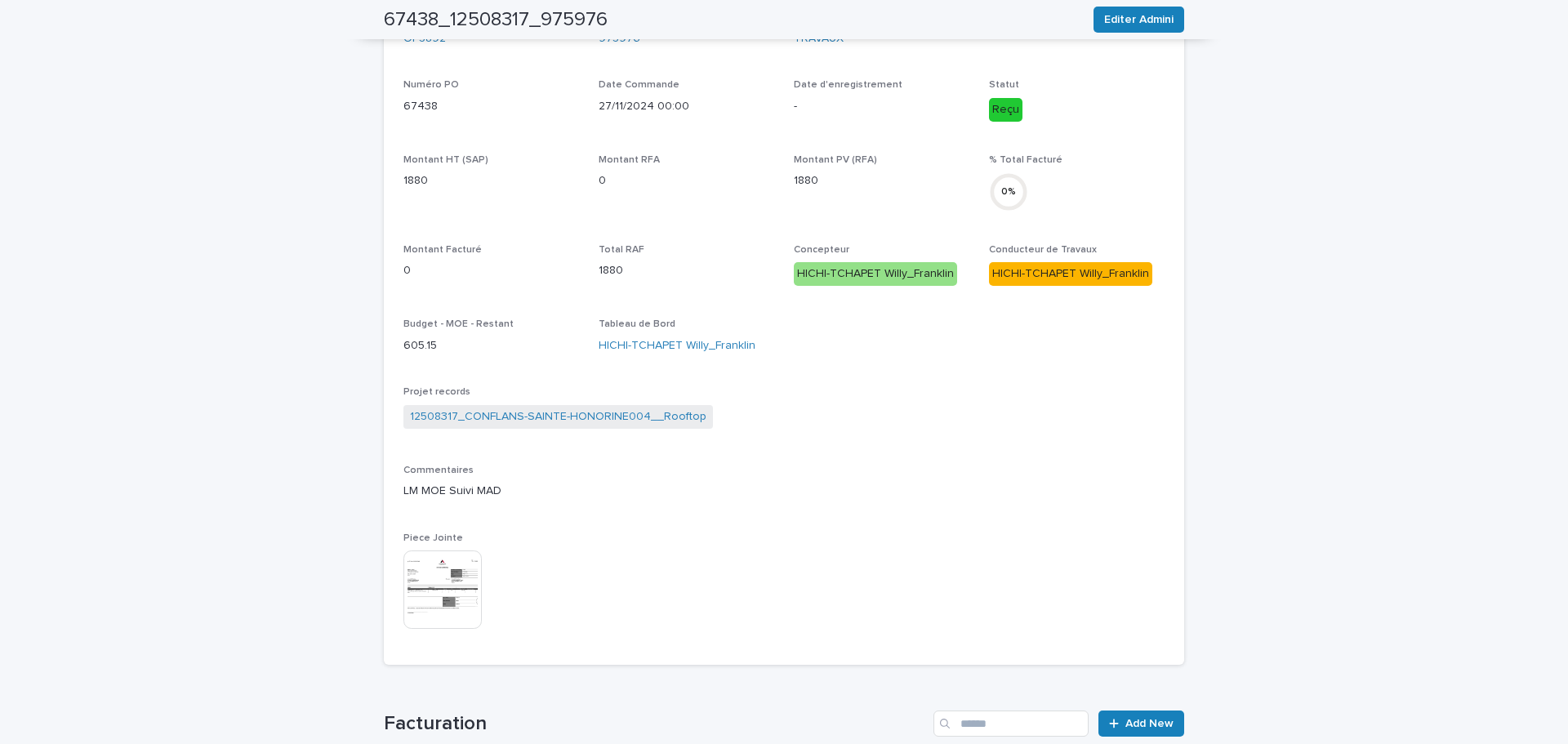 scroll, scrollTop: 95, scrollLeft: 0, axis: vertical 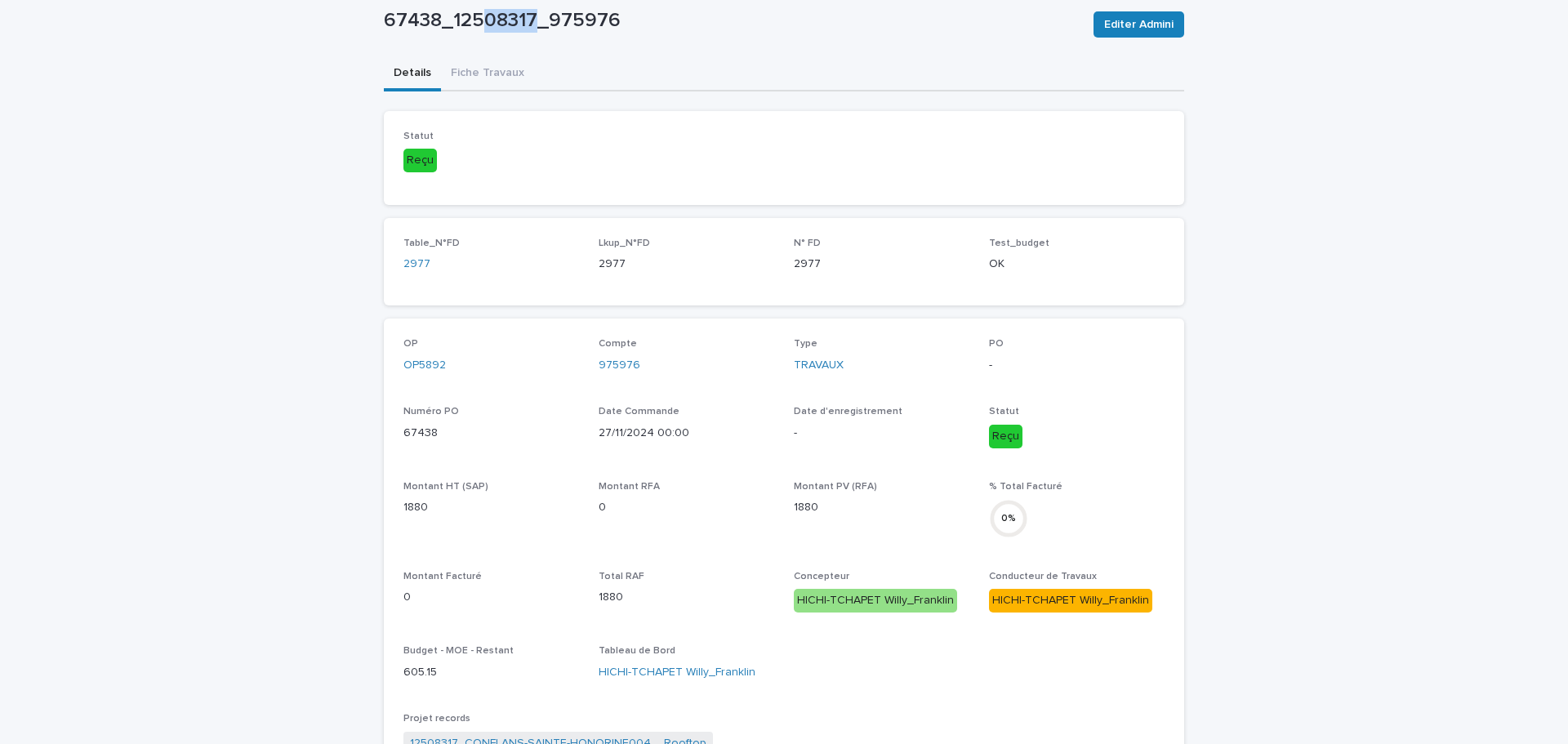 drag, startPoint x: 526, startPoint y: 21, endPoint x: 478, endPoint y: 25, distance: 48.166378 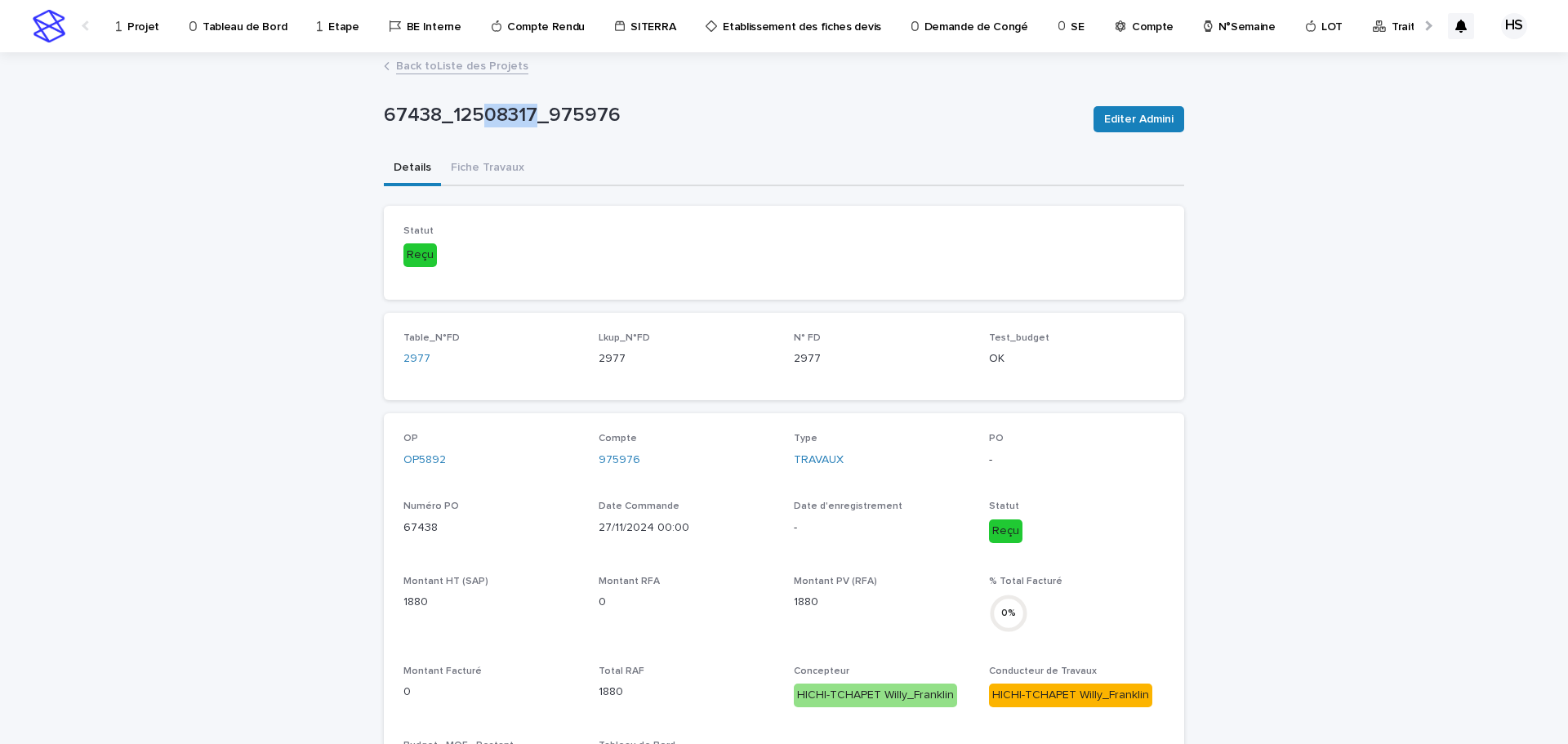 click on "Back to  Liste des Projets" at bounding box center (462, 65) 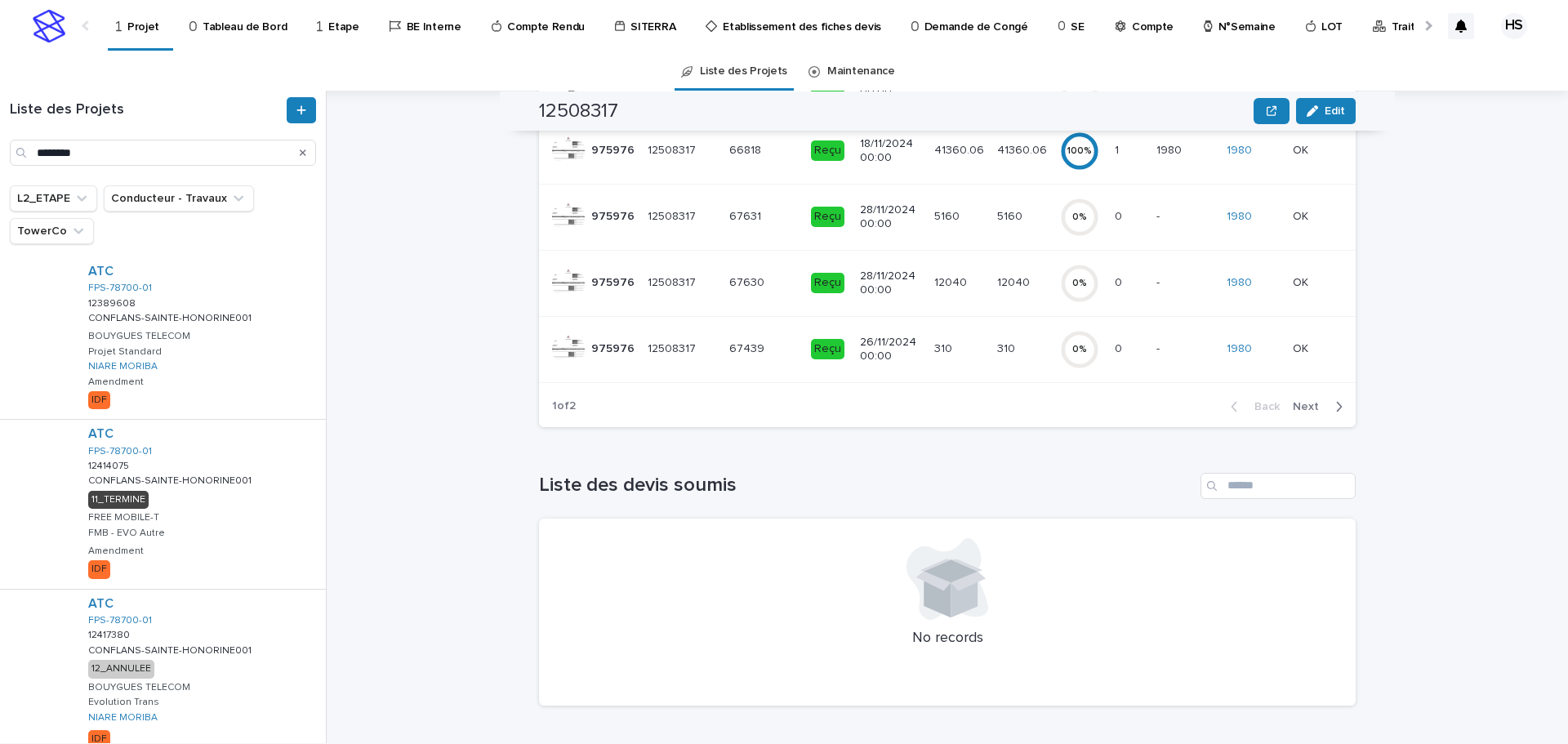 scroll, scrollTop: 490, scrollLeft: 0, axis: vertical 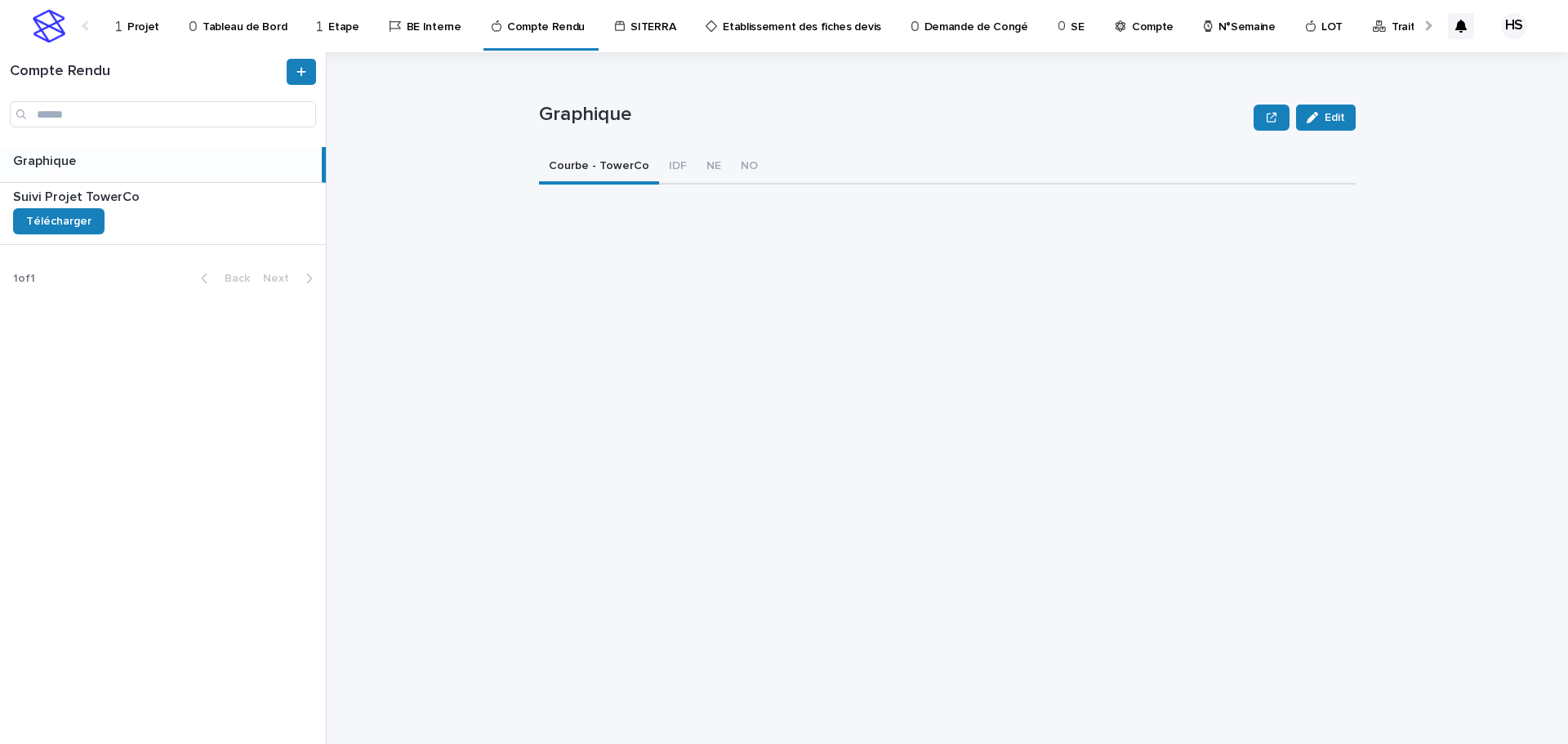 click on "Compte" at bounding box center [1147, 17] 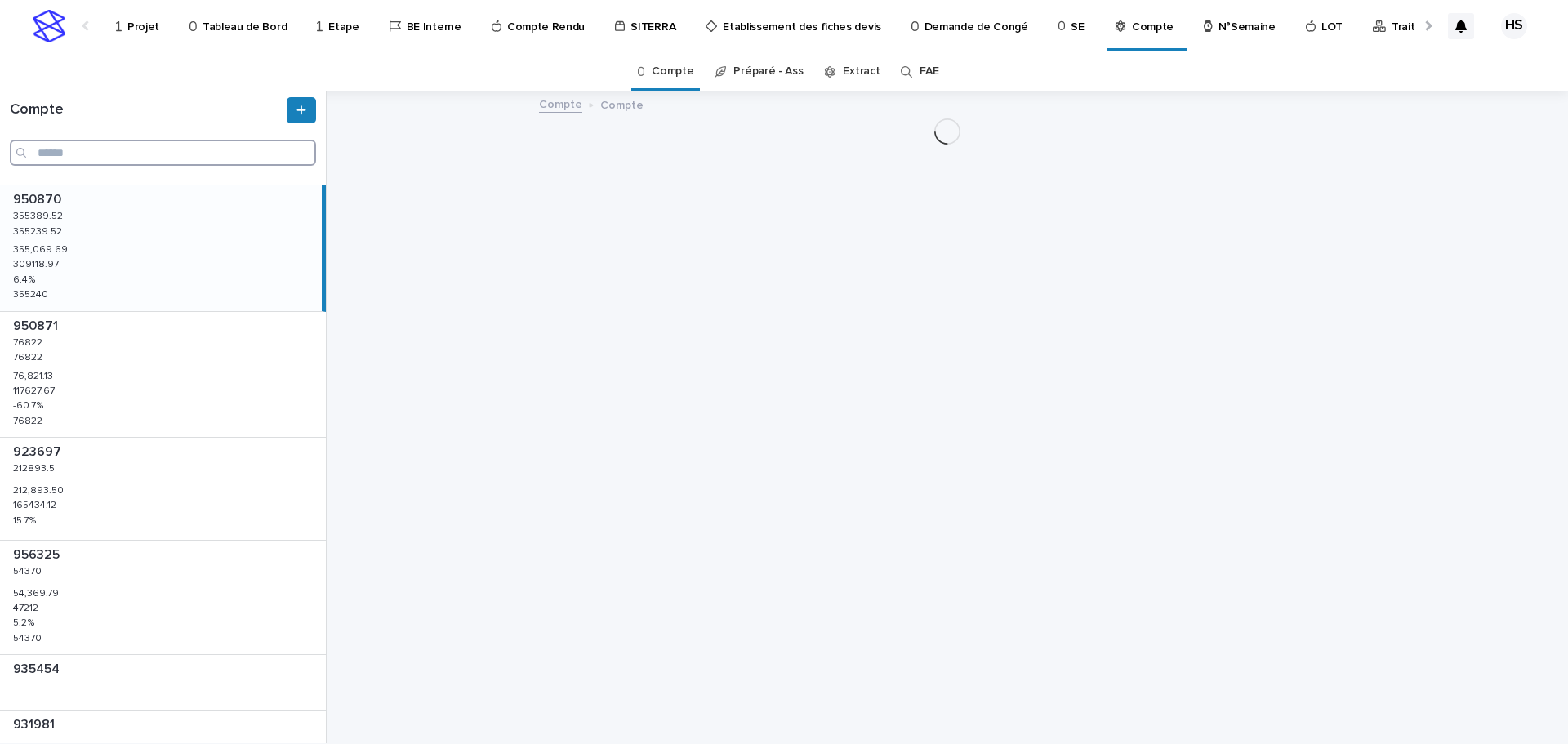 click at bounding box center [163, 153] 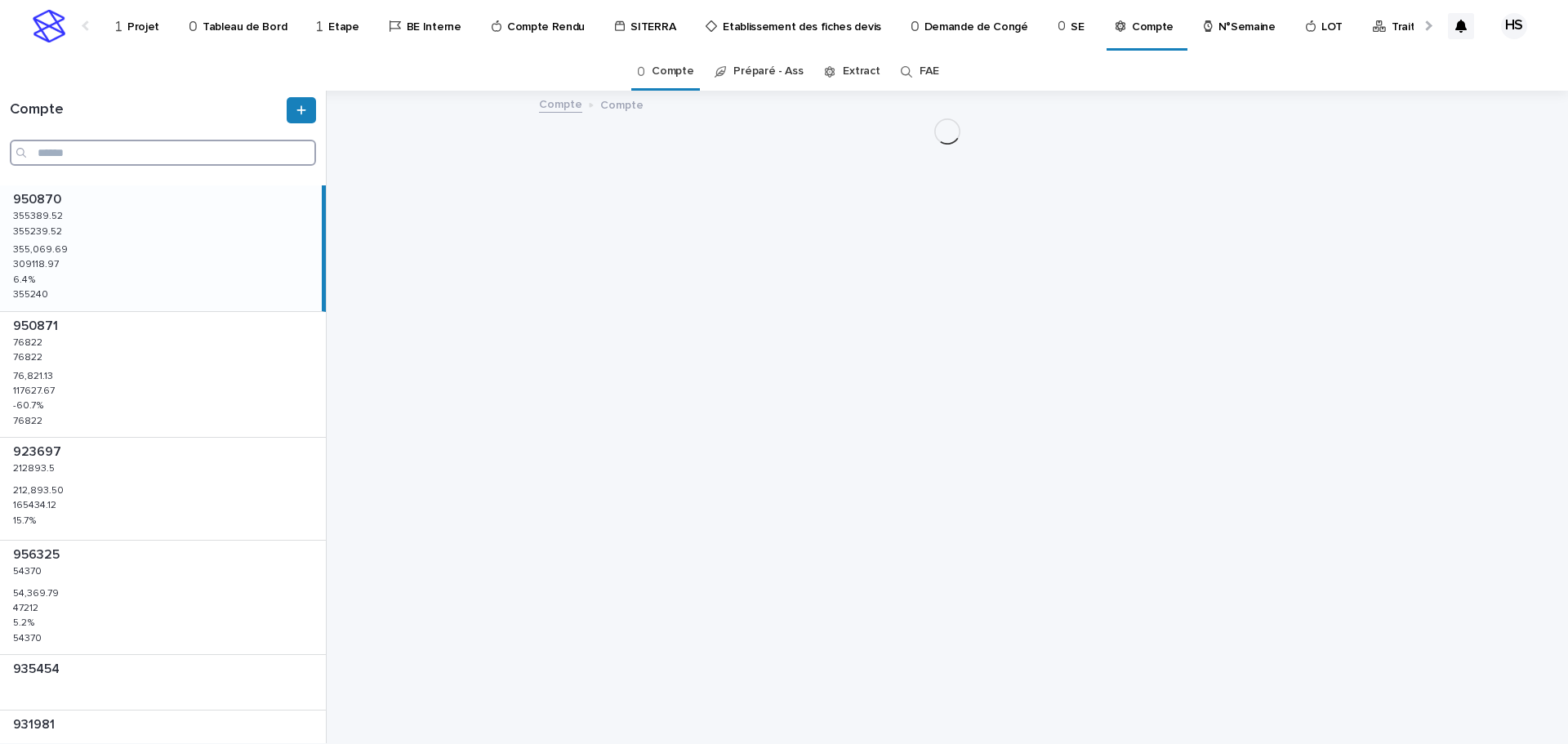 paste on "******" 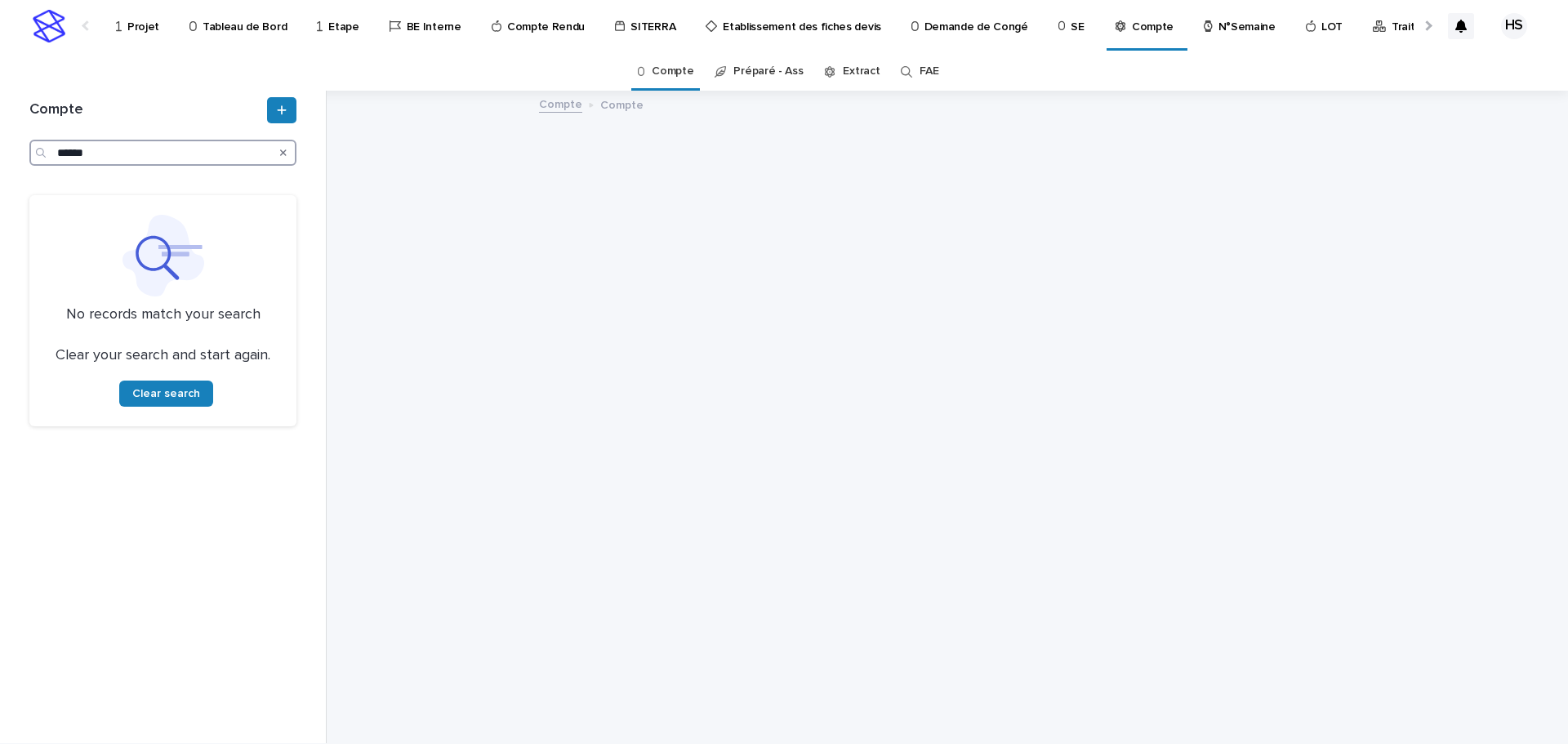 type on "******" 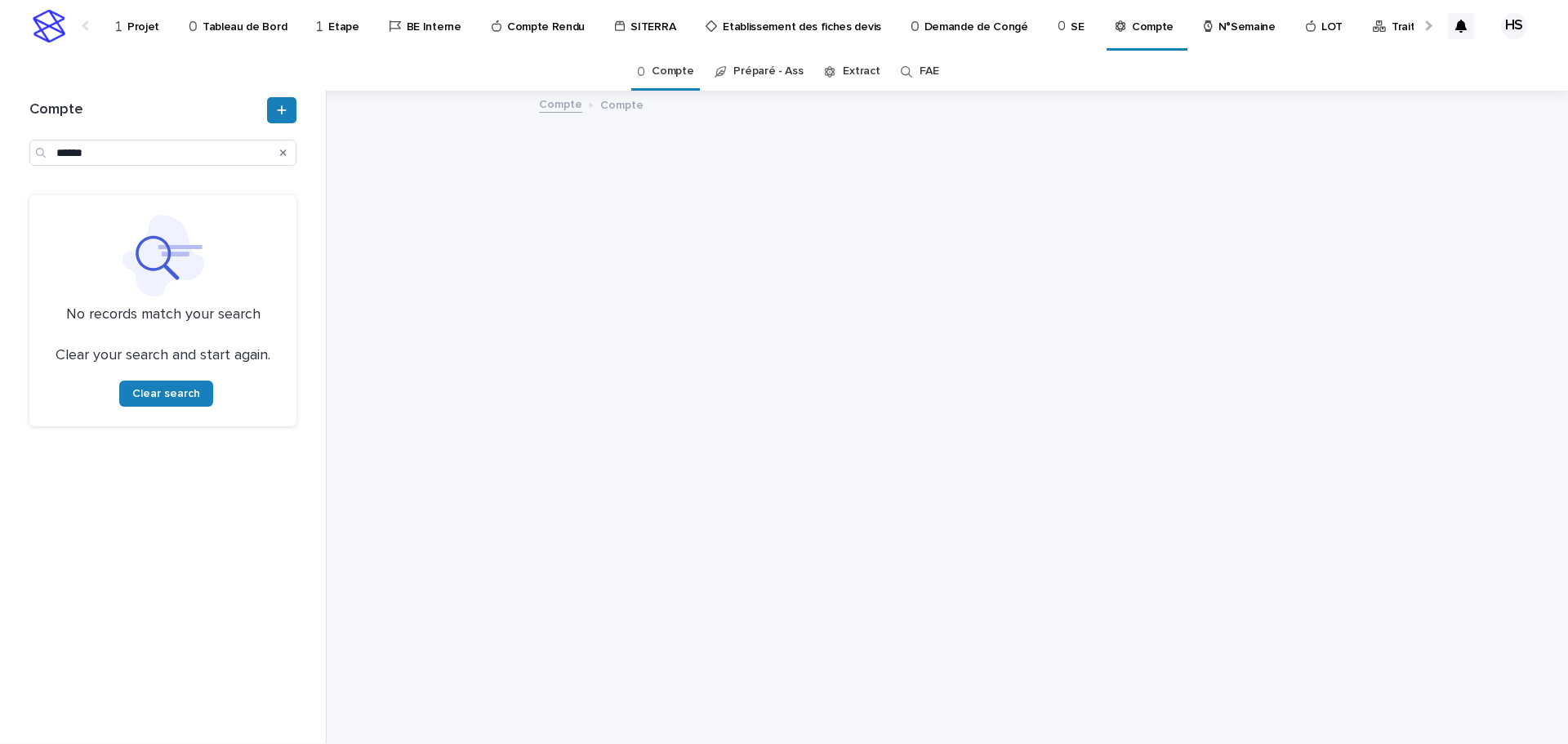 click at bounding box center [42, 153] 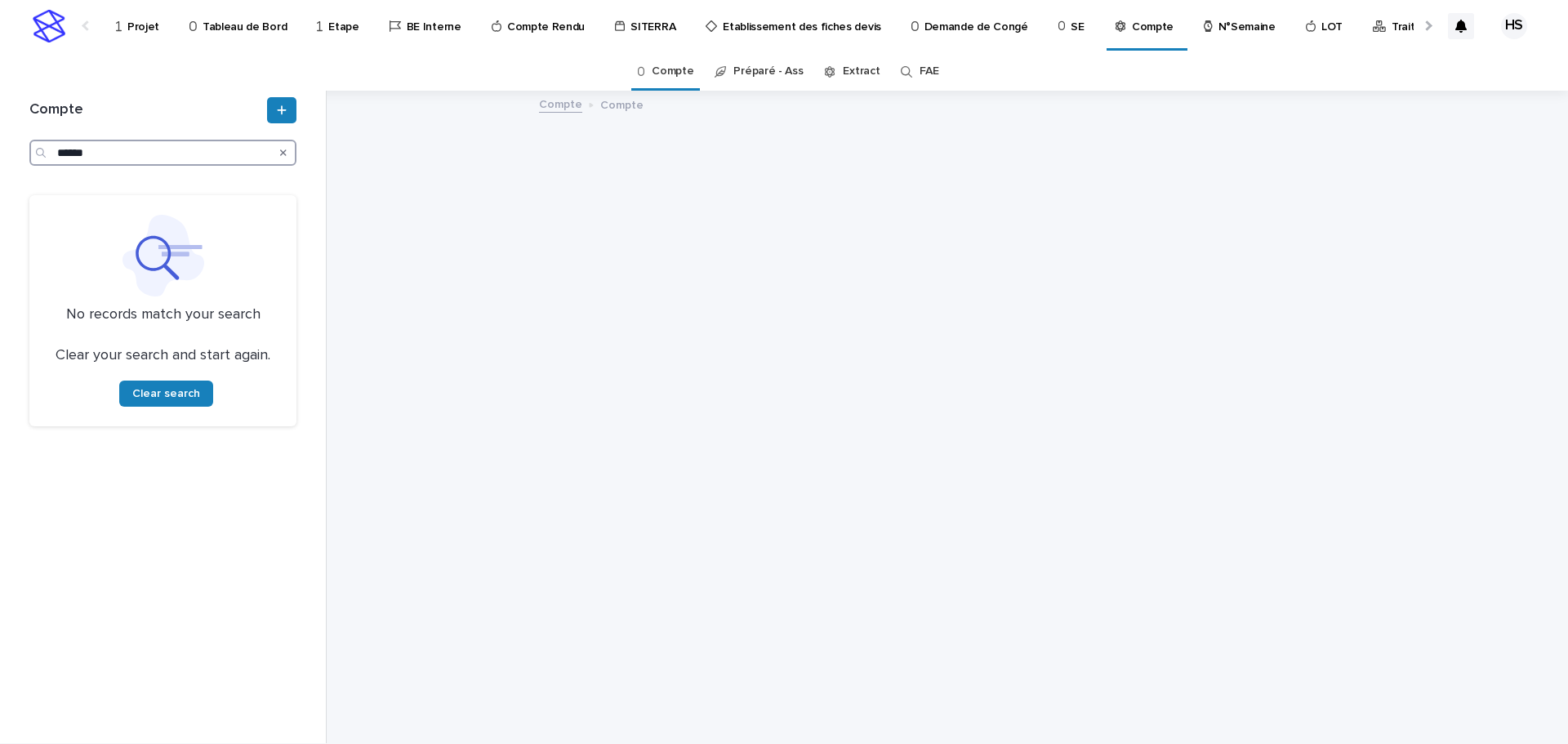 click on "******" at bounding box center [163, 153] 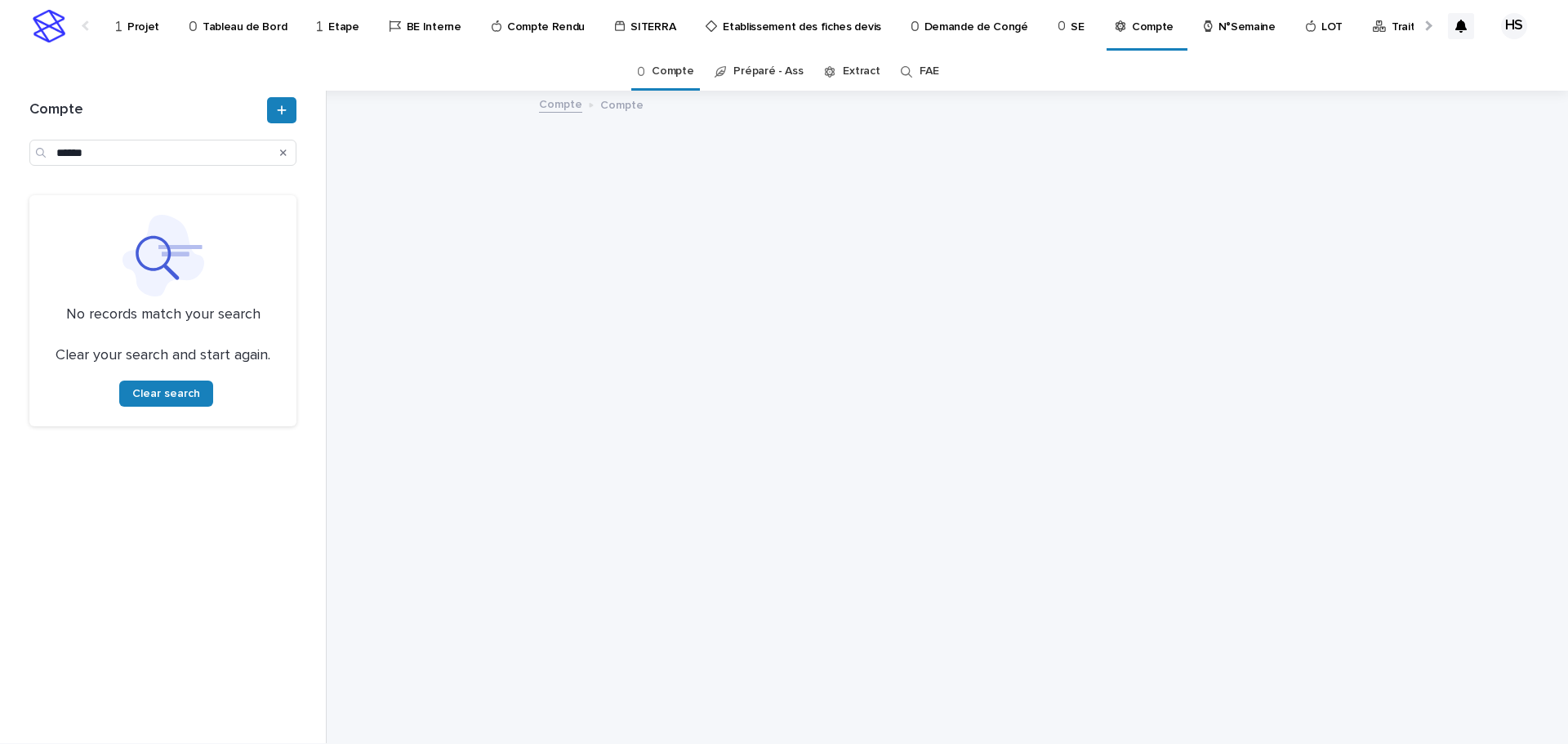 click on "Compte" at bounding box center (560, 103) 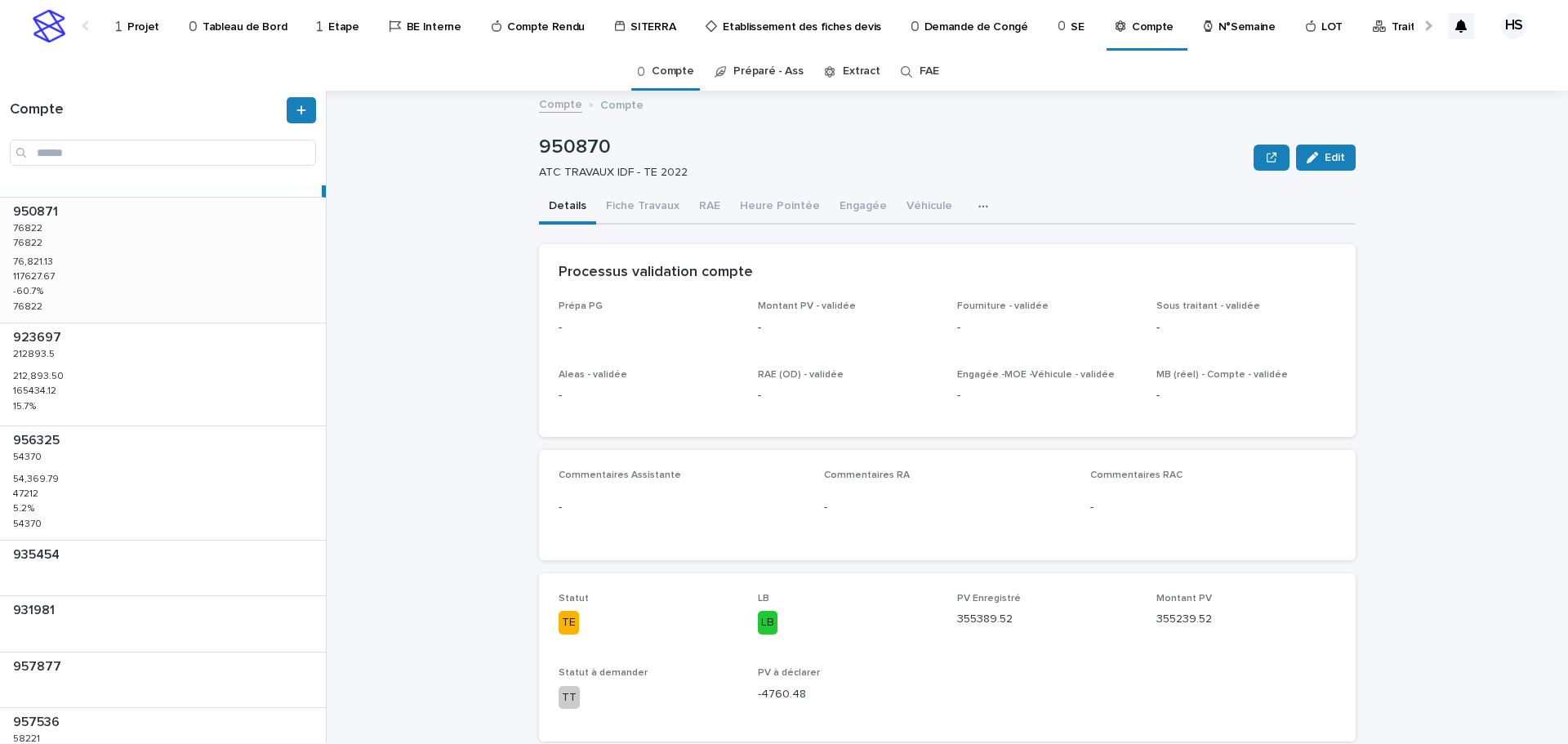 scroll, scrollTop: 0, scrollLeft: 0, axis: both 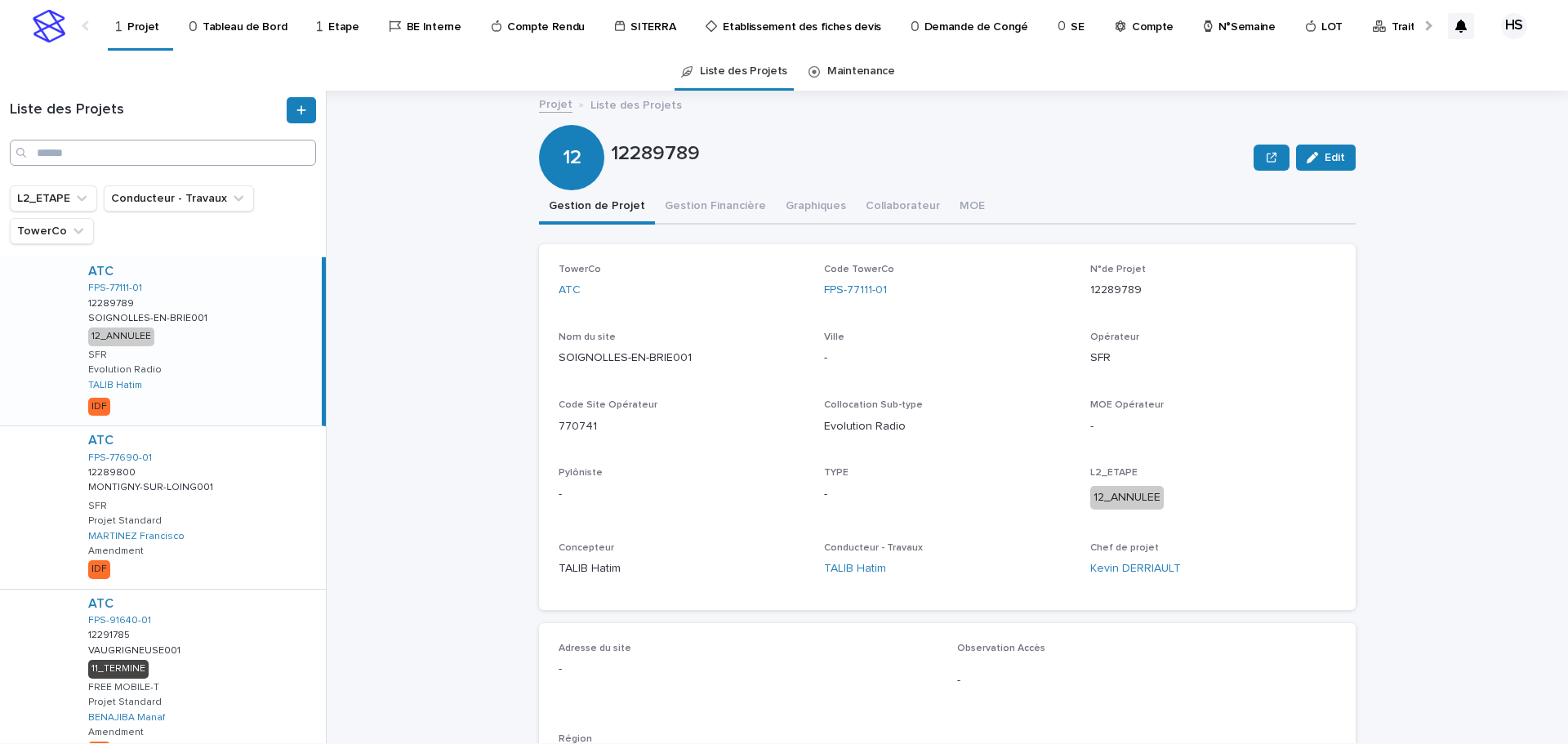 click at bounding box center (163, 153) 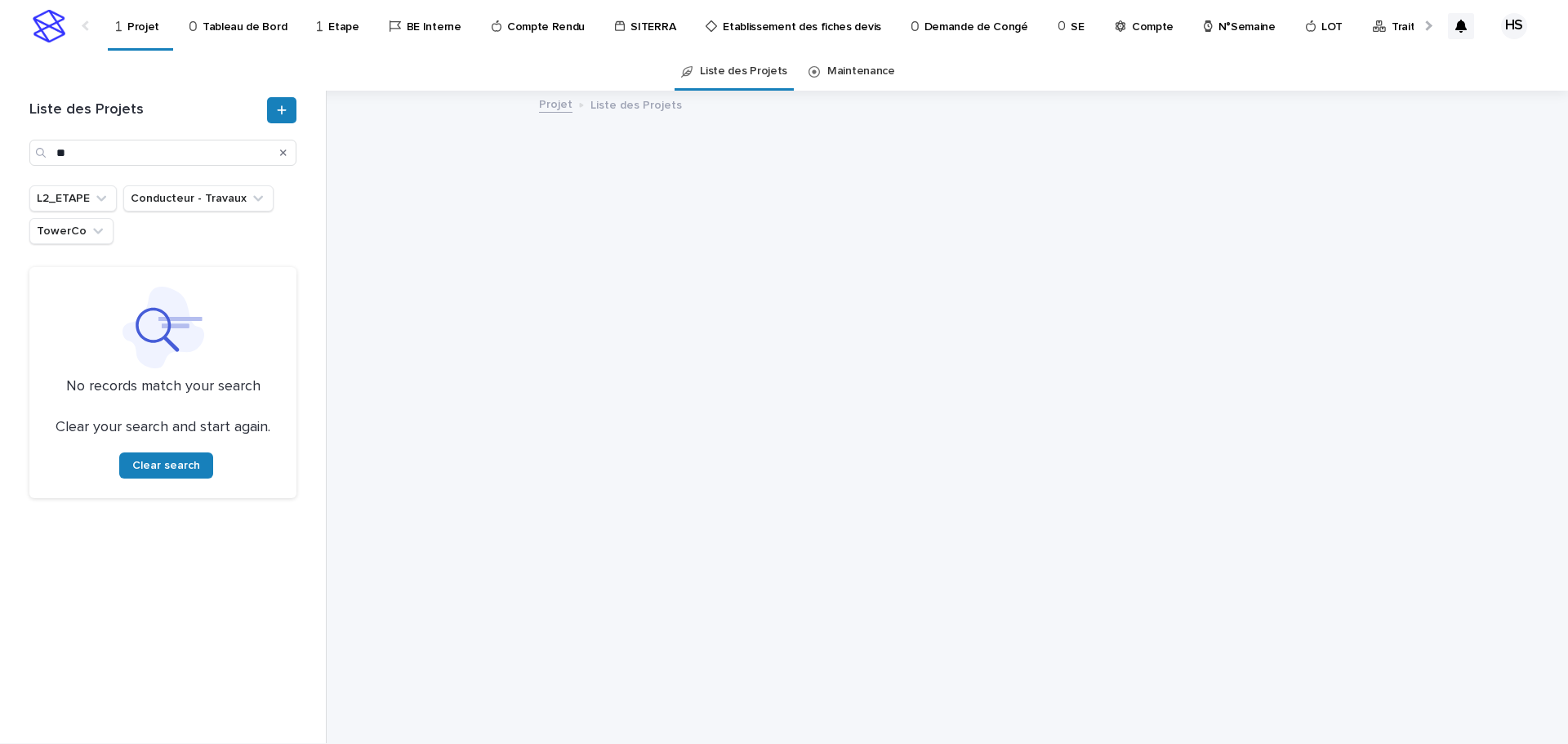type on "*" 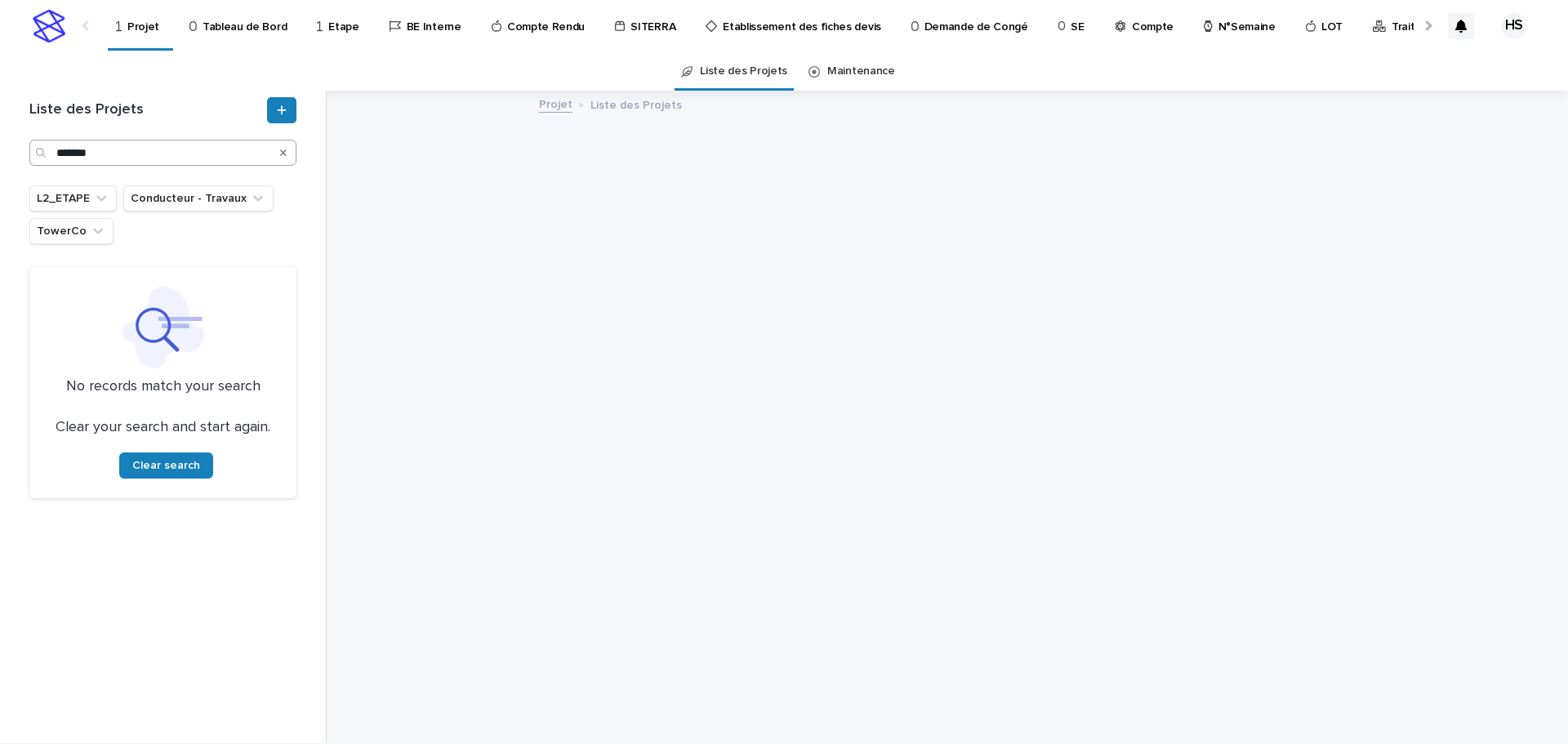 click on "*******" at bounding box center [163, 153] 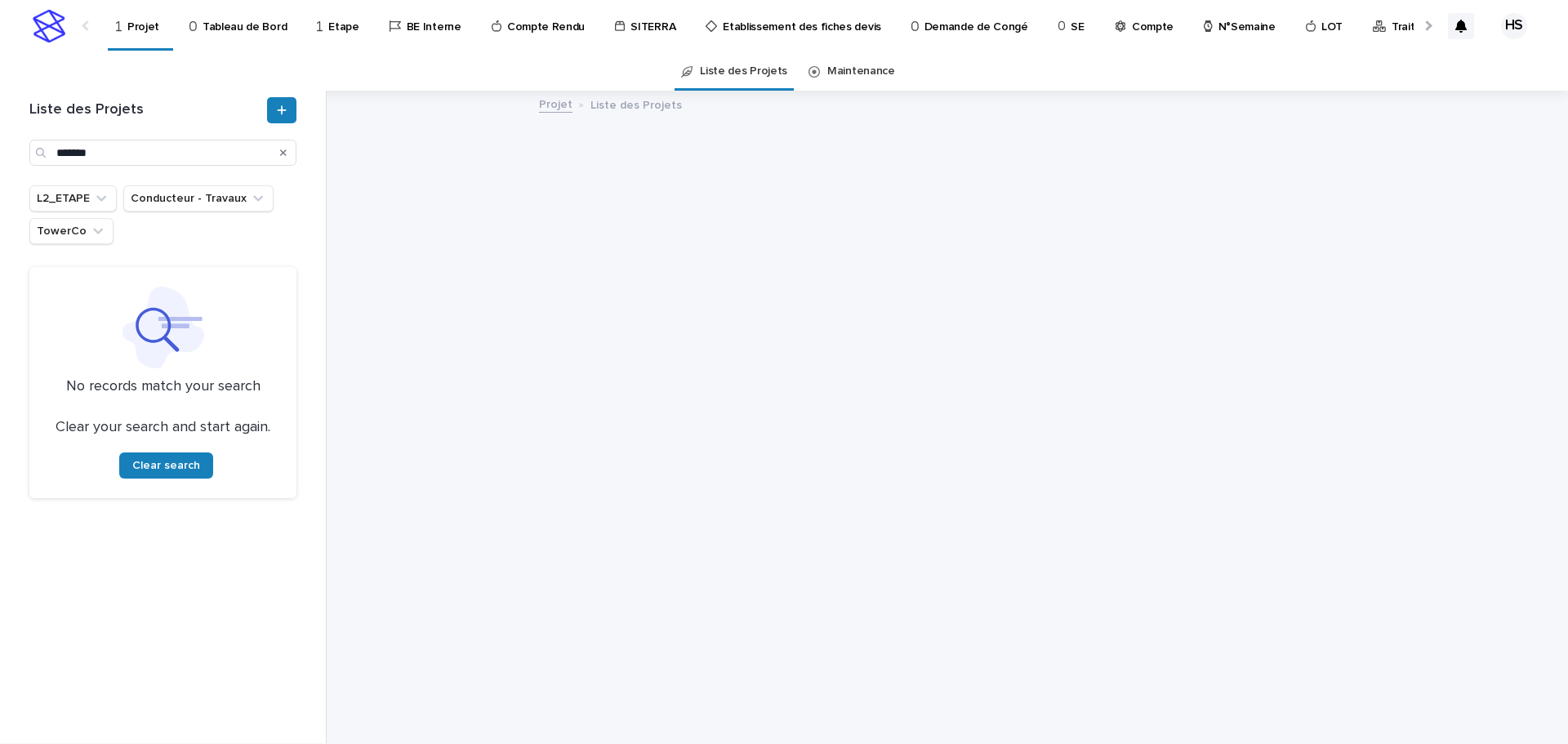 drag, startPoint x: 115, startPoint y: 154, endPoint x: 40, endPoint y: 151, distance: 75.06 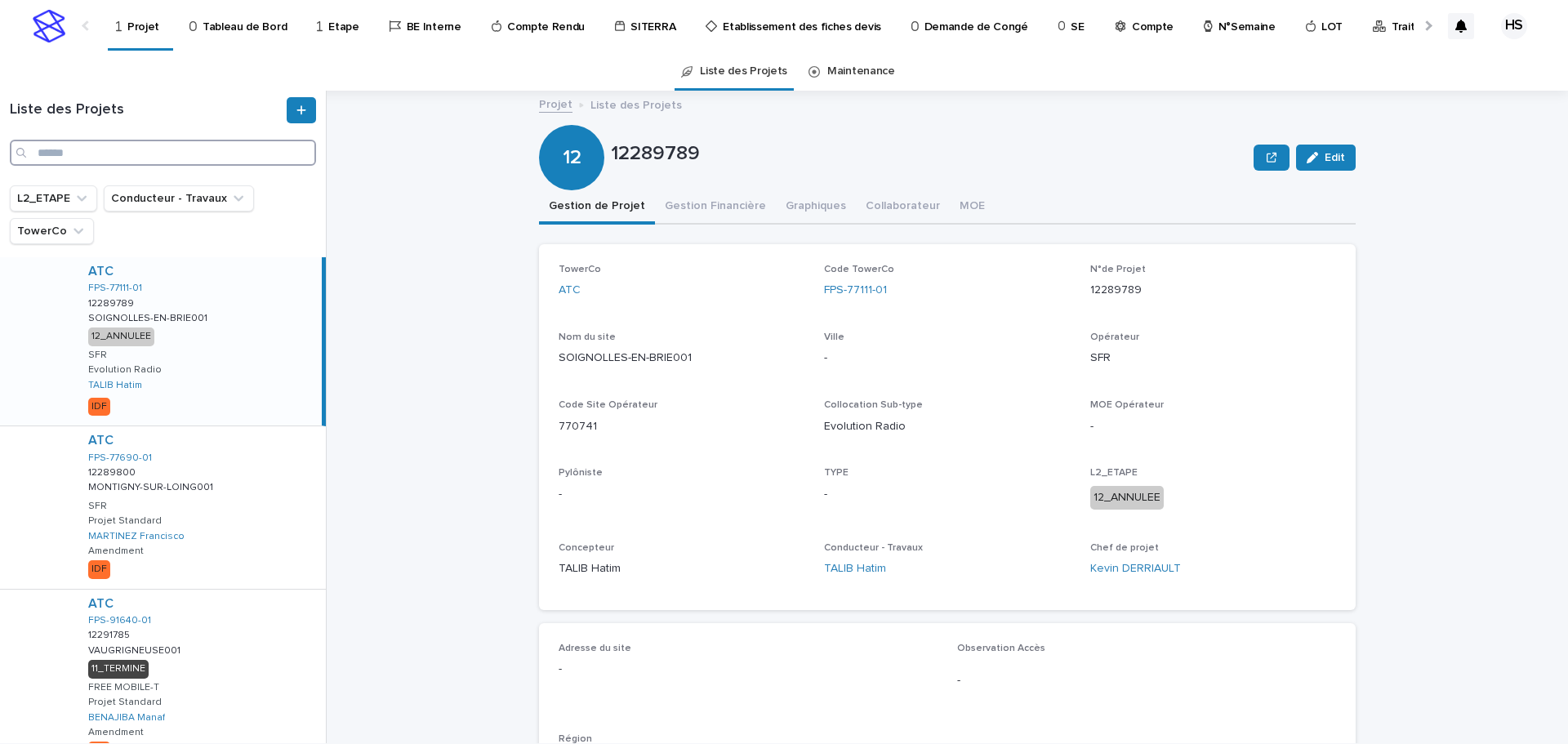 click at bounding box center (163, 153) 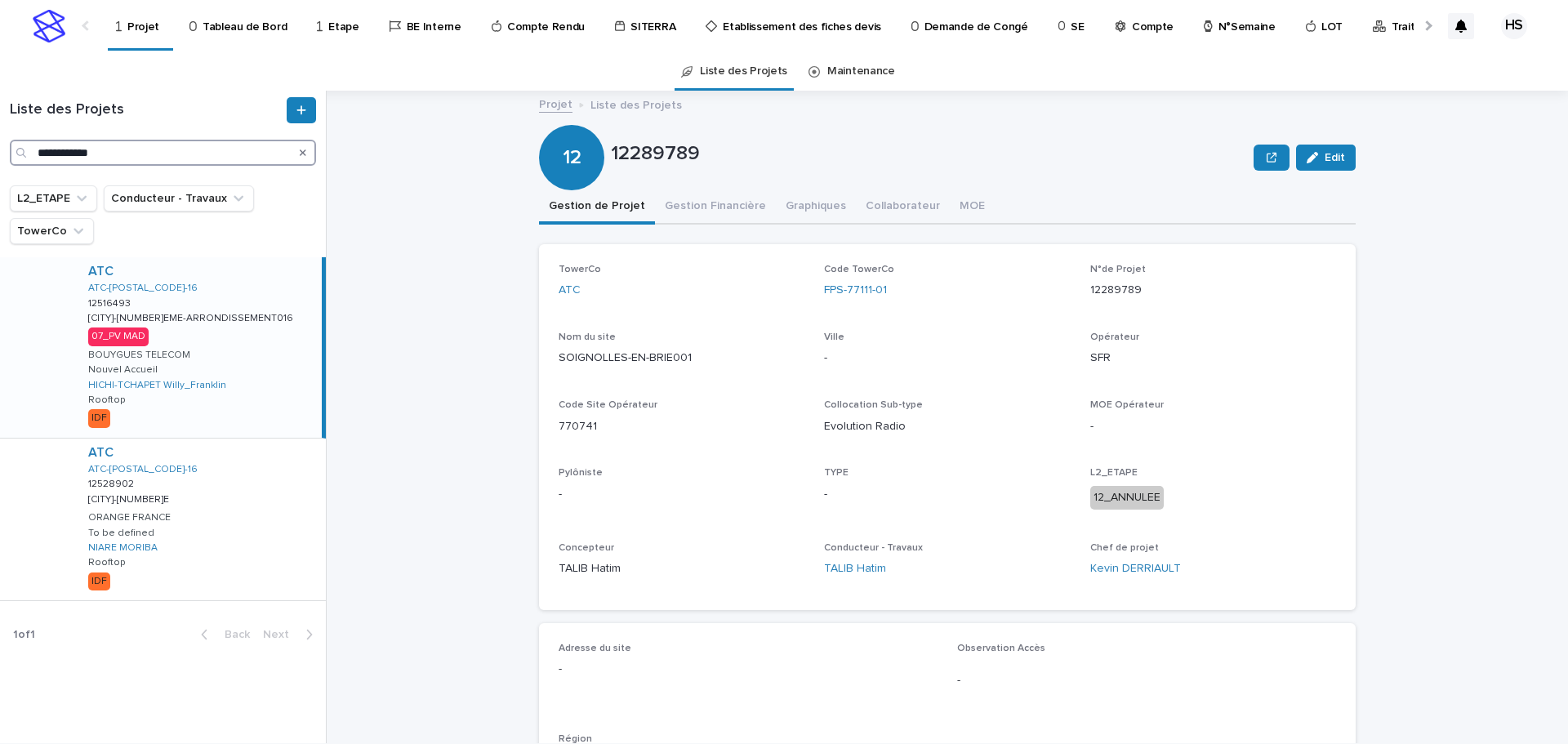 type on "**********" 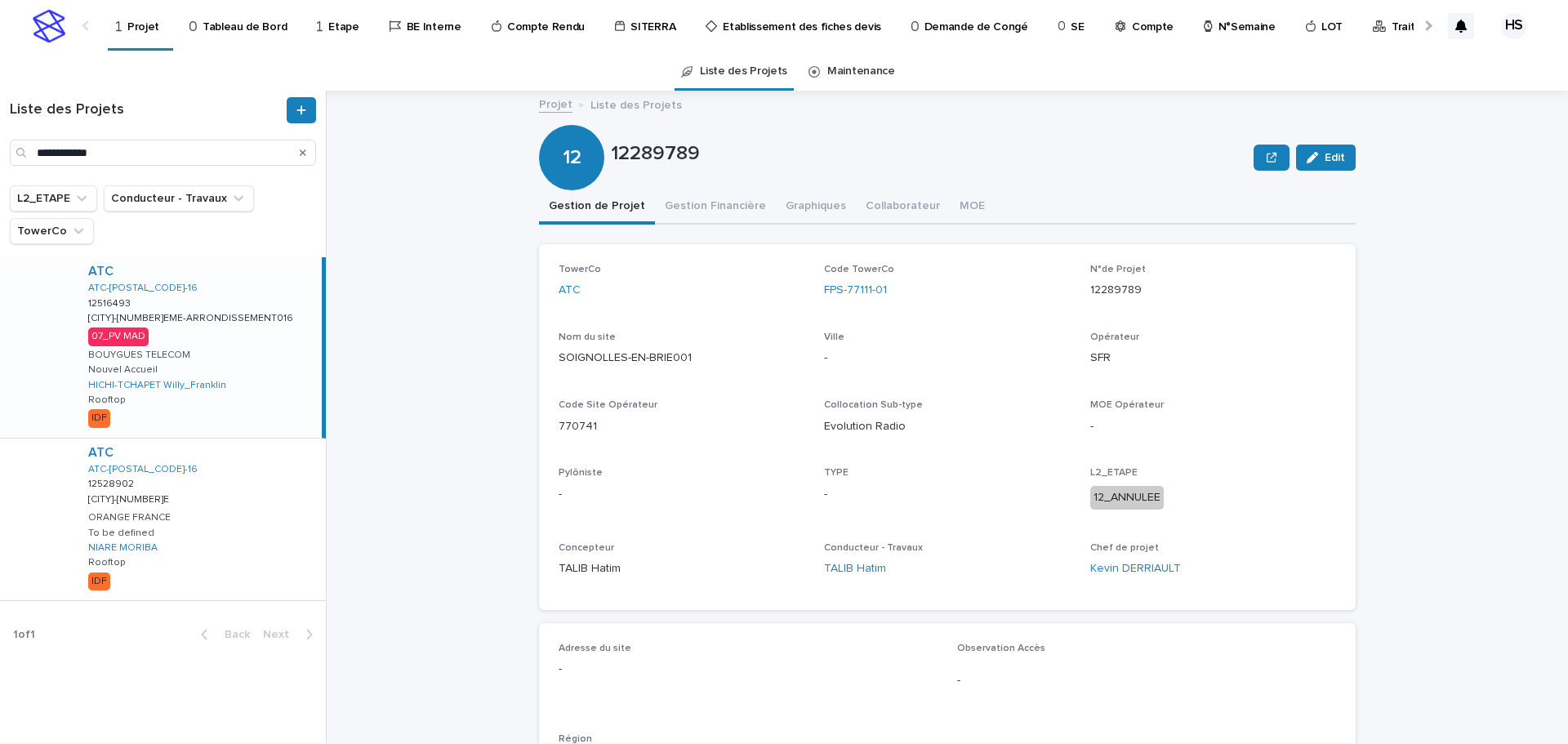 click on "ATC ATC-[POSTAL_CODE]-[NUMBER] [NUMBER] [NUMBER] [CITY]-[NUMBER]-[NUMBER] [CITY]-[NUMBER]-[NUMBER] 07_PV MAD BOUYGUES TELECOM Nouvel Accueil [LAST]-[FIRST] [LAST] Rooftop IDF" at bounding box center [198, 347] 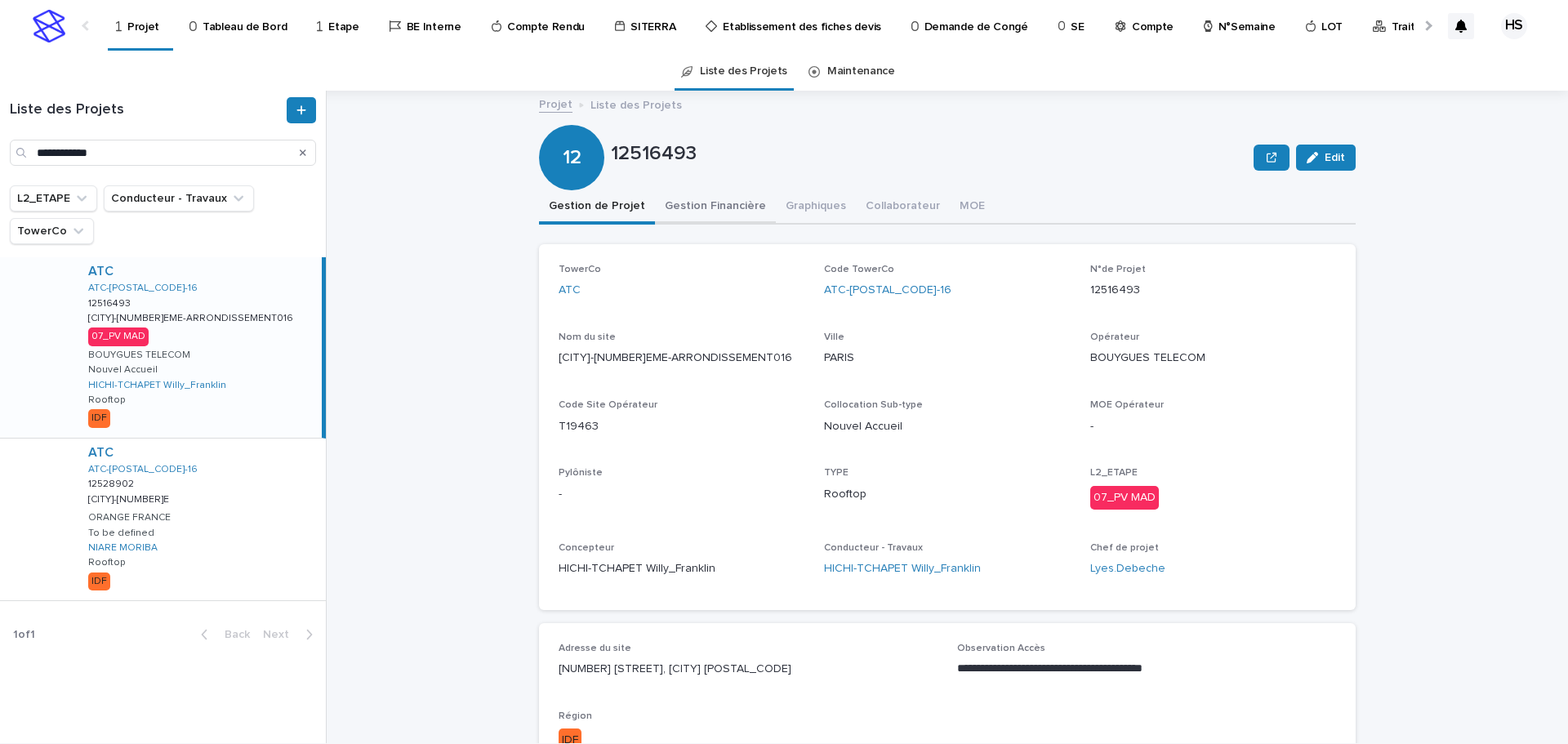 click on "Gestion Financière" at bounding box center (715, 207) 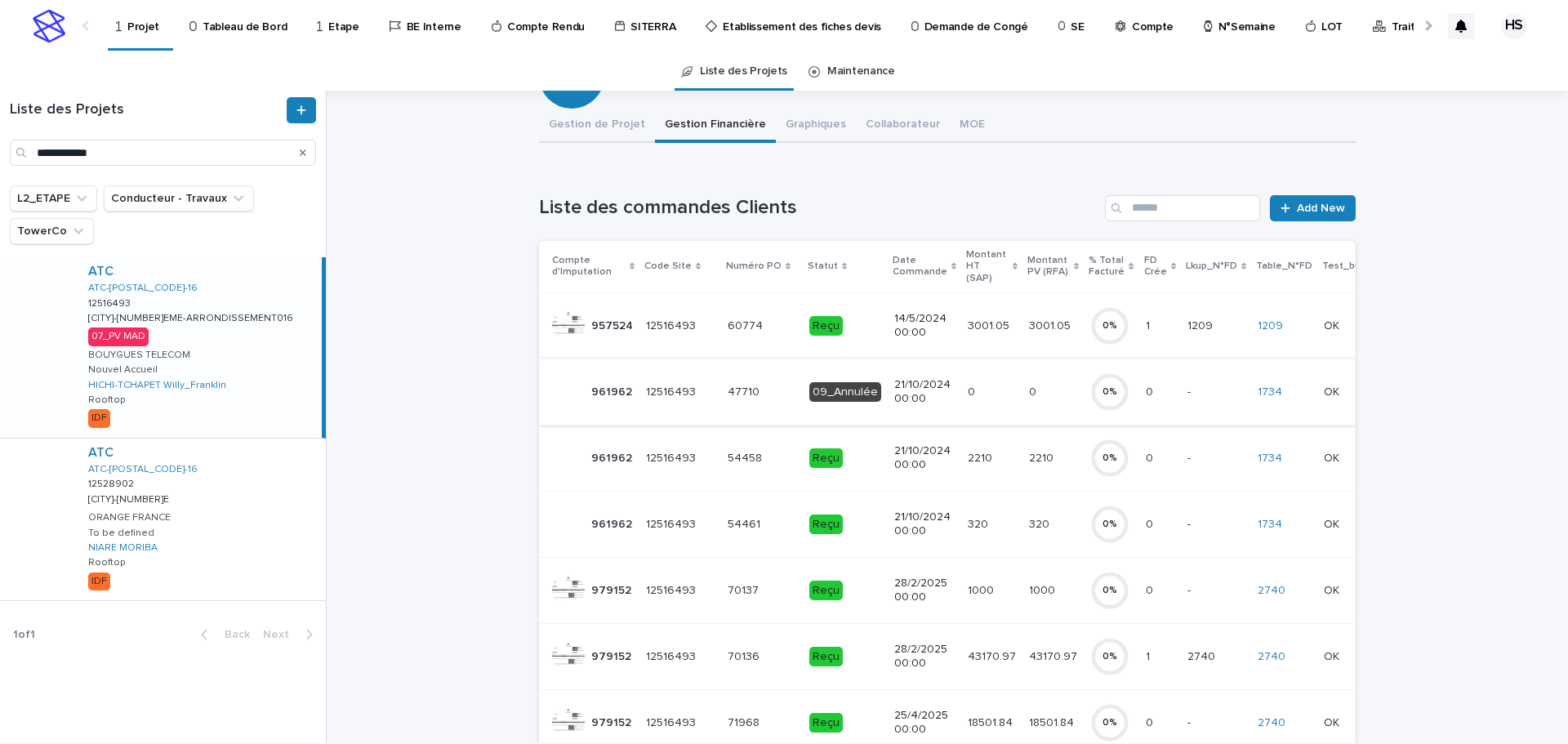 scroll, scrollTop: 163, scrollLeft: 0, axis: vertical 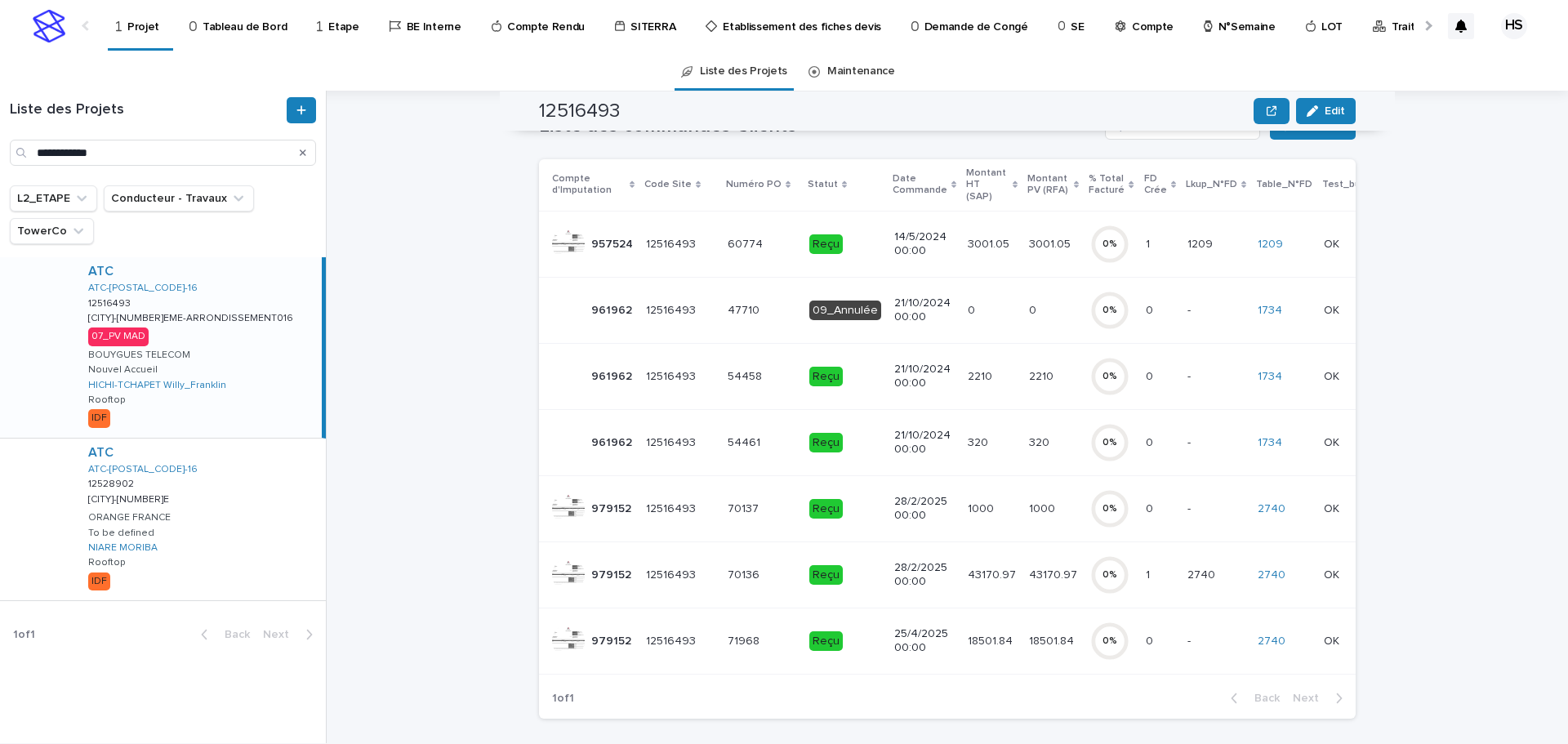 click on "1000 1000" at bounding box center (991, 508) 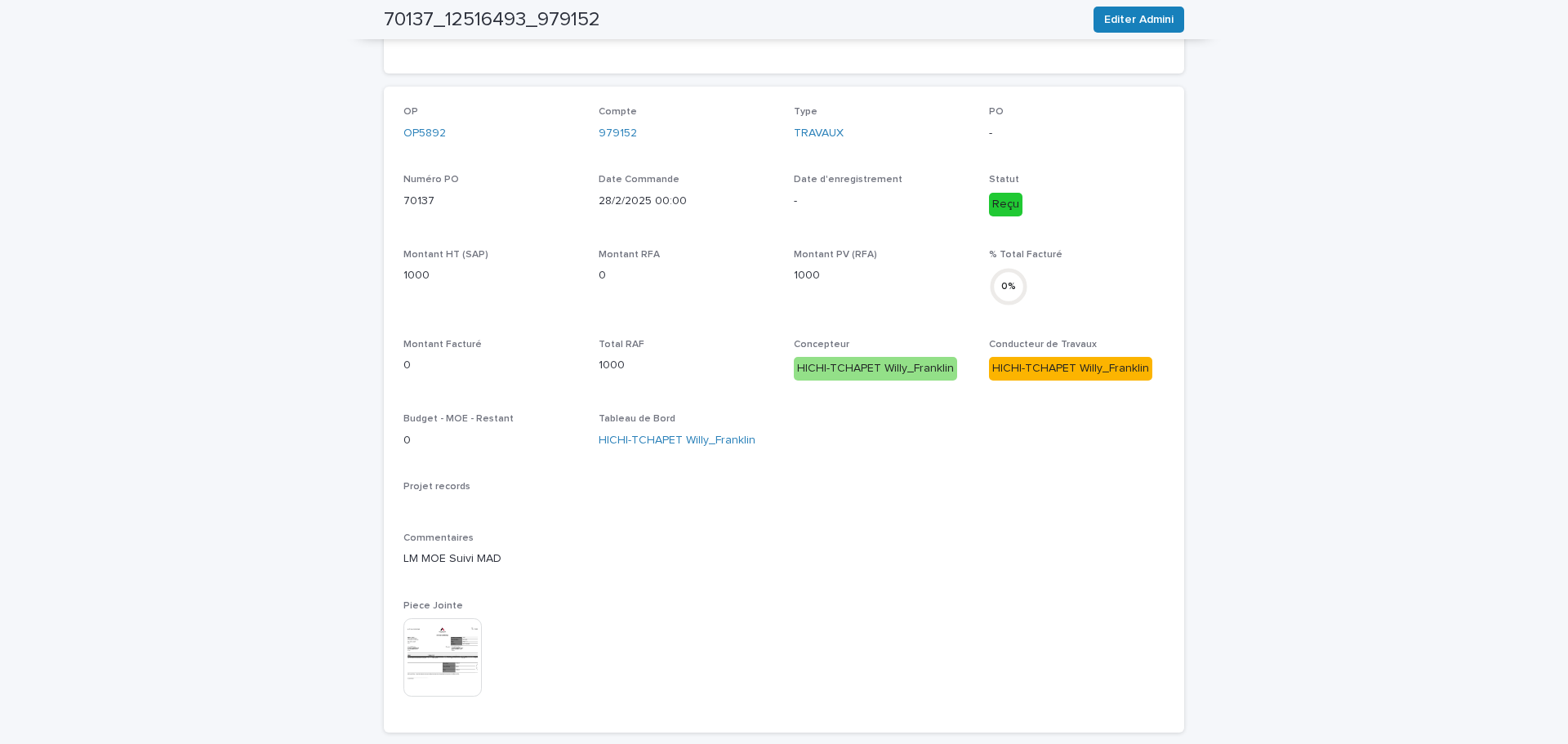 scroll, scrollTop: 421, scrollLeft: 0, axis: vertical 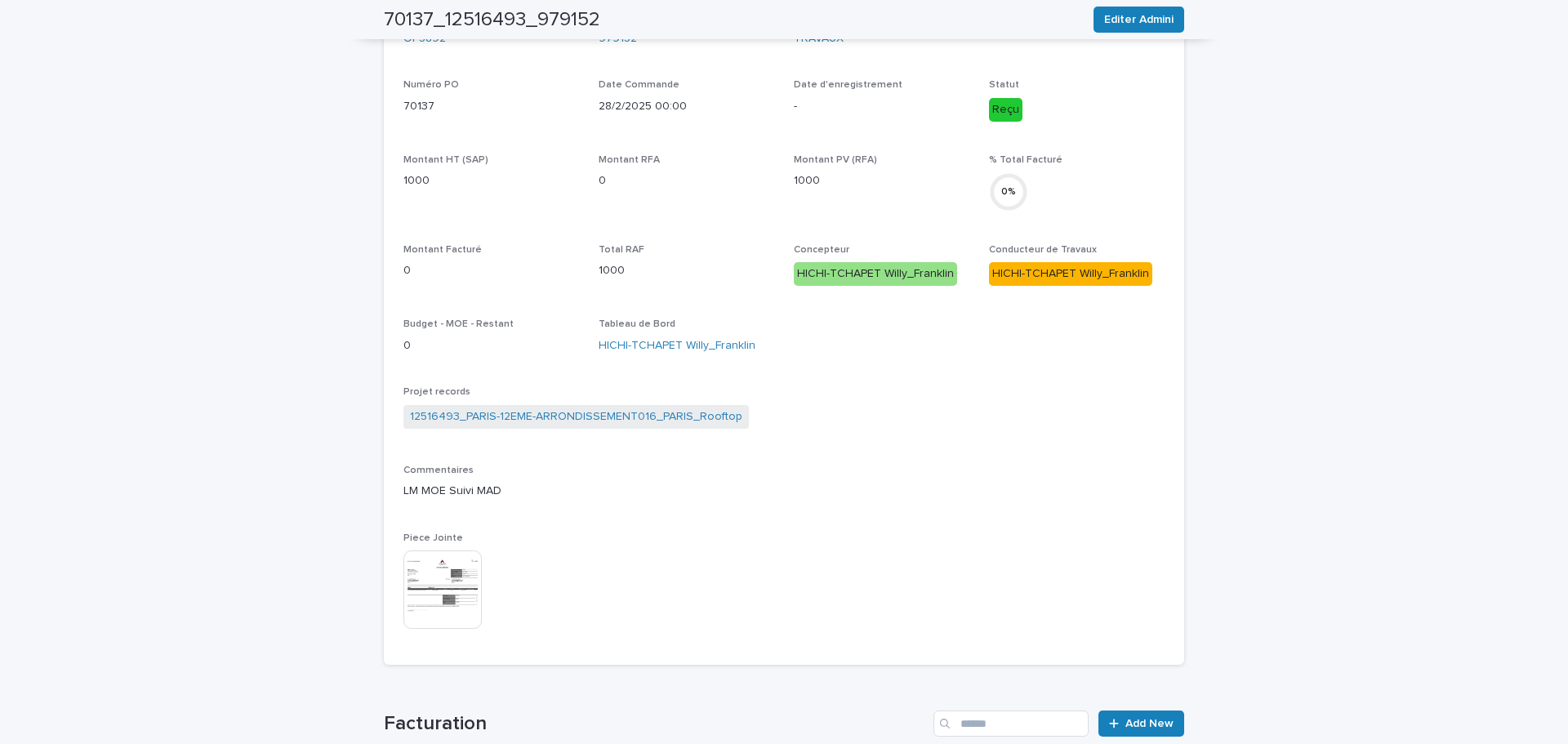click at bounding box center (443, 590) 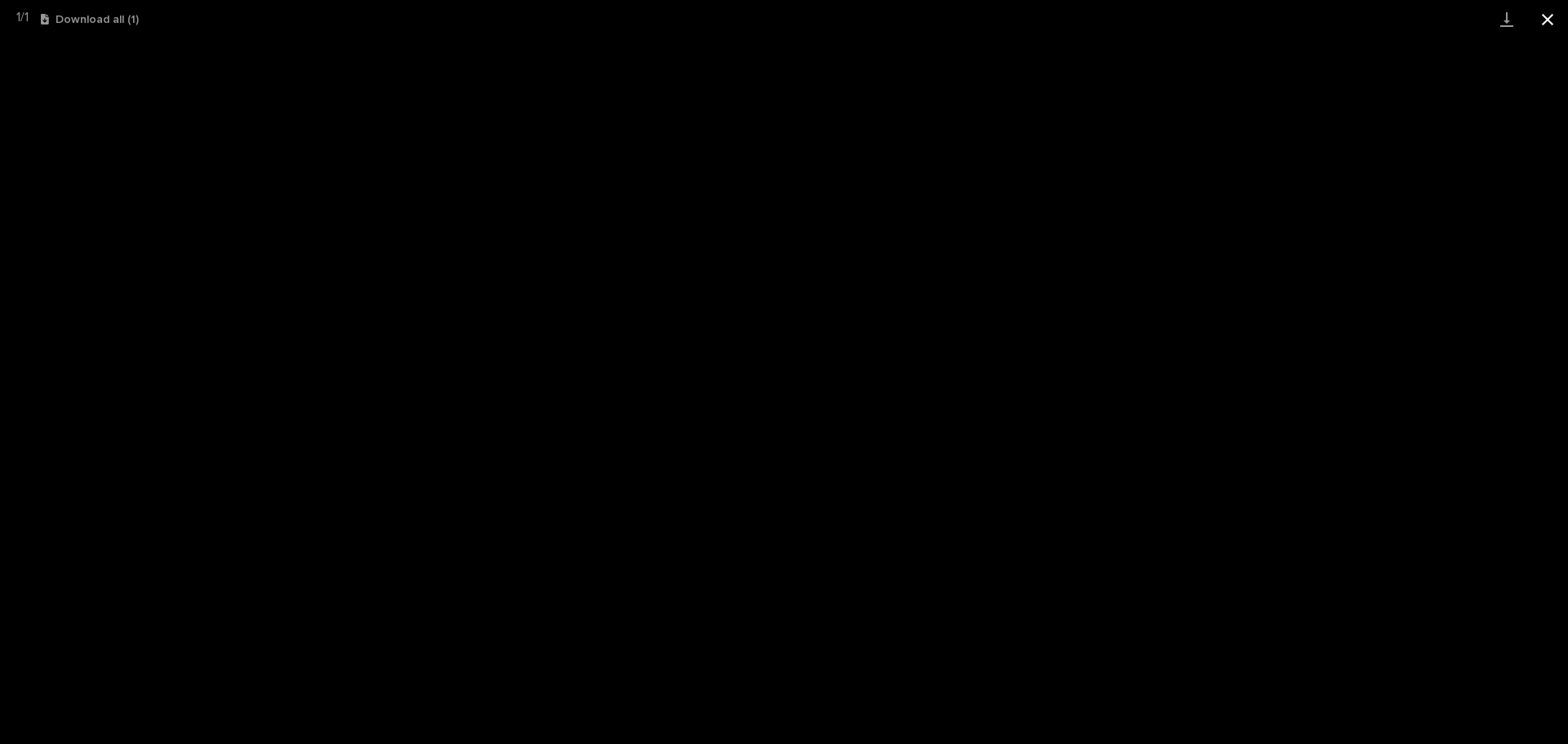 click at bounding box center (1548, 19) 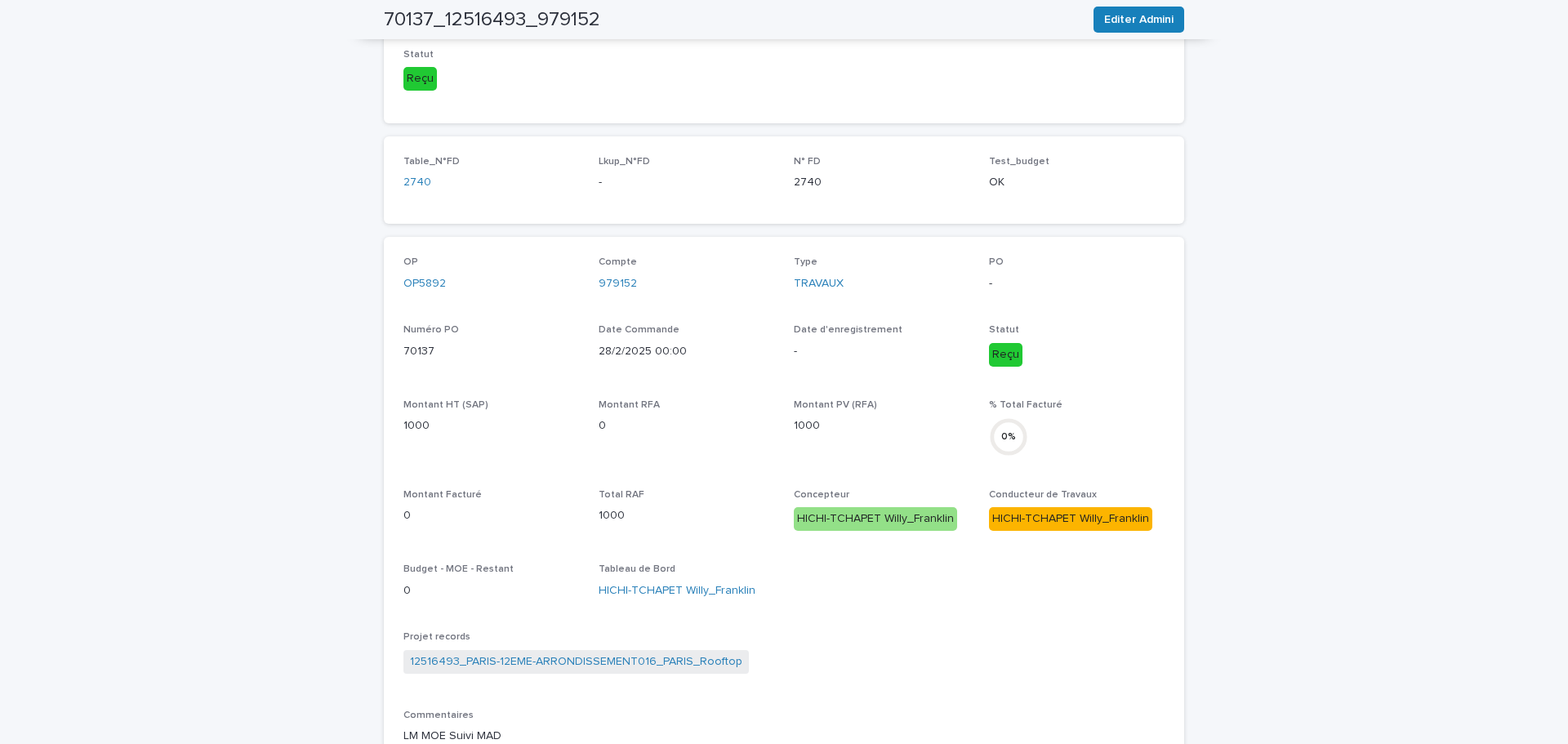 scroll, scrollTop: 0, scrollLeft: 0, axis: both 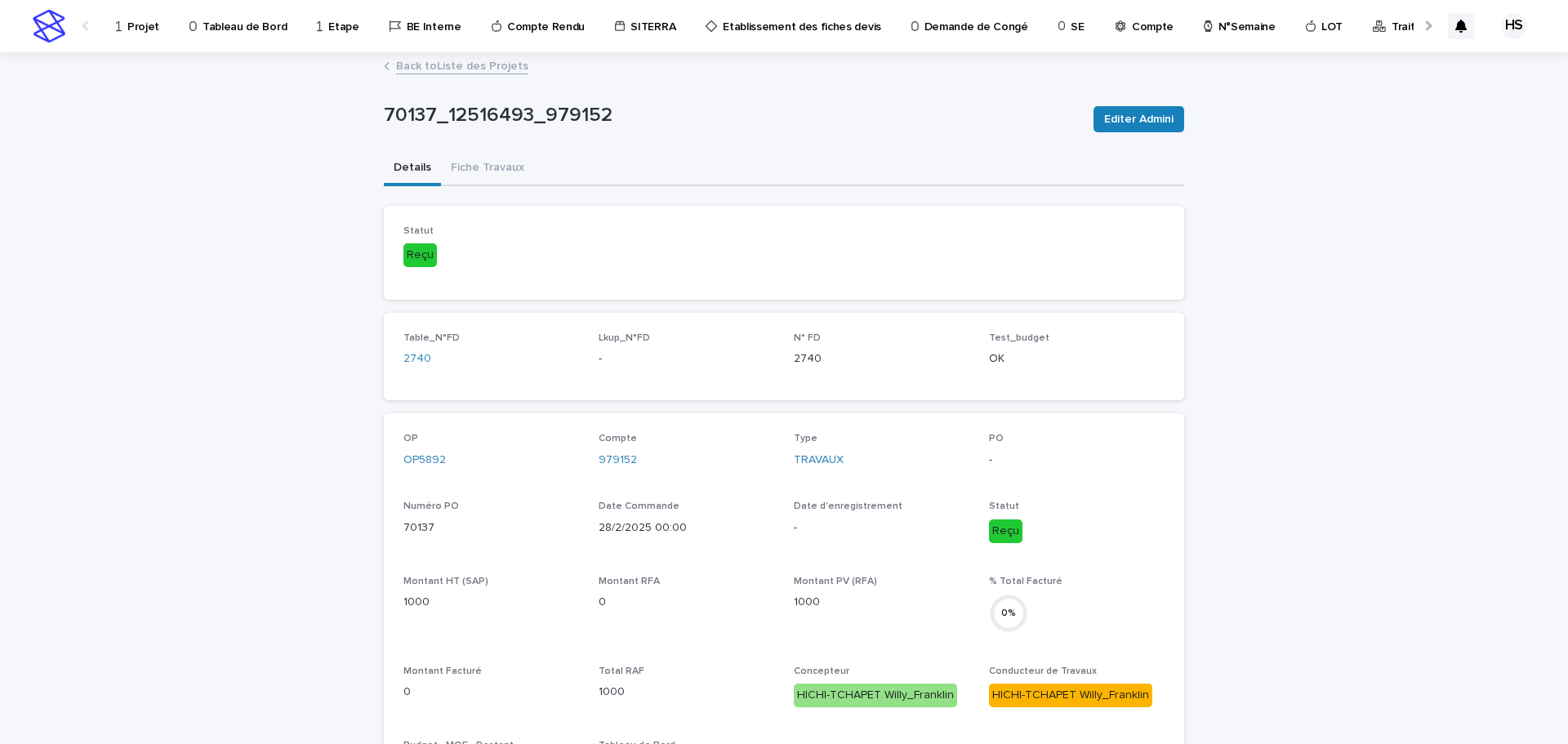 click on "Back to  Liste des Projets" at bounding box center (462, 65) 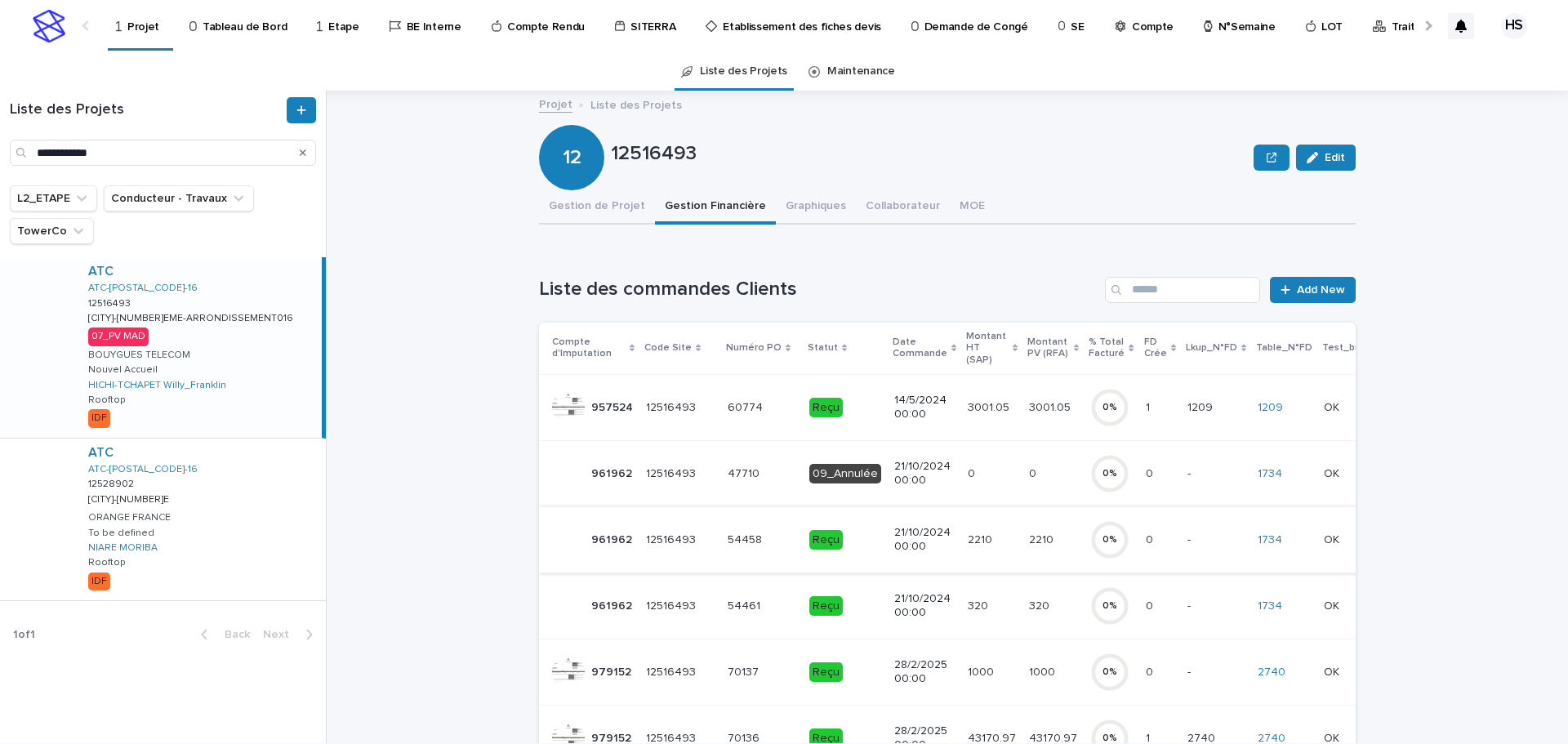 scroll, scrollTop: 245, scrollLeft: 0, axis: vertical 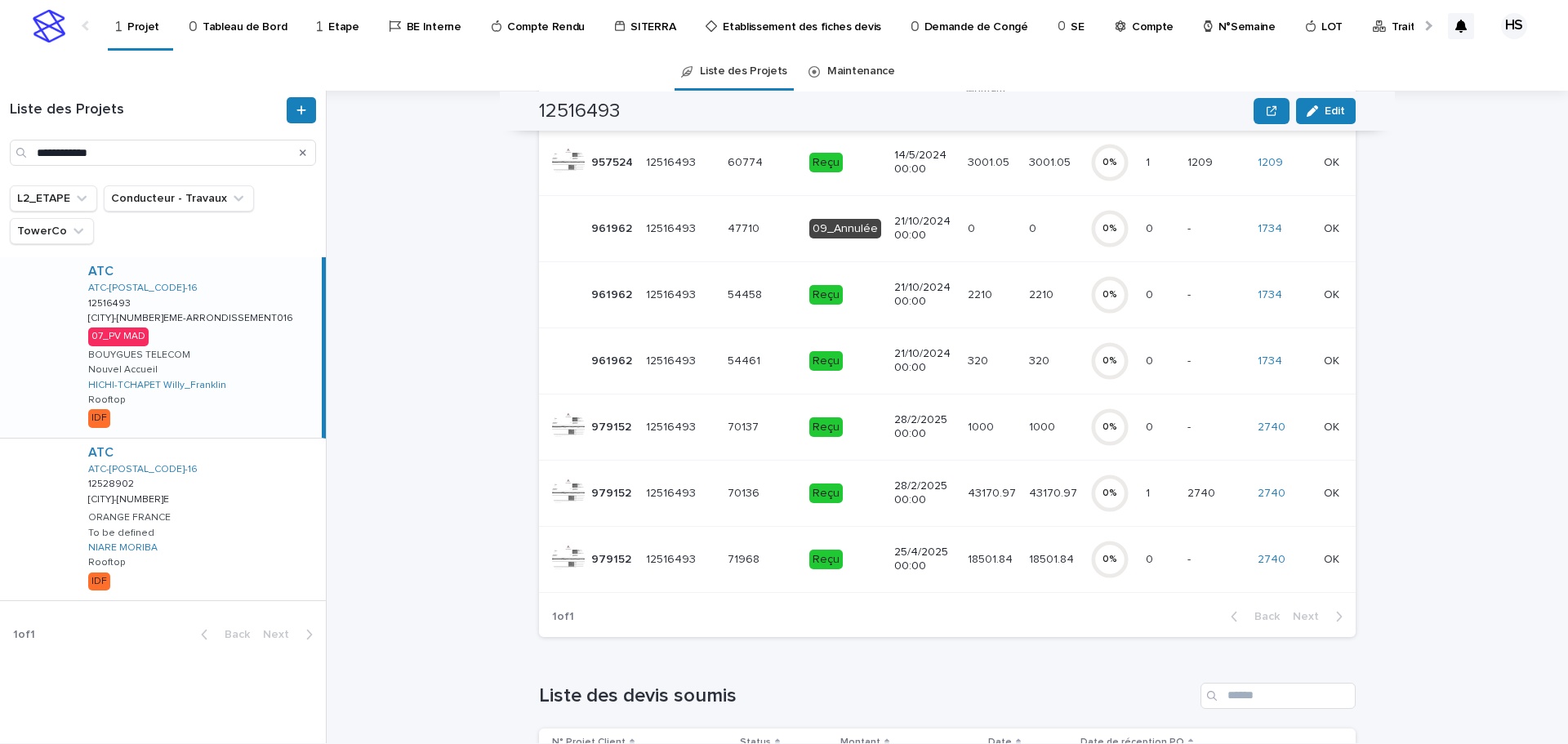 click on "0 0" at bounding box center (1160, 559) 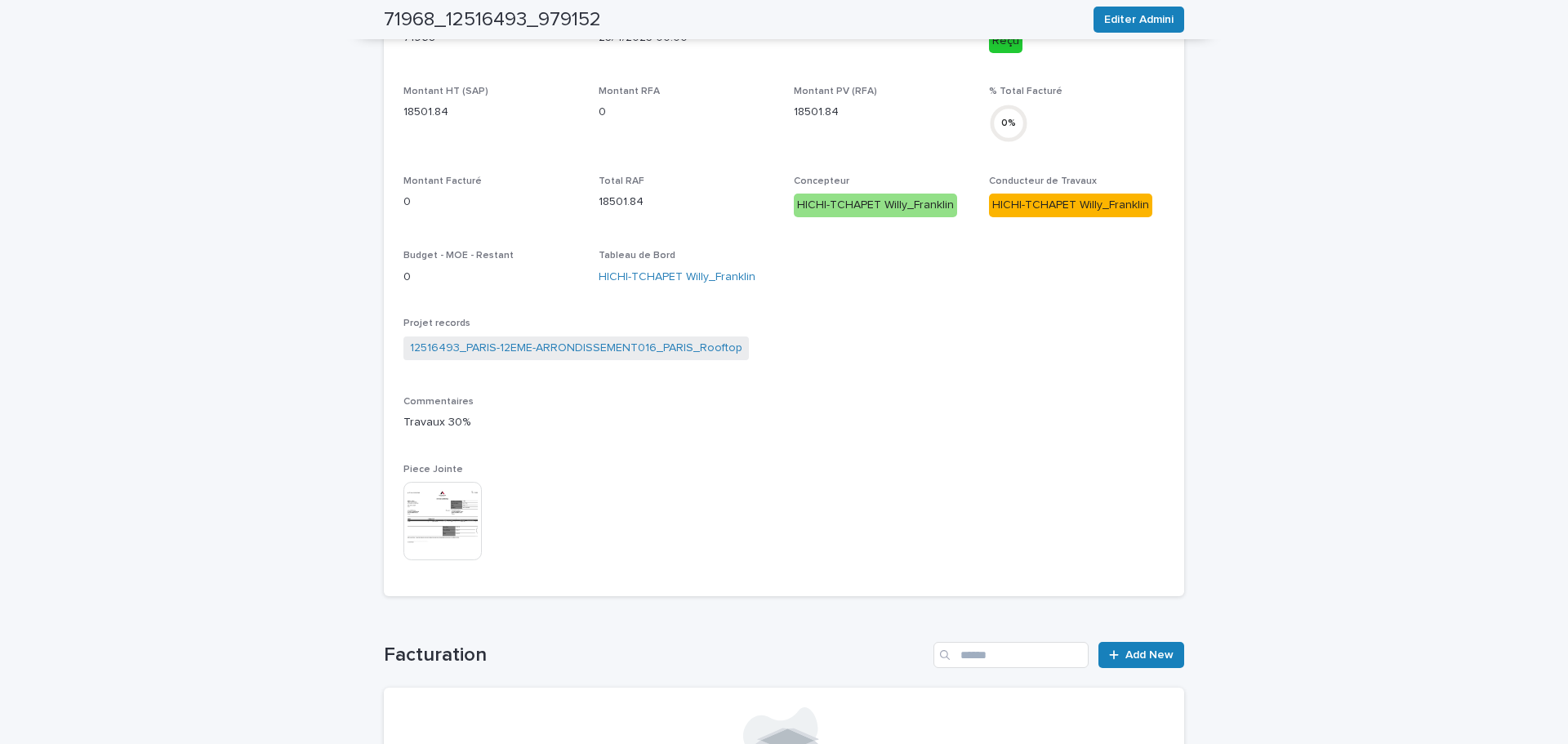 scroll, scrollTop: 503, scrollLeft: 0, axis: vertical 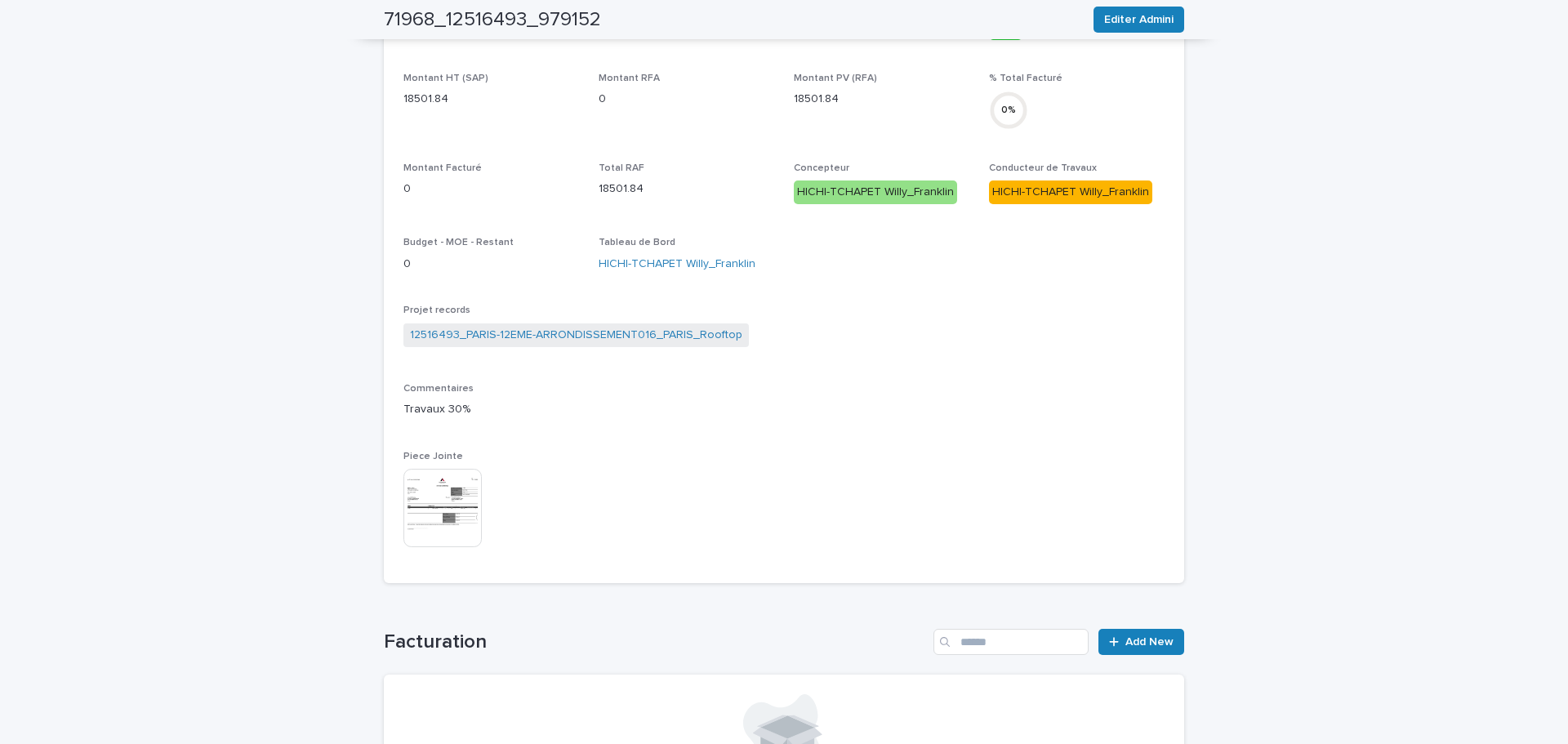 click at bounding box center (443, 508) 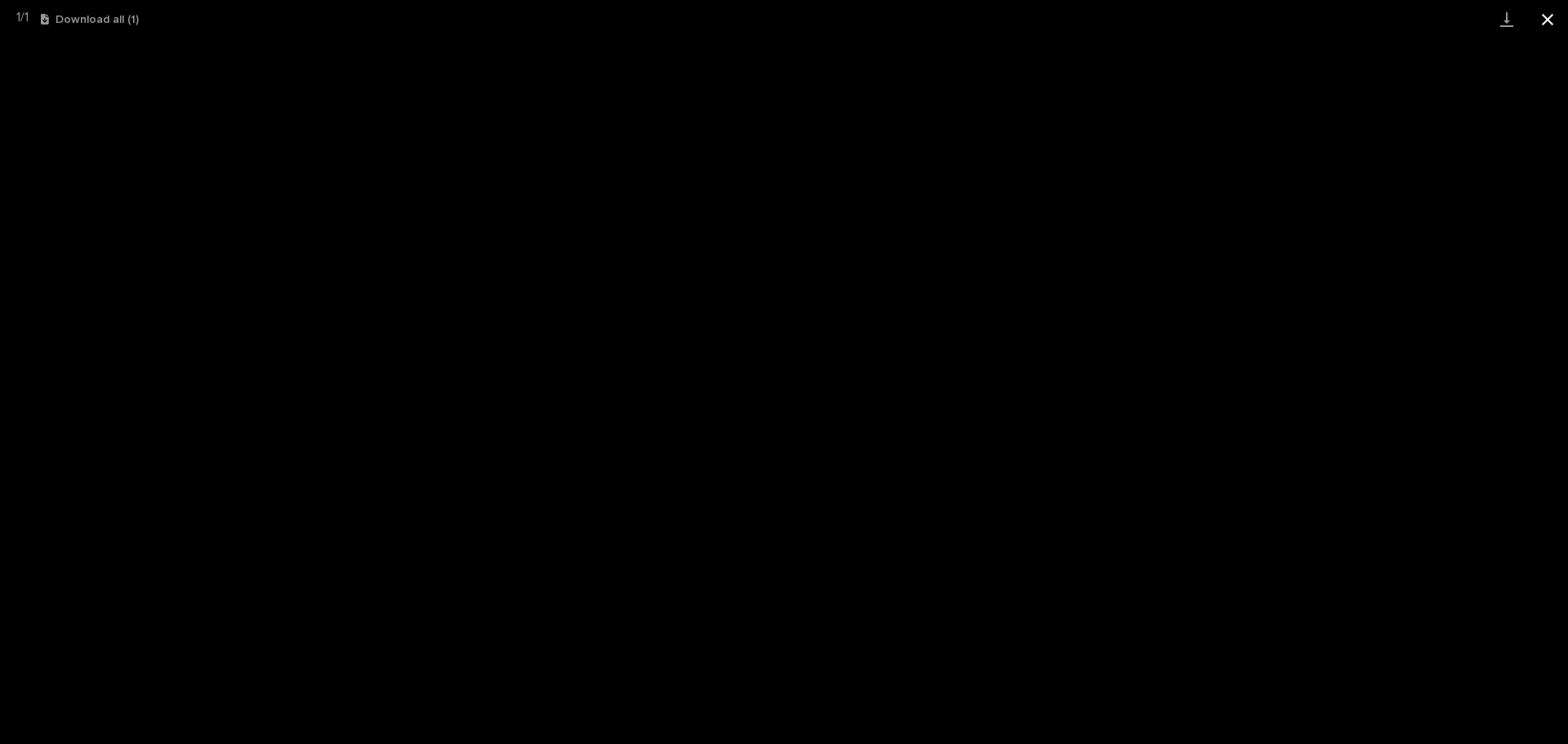 click at bounding box center [1548, 19] 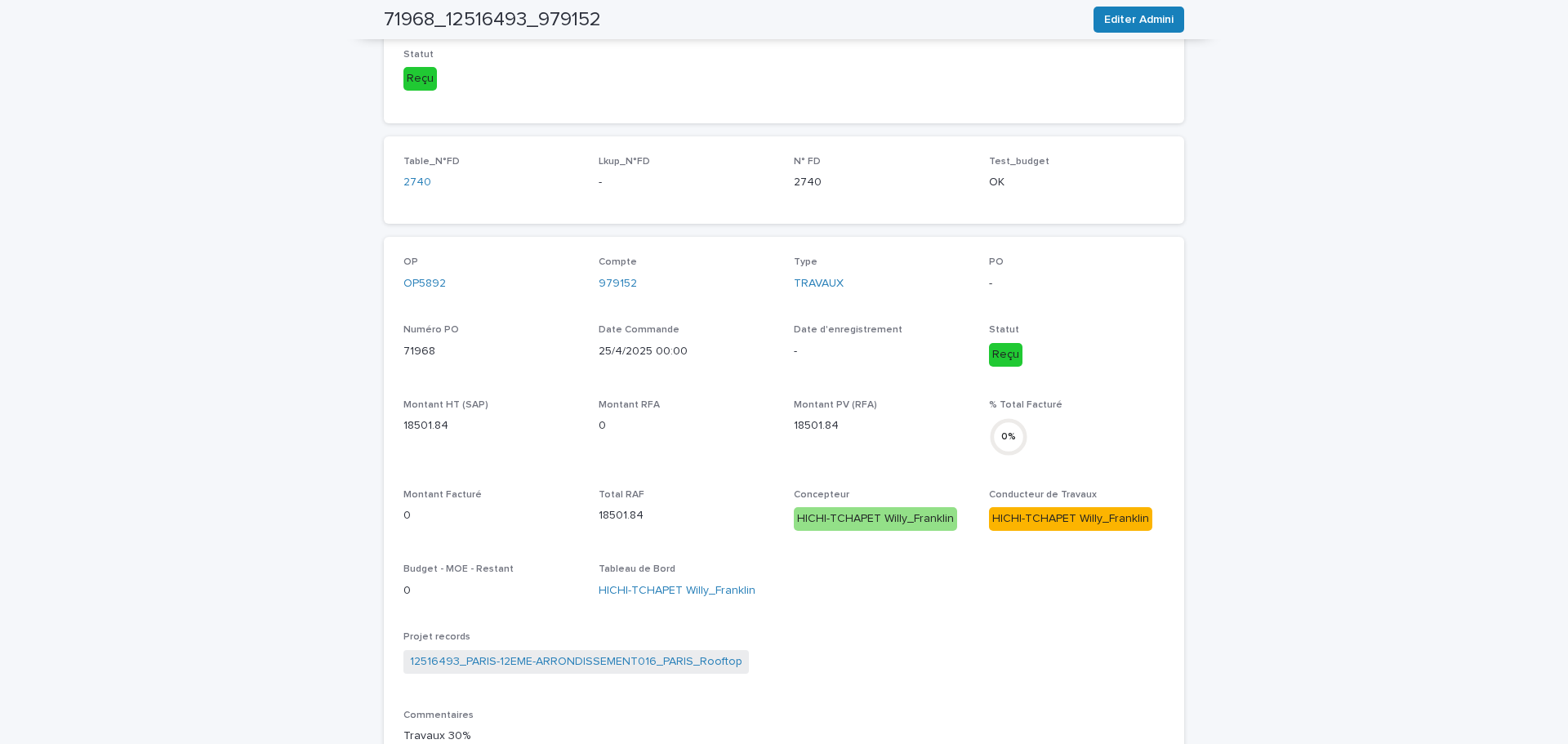 scroll, scrollTop: 0, scrollLeft: 0, axis: both 